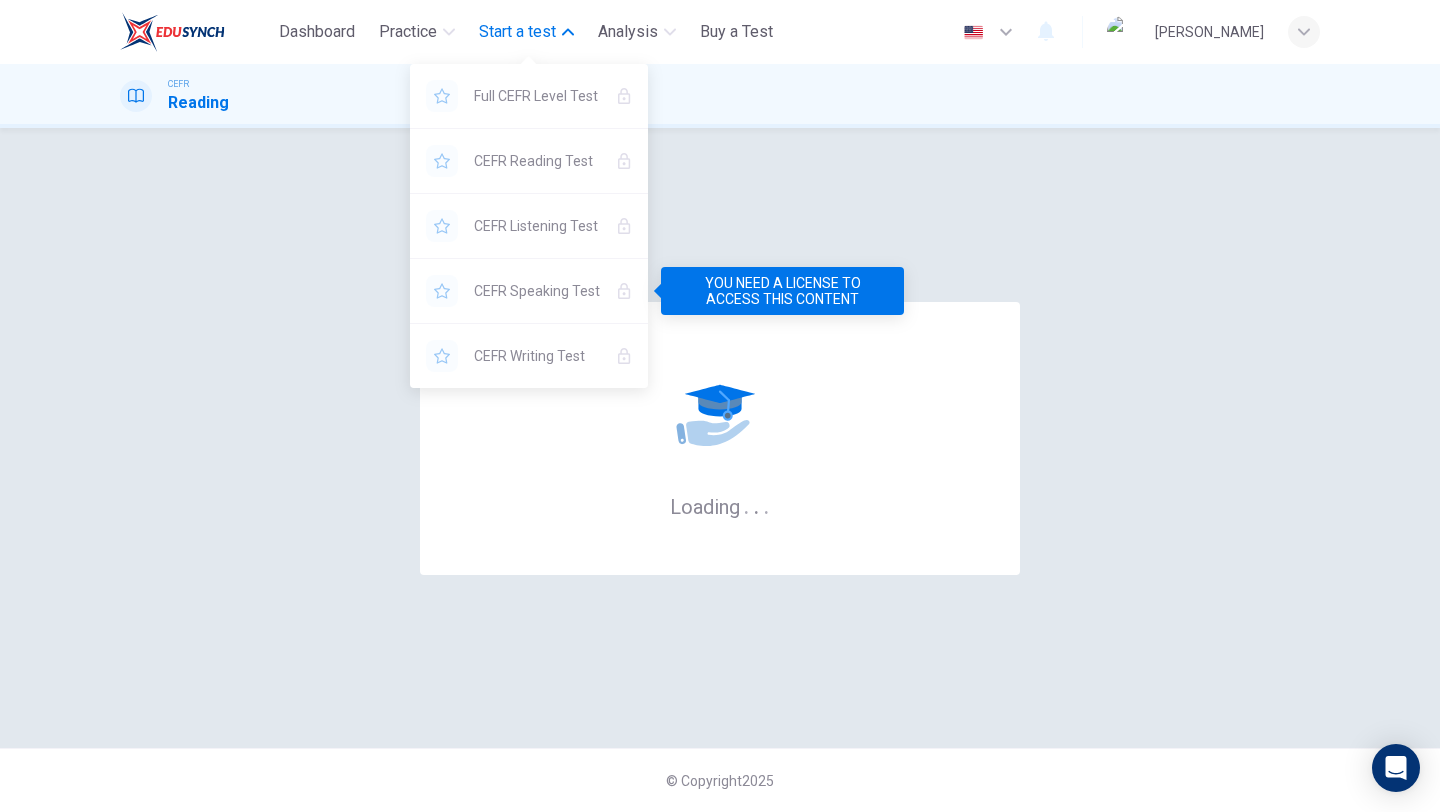 scroll, scrollTop: 0, scrollLeft: 0, axis: both 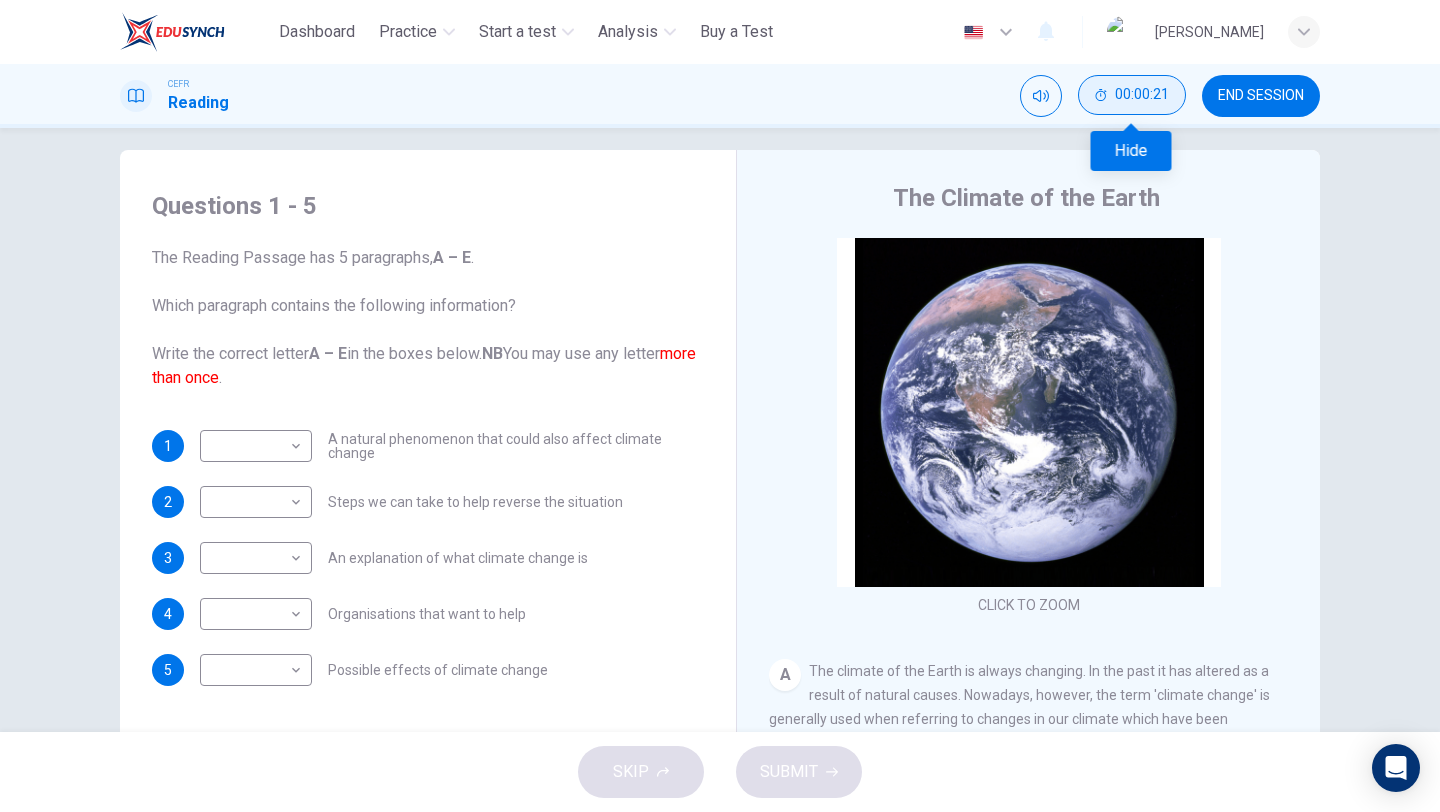 click on "00:00:21" at bounding box center (1142, 95) 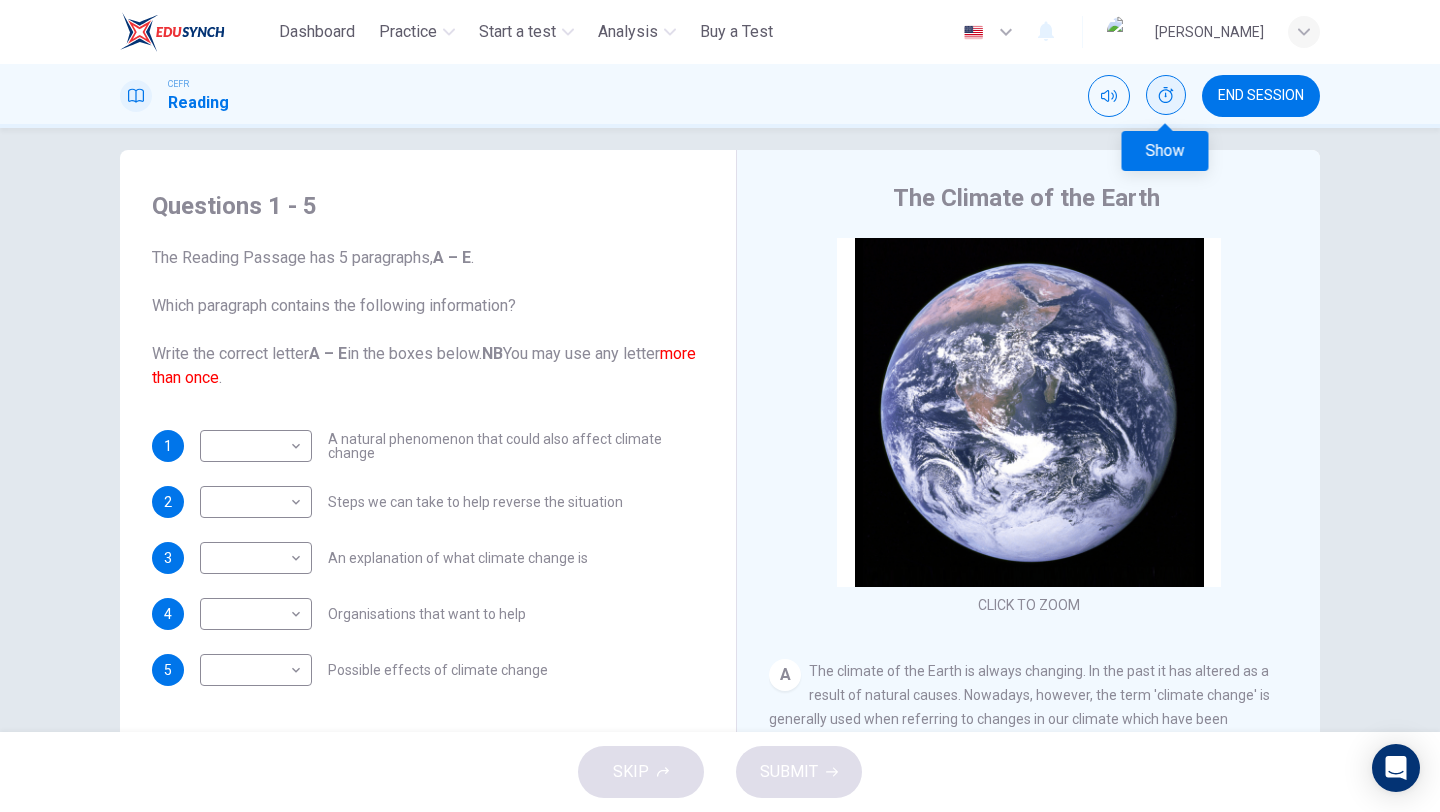 click at bounding box center (1166, 95) 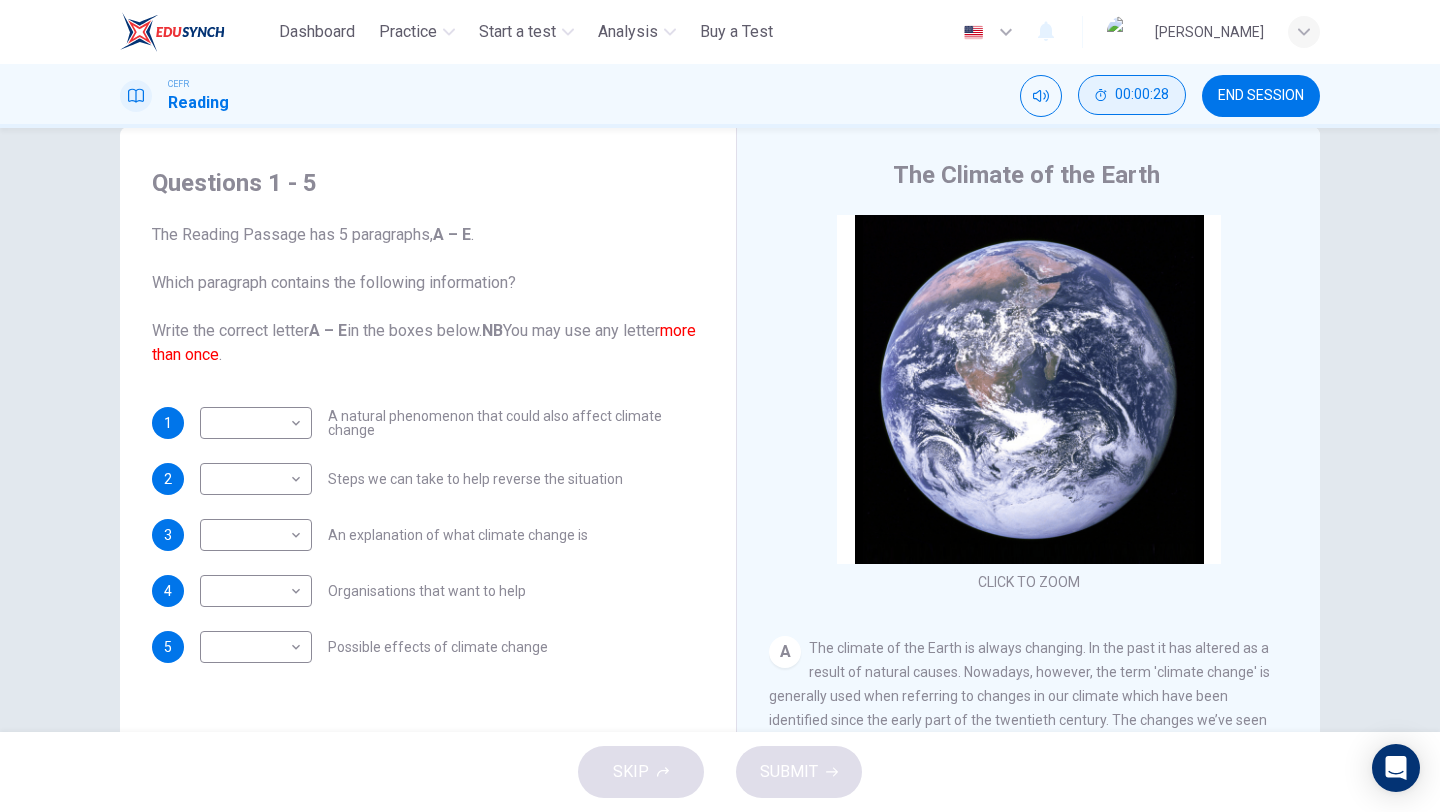 scroll, scrollTop: 47, scrollLeft: 0, axis: vertical 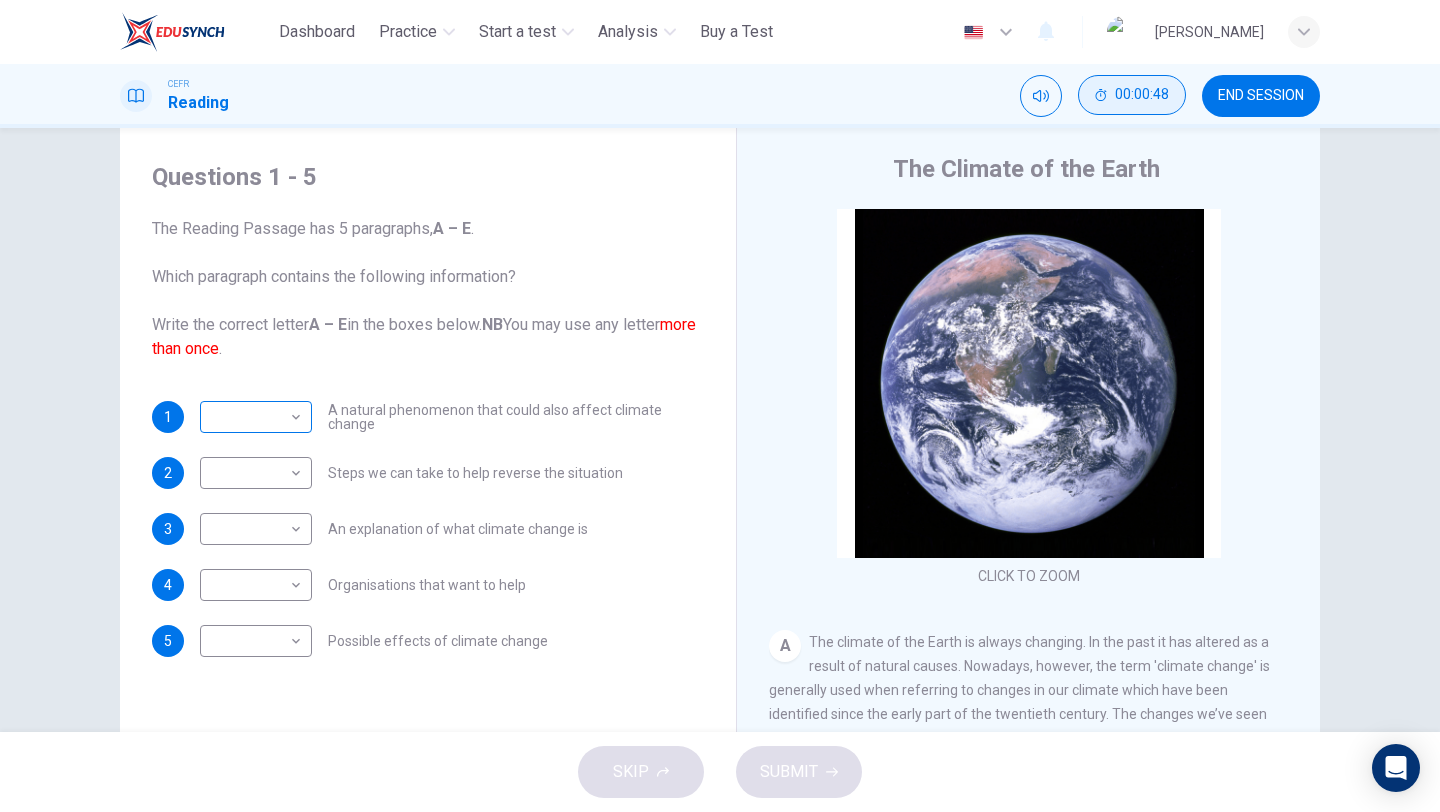 click on "00:00:48 END SESSION Questions 1 - 5 The Reading Passage has 5 paragraphs, A – E . Which paragraph contains the following information? Write the correct letter A – E in the boxes below. NB You may use any letter more than once . 1 ​ ​ A natural phenomenon that could also affect climate change 2 ​ ​ Steps we can take to help reverse the situation 3 ​ ​ An explanation of what climate change is 4 ​ ​ Organisations that want to help 5 ​ ​ Possible effects of climate change The Climate of the Earth CLICK TO ZOOM Click to Zoom A B C D E SKIP SUBMIT ELTC - EduSynch CEFR Test for Teachers in Malaysia Dashboard Practice Start a test Analysis Pricing Notifications 2 © Copyright 2025" at bounding box center (720, 406) 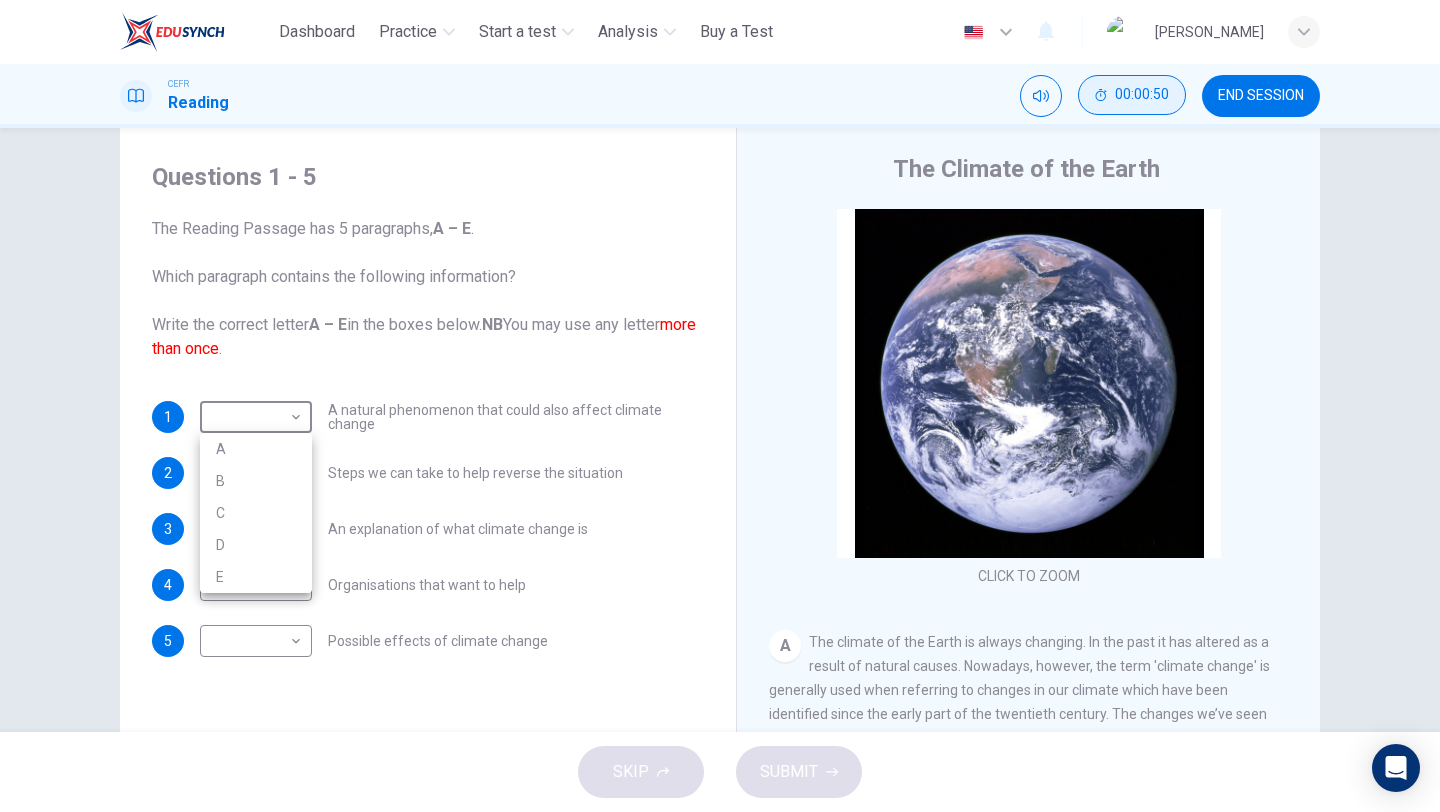 click at bounding box center (720, 406) 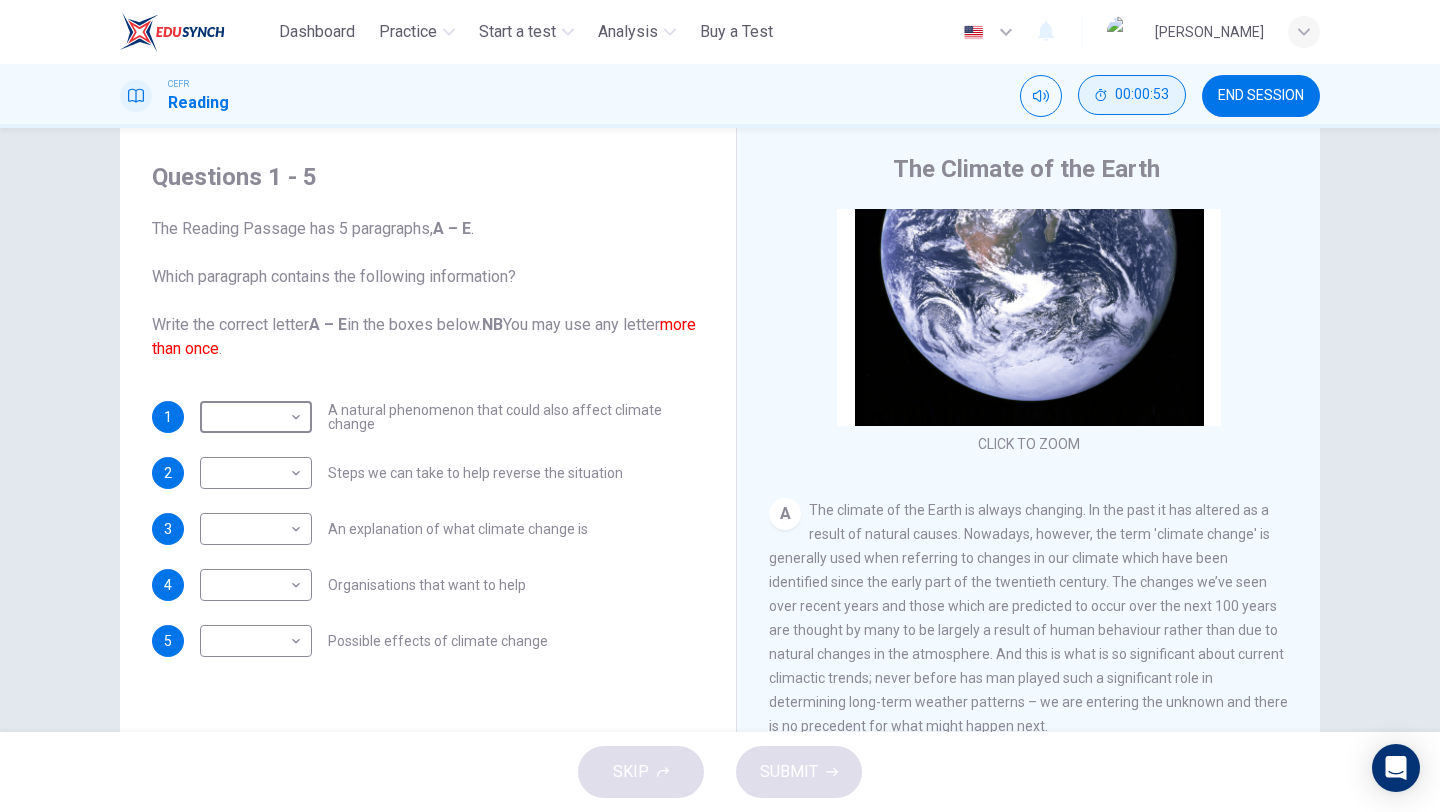 scroll, scrollTop: 295, scrollLeft: 0, axis: vertical 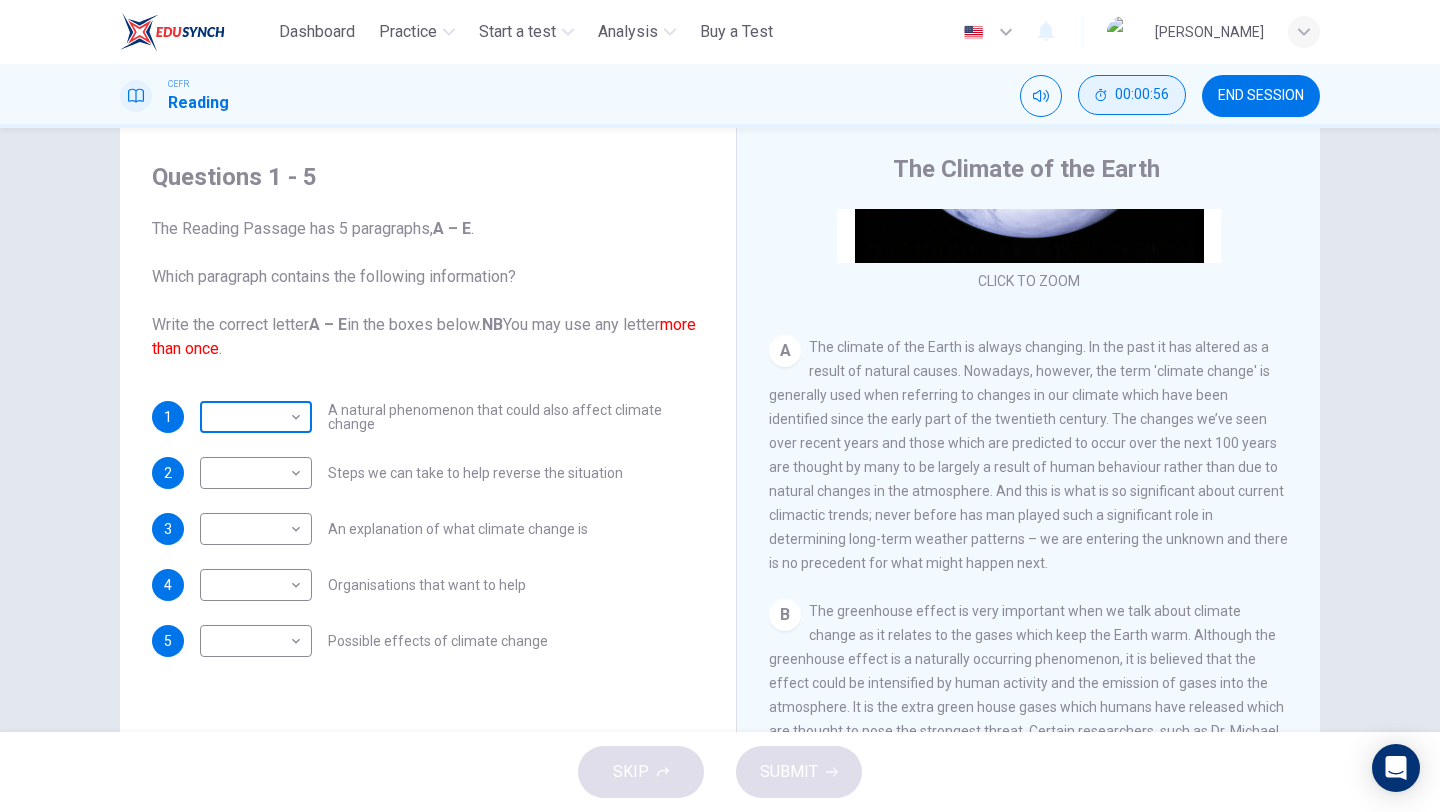 click on "This site uses cookies, as explained in our  Privacy Policy . If you agree to the use of cookies, please click the Accept button and continue to browse our site.   Privacy Policy Accept Dashboard Practice Start a test Analysis Buy a Test English ** ​ [PERSON_NAME] CEFR Reading 00:00:56 END SESSION Questions 1 - 5 The Reading Passage has 5 paragraphs,  A – E . Which paragraph contains the following information?  Write the correct letter  A – E  in the boxes below.
NB  You may use any letter  more than once . 1 ​ ​ A natural phenomenon that could also affect climate change 2 ​ ​ Steps we can take to help reverse the situation 3 ​ ​ An explanation of what climate change is 4 ​ ​ Organisations that want to help 5 ​ ​ Possible effects of climate change The Climate of the Earth CLICK TO ZOOM Click to Zoom A B C D E SKIP SUBMIT ELTC - EduSynch CEFR Test for Teachers in Malaysia
Dashboard Practice Start a test Analysis Pricing   Notifications 2 © Copyright  2025" at bounding box center (720, 406) 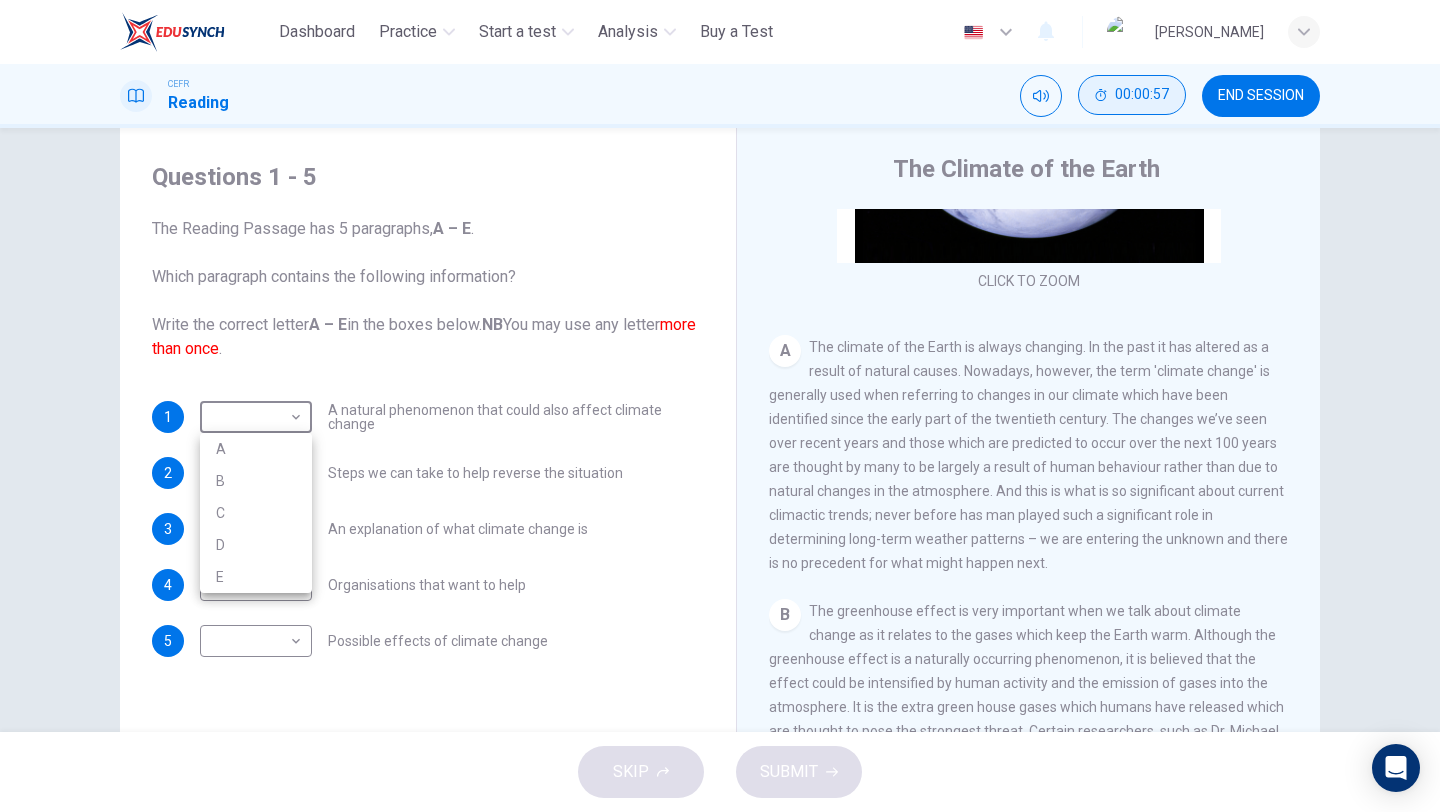 click on "B" at bounding box center [256, 481] 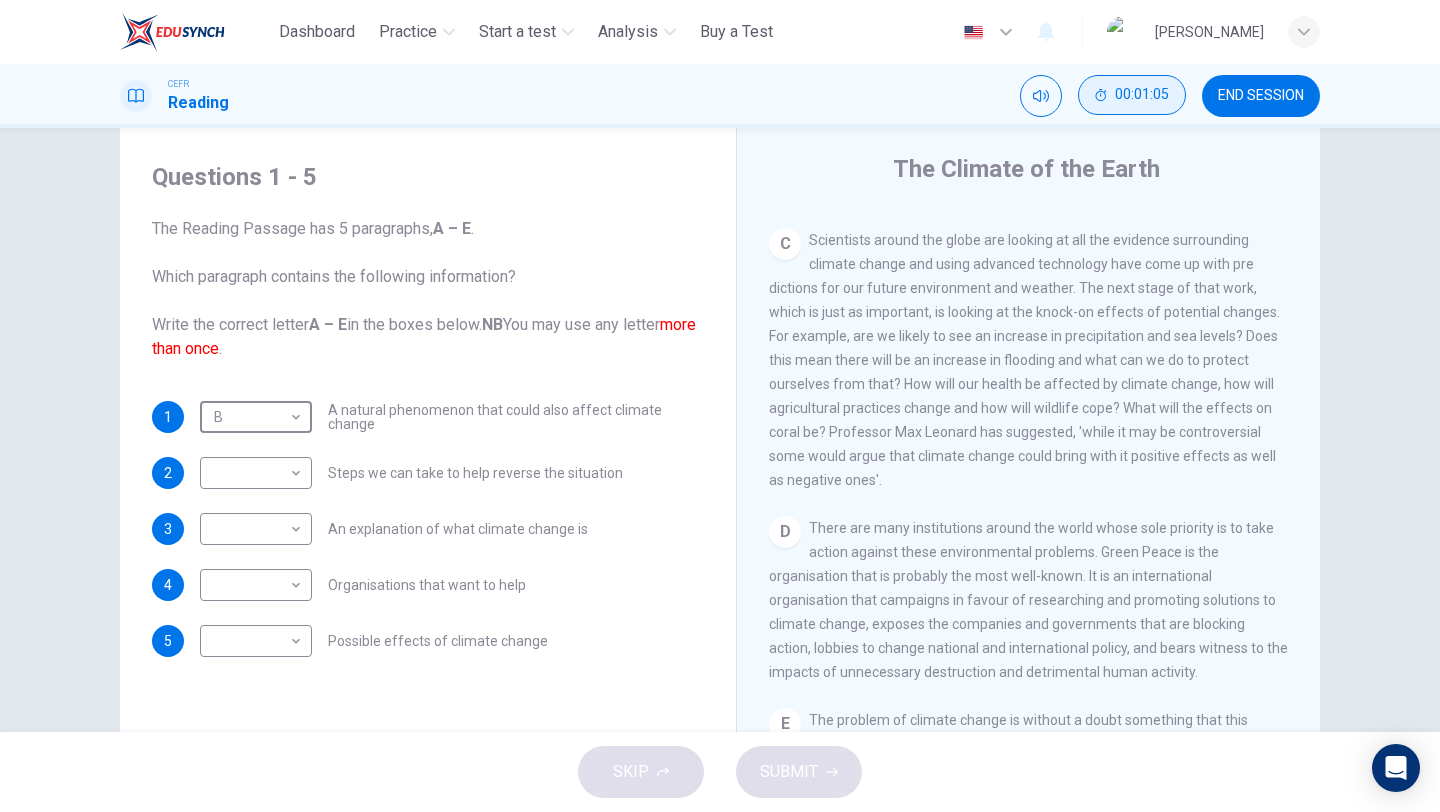 scroll, scrollTop: 1012, scrollLeft: 0, axis: vertical 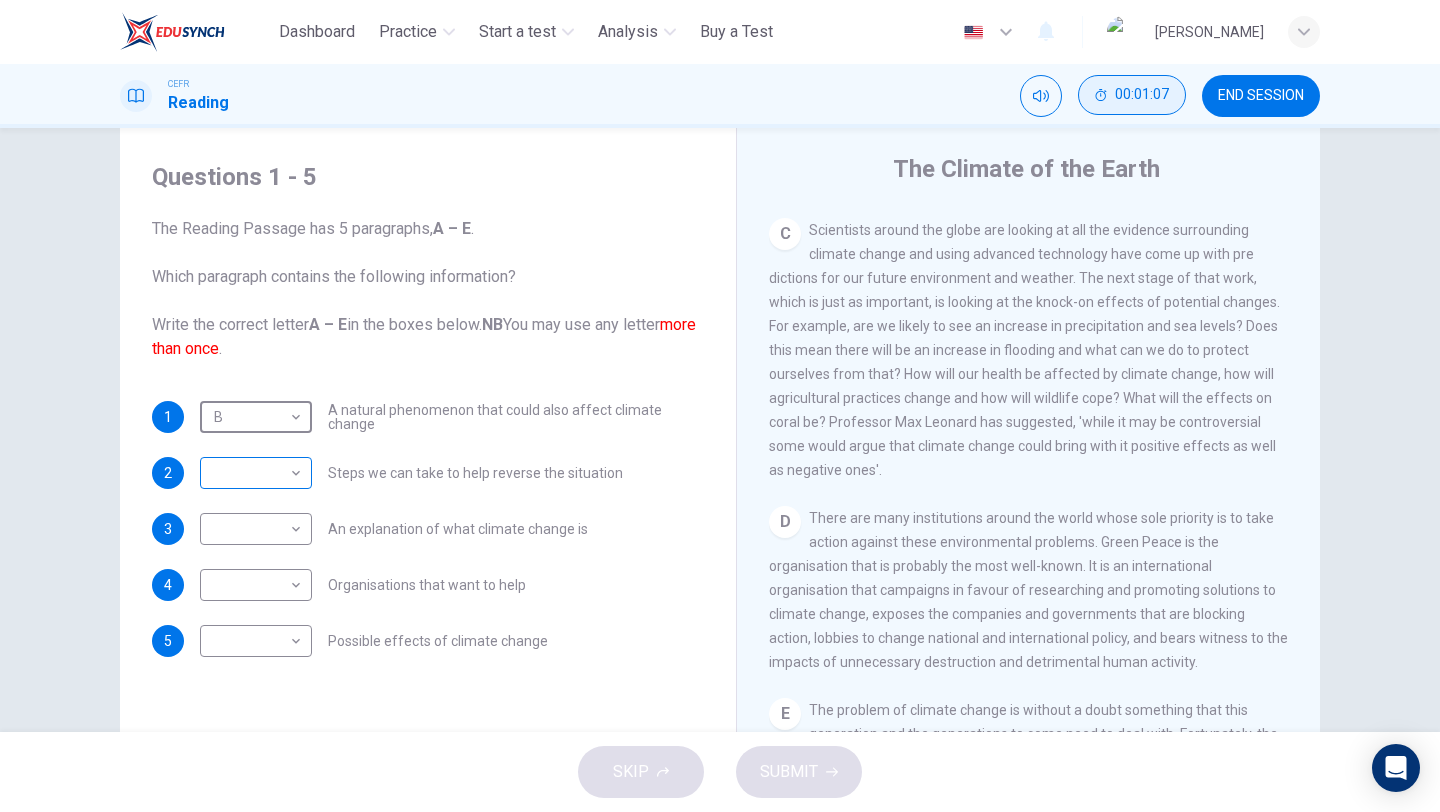 click on "This site uses cookies, as explained in our Privacy Policy. If you agree to the use of cookies, please click the Accept button and continue to browse our site. Privacy Policy Accept Dashboard Practice Start a test Analysis Buy a Test English ** ​ [NAME] CEFR Reading 00:01:07 END SESSION Questions 1 - 5 The Reading Passage has 5 paragraphs, A – E . Which paragraph contains the following information? Write the correct letter A – E in the boxes below. NB You may use any letter more than once . 1 B * ​ A natural phenomenon that could also affect climate change 2 ​ ​ Steps we can take to help reverse the situation 3 ​ ​ An explanation of what climate change is 4 ​ ​ Organisations that want to help 5 ​ ​ Possible effects of climate change The Climate of the Earth CLICK TO ZOOM Click to Zoom A B C D E SKIP SUBMIT ELTC - EduSynch CEFR Test for Teachers in Malaysia
Dashboard Practice Start a test Analysis Pricing Notifications 2 © Copyright 2025" at bounding box center [720, 406] 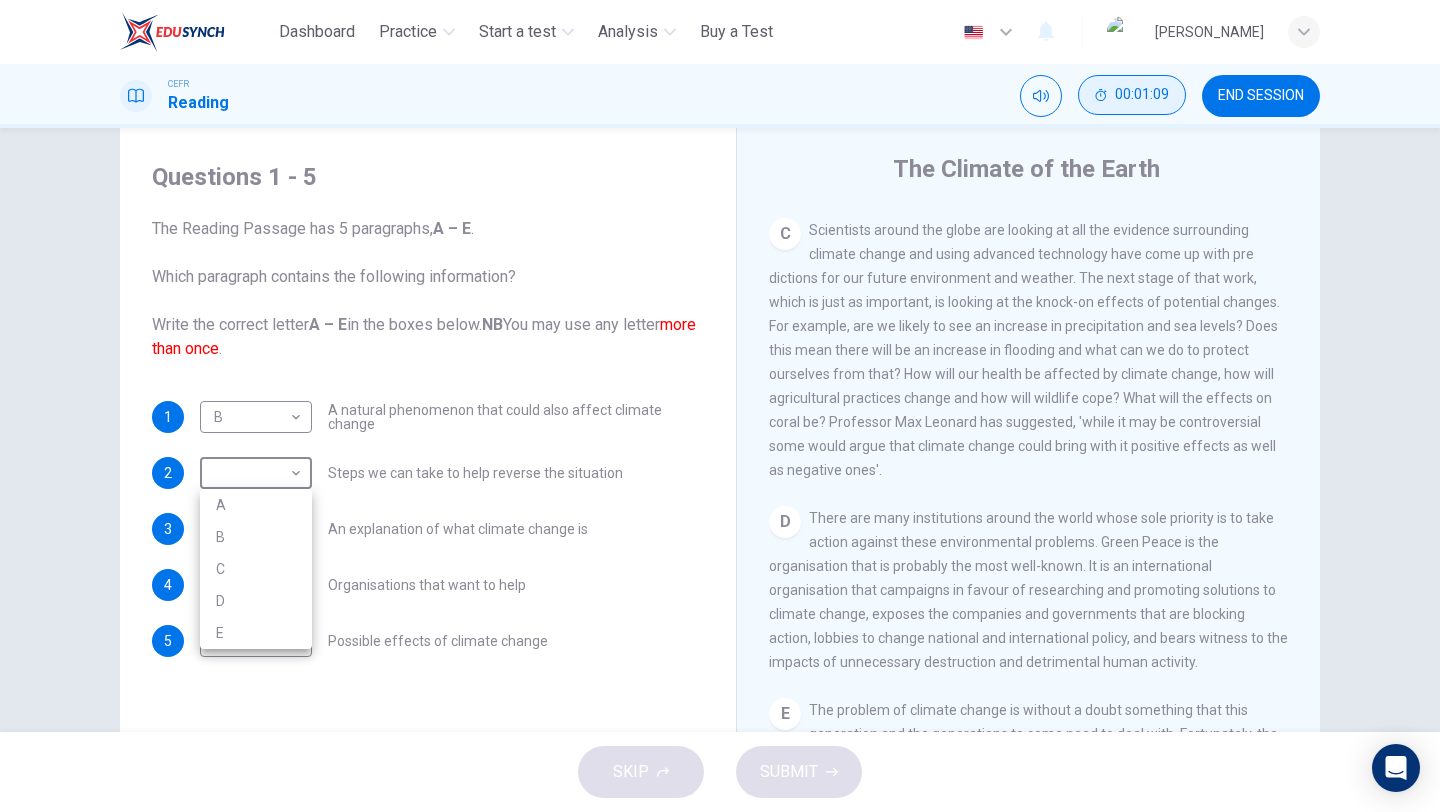 click on "D" at bounding box center (256, 601) 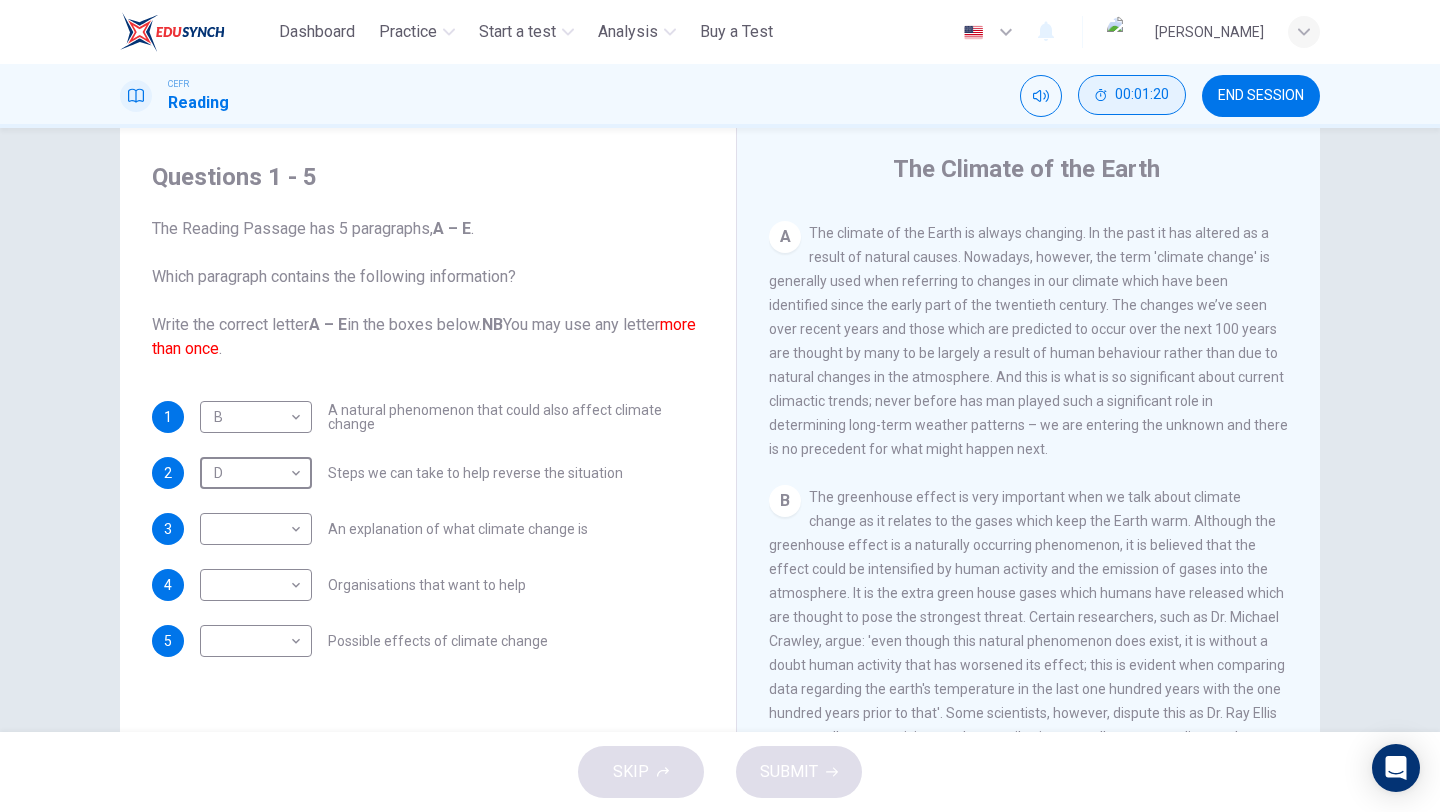scroll, scrollTop: 383, scrollLeft: 0, axis: vertical 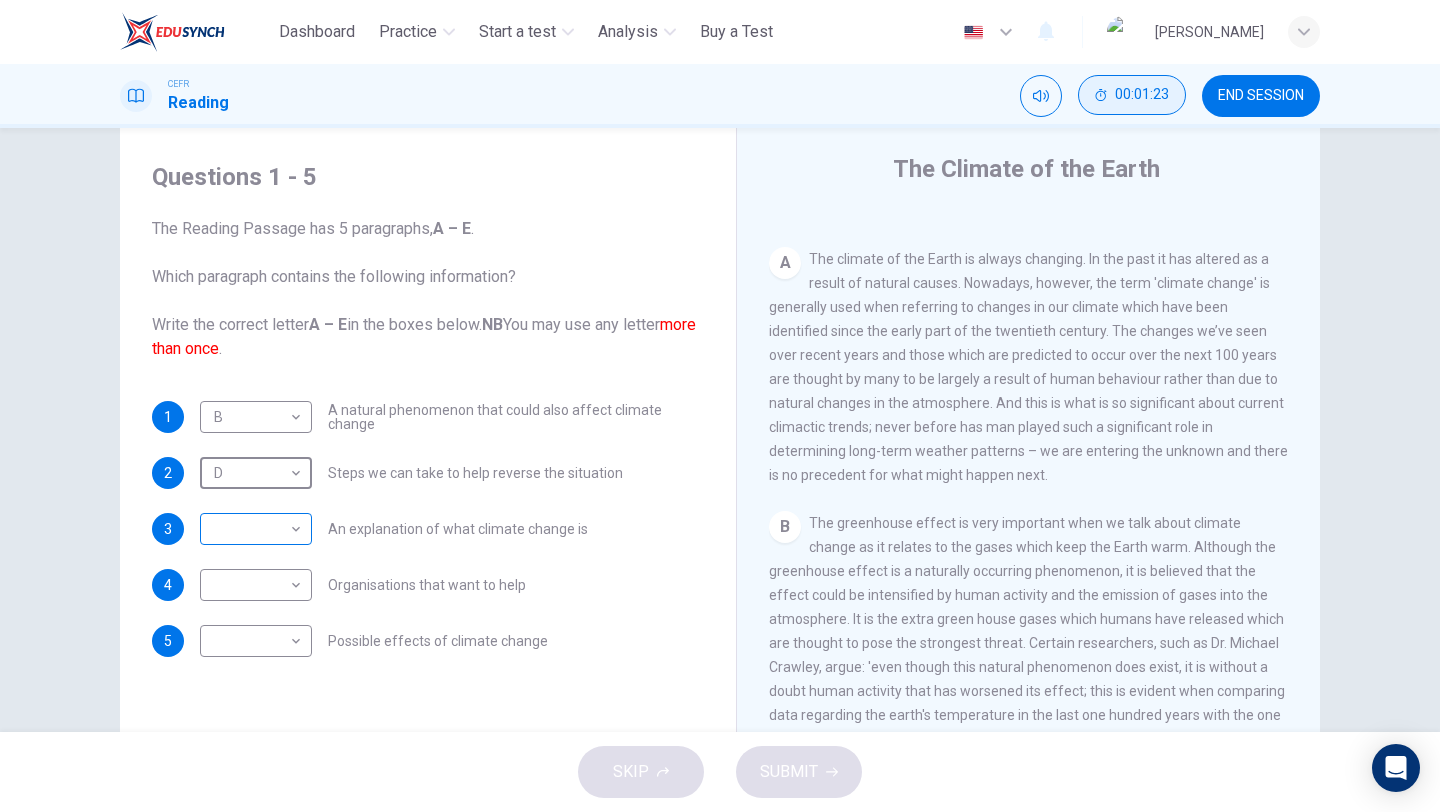 click on "This site uses cookies, as explained in our Privacy Policy. If you agree to the use of cookies, please click the Accept button and continue to browse our site. Privacy Policy Accept Dashboard Practice Start a test Analysis Buy a Test English ** ​ [NAME] CEFR Reading 00:01:23 END SESSION Questions 1 - 5 The Reading Passage has 5 paragraphs, A – E . Which paragraph contains the following information? Write the correct letter A – E in the boxes below. NB You may use any letter more than once . 1 B * ​ A natural phenomenon that could also affect climate change 2 D * ​ Steps we can take to help reverse the situation 3 ​ ​ An explanation of what climate change is 4 ​ ​ Organisations that want to help 5 ​ ​ Possible effects of climate change The Climate of the Earth CLICK TO ZOOM Click to Zoom A B C D E SKIP SUBMIT ELTC - EduSynch CEFR Test for Teachers in Malaysia
Dashboard Practice Start a test Analysis Pricing Notifications 2 © Copyright 2025" at bounding box center (720, 406) 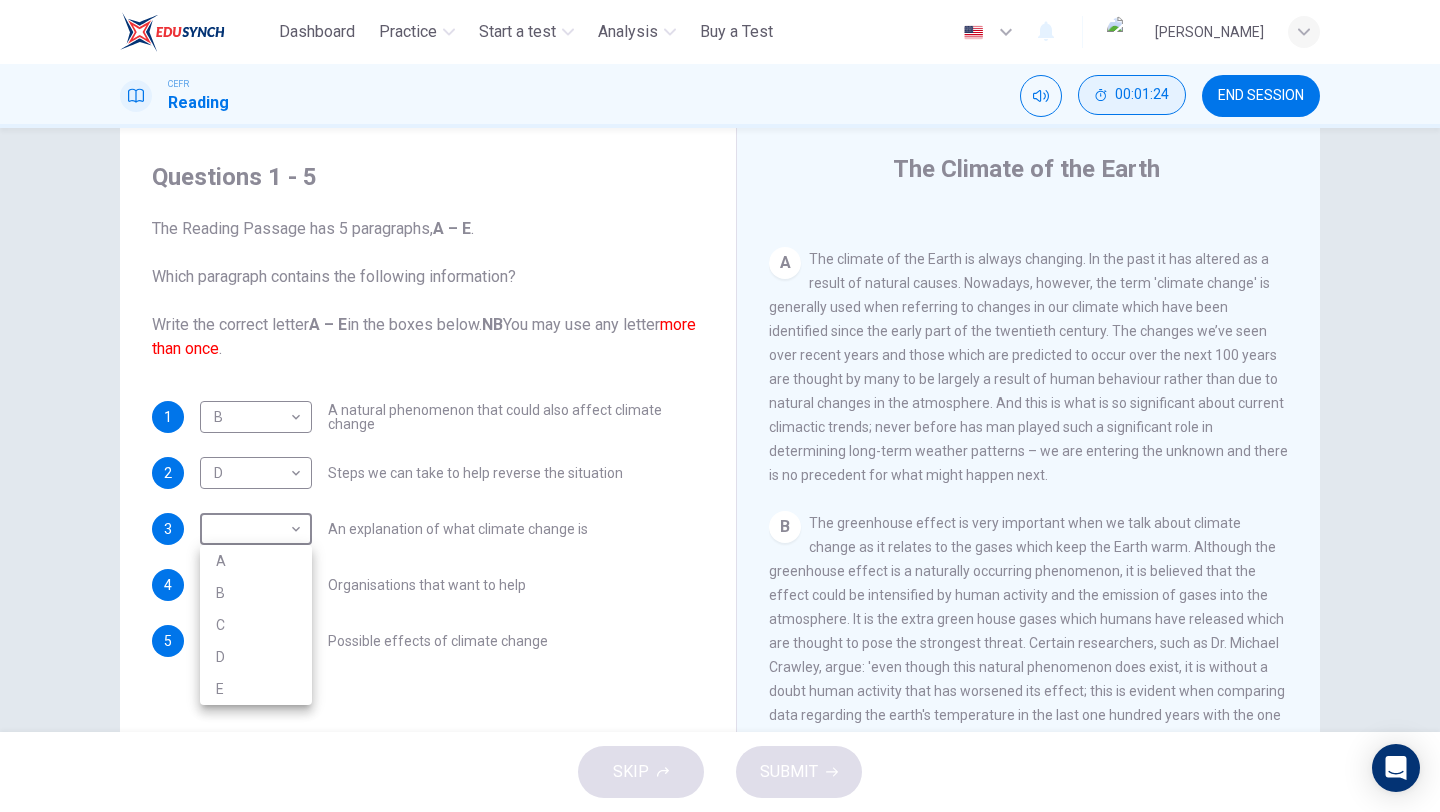 click on "A" at bounding box center [256, 561] 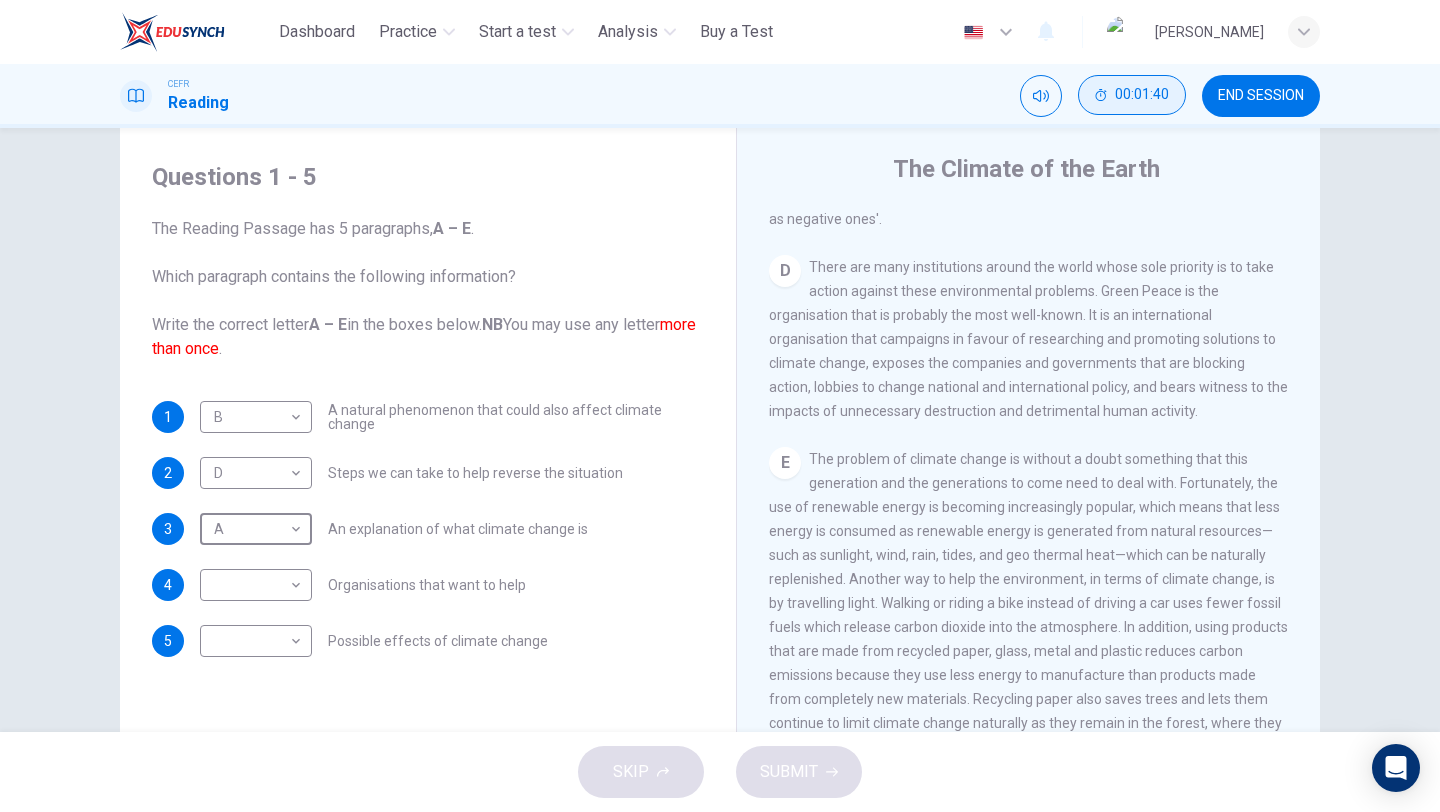 scroll, scrollTop: 1359, scrollLeft: 0, axis: vertical 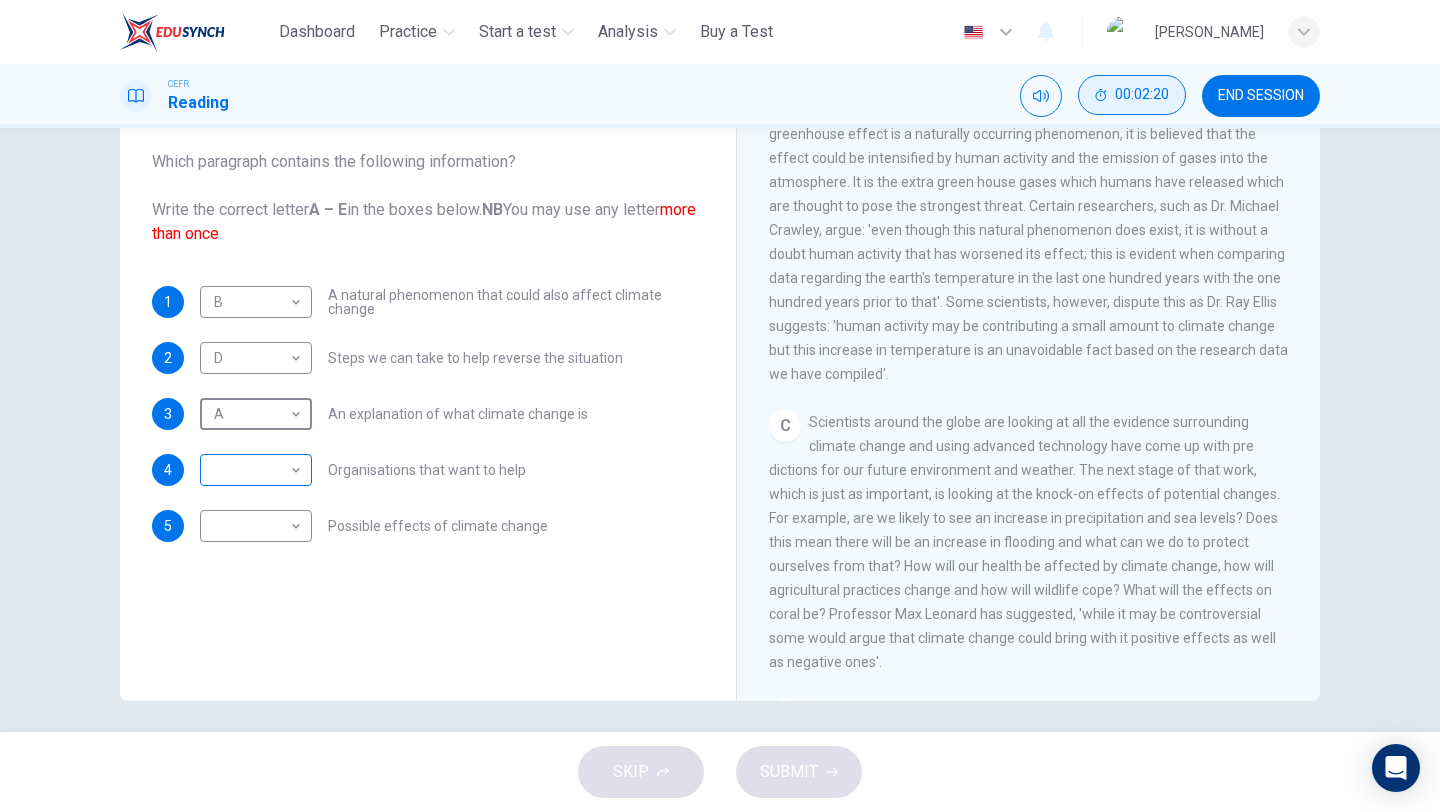 click on "This site uses cookies, as explained in our  Privacy Policy . If you agree to the use of cookies, please click the Accept button and continue to browse our site.   Privacy Policy Accept Dashboard Practice Start a test Analysis Buy a Test English ** ​ PHIONG YING QIAN CEFR Reading 00:02:20 END SESSION Questions 1 - 5 The Reading Passage has 5 paragraphs,  A – E . Which paragraph contains the following information?  Write the correct letter  A – E  in the boxes below.
NB  You may use any letter  more than once . 1 B * ​ A natural phenomenon that could also affect climate change 2 D * ​ Steps we can take to help reverse the situation 3 A * ​ An explanation of what climate change is 4 ​ ​ Organisations that want to help 5 ​ ​ Possible effects of climate change The Climate of the Earth CLICK TO ZOOM Click to Zoom A B C D E SKIP SUBMIT ELTC - EduSynch CEFR Test for Teachers in Malaysia
Dashboard Practice Start a test Analysis Pricing   Notifications 2 © Copyright  2025" at bounding box center [720, 406] 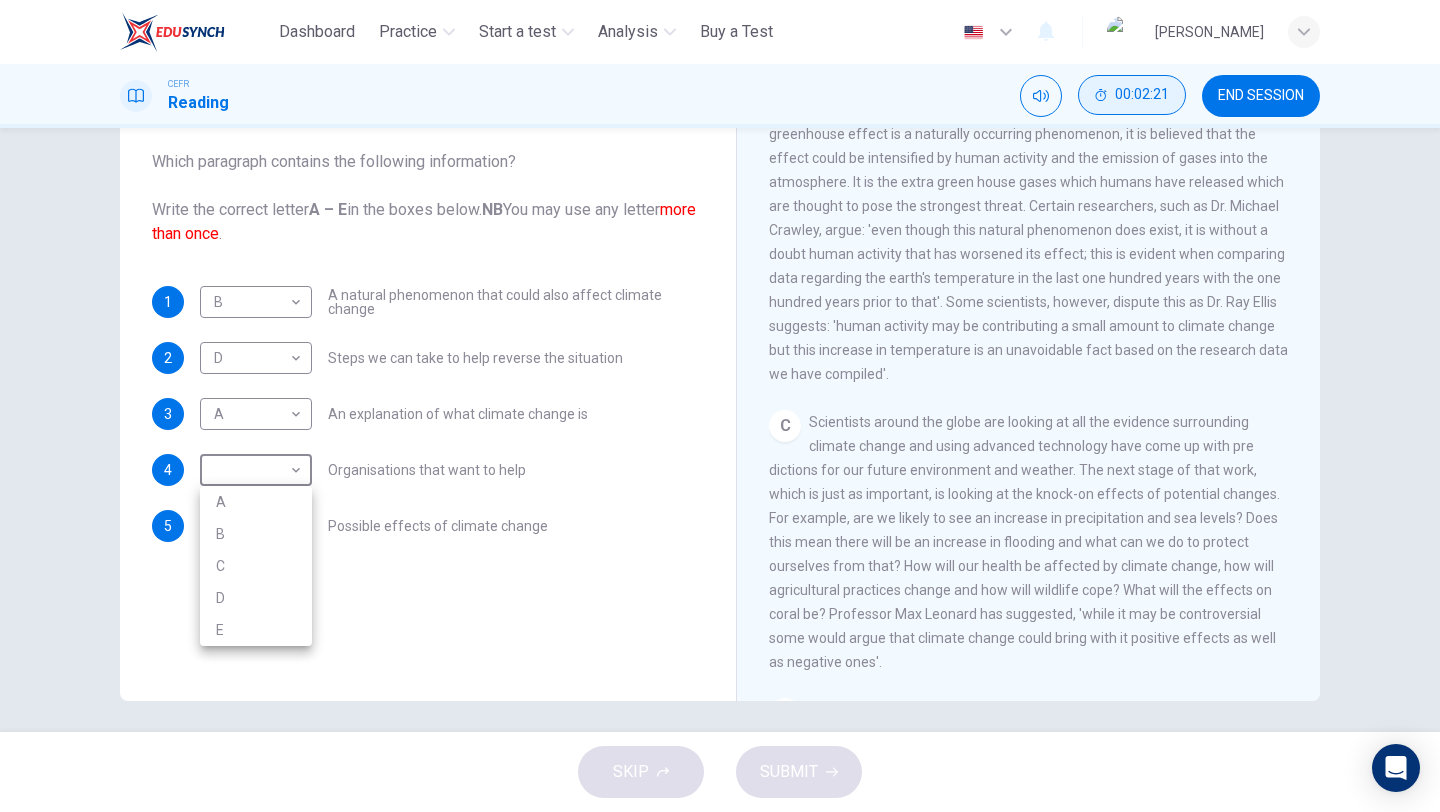 click on "C" at bounding box center [256, 566] 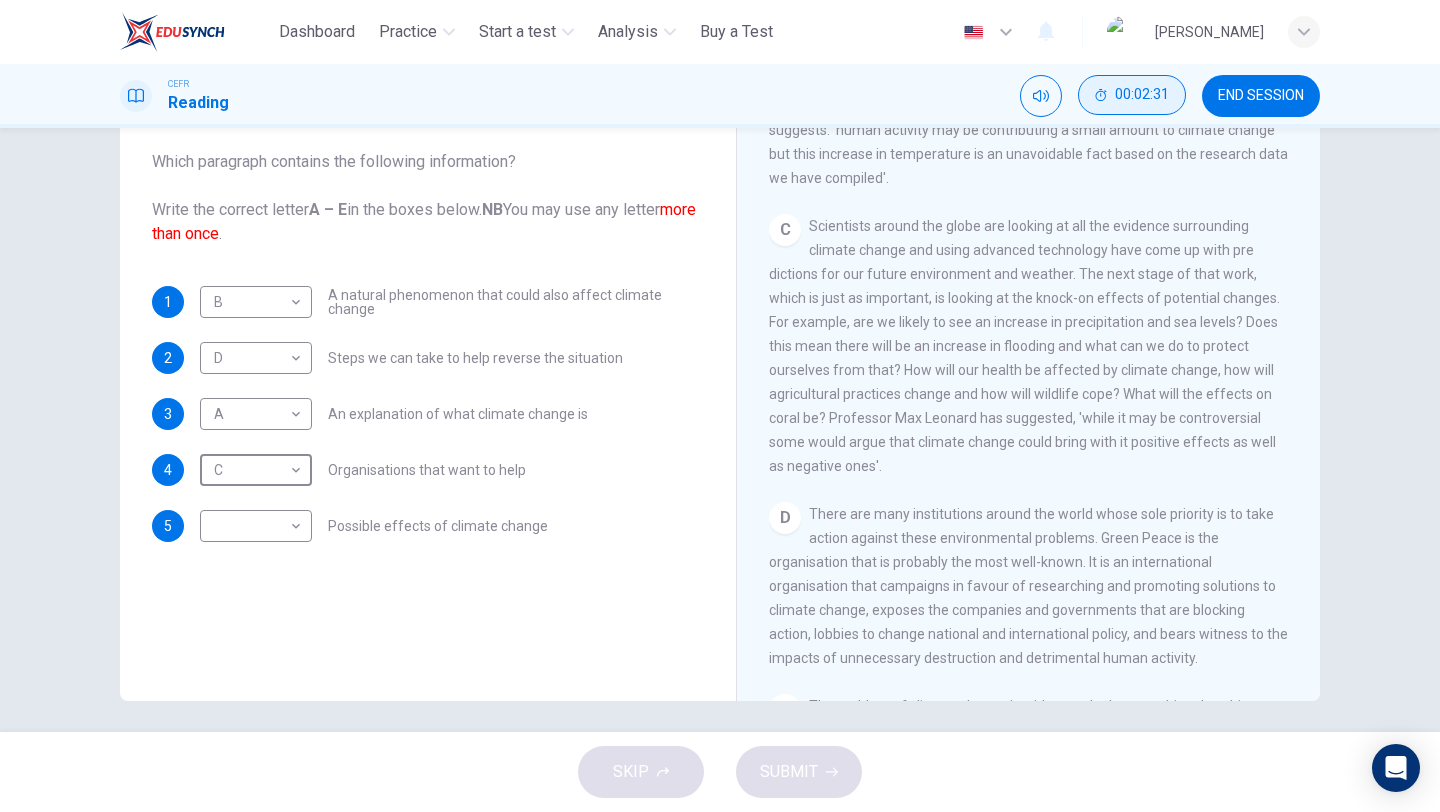 scroll, scrollTop: 898, scrollLeft: 0, axis: vertical 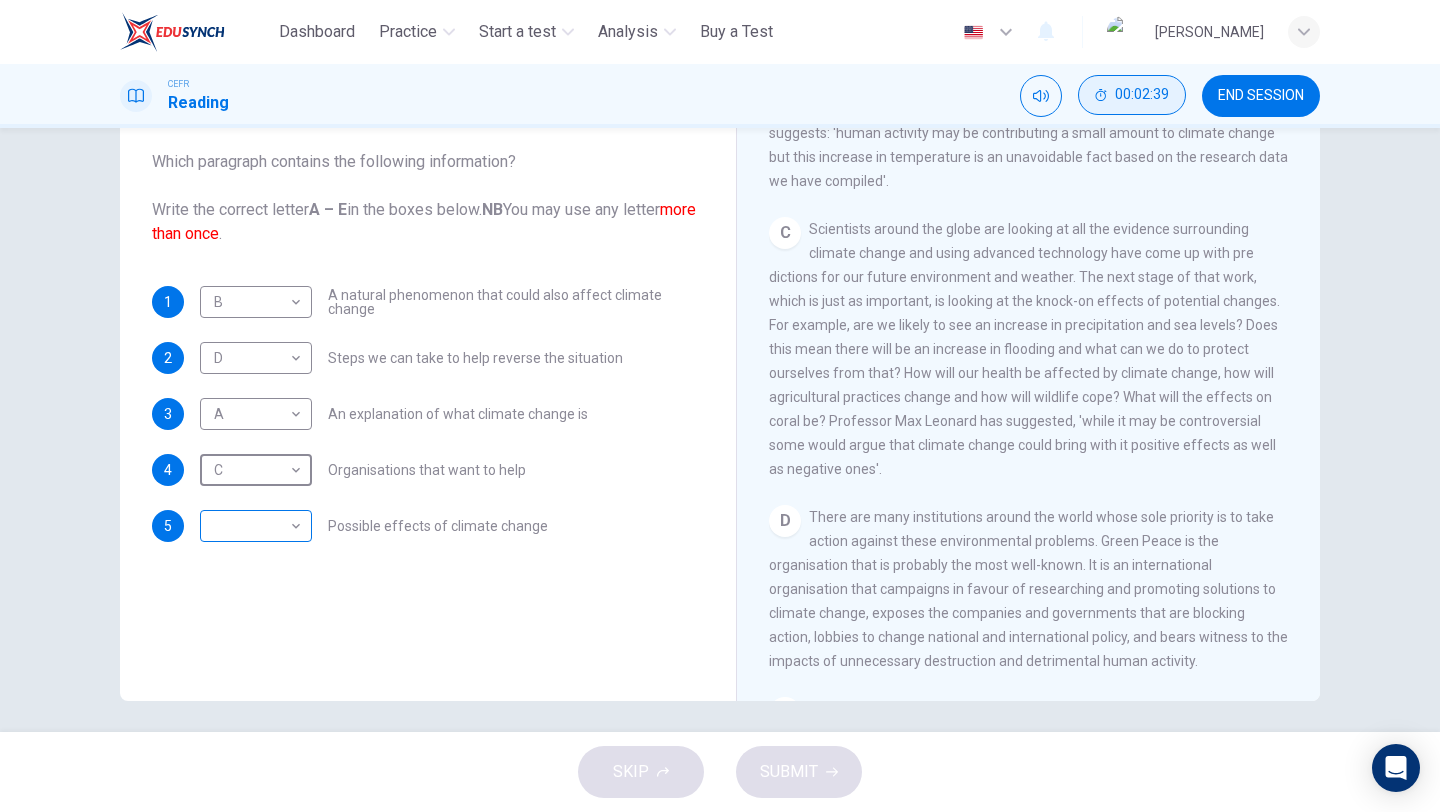 click on "This site uses cookies, as explained in our  Privacy Policy . If you agree to the use of cookies, please click the Accept button and continue to browse our site.   Privacy Policy Accept Dashboard Practice Start a test Analysis Buy a Test English ** ​ PHIONG YING QIAN CEFR Reading 00:02:39 END SESSION Questions 1 - 5 The Reading Passage has 5 paragraphs,  A – E . Which paragraph contains the following information?  Write the correct letter  A – E  in the boxes below.
NB  You may use any letter  more than once . 1 B * ​ A natural phenomenon that could also affect climate change 2 D * ​ Steps we can take to help reverse the situation 3 A * ​ An explanation of what climate change is 4 C * ​ Organisations that want to help 5 ​ ​ Possible effects of climate change The Climate of the Earth CLICK TO ZOOM Click to Zoom A B C D E SKIP SUBMIT ELTC - EduSynch CEFR Test for Teachers in Malaysia
Dashboard Practice Start a test Analysis Pricing   Notifications 2 © Copyright  2025" at bounding box center [720, 406] 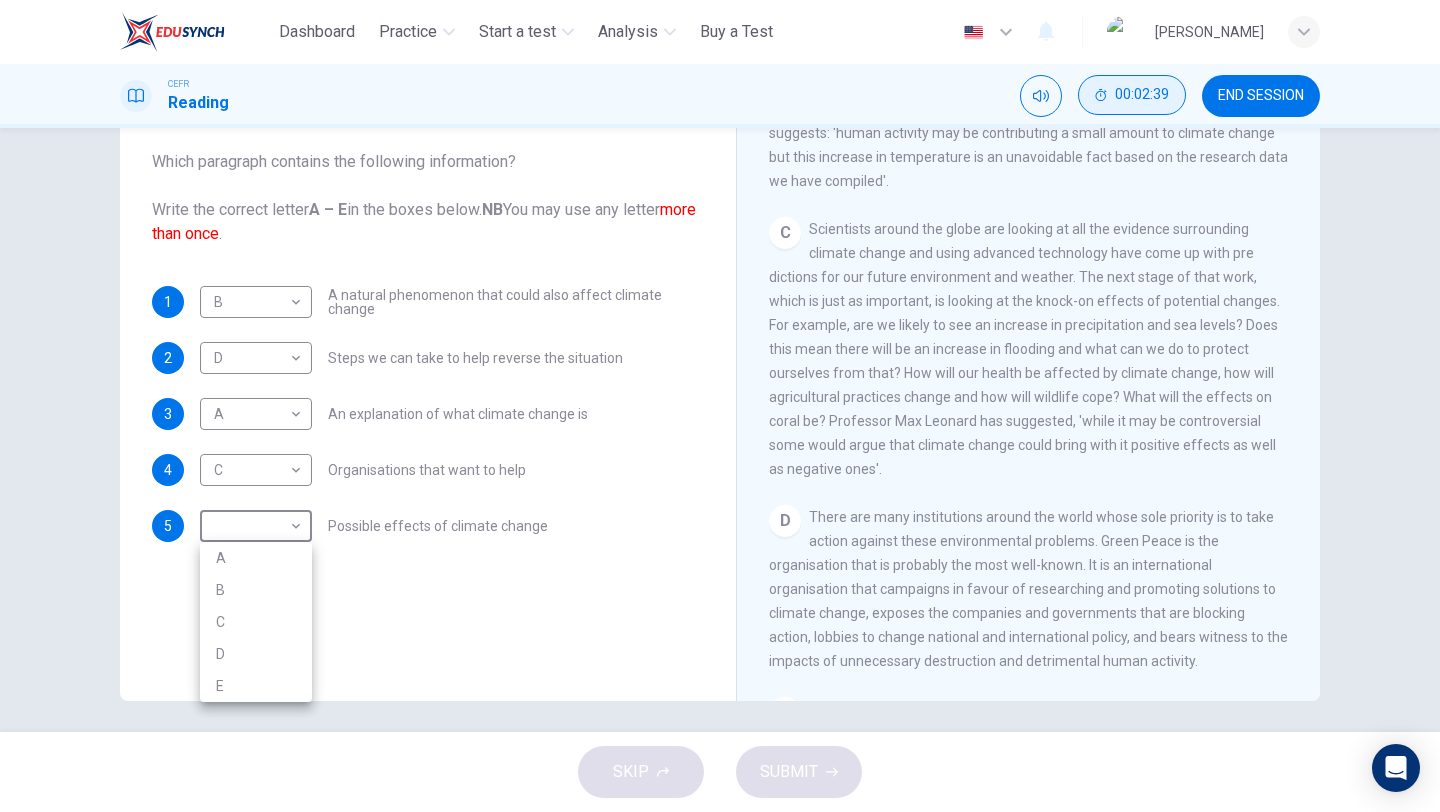 click on "C" at bounding box center [256, 622] 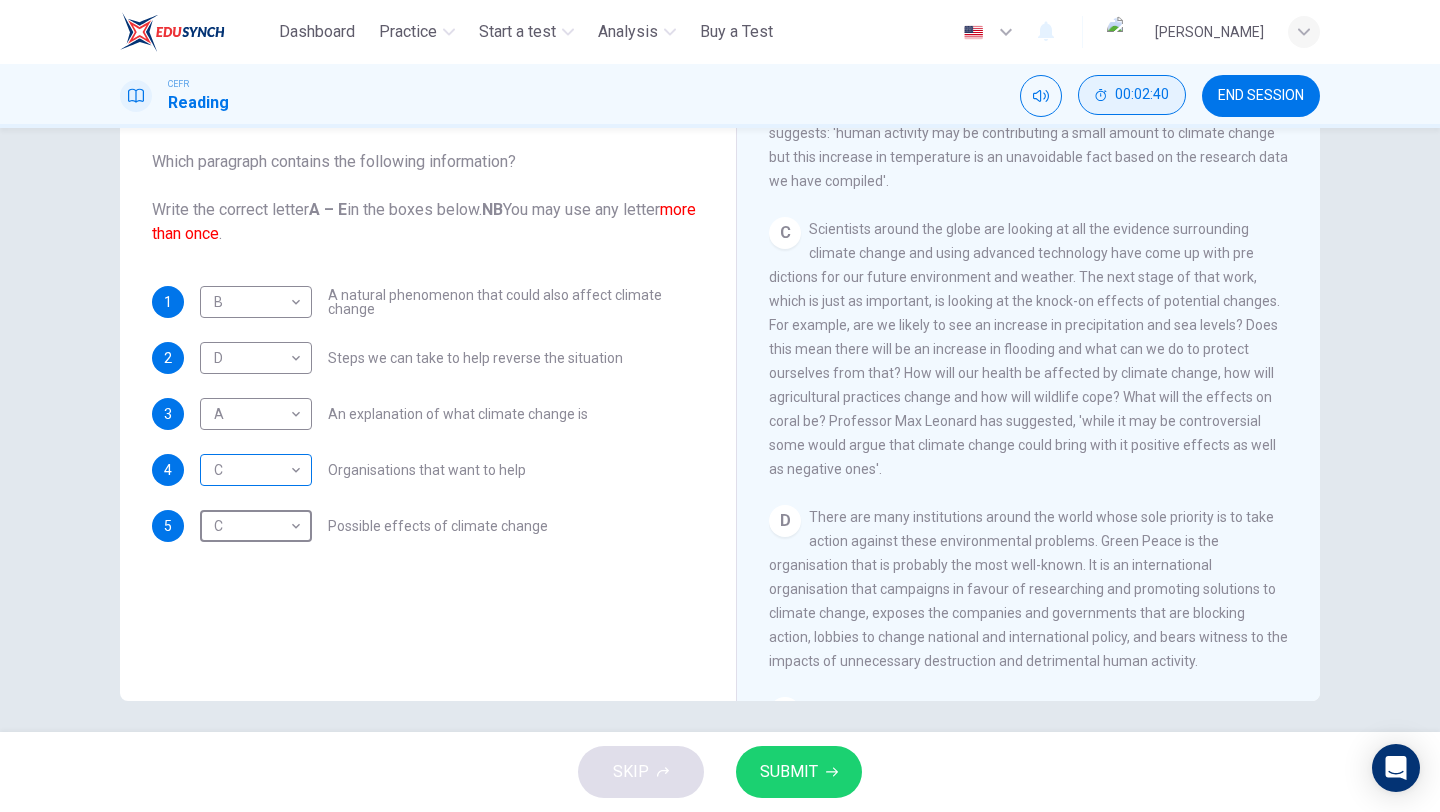 click on "This site uses cookies, as explained in our  Privacy Policy . If you agree to the use of cookies, please click the Accept button and continue to browse our site.   Privacy Policy Accept Dashboard Practice Start a test Analysis Buy a Test English ** ​ [PERSON_NAME] CEFR Reading 00:02:40 END SESSION Questions 1 - 5 The Reading Passage has 5 paragraphs,  A – E . Which paragraph contains the following information?  Write the correct letter  A – E  in the boxes below.
NB  You may use any letter  more than once . 1 B * ​ A natural phenomenon that could also affect climate change 2 D * ​ Steps we can take to help reverse the situation 3 A * ​ An explanation of what climate change is 4 C * ​ Organisations that want to help 5 C * ​ Possible effects of climate change The Climate of the Earth CLICK TO ZOOM Click to Zoom A B C D E SKIP SUBMIT ELTC - EduSynch CEFR Test for Teachers in Malaysia
Dashboard Practice Start a test Analysis Pricing   Notifications 2 © Copyright  2025" at bounding box center (720, 406) 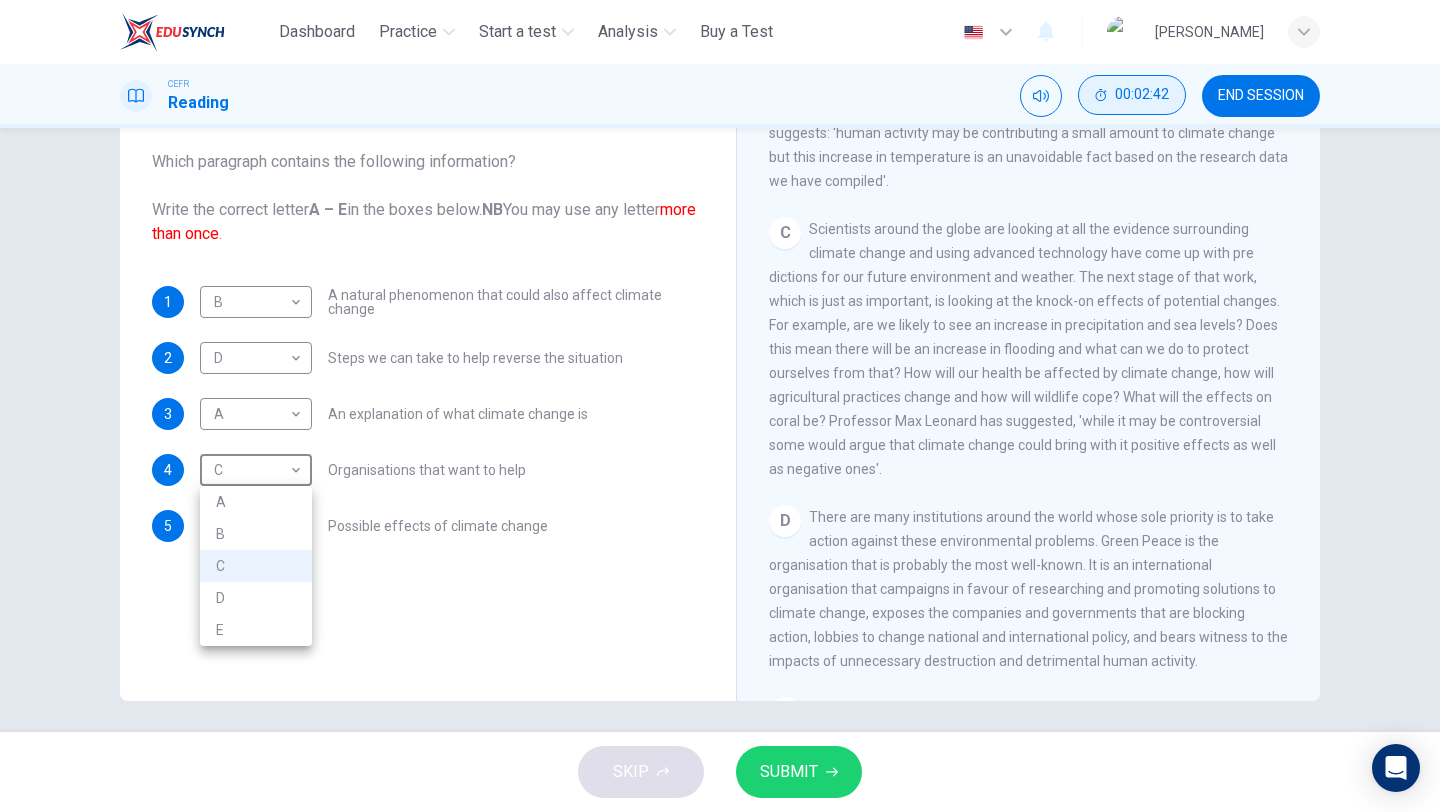 click at bounding box center [720, 406] 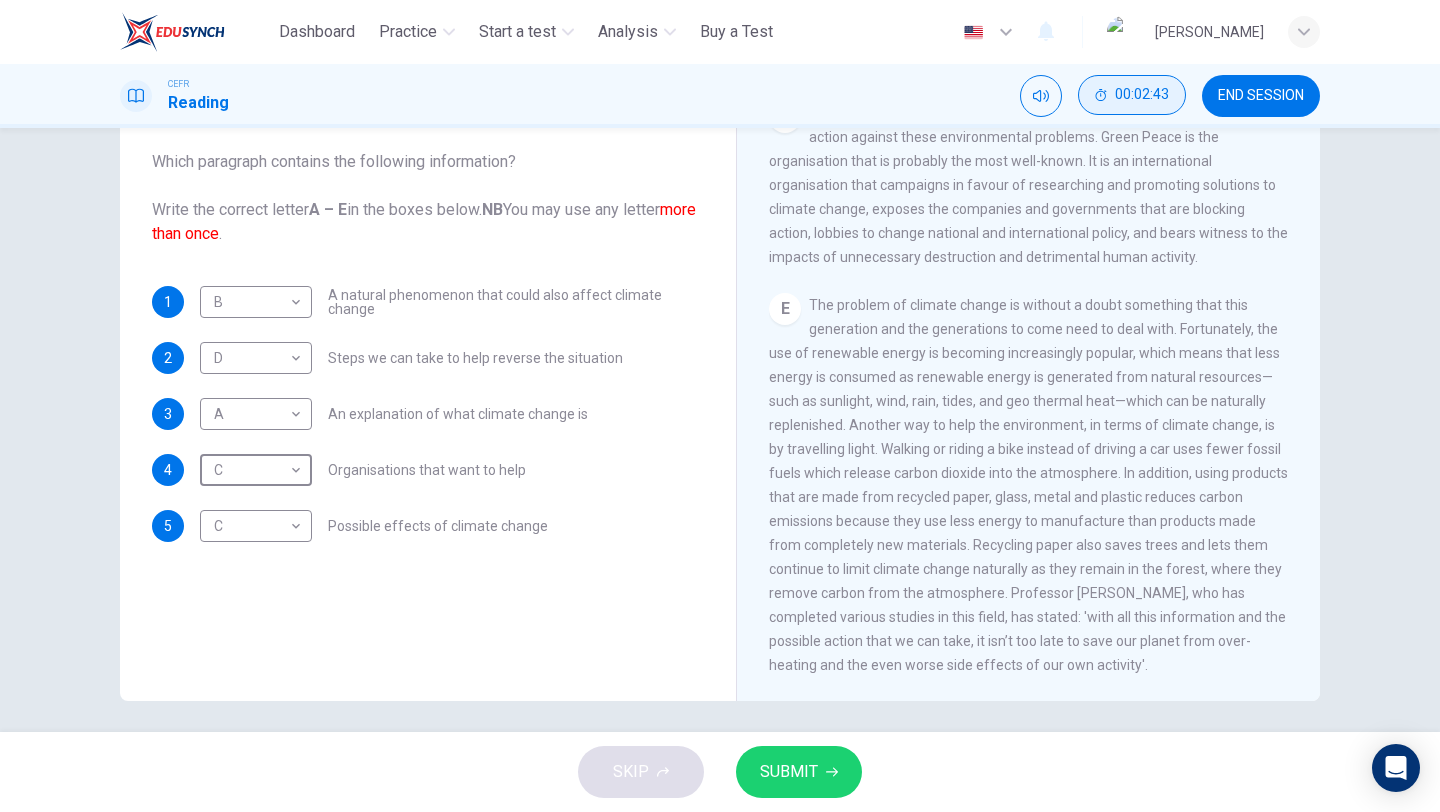 scroll, scrollTop: 1359, scrollLeft: 0, axis: vertical 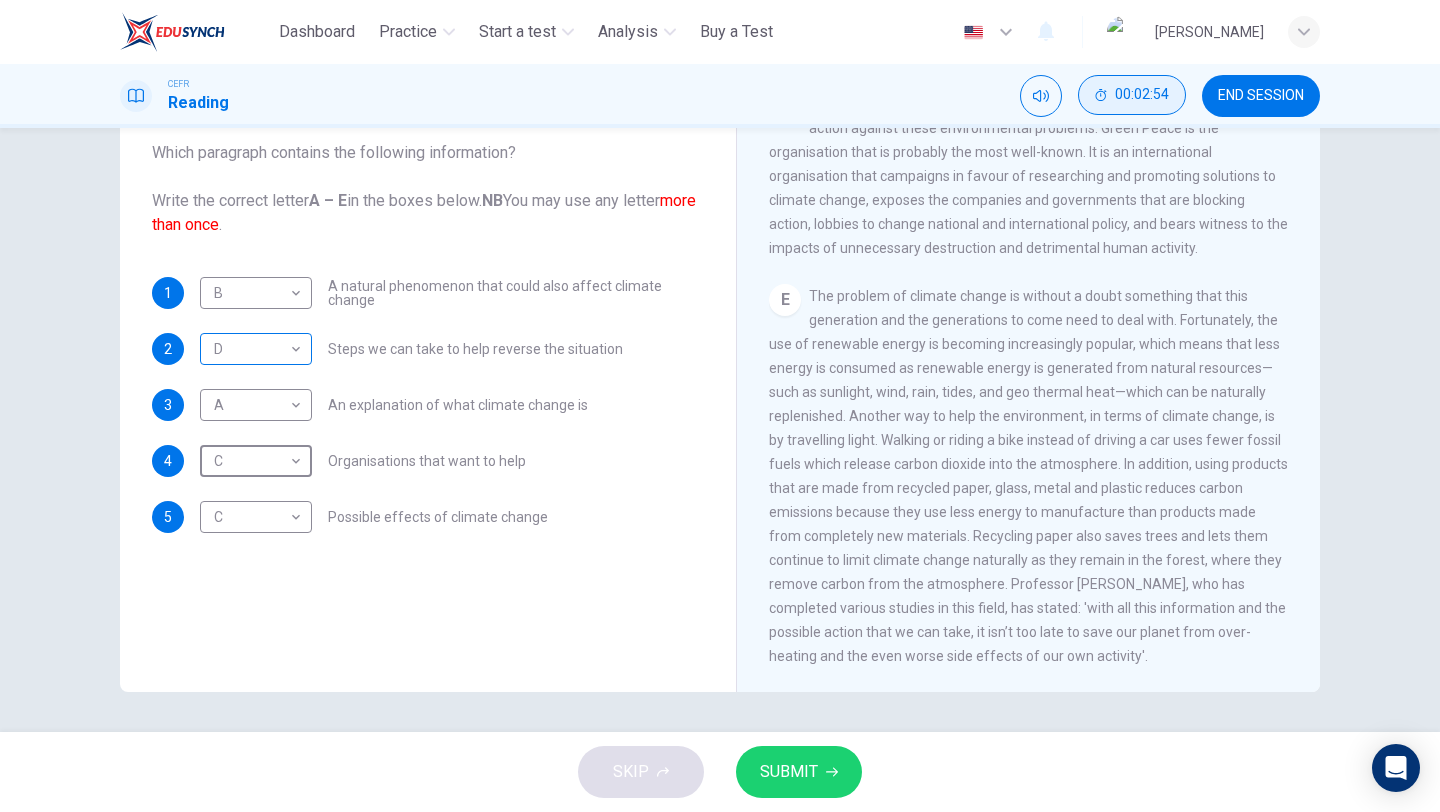 click on "This site uses cookies, as explained in our  Privacy Policy . If you agree to the use of cookies, please click the Accept button and continue to browse our site.   Privacy Policy Accept Dashboard Practice Start a test Analysis Buy a Test English ** ​ [PERSON_NAME] CEFR Reading 00:02:54 END SESSION Questions 1 - 5 The Reading Passage has 5 paragraphs,  A – E . Which paragraph contains the following information?  Write the correct letter  A – E  in the boxes below.
NB  You may use any letter  more than once . 1 B * ​ A natural phenomenon that could also affect climate change 2 D * ​ Steps we can take to help reverse the situation 3 A * ​ An explanation of what climate change is 4 C * ​ Organisations that want to help 5 C * ​ Possible effects of climate change The Climate of the Earth CLICK TO ZOOM Click to Zoom A B C D E SKIP SUBMIT ELTC - EduSynch CEFR Test for Teachers in Malaysia
Dashboard Practice Start a test Analysis Pricing   Notifications 2 © Copyright  2025" at bounding box center [720, 406] 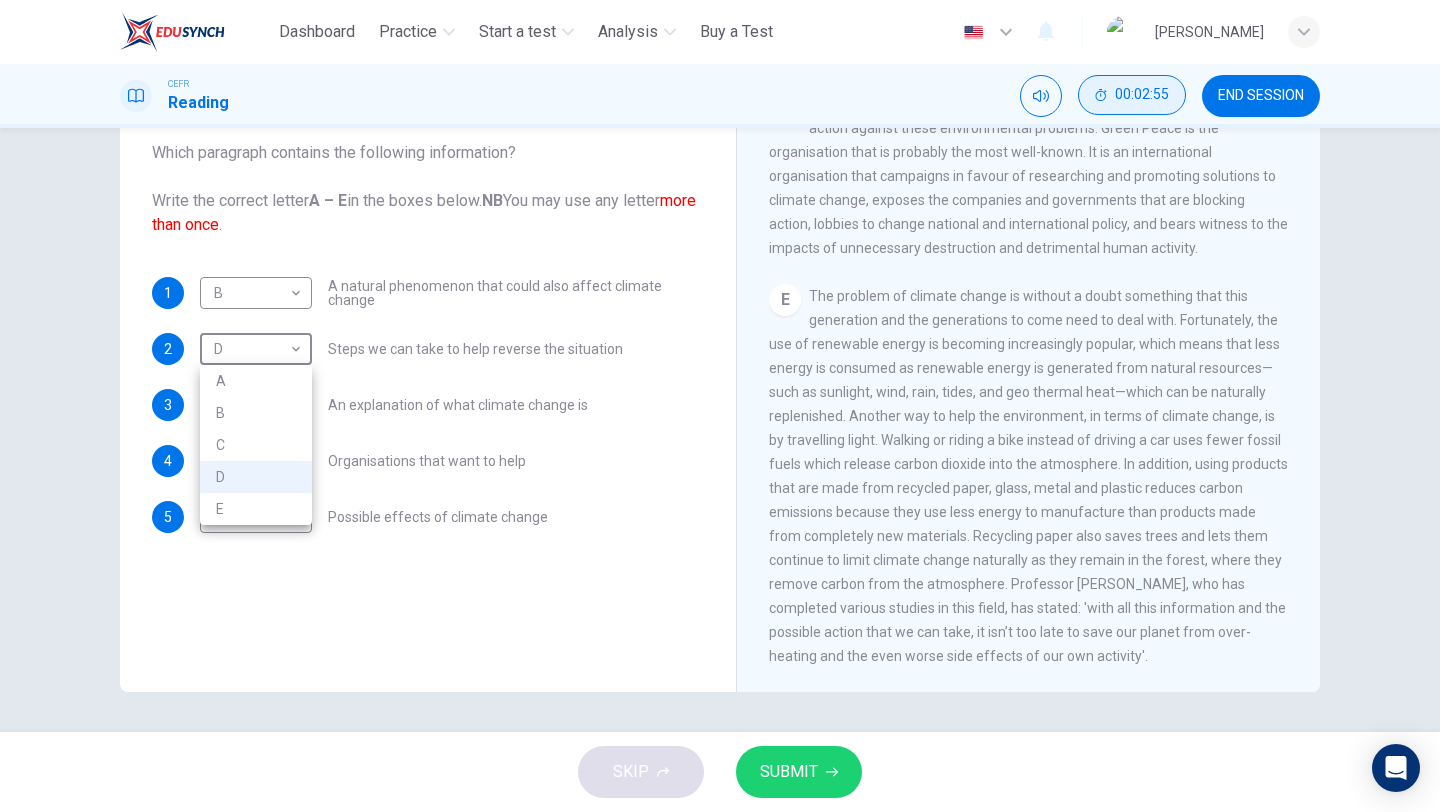 click on "E" at bounding box center (256, 509) 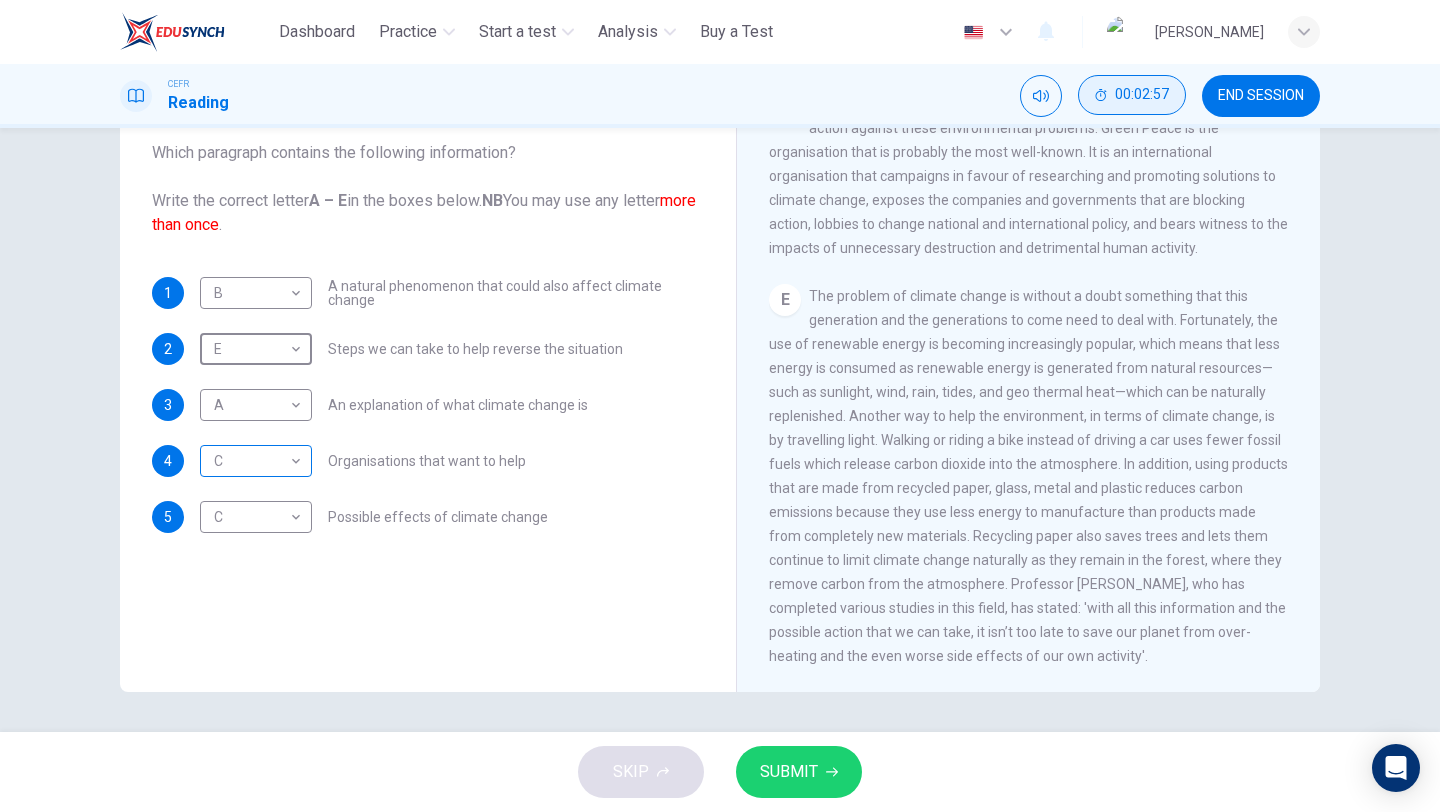 click on "This site uses cookies, as explained in our Privacy Policy. If you agree to the use of cookies, please click the Accept button and continue to browse our site. Privacy Policy Accept Dashboard Practice Start a test Analysis Buy a Test English ** ​ [NAME] CEFR Reading 00:02:57 END SESSION Questions 1 - 5 The Reading Passage has 5 paragraphs, A – E . Which paragraph contains the following information? Write the correct letter A – E in the boxes below. NB You may use any letter more than once . 1 B * ​ A natural phenomenon that could also affect climate change 2 E * ​ Steps we can take to help reverse the situation 3 A * ​ An explanation of what climate change is 4 C * ​ Organisations that want to help 5 C * ​ Possible effects of climate change The Climate of the Earth CLICK TO ZOOM Click to Zoom A B C D E SKIP SUBMIT ELTC - EduSynch CEFR Test for Teachers in Malaysia
Dashboard Practice Start a test Analysis Pricing Notifications 2 © Copyright 2025" at bounding box center [720, 406] 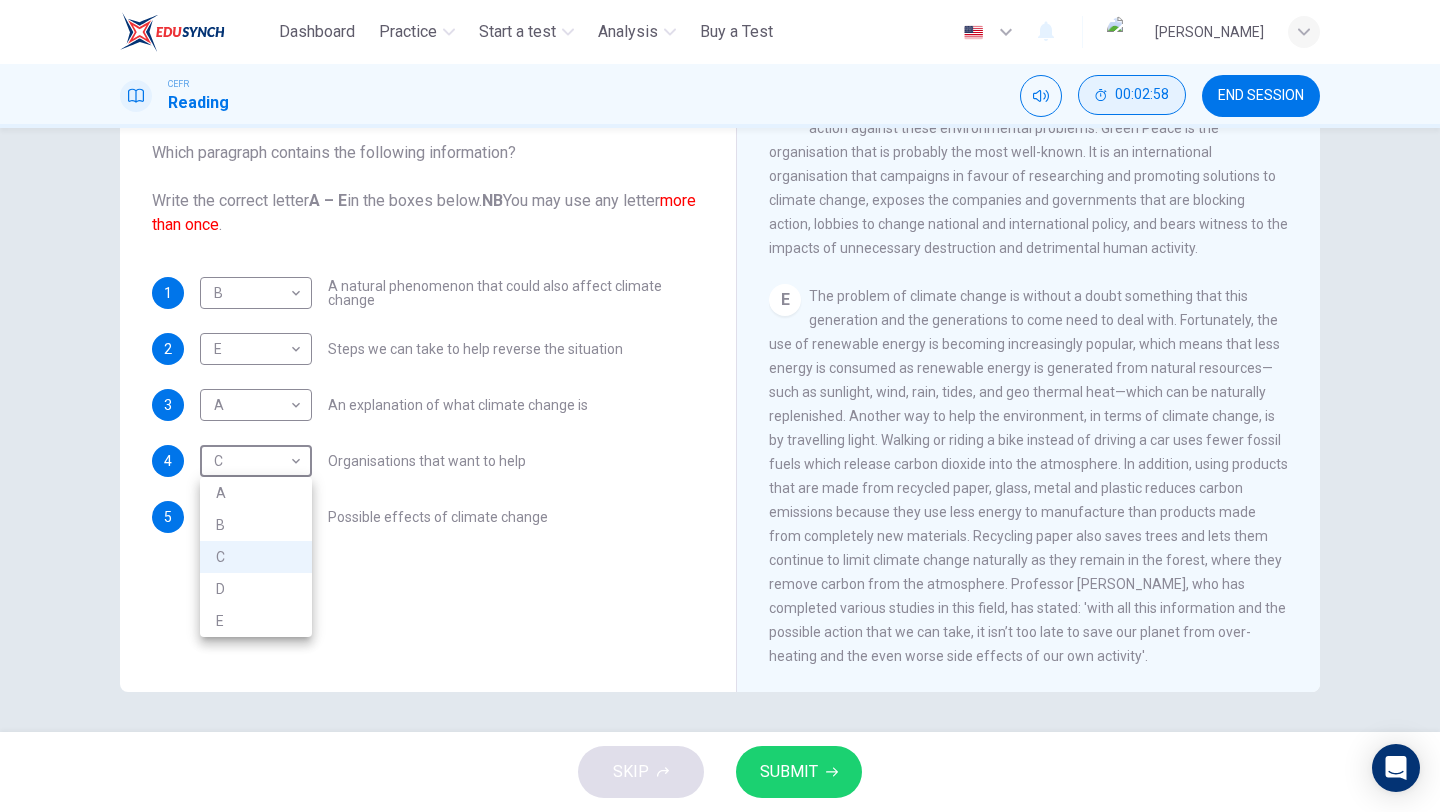 click on "D" at bounding box center (256, 589) 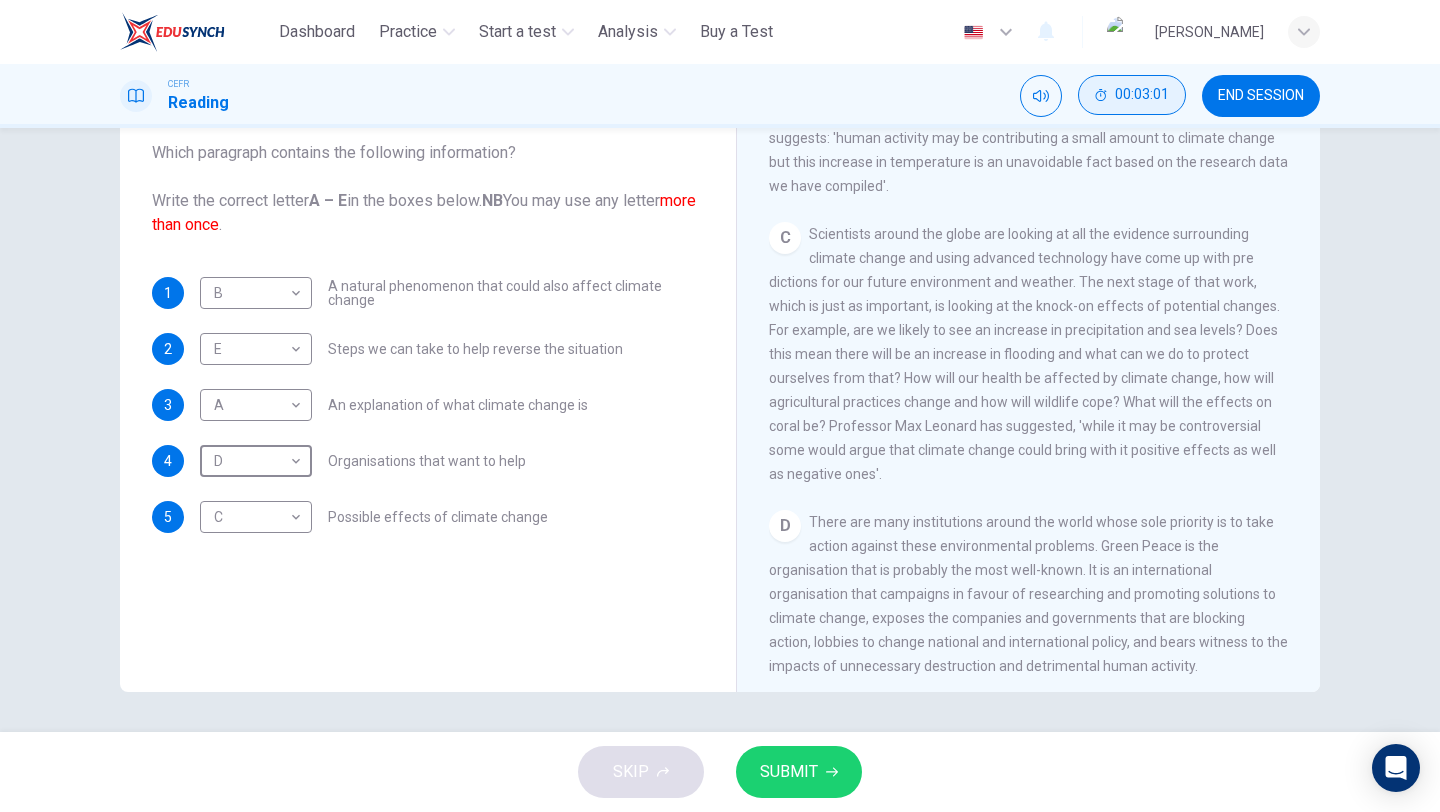 scroll, scrollTop: 882, scrollLeft: 0, axis: vertical 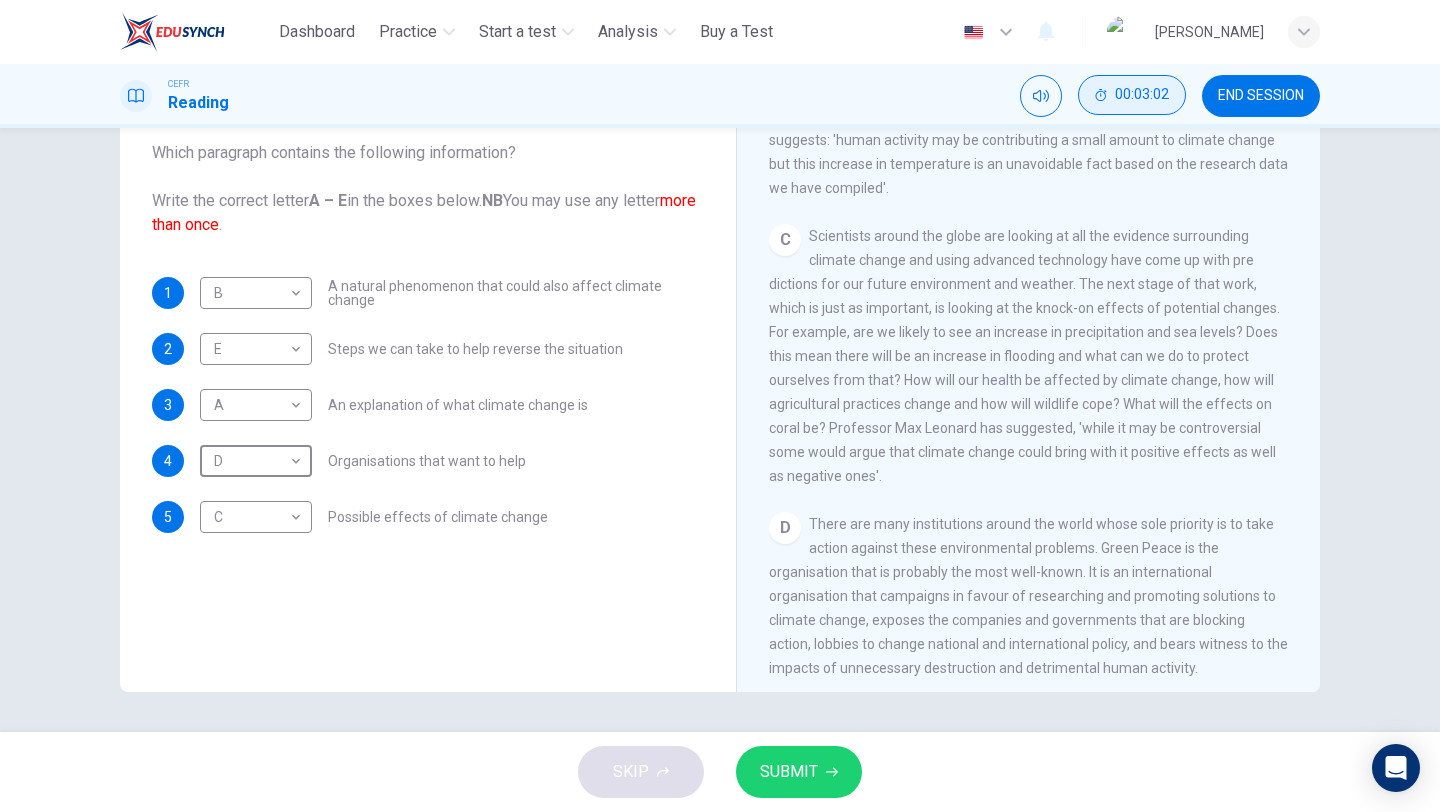 click on "SUBMIT" at bounding box center [789, 772] 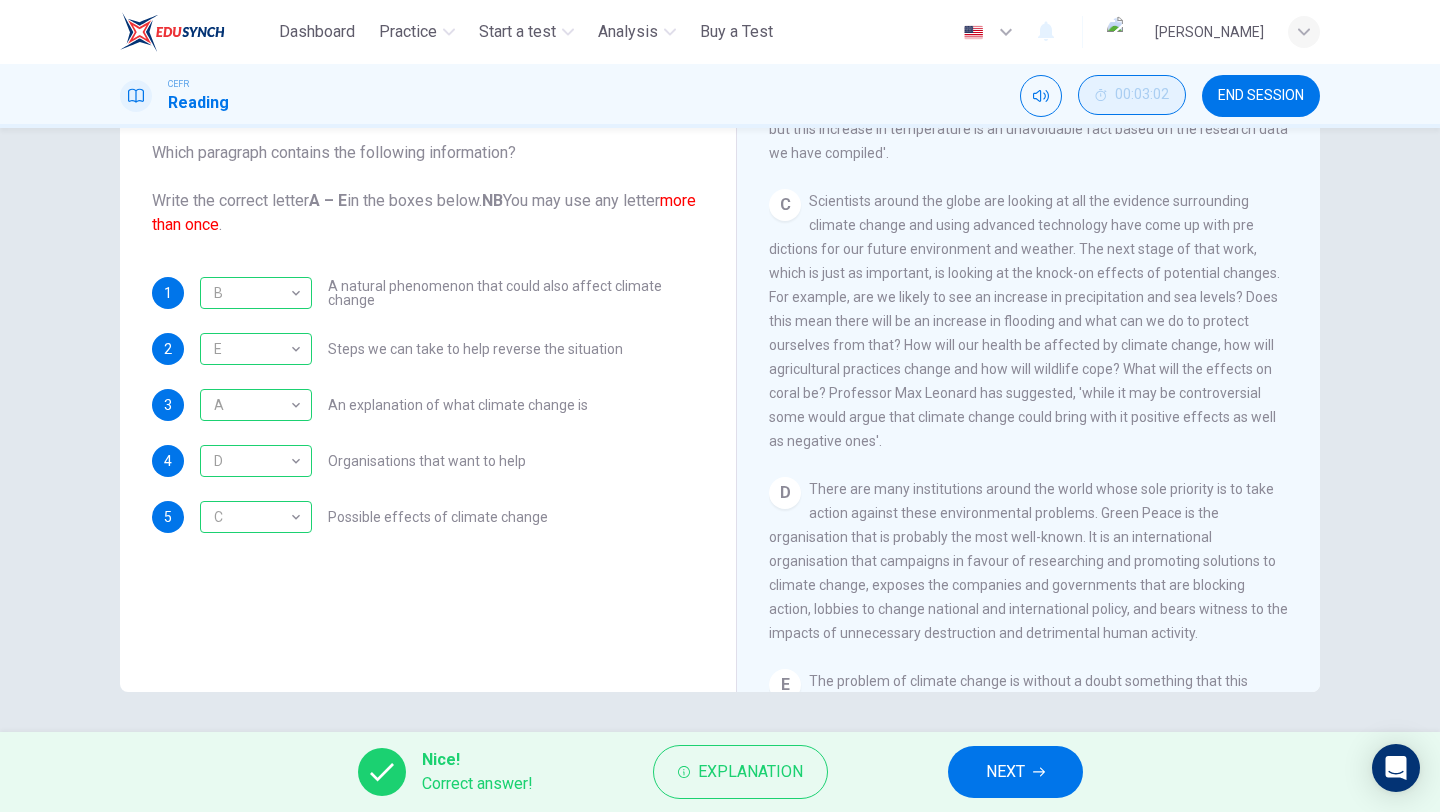 scroll, scrollTop: 936, scrollLeft: 0, axis: vertical 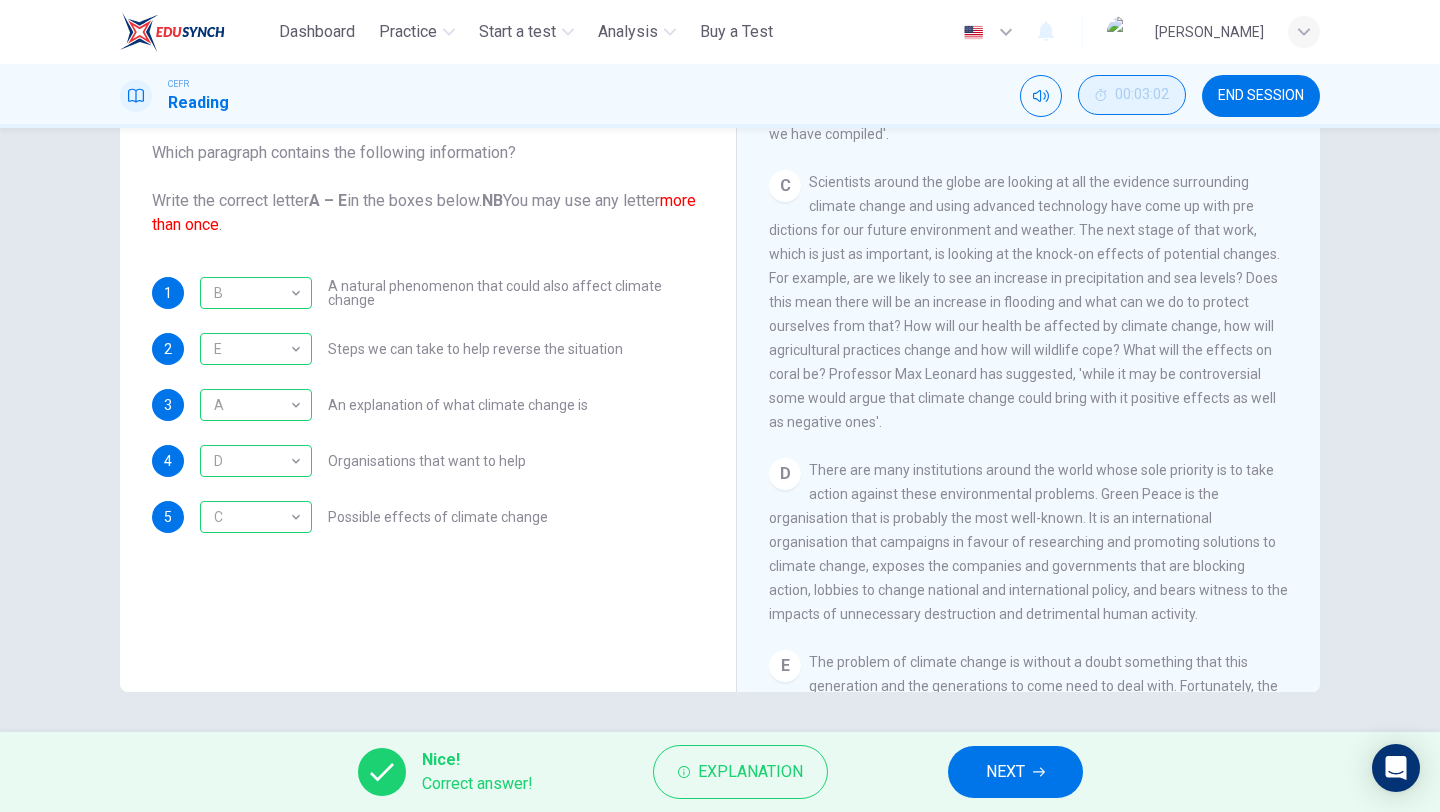 click on "NEXT" at bounding box center [1005, 772] 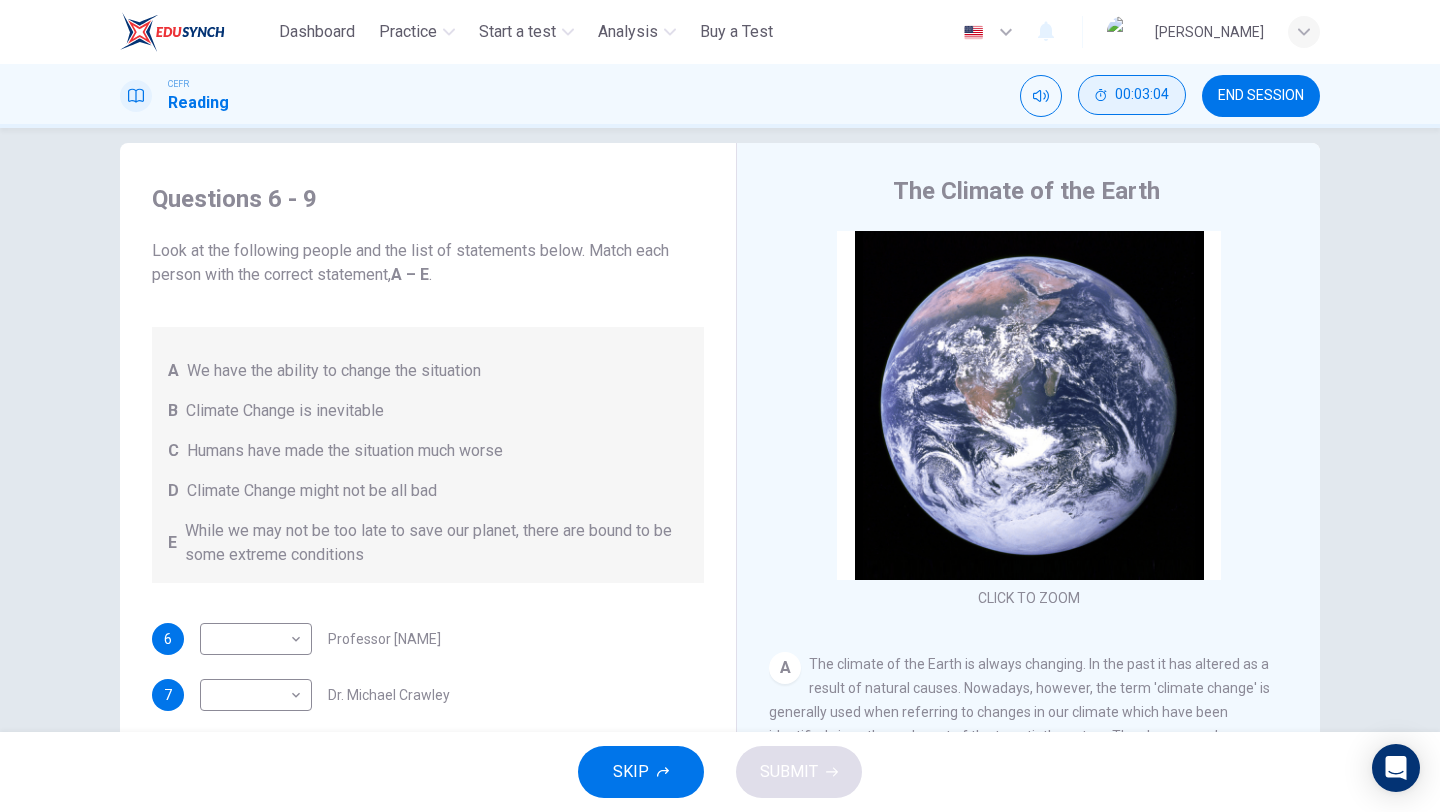 scroll, scrollTop: 0, scrollLeft: 0, axis: both 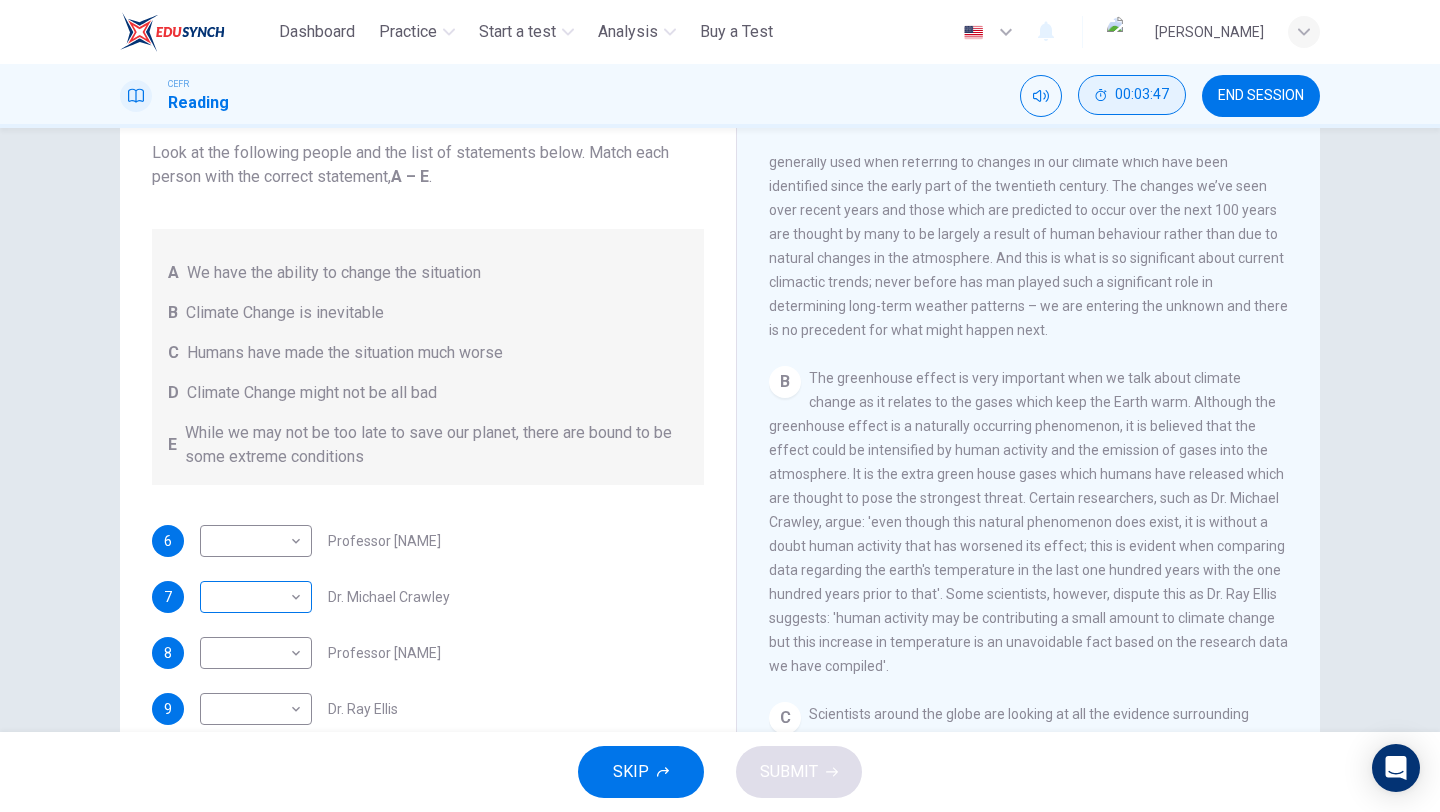 click on "This site uses cookies, as explained in our Privacy Policy. If you agree to the use of cookies, please click the Accept button and continue to browse our site. Privacy Policy Accept Dashboard Practice Start a test Analysis Buy a Test English ​ PHIONG YING QIAN CEFR Reading 00:03:47 END SESSION Questions 6 - 9 Look at the following people and the list of statements below. Match each person with the correct statement, A – E. A We have the ability to change the situation B Climate Change is inevitable C Humans have made the situation much worse D Climate Change might not be all bad E While we may not be too late to save our planet, there are bound to be some extreme conditions 6 ​ ​ Professor Max Leonard 7 ​ ​ Dr. Michael Crawley 8 ​ ​ Professor Mark Halton 9 ​ ​ Dr. Ray Ellis The Climate of the Earth CLICK TO ZOOM Click to Zoom A B C D E SKIP SUBMIT ELTC - EduSynch CEFR Test for Teachers in Malaysia
Dashboard Practice Start a test Analysis Pricing Notifications 2 2025" at bounding box center [720, 406] 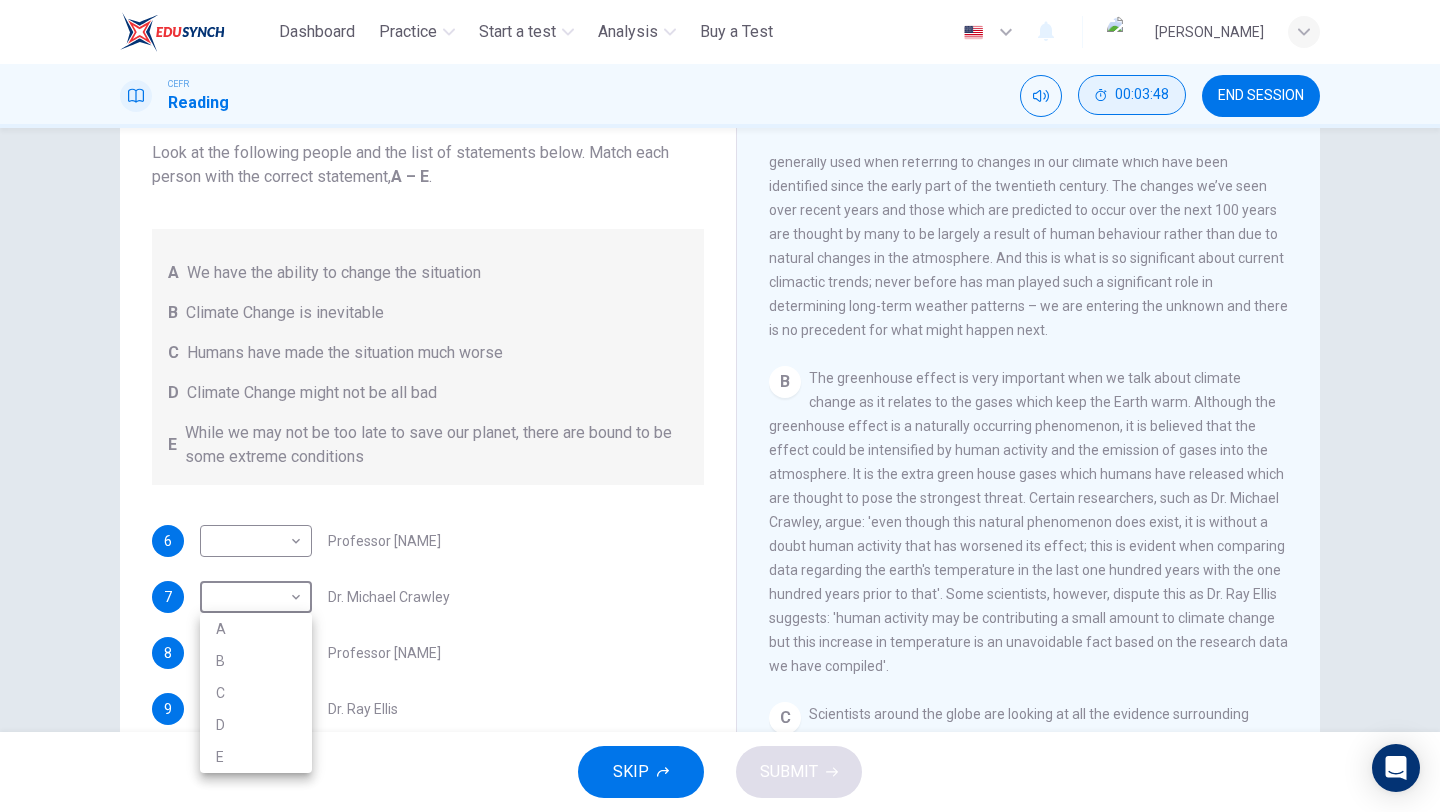 click on "C" at bounding box center (256, 693) 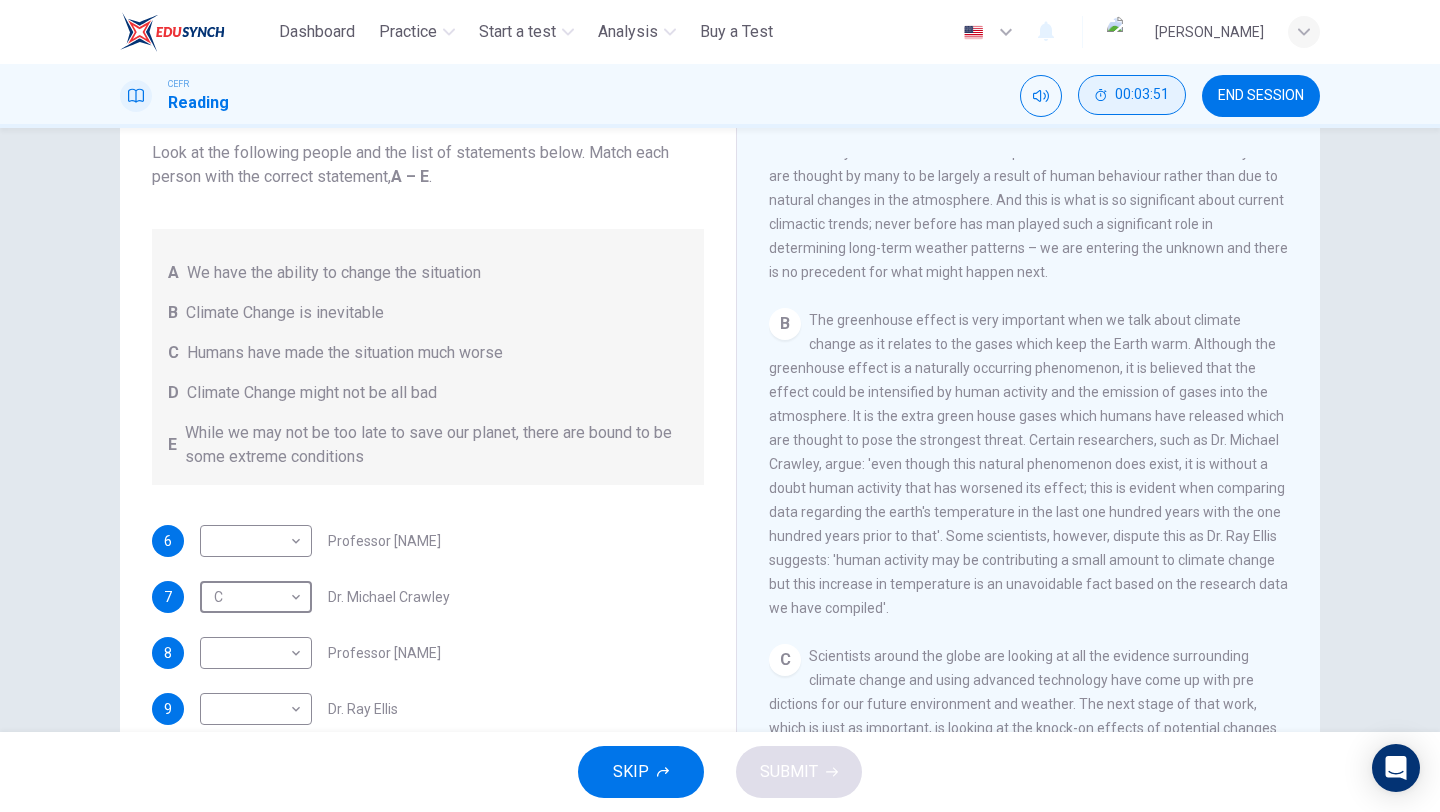 scroll, scrollTop: 537, scrollLeft: 0, axis: vertical 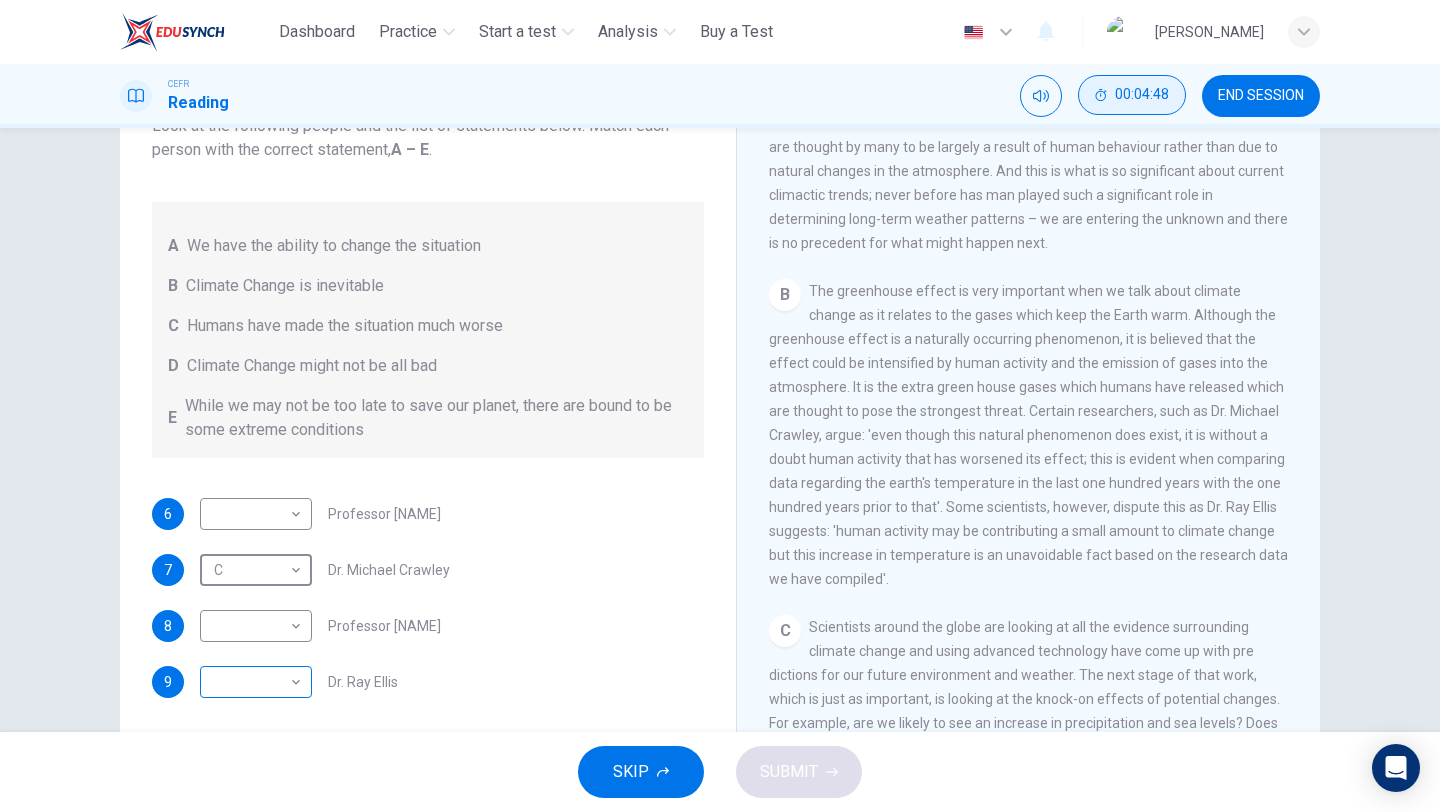 click on "This site uses cookies, as explained in our  Privacy Policy . If you agree to the use of cookies, please click the Accept button and continue to browse our site.   Privacy Policy Accept Dashboard Practice Start a test Analysis Buy a Test English ** ​ [PERSON_NAME] CEFR Reading 00:04:48 END SESSION Questions 6 - 9 Look at the following people and the list of statements below. Match each person with the correct statement,  A – E . A We have the ability to change the situation B Climate Change is inevitable C Humans have made the situation much worse D Climate Change might not be all bad E While we may not be too late to save our planet, there are bound to be some extreme conditions 6 ​ ​ Professor [PERSON_NAME] 7 C * ​ Dr. [PERSON_NAME] 8 ​ ​ Professor [PERSON_NAME] 9 ​ ​ Dr. [PERSON_NAME] The Climate of the Earth CLICK TO ZOOM Click to Zoom A B C D E SKIP SUBMIT ELTC - EduSynch CEFR Test for Teachers in Malaysia
Dashboard Practice Start a test Analysis Pricing   Notifications 2 2025" at bounding box center (720, 406) 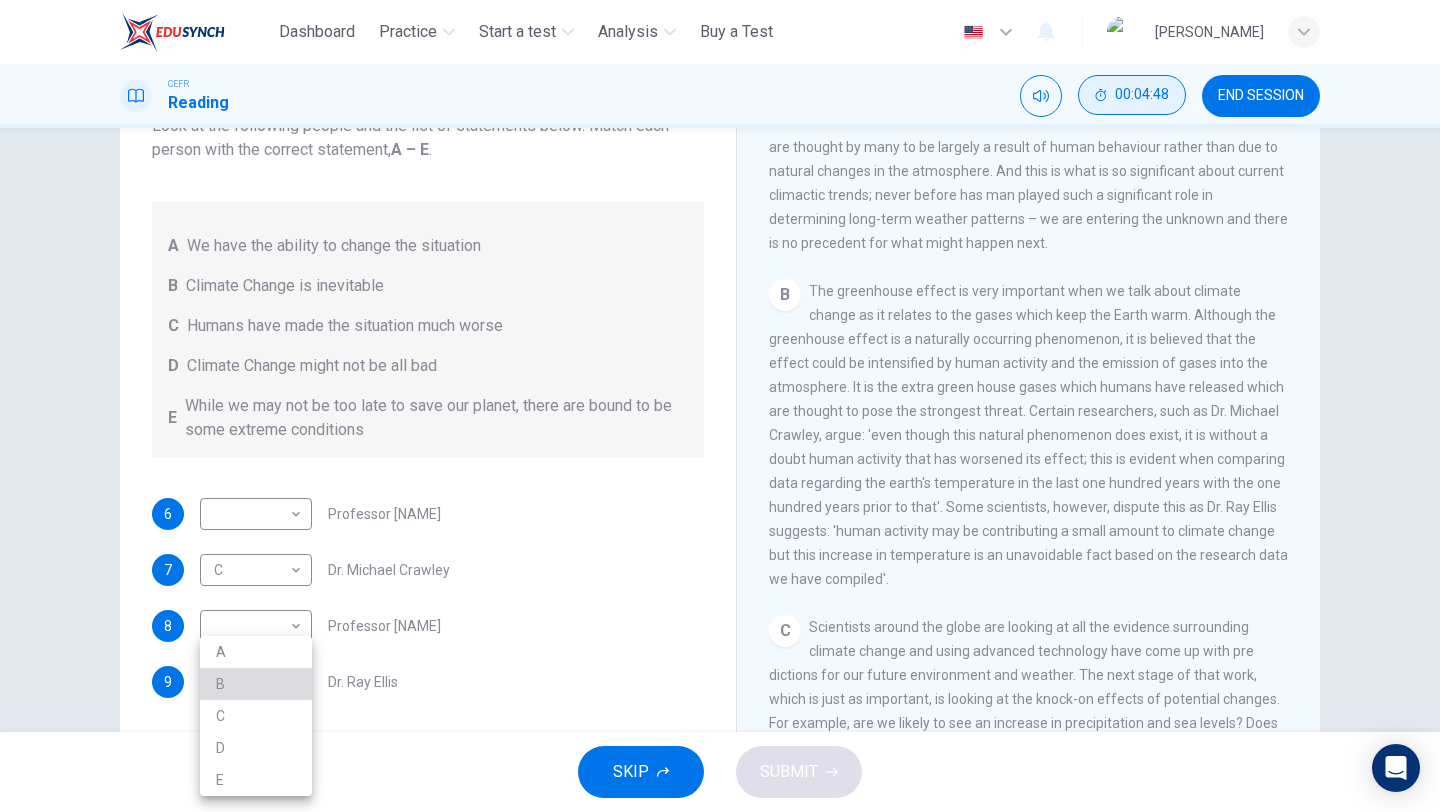 click on "B" at bounding box center [256, 684] 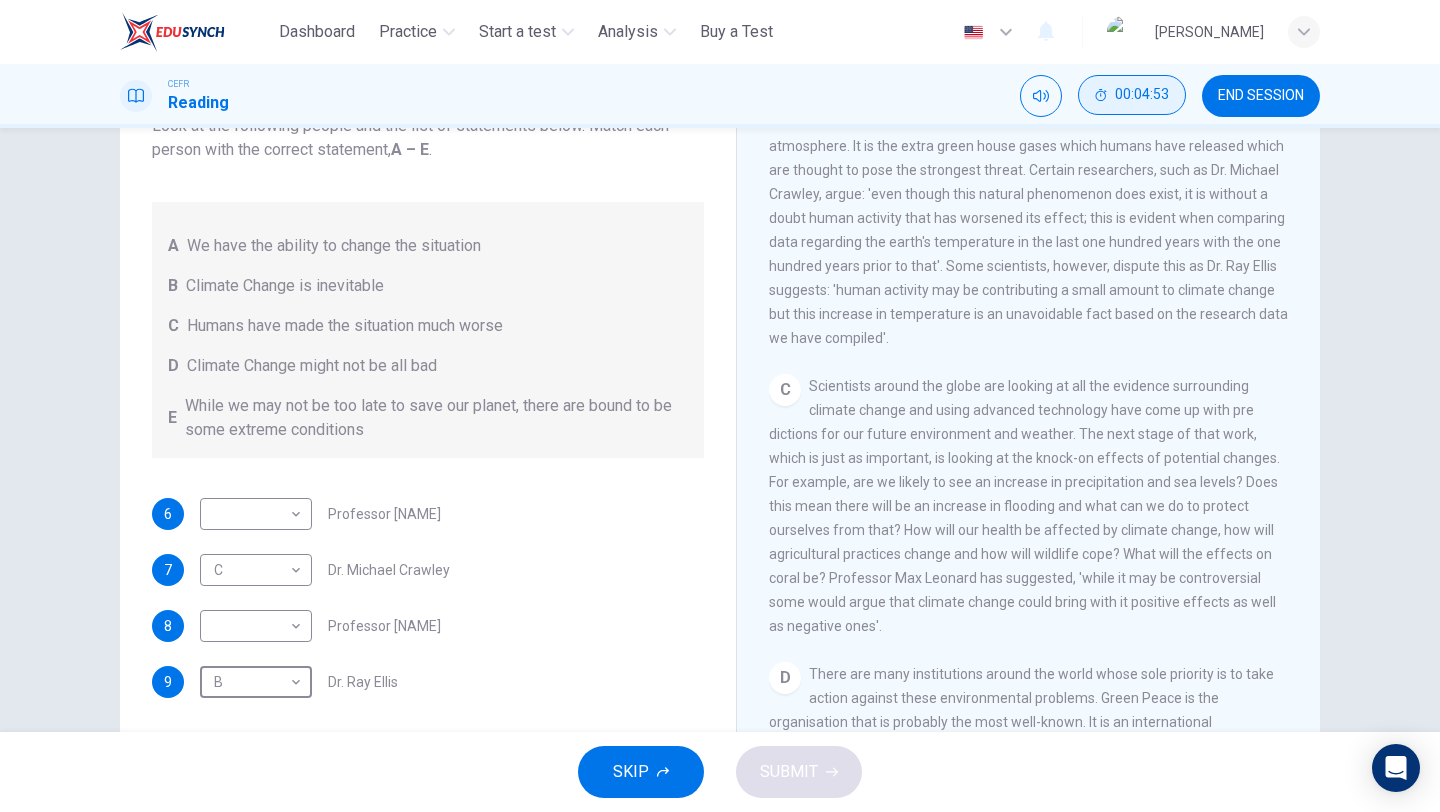 scroll, scrollTop: 789, scrollLeft: 0, axis: vertical 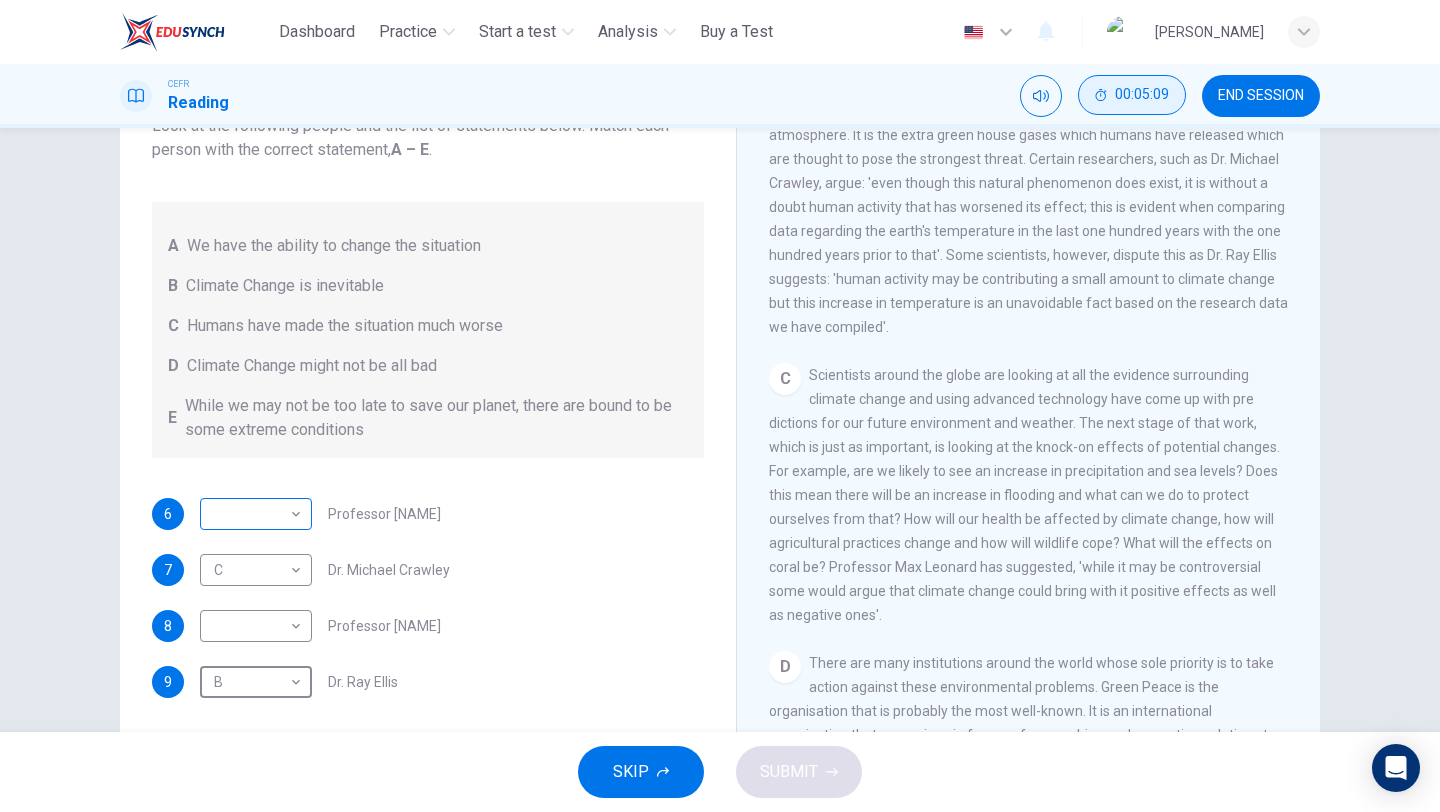 click on "This site uses cookies, as explained in our  Privacy Policy . If you agree to the use of cookies, please click the Accept button and continue to browse our site.   Privacy Policy Accept Dashboard Practice Start a test Analysis Buy a Test English ** ​ PHIONG YING QIAN CEFR Reading 00:05:09 END SESSION Questions 6 - 9 Look at the following people and the list of statements below. Match each person with the correct statement,  A – E . A We have the ability to change the situation B Climate Change is inevitable C Humans have made the situation much worse D Climate Change might not be all bad E While we may not be too late to save our planet, there are bound to be some extreme conditions 6 ​ ​ Professor Max Leonard 7 C * ​ Dr. Michael Crawley 8 ​ ​ Professor Mark Halton 9 B * ​ Dr. Ray Ellis The Climate of the Earth CLICK TO ZOOM Click to Zoom A B C D E SKIP SUBMIT ELTC - EduSynch CEFR Test for Teachers in Malaysia
Dashboard Practice Start a test Analysis Pricing   Notifications 2 2025" at bounding box center [720, 406] 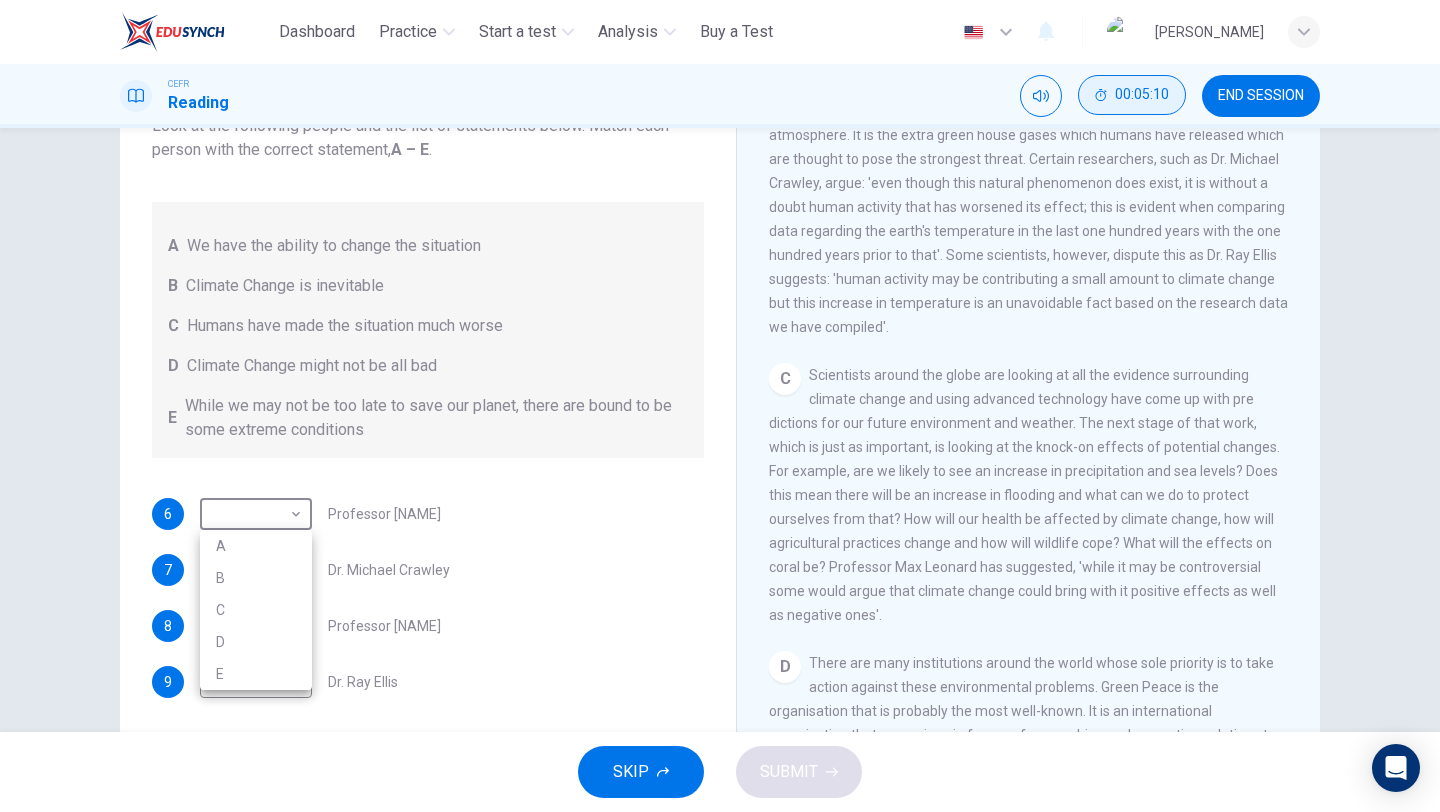 click on "D" at bounding box center [256, 642] 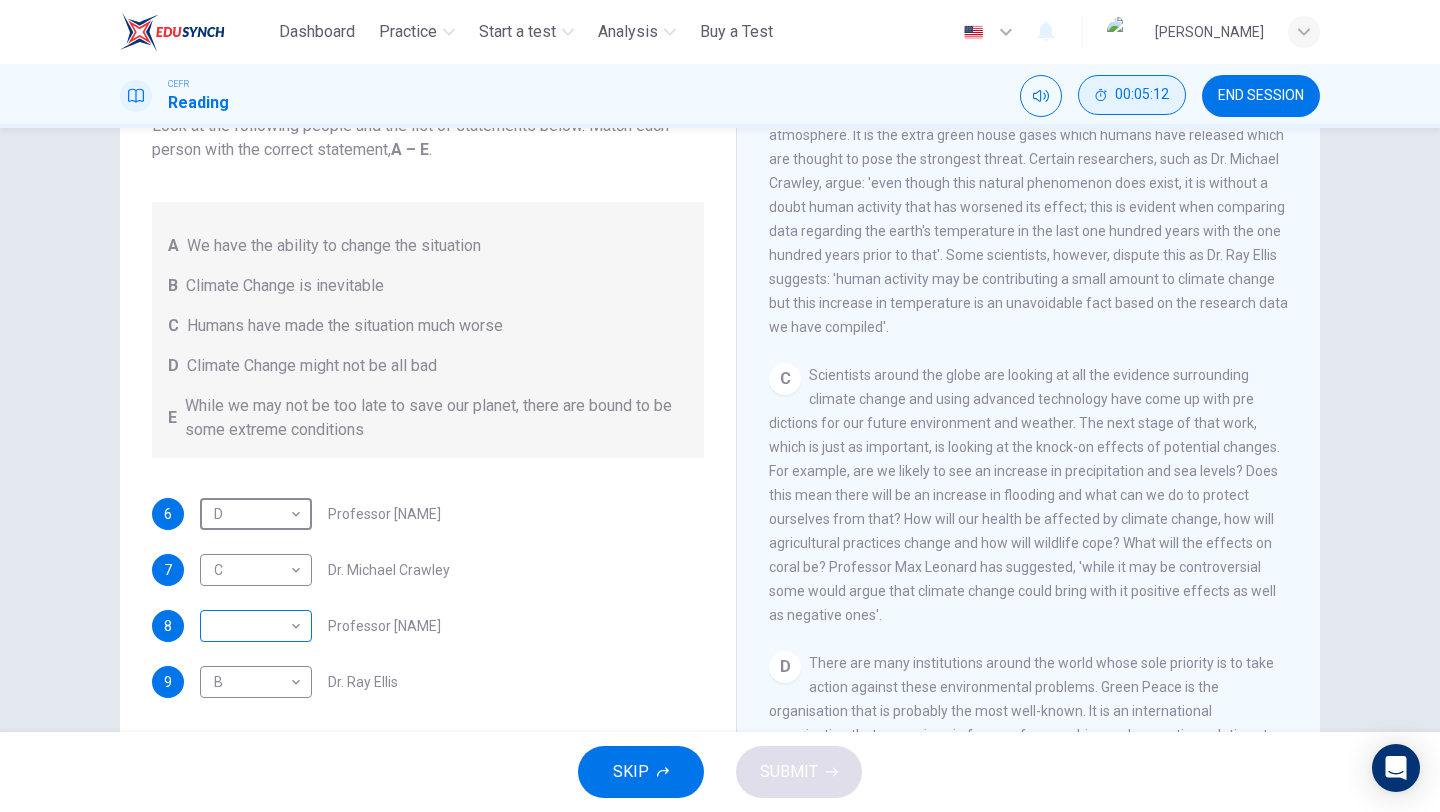 click on "00:14:58 END SESSION Questions 6 - 9 Look at the following people and the list of statements below. Match each person with the correct statement, A – E . A We have the ability to change the situation B Climate Change is inevitable C Humans have made the situation much worse D Climate Change might not be all bad E While we may not be too late to save our planet, there are bound to be some extreme conditions 6 D ​ Professor Max Leonard 7 C ​ Dr. Michael Crawley 8 ​ ​ Professor Mark Halton 9 B ​ Dr. Ray Ellis The Climate of the Earth CLICK TO ZOOM Click to Zoom A B C D E SKIP SUBMIT ELTC - EduSynch CEFR Test for Teachers in Malaysia Dashboard Practice Start a test Analysis Pricing Notifications 2 © Copyright 2025" at bounding box center [720, 406] 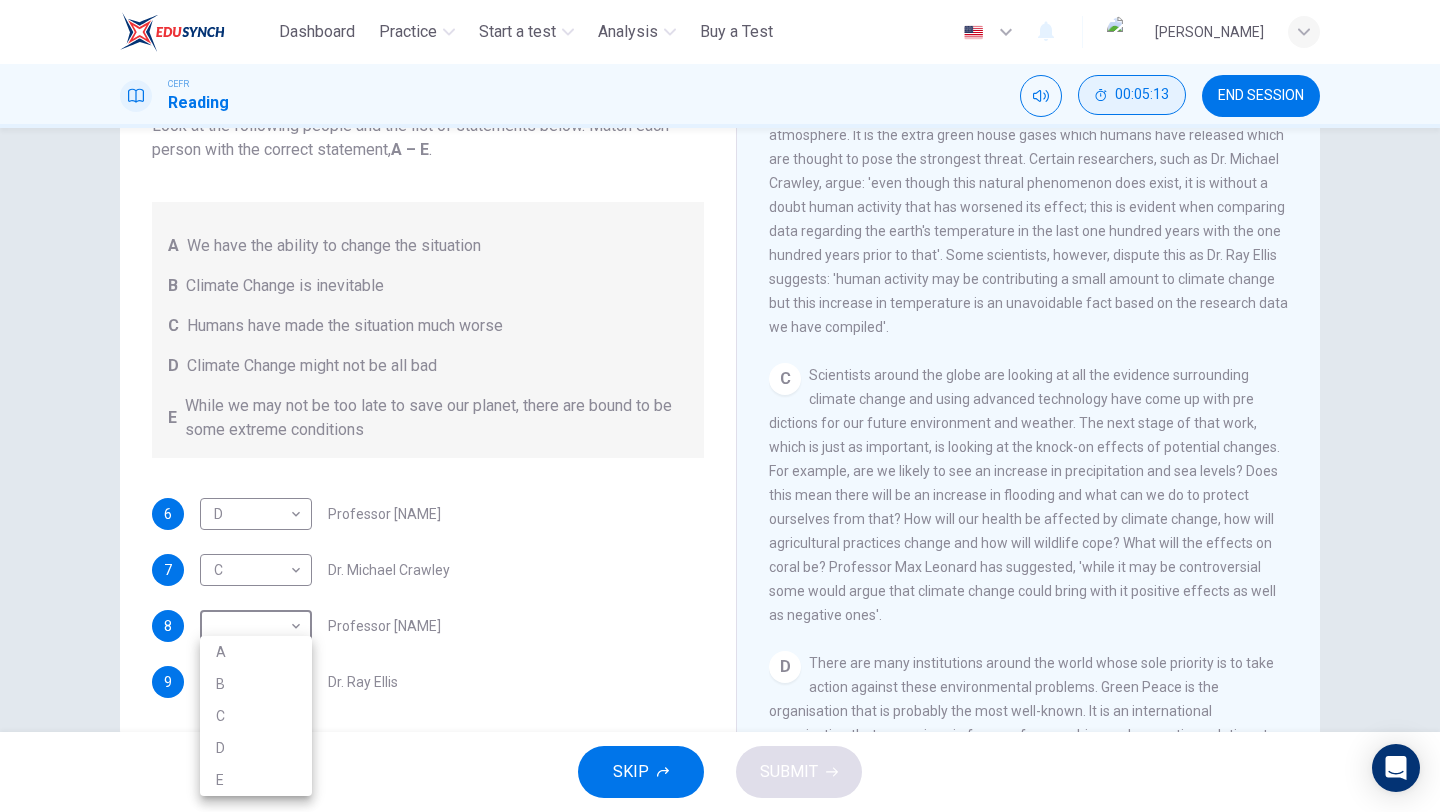 click at bounding box center [720, 406] 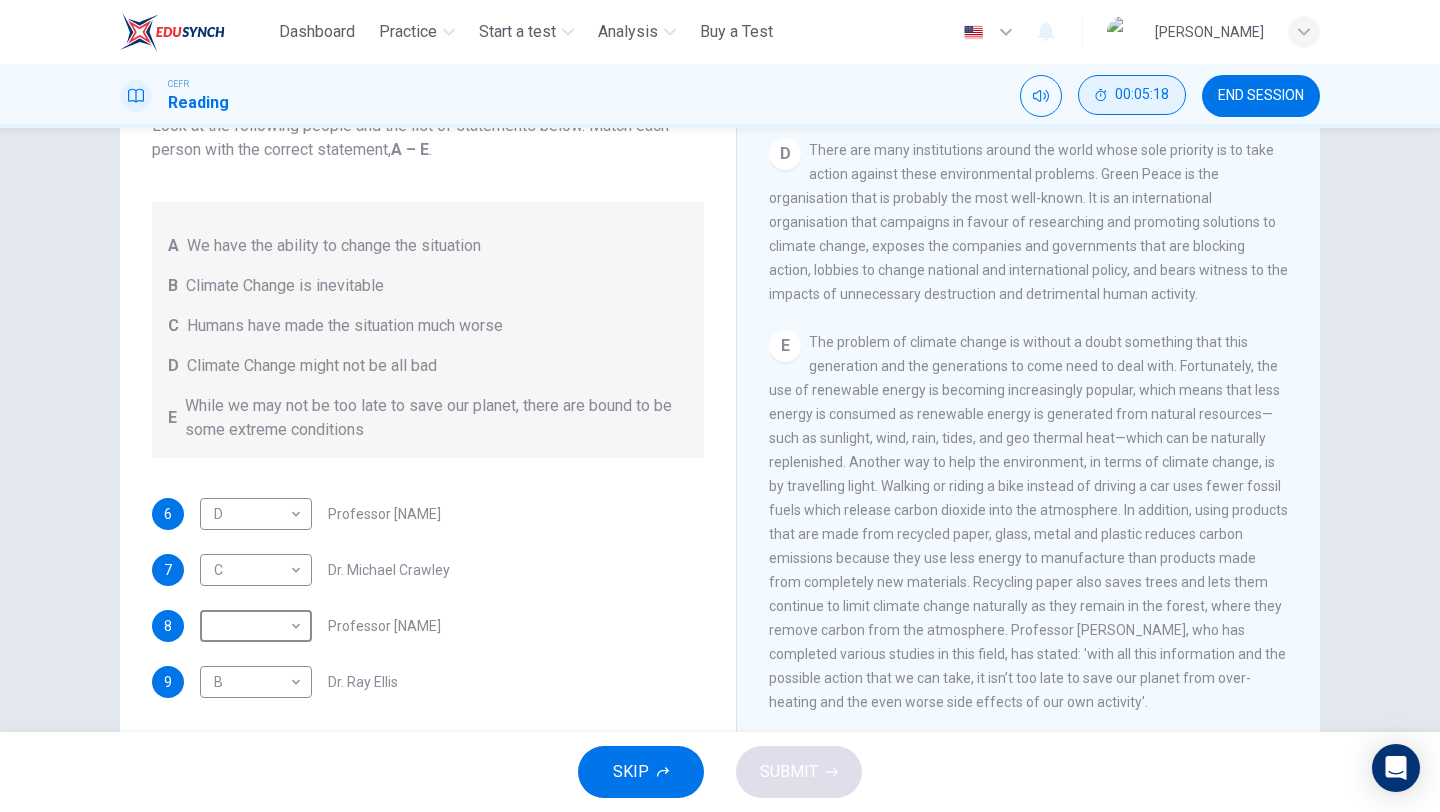 scroll, scrollTop: 1359, scrollLeft: 0, axis: vertical 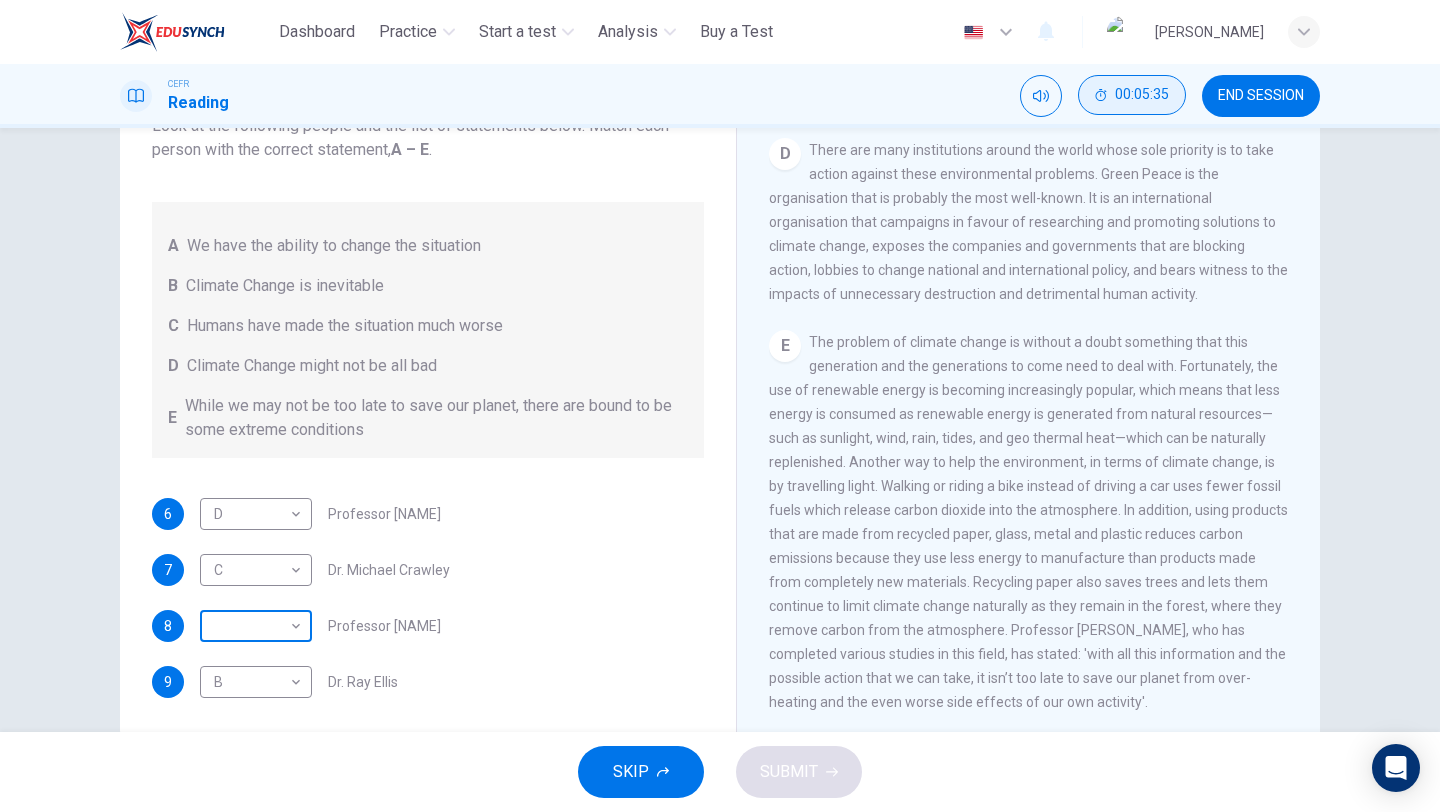 click on "This site uses cookies, as explained in our Privacy Policy. If you agree to the use of cookies, please click the Accept button and continue to browse our site. Privacy Policy Accept Dashboard Practice Start a test Analysis Buy a Test English ​ PHIONG YING QIAN CEFR Reading 00:05:35 END SESSION Questions 6 - 9 Look at the following people and the list of statements below. Match each person with the correct statement, A – E . A We have the ability to change the situation B Climate Change is inevitable C Humans have made the situation much worse D Climate Change might not be all bad E While we may not be too late to save our planet, there are bound to be some extreme conditions 6 D * Professor Max Leonard 7 C * Dr. Michael Crawley 8 Professor Mark Halton 9 B * Dr. Ray Ellis The Climate of the Earth CLICK TO ZOOM Click to Zoom A B C D E SKIP SUBMIT ELTC - EduSynch CEFR Test for Teachers in Malaysia Dashboard Practice Start a test Analysis Pricing Notifications 2 2025" at bounding box center (720, 406) 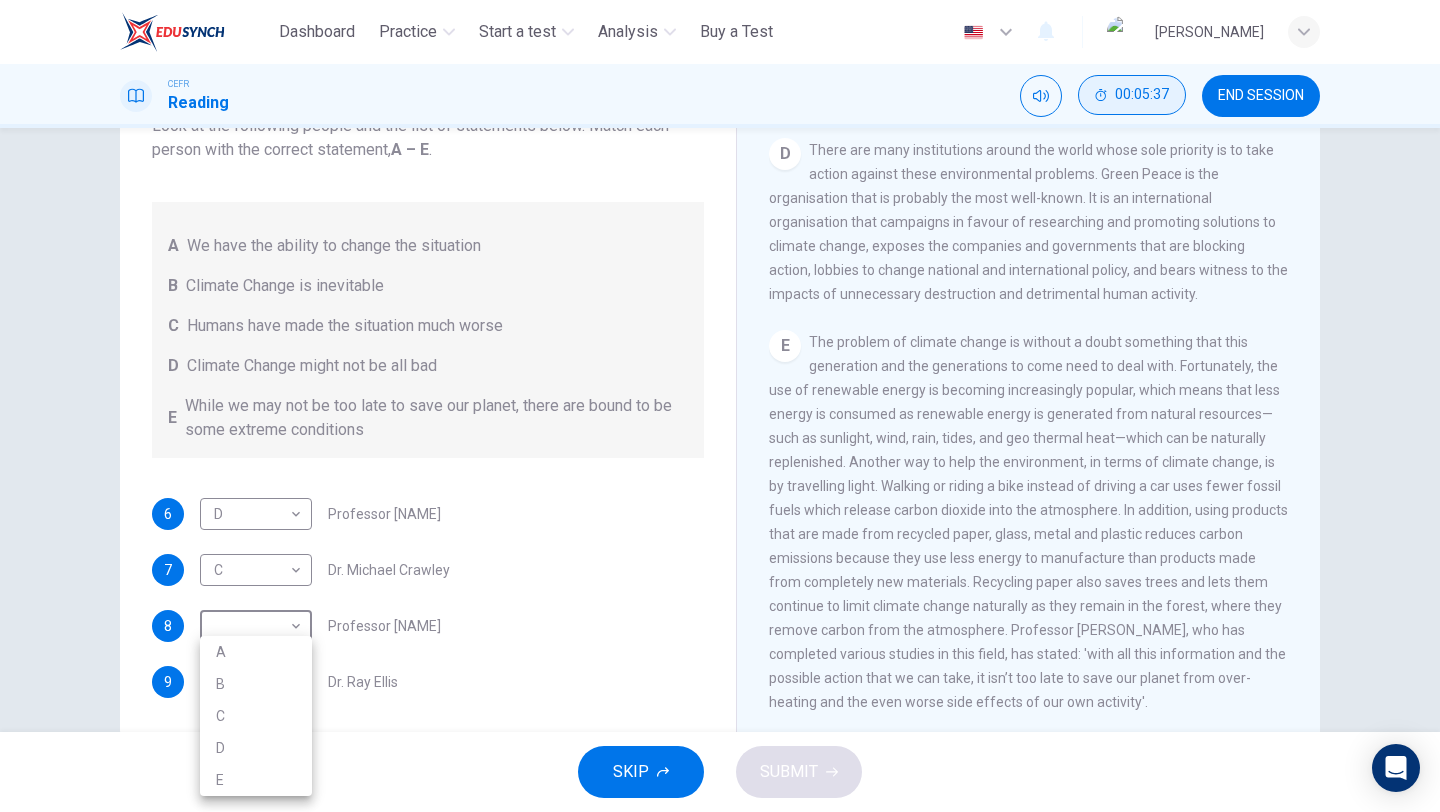 click on "E" at bounding box center (256, 780) 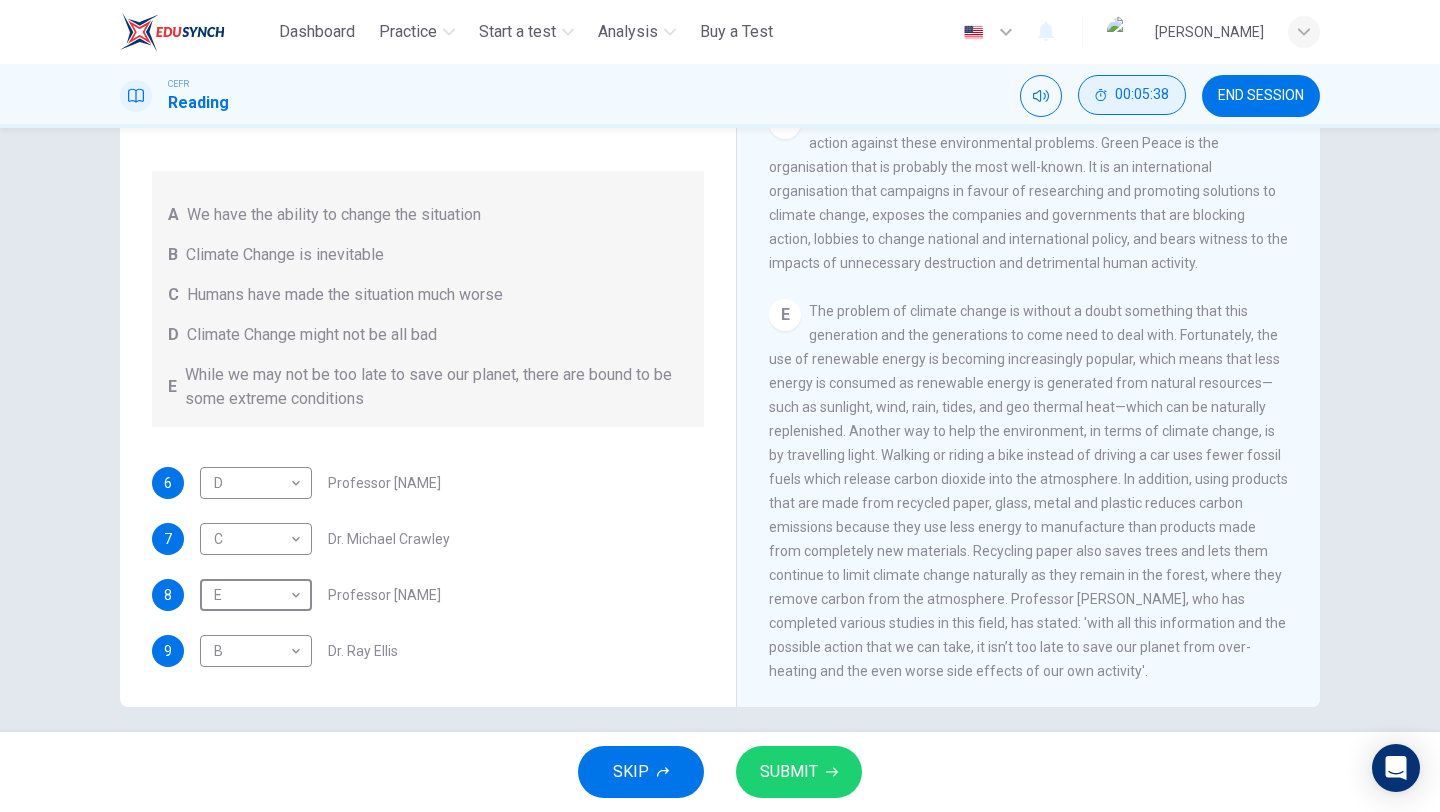 scroll, scrollTop: 163, scrollLeft: 0, axis: vertical 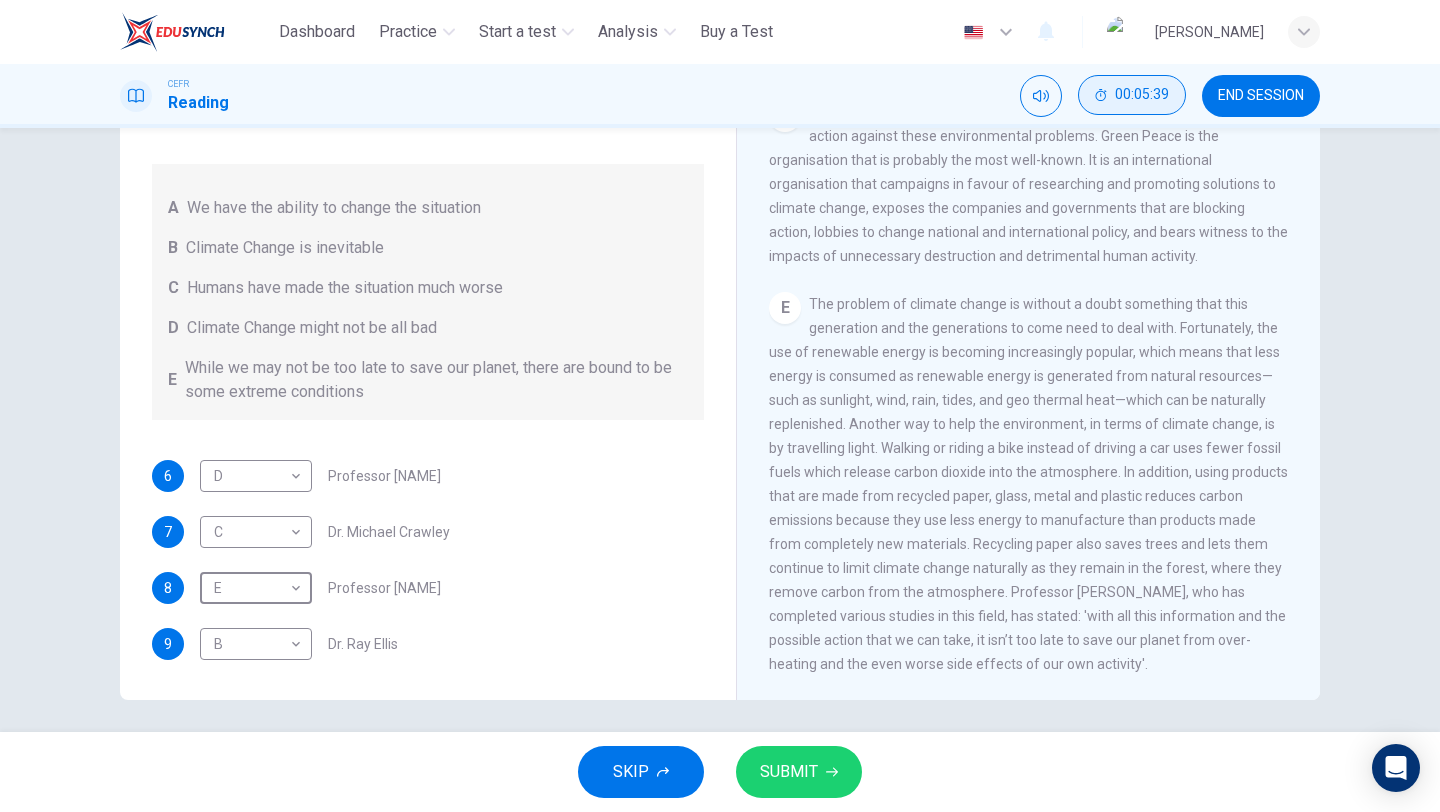click on "SUBMIT" at bounding box center [799, 772] 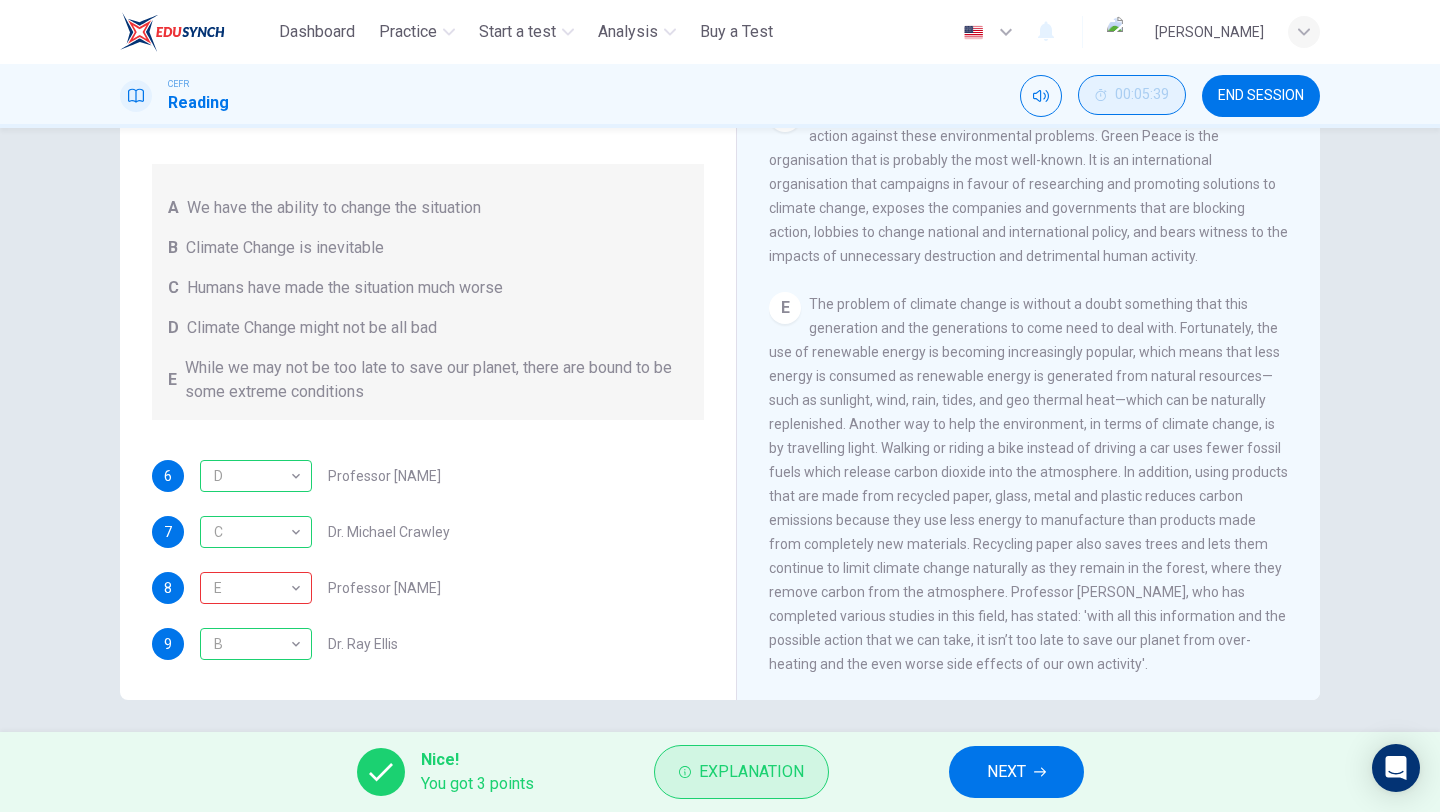 click on "Explanation" at bounding box center [751, 772] 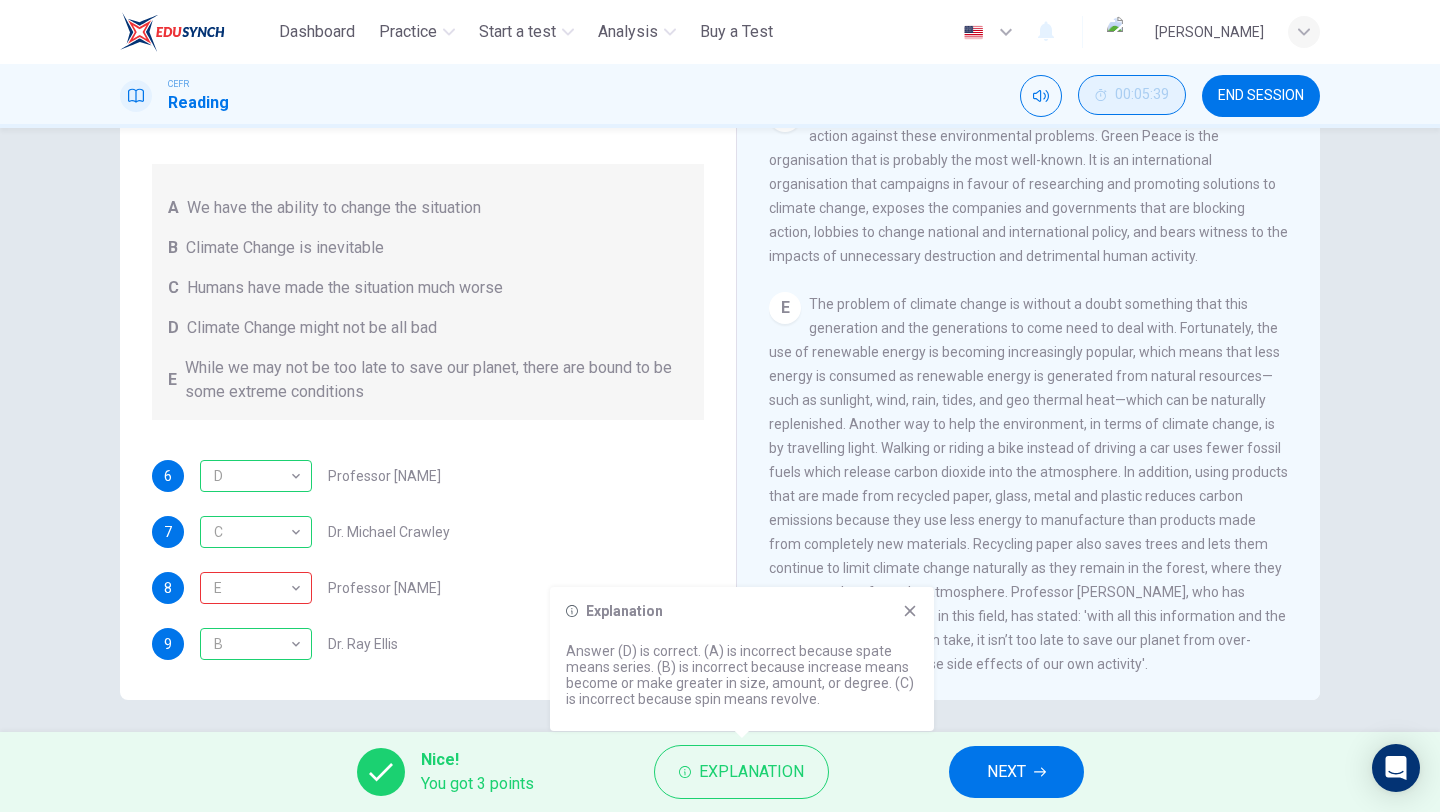 click at bounding box center (910, 611) 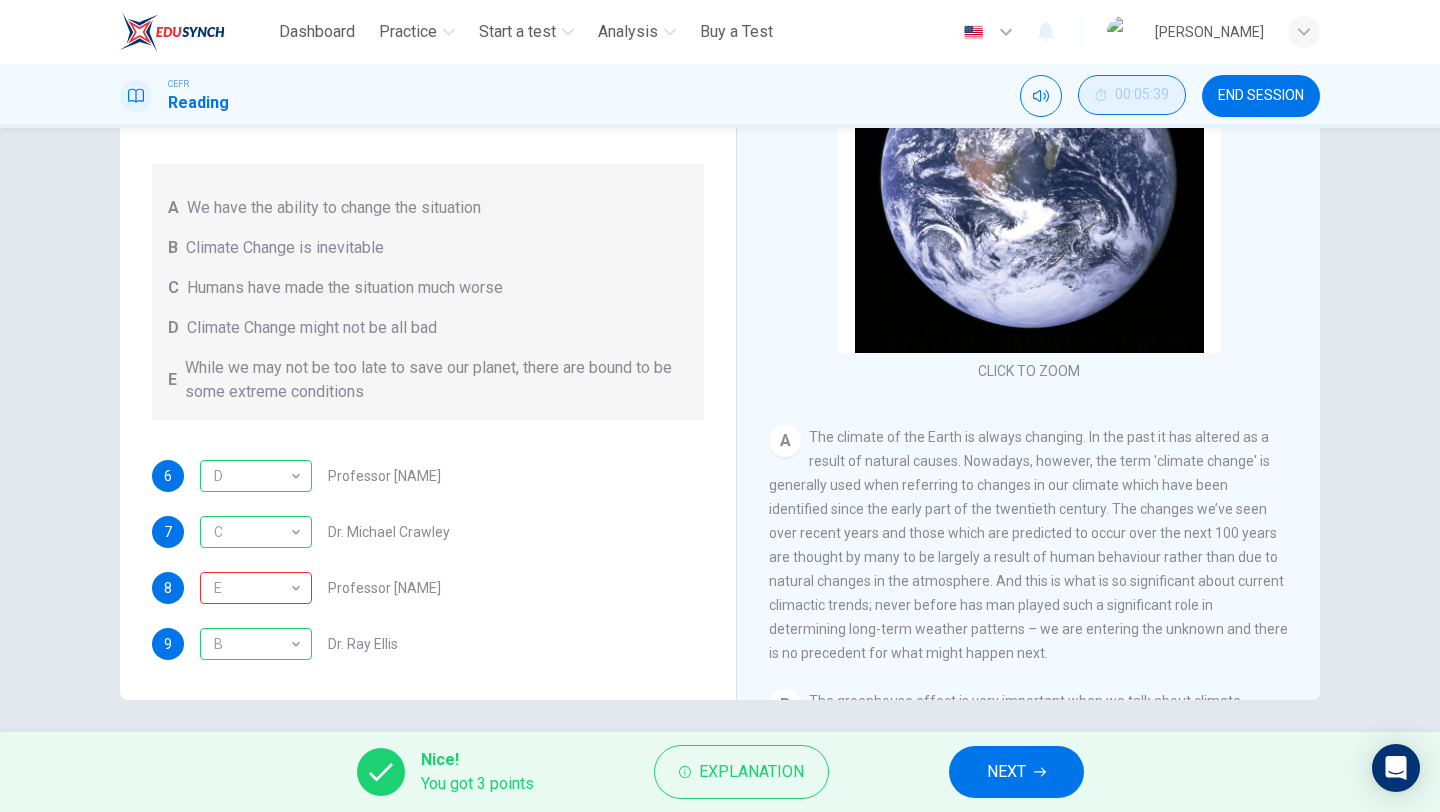 scroll, scrollTop: 0, scrollLeft: 0, axis: both 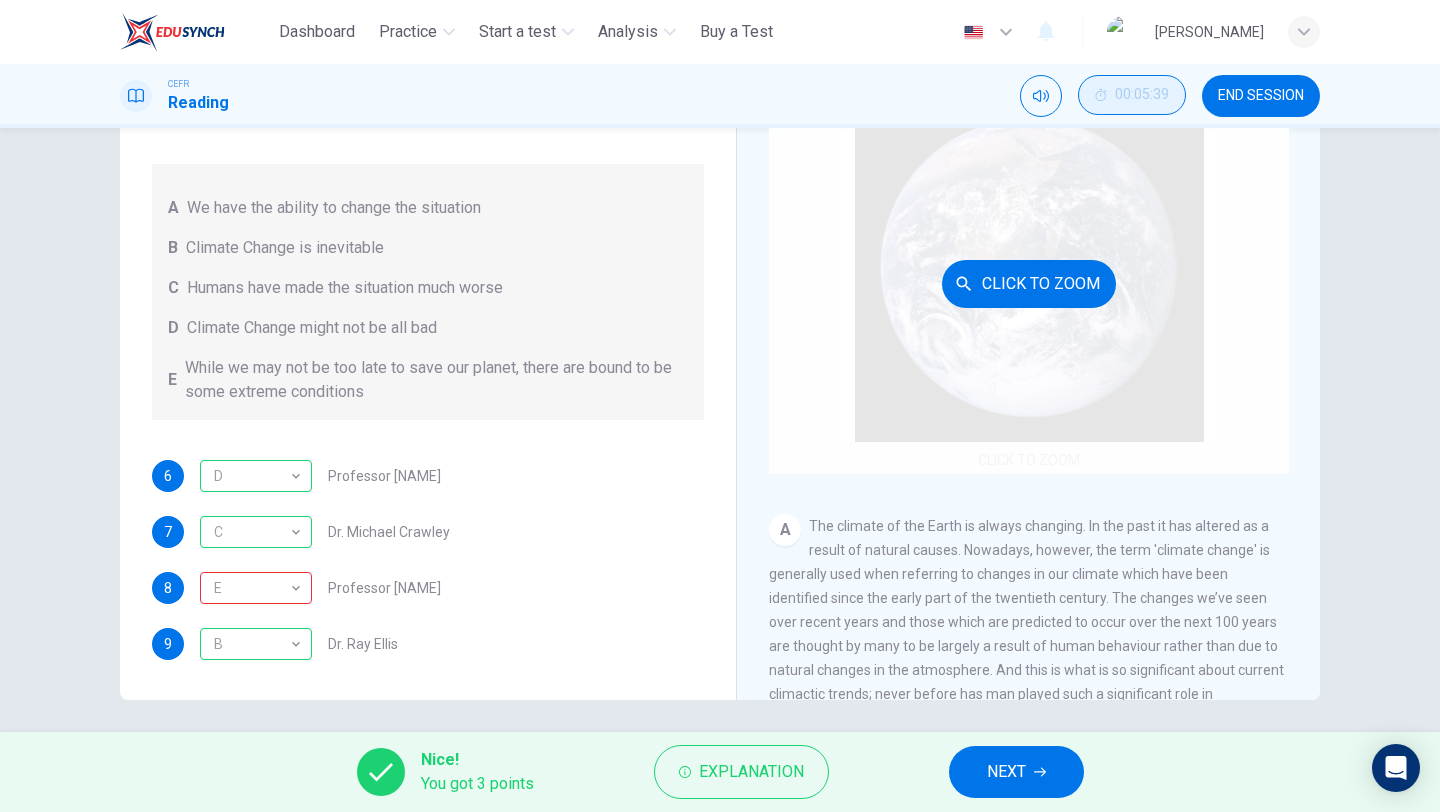 click on "Click to Zoom" at bounding box center [1029, 283] 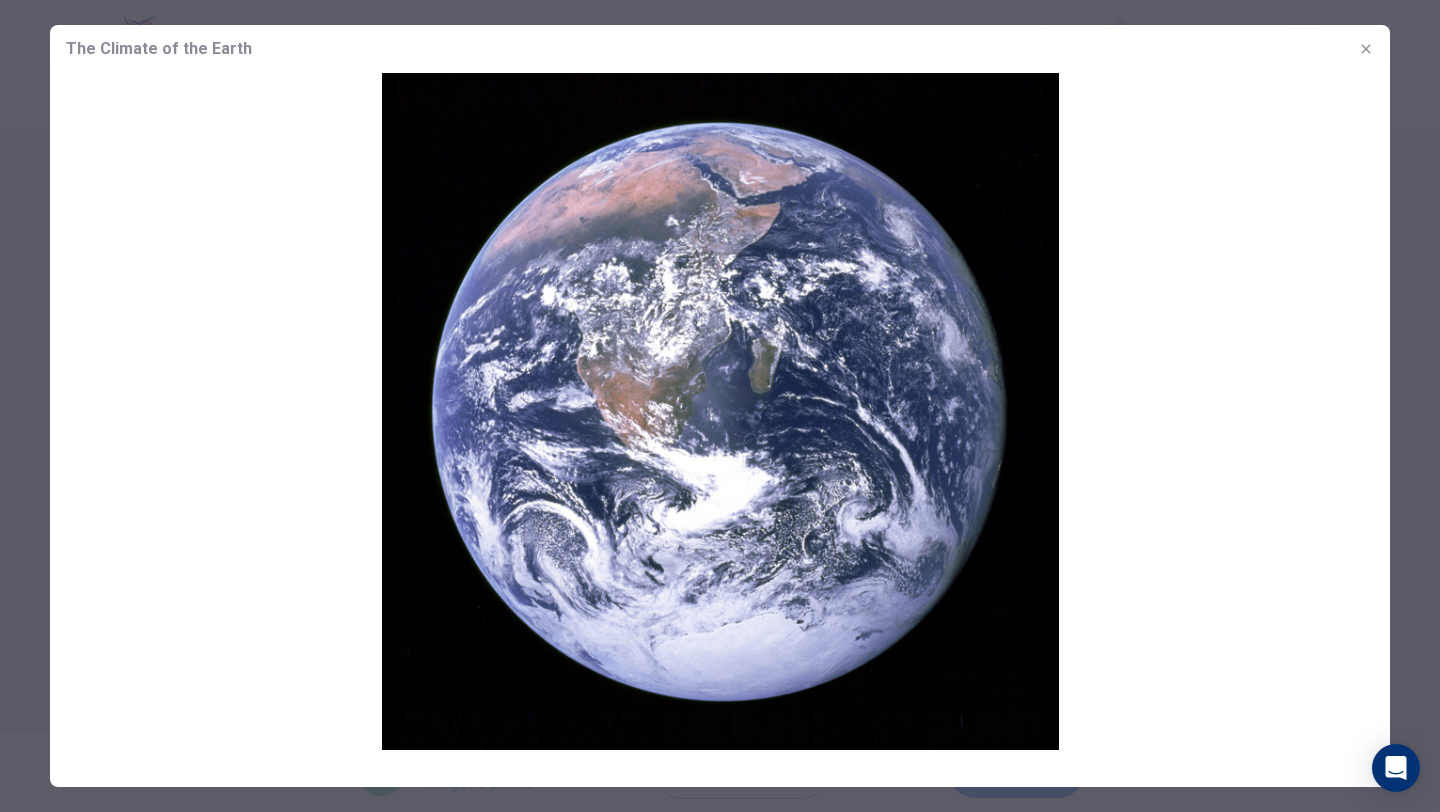 click at bounding box center [1366, 49] 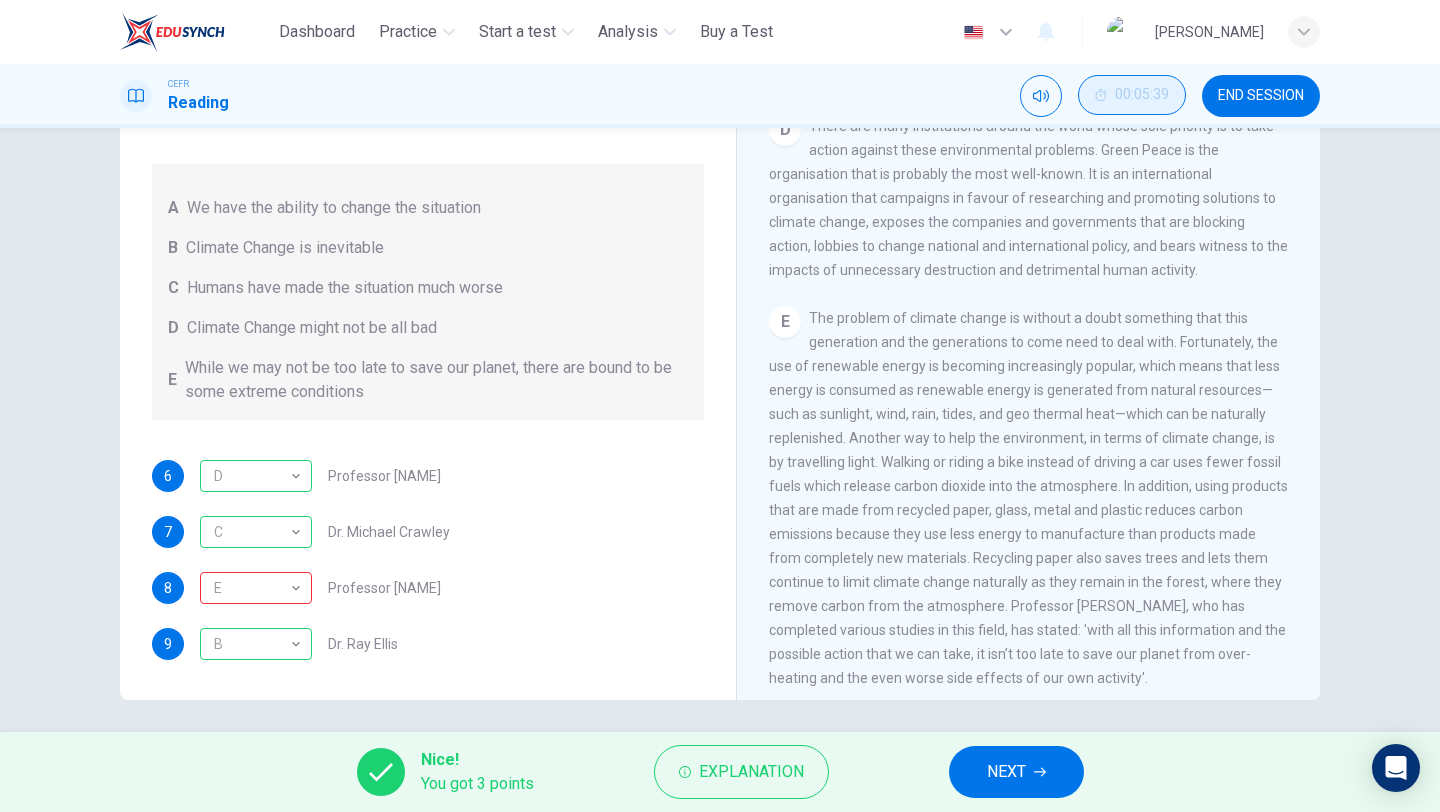 scroll, scrollTop: 1359, scrollLeft: 0, axis: vertical 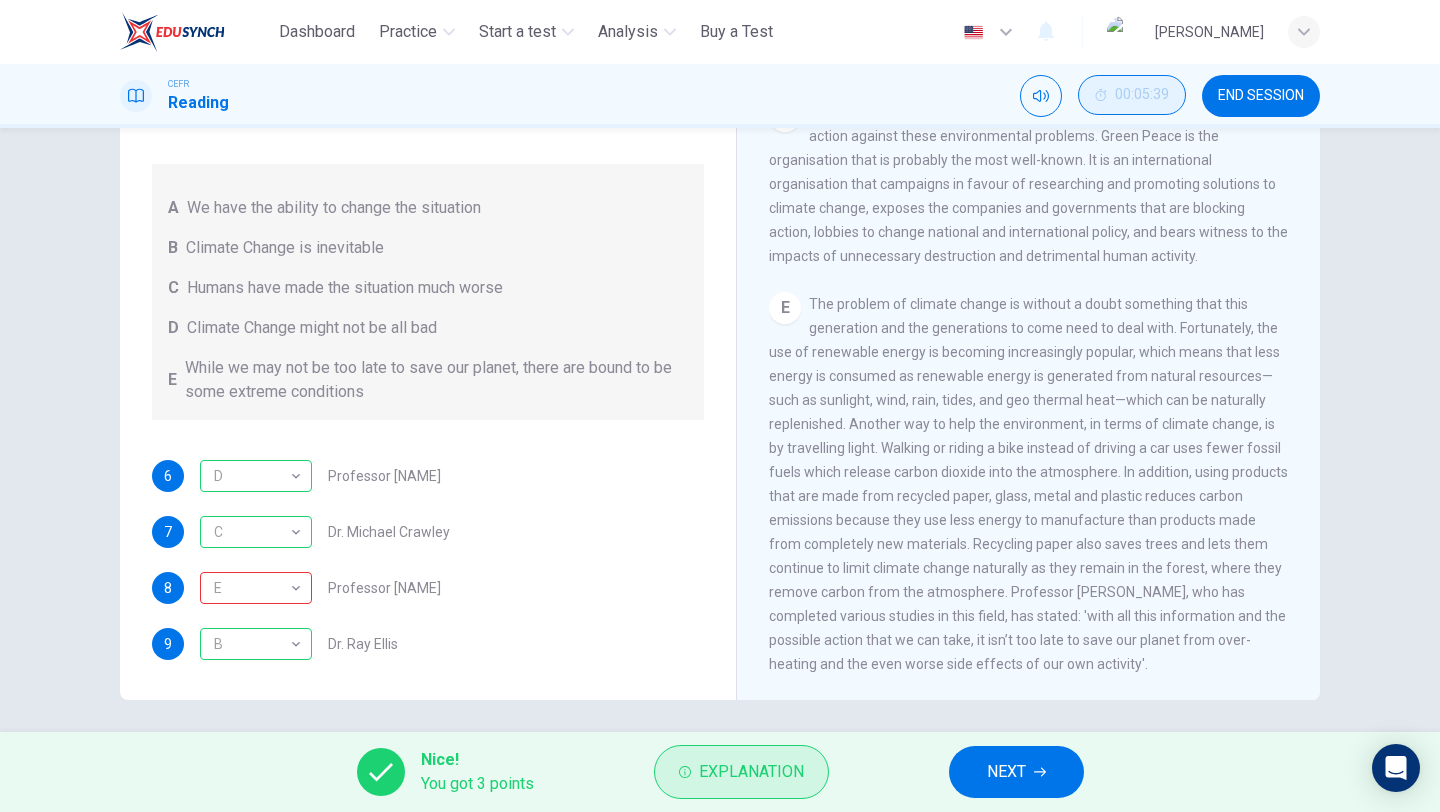 click on "Explanation" at bounding box center (751, 772) 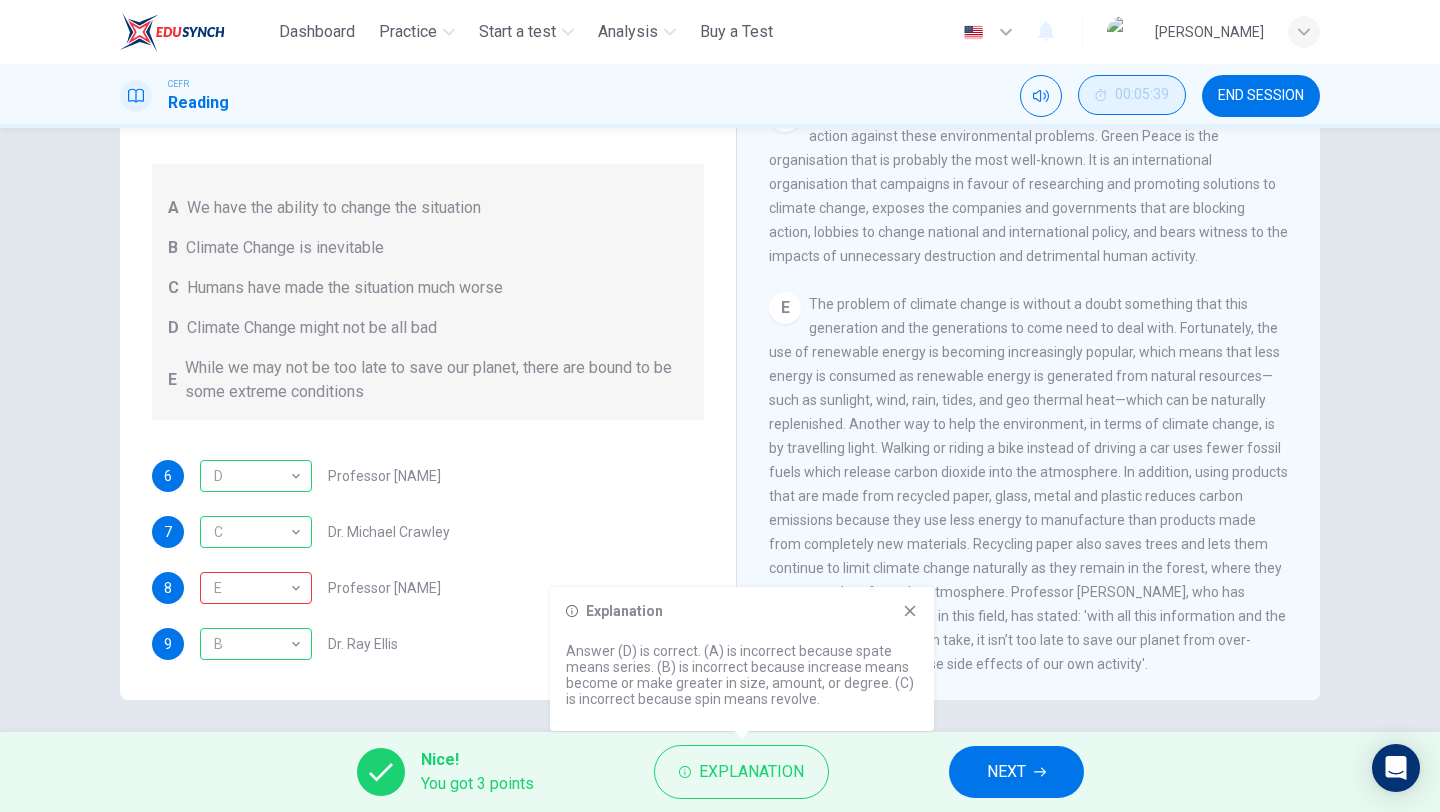 click at bounding box center [910, 611] 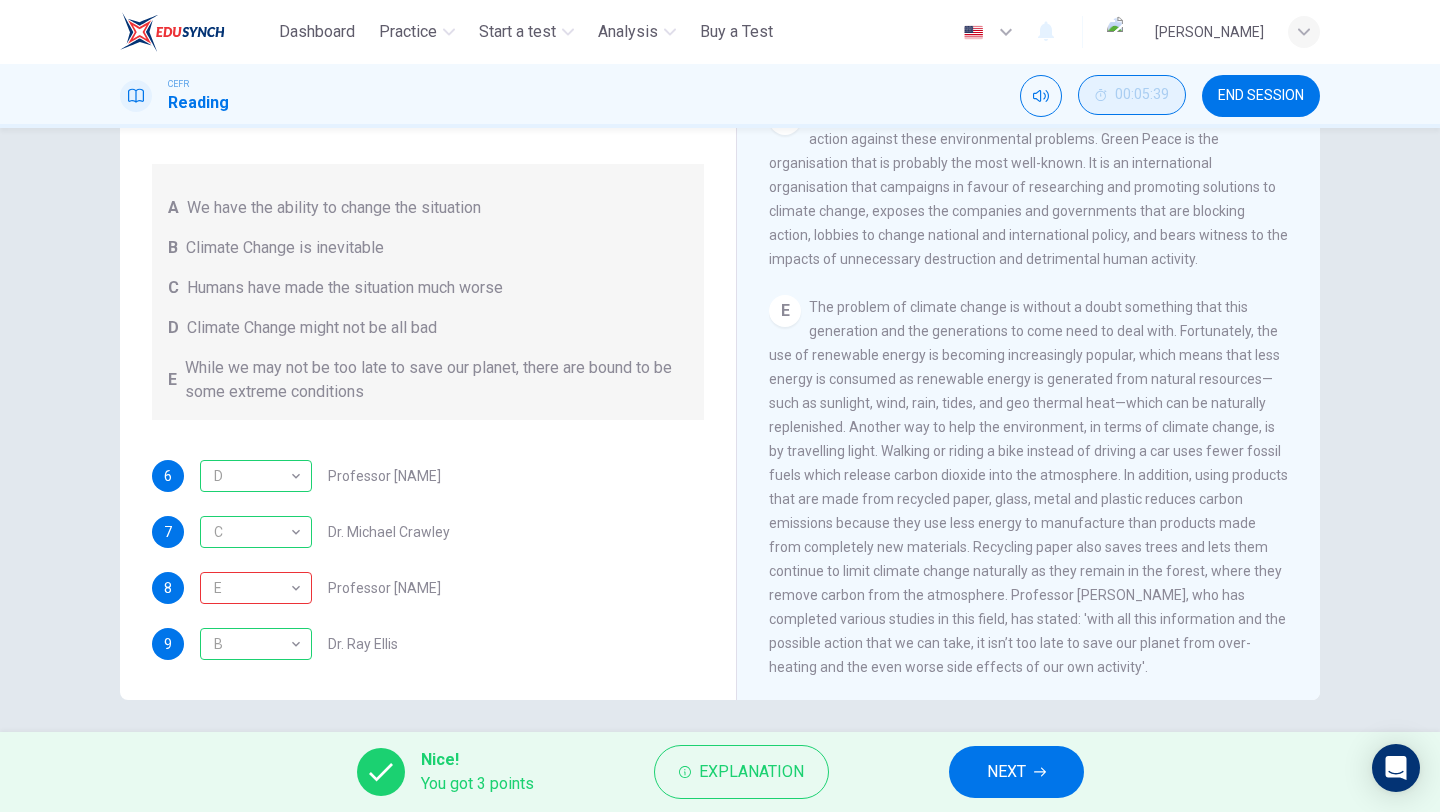 scroll, scrollTop: 1359, scrollLeft: 0, axis: vertical 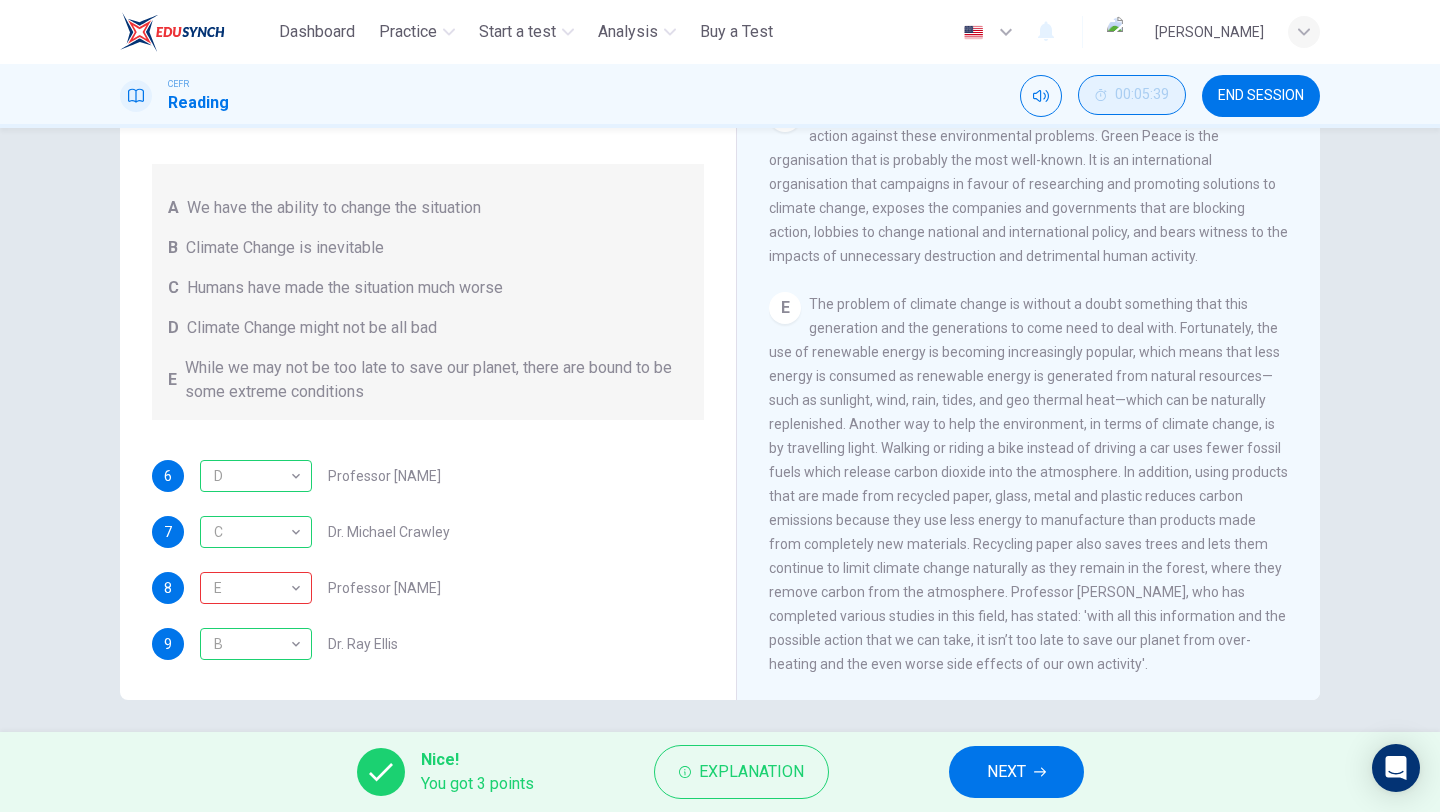 click on "NEXT" at bounding box center [1016, 772] 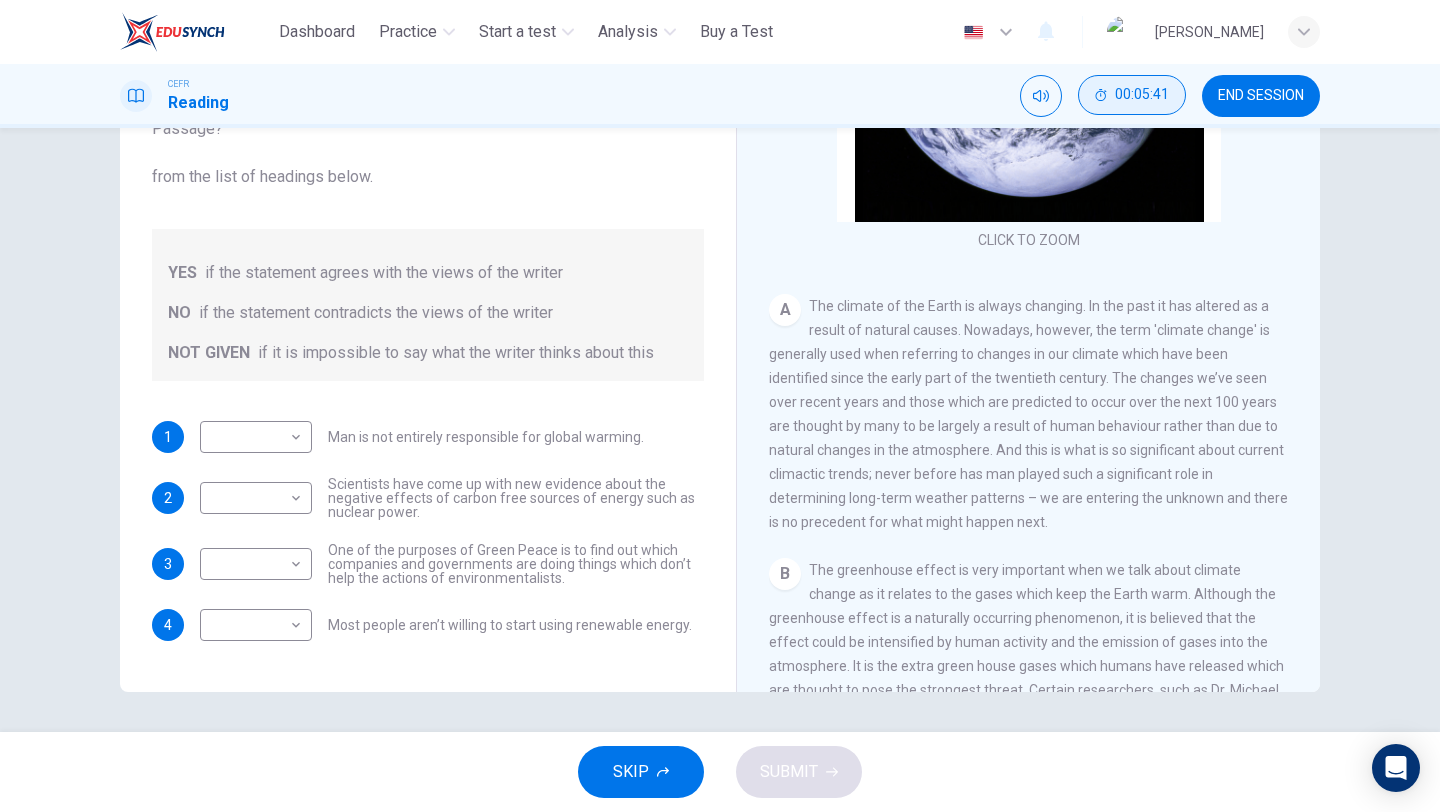 scroll, scrollTop: 0, scrollLeft: 0, axis: both 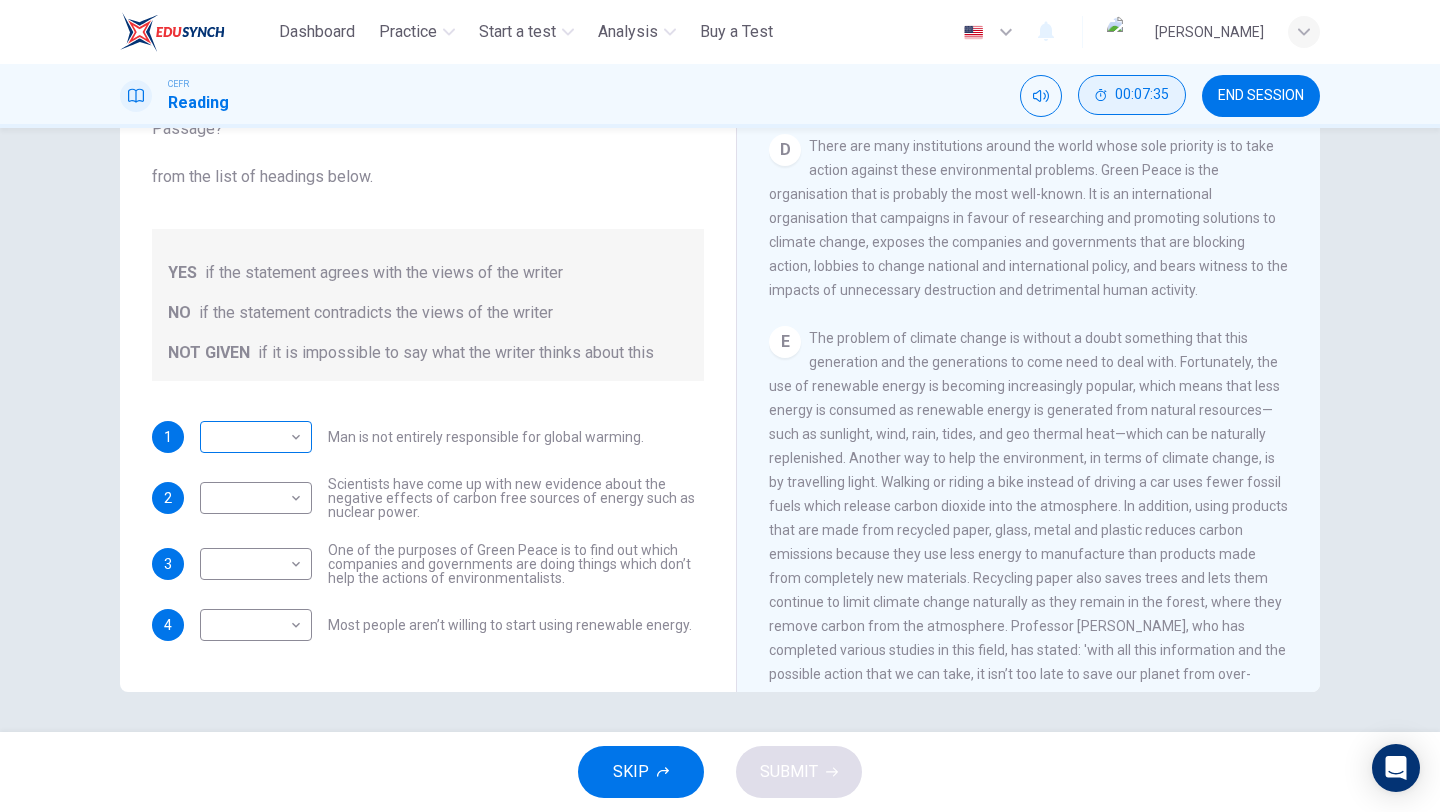 click on "This site uses cookies, as explained in our  Privacy Policy . If you agree to the use of cookies, please click the Accept button and continue to browse our site.   Privacy Policy Accept Dashboard Practice Start a test Analysis Buy a Test English ** ​ PHIONG YING QIAN CEFR Reading 00:07:35 END SESSION Question 10 Do the following statements agree with the information given in the Reading Passage? In the boxes below, write YES if the statement agrees with the views of the writer NO if the statement contradicts the views of the writer NOT GIVEN if it is impossible to say what the writer thinks about this 1 ​ ​ Man is not entirely responsible for global warming. 2 ​ ​ Scientists have come up with new evidence about the negative effects of carbon free sources of energy such as nuclear power. 3 ​ ​ One of the purposes of Green Peace is to find out which companies and governments are doing things which don’t help the actions of environmentalists. 4 ​ ​ The Climate of the Earth CLICK TO ZOOM A B C" at bounding box center [720, 406] 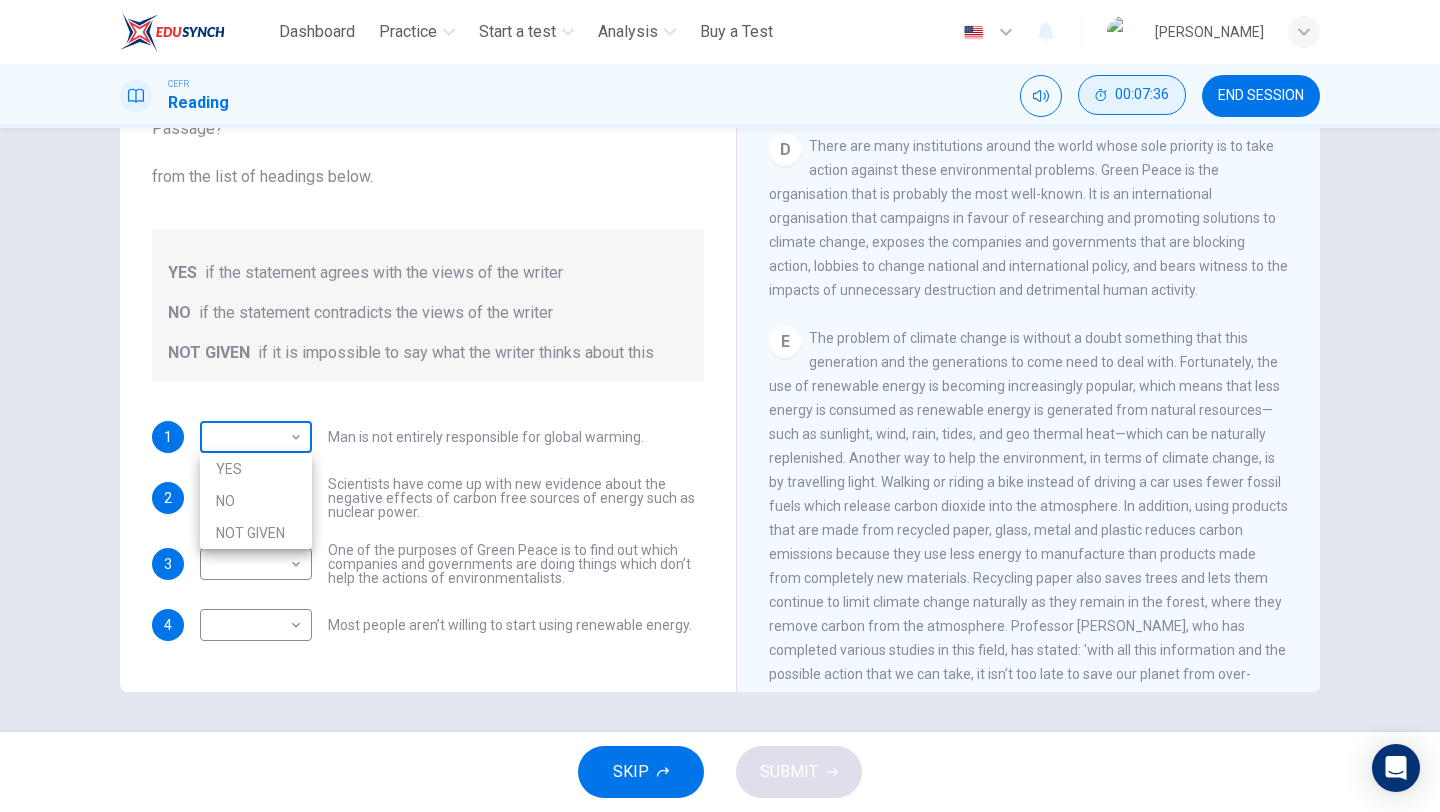 click at bounding box center (720, 406) 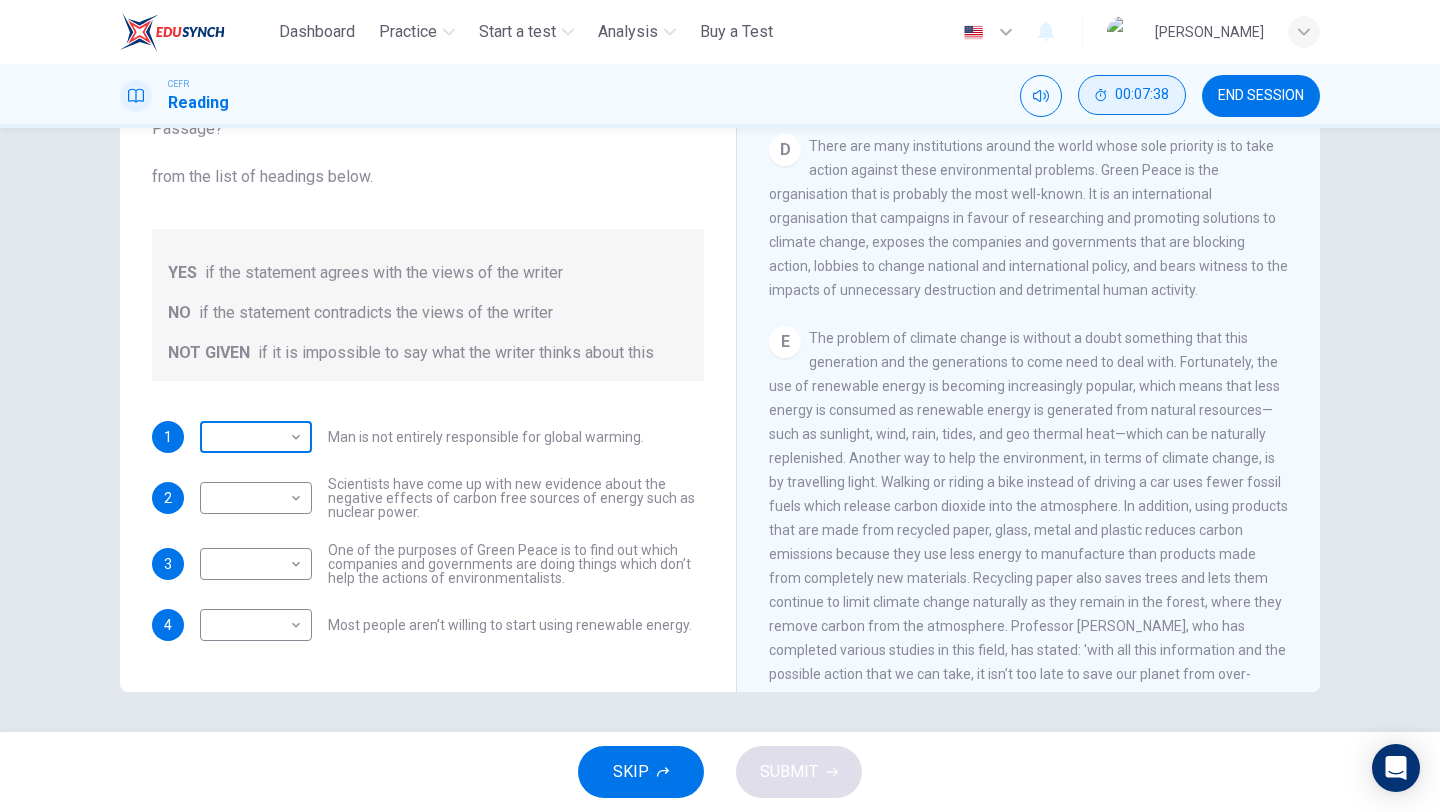 click on "This site uses cookies, as explained in our Privacy Policy. If you agree to the use of cookies, please click the Accept button and continue to browse our site. Privacy Policy Accept Dashboard Practice Start a test Analysis Buy a Test English ​ PHIONG YING QIAN CEFR Reading 00:07:38 END SESSION Question 10 Do the following statements agree with the information given in the Reading Passage? In the boxes below, write YES if the statement agrees with the views of the writer NO if the statement contradicts the views of the writer NOT GIVEN if it is impossible to say what the writer thinks about this 1 Man is not entirely responsible for global warming. 2 Scientists have come up with new evidence about the negative effects of carbon free sources of energy such as nuclear power. 3 One of the purposes of Green Peace is to find out which companies and governments are doing things which don’t help the actions of environmentalists. 4 The Climate of the Earth CLICK TO ZOOM A B C" at bounding box center (720, 406) 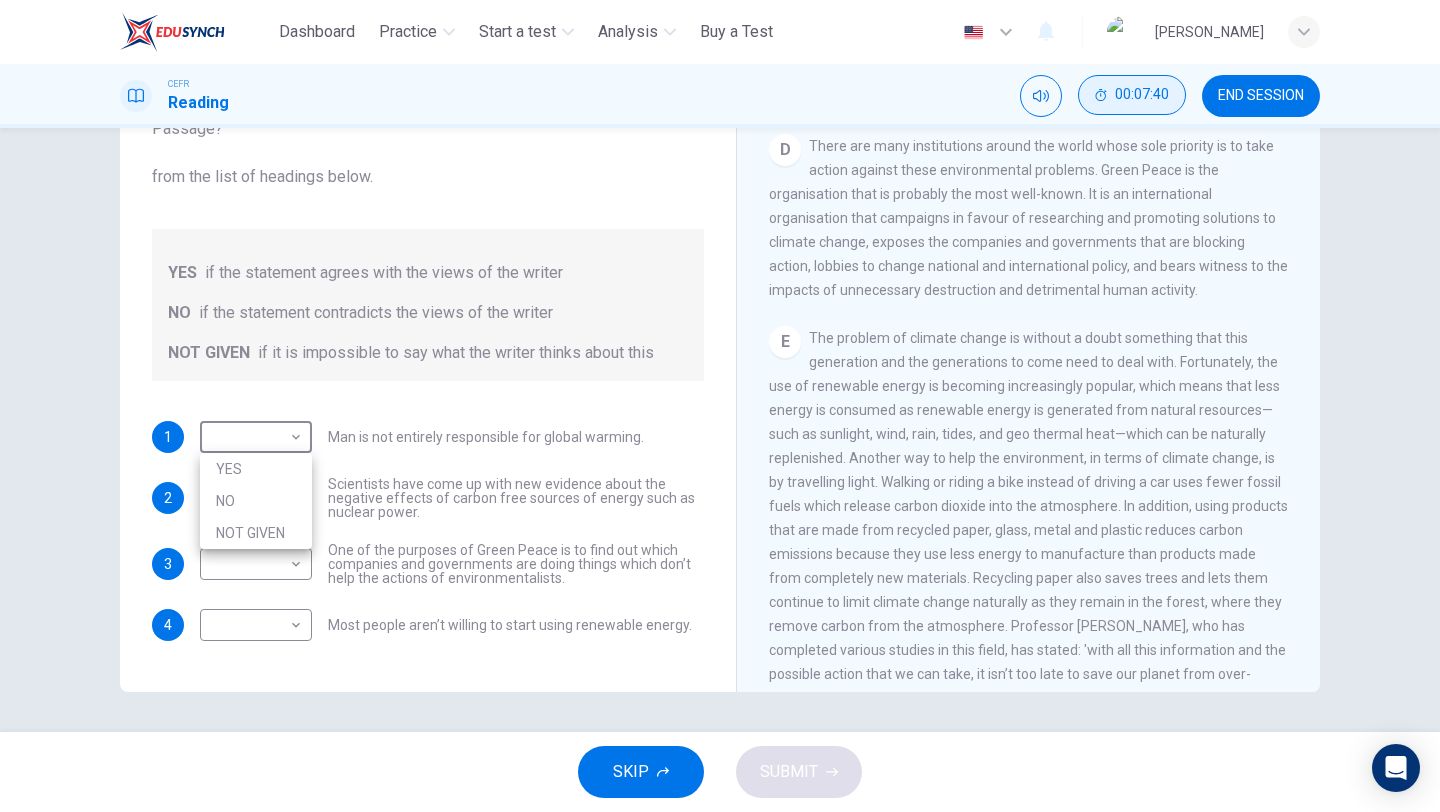 click at bounding box center (720, 406) 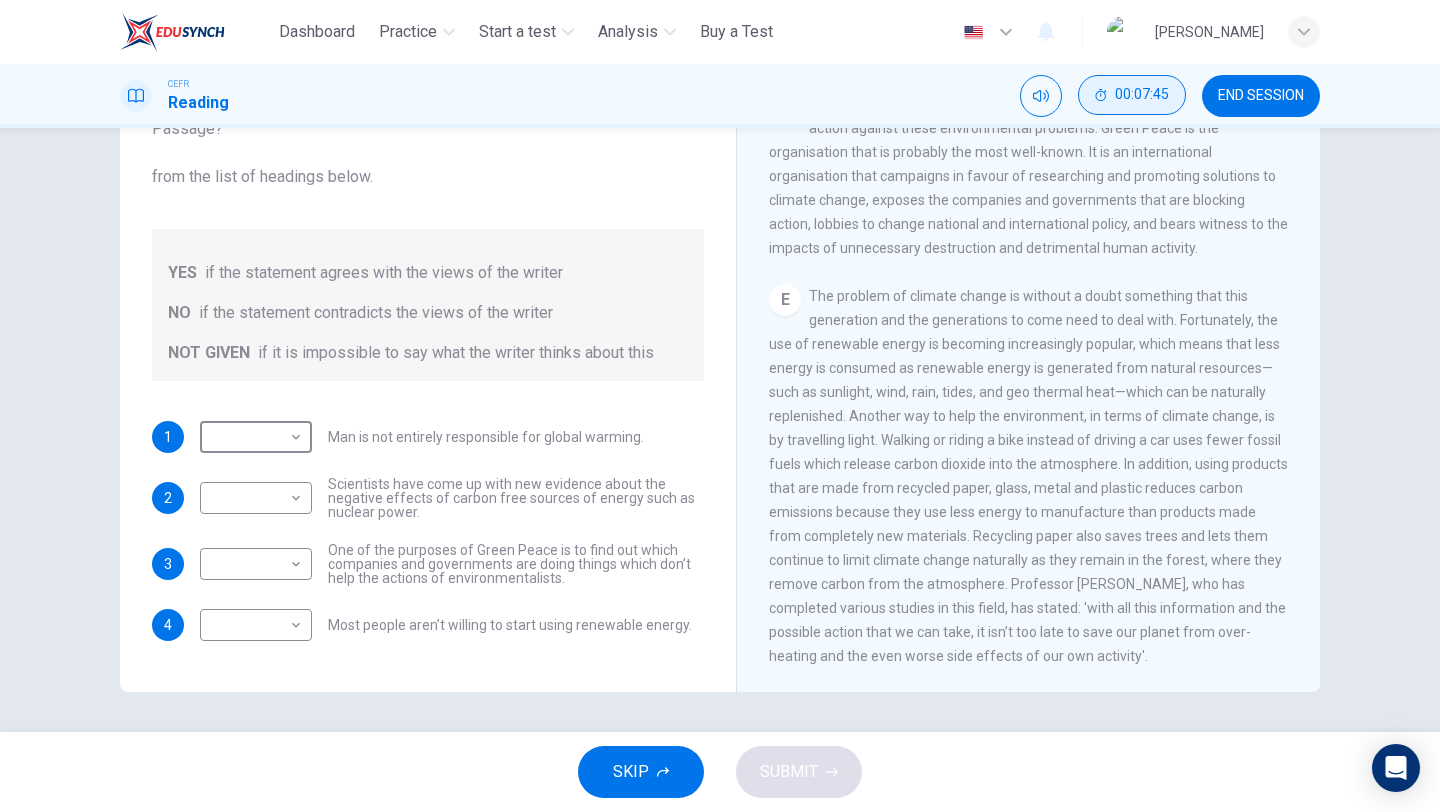 scroll, scrollTop: 1354, scrollLeft: 0, axis: vertical 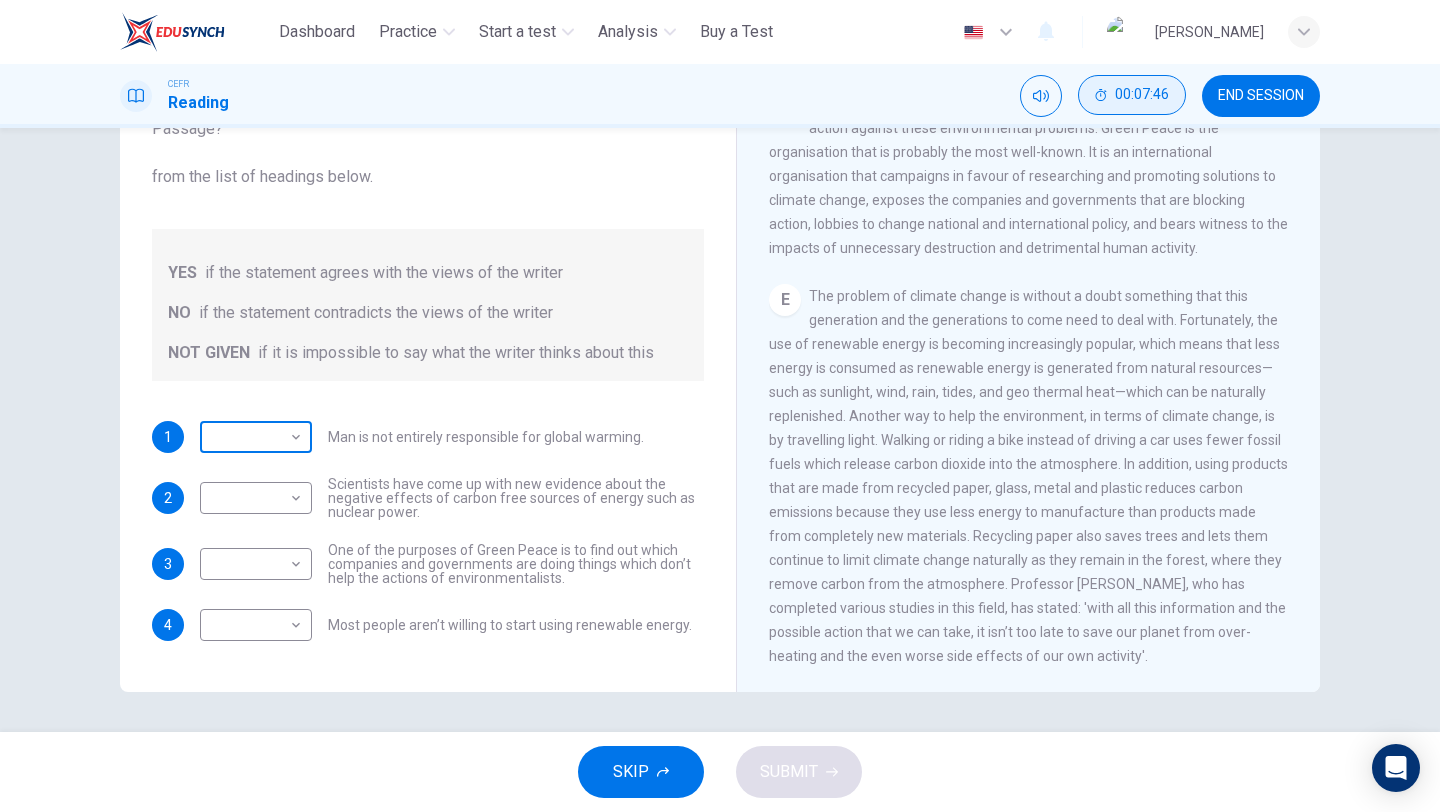click on "This site uses cookies, as explained in our  Privacy Policy . If you agree to the use of cookies, please click the Accept button and continue to browse our site.   Privacy Policy Accept Dashboard Practice Start a test Analysis Buy a Test English ** ​ PHIONG YING QIAN CEFR Reading 00:07:46 END SESSION Question 10 Do the following statements agree with the information given in the Reading Passage? In the boxes below, write YES if the statement agrees with the views of the writer NO if the statement contradicts the views of the writer NOT GIVEN if it is impossible to say what the writer thinks about this 1 ​ ​ Man is not entirely responsible for global warming. 2 ​ ​ Scientists have come up with new evidence about the negative effects of carbon free sources of energy such as nuclear power. 3 ​ ​ One of the purposes of Green Peace is to find out which companies and governments are doing things which don’t help the actions of environmentalists. 4 ​ ​ The Climate of the Earth CLICK TO ZOOM A B C" at bounding box center (720, 406) 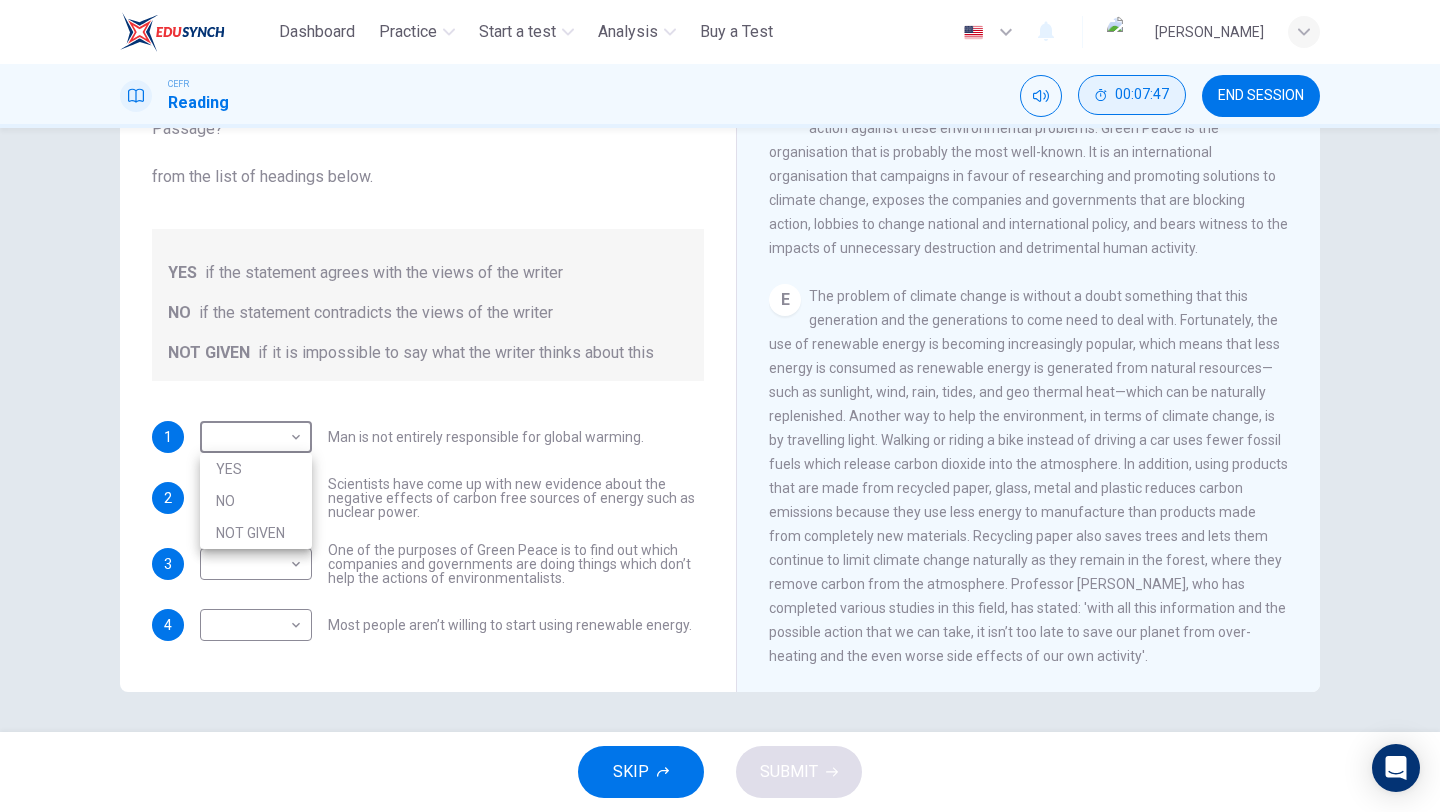 click on "YES" at bounding box center (256, 469) 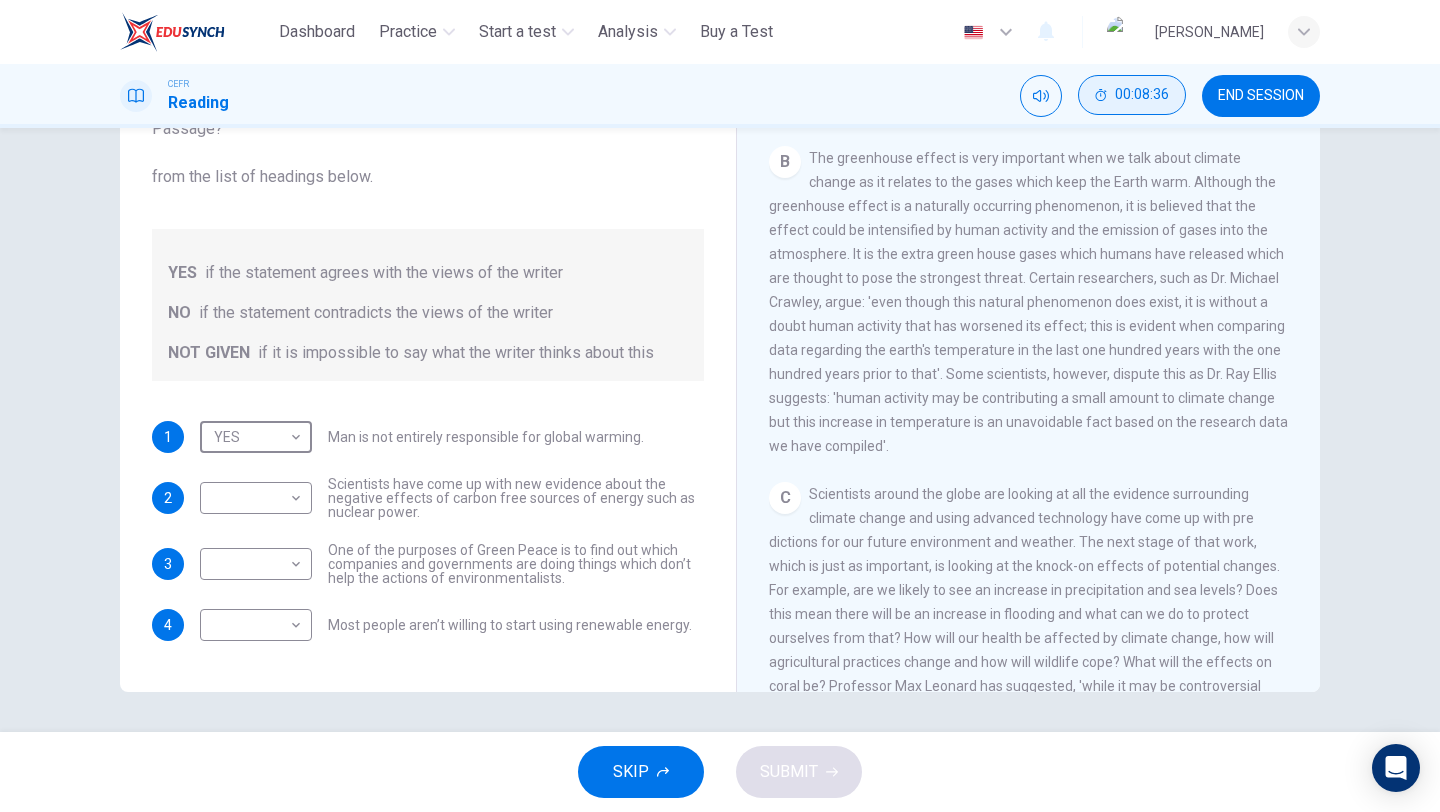 scroll, scrollTop: 622, scrollLeft: 0, axis: vertical 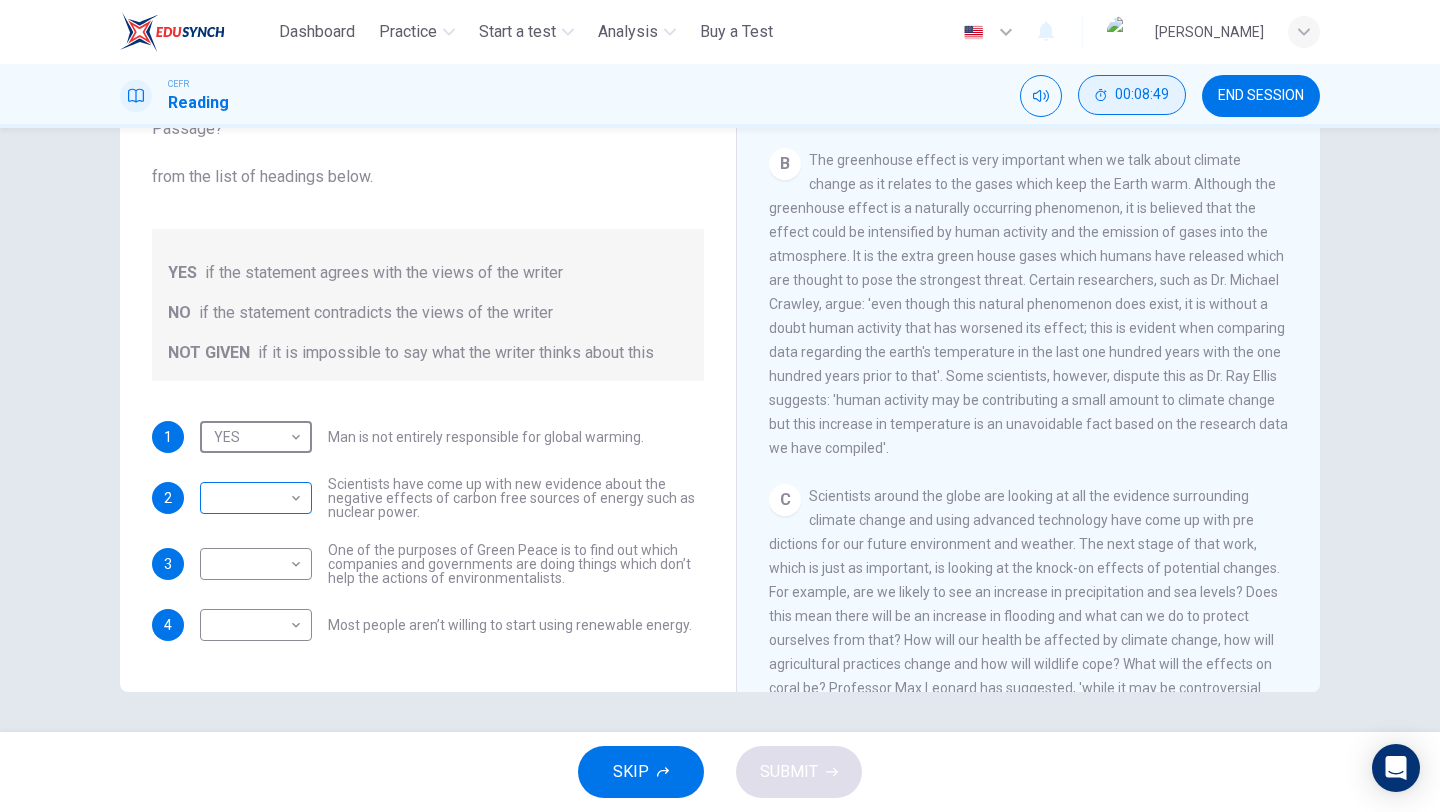 click on "This site uses cookies, as explained in our Privacy Policy. If you agree to the use of cookies, please click the Accept button and continue to browse our site. Privacy Policy Accept Dashboard Practice Start a test Analysis Buy a Test English ​ PHIONG YING QIAN CEFR Reading 00:08:49 END SESSION Question 10 Do the following statements agree with the information given in the Reading Passage? In the boxes below, write YES if the statement agrees with the views of the writer NO if the statement contradicts the views of the writer NOT GIVEN if it is impossible to say what the writer thinks about this 1 YES *** Man is not entirely responsible for global warming. 2 Scientists have come up with new evidence about the negative effects of carbon free sources of energy such as nuclear power. 3 One of the purposes of Green Peace is to find out which companies and governments are doing things which don’t help the actions of environmentalists. 4 The Climate of the Earth CLICK TO ZOOM A" at bounding box center (720, 406) 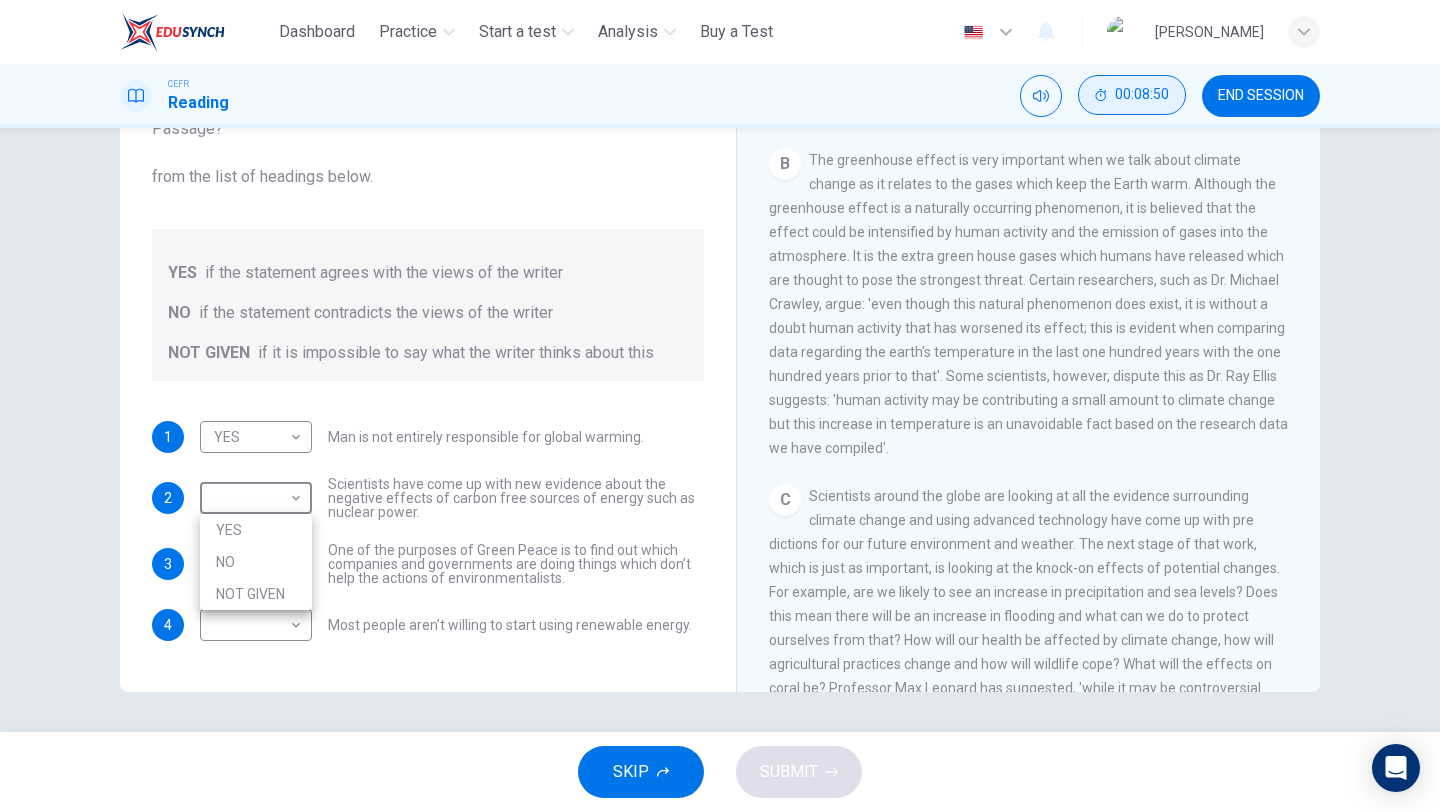 click on "NOT GIVEN" at bounding box center (256, 594) 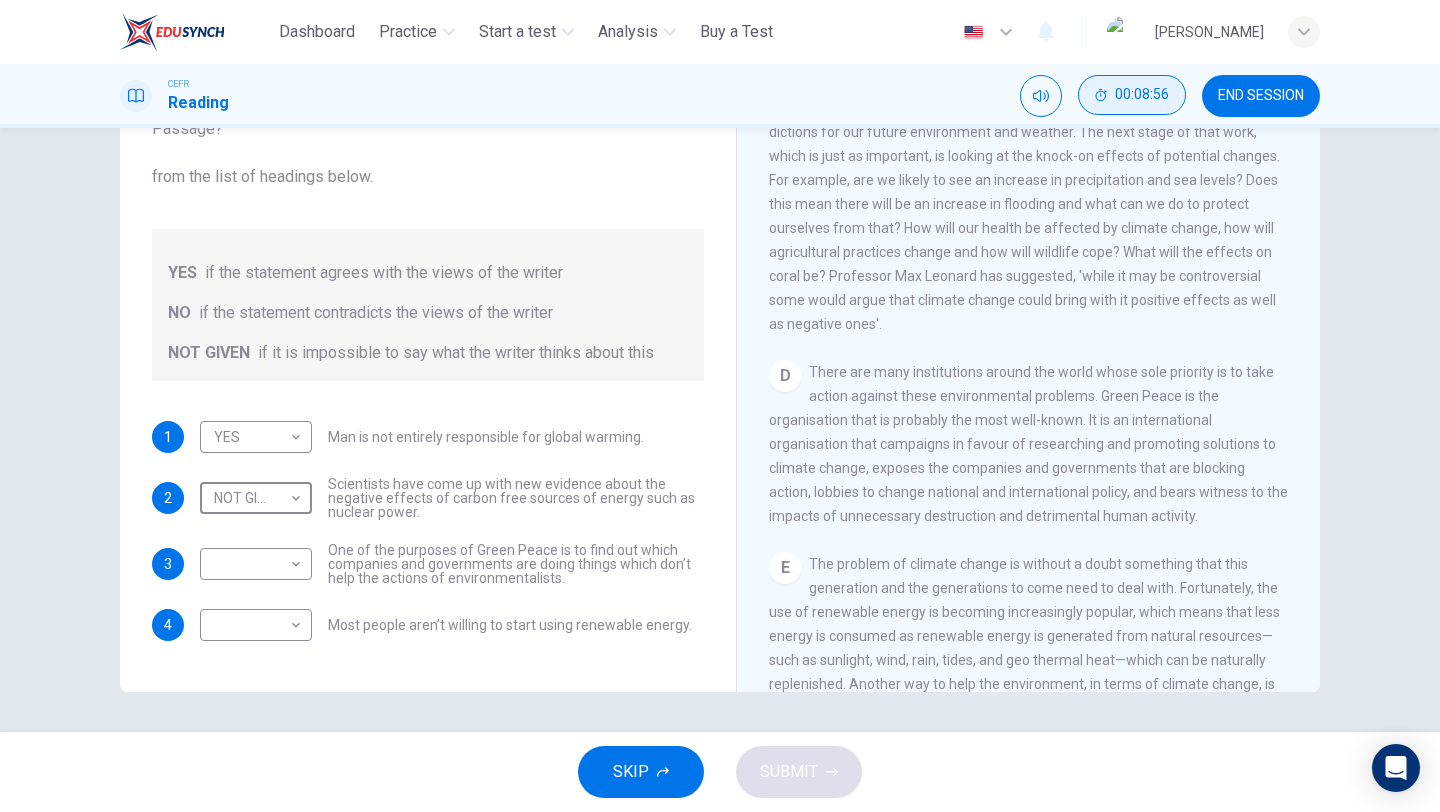 scroll, scrollTop: 1063, scrollLeft: 0, axis: vertical 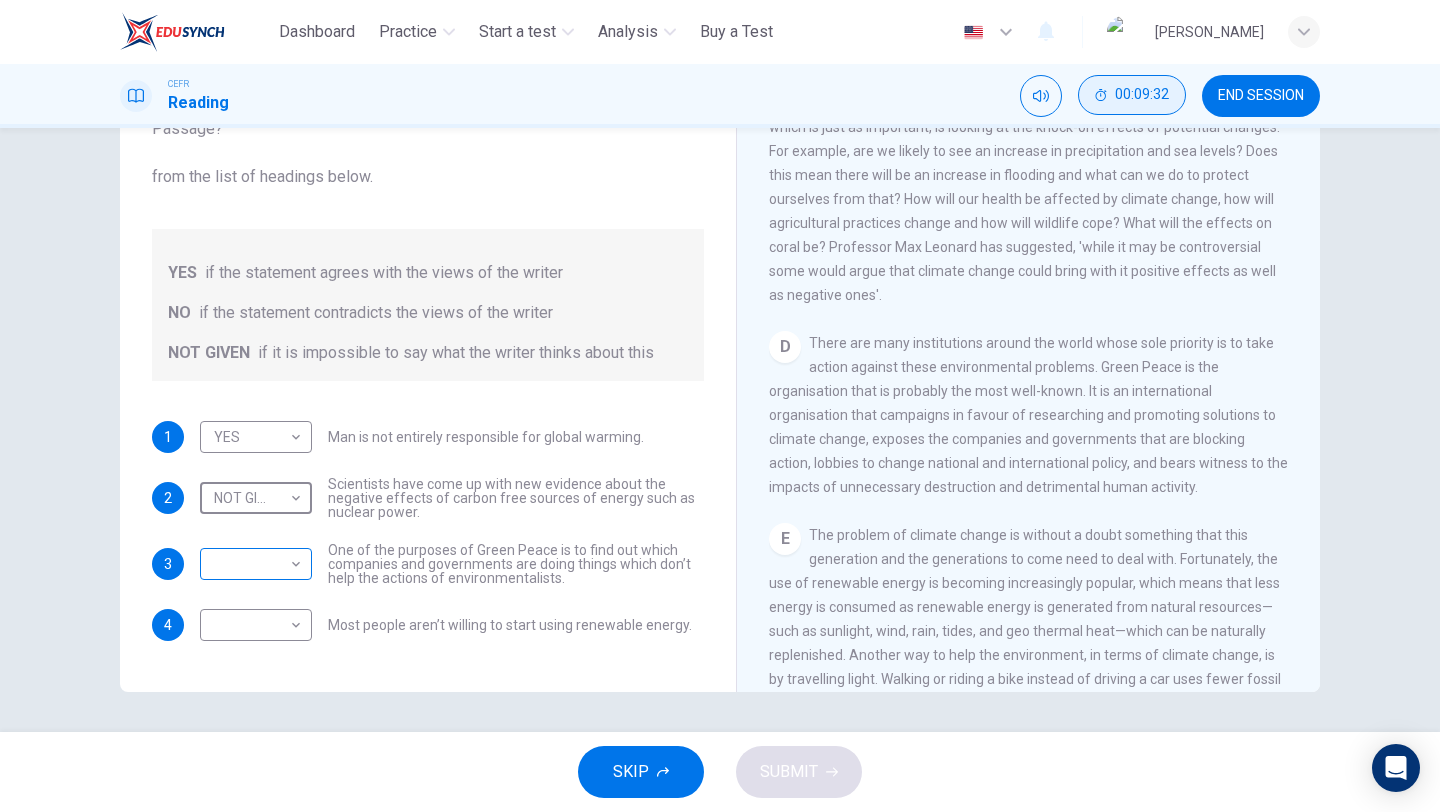 click on "This site uses cookies, as explained in our  Privacy Policy . If you agree to the use of cookies, please click the Accept button and continue to browse our site.   Privacy Policy Accept Dashboard Practice Start a test Analysis Buy a Test English ** ​ PHIONG YING QIAN CEFR Reading 00:09:32 END SESSION Question 10 Do the following statements agree with the information given in the Reading Passage? In the boxes below, write YES if the statement agrees with the views of the writer NO if the statement contradicts the views of the writer NOT GIVEN if it is impossible to say what the writer thinks about this 1 YES *** ​ Man is not entirely responsible for global warming. 2 NOT GIVEN ********* ​ Scientists have come up with new evidence about the negative effects of carbon free sources of energy such as nuclear power. 3 ​ ​ One of the purposes of Green Peace is to find out which companies and governments are doing things which don’t help the actions of environmentalists. 4 ​ ​ The Climate of the Earth" at bounding box center (720, 406) 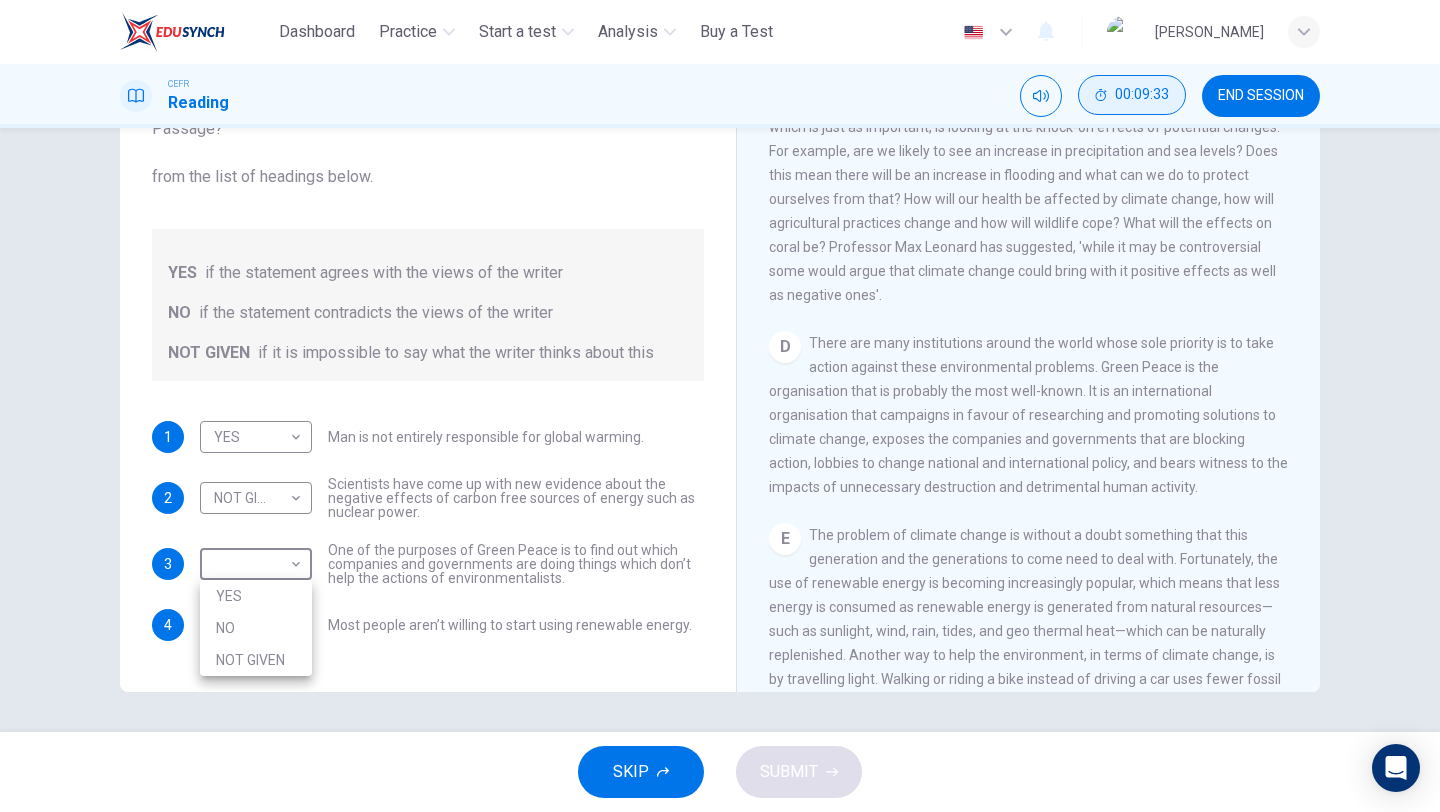 click on "YES" at bounding box center (256, 596) 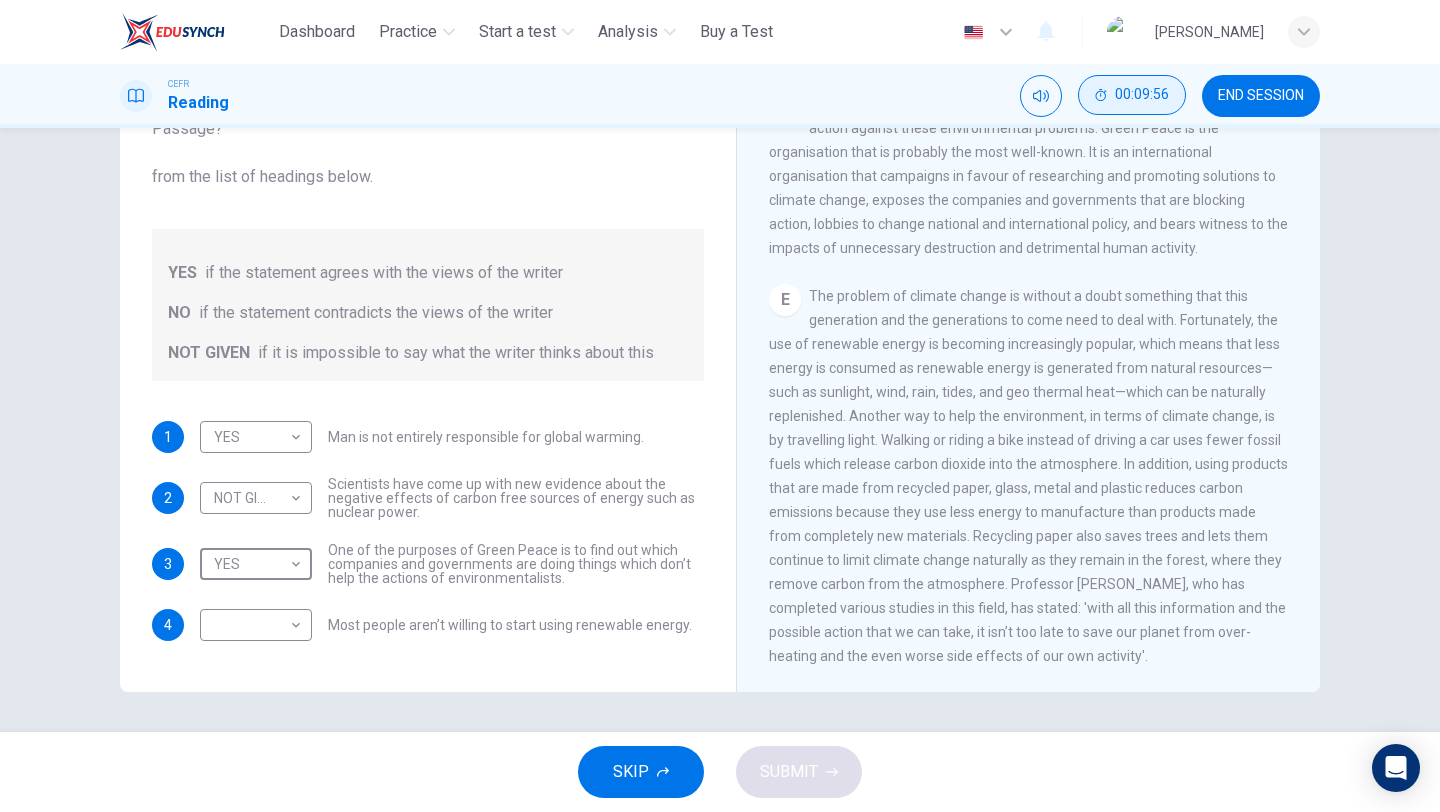 scroll, scrollTop: 1352, scrollLeft: 0, axis: vertical 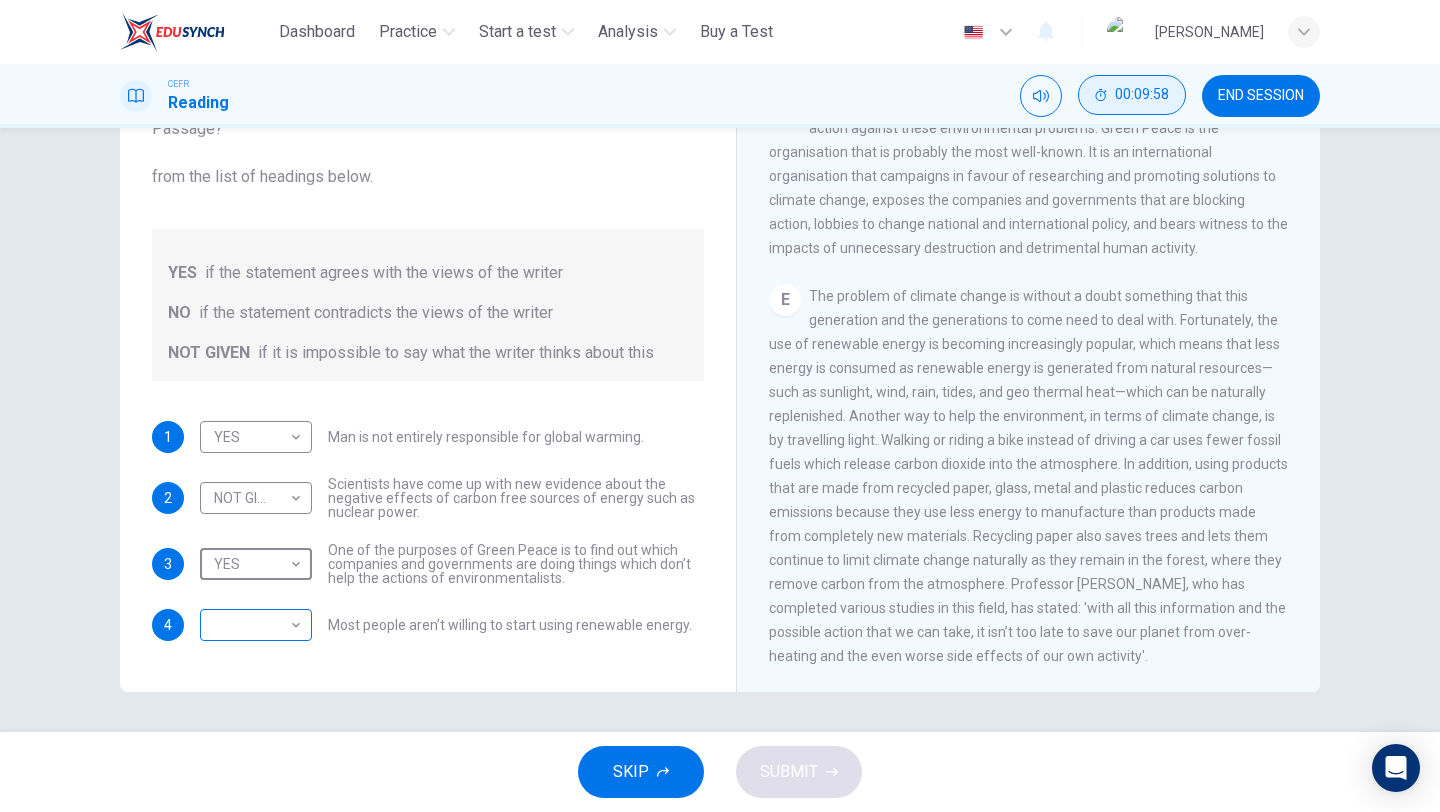 click on "This site uses cookies, as explained in our Privacy Policy. If you agree to the use of cookies, please click the Accept button and continue to browse our site. Privacy Policy Accept Dashboard Practice Start a test Analysis Buy a Test English ​ PHIONG YING QIAN CEFR Reading 00:09:58 END SESSION Question 10 Do the following statements agree with the information given in the Reading Passage? In the boxes below, write YES if the statement agrees with the views of the writer NO if the statement contradicts the views of the writer NOT GIVEN if it is impossible to say what the writer thinks about this 1 YES *** Man is not entirely responsible for global warming. 2 NOT GIVEN ********* Scientists have come up with new evidence about the negative effects of carbon free sources of energy such as nuclear power. 3 YES *** One of the purposes of Green Peace is to find out which companies and governments are doing things which don’t help the actions of environmentalists. 4 ​ ​ CLICK TO ZOOM A B C" at bounding box center (720, 406) 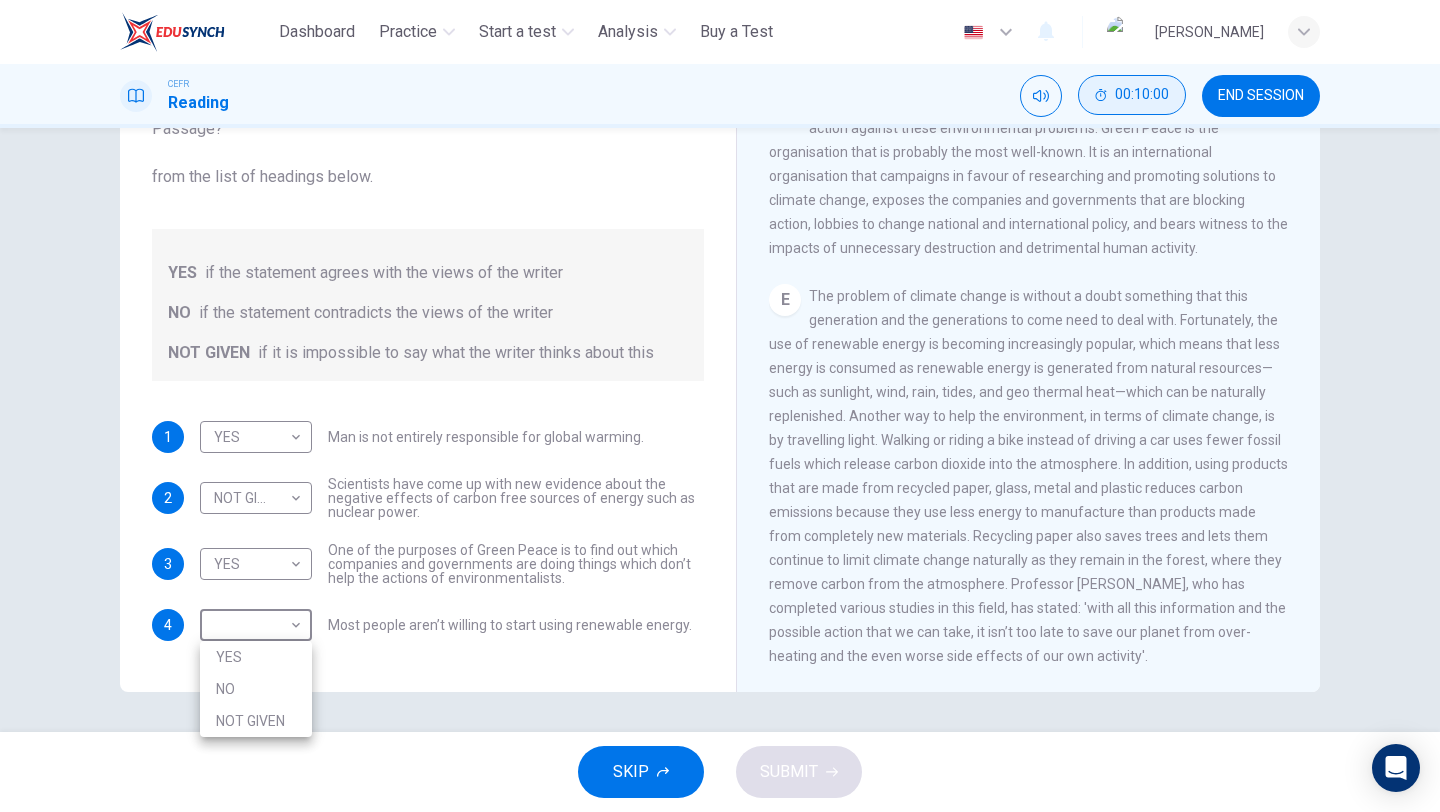 click on "NO" at bounding box center (256, 689) 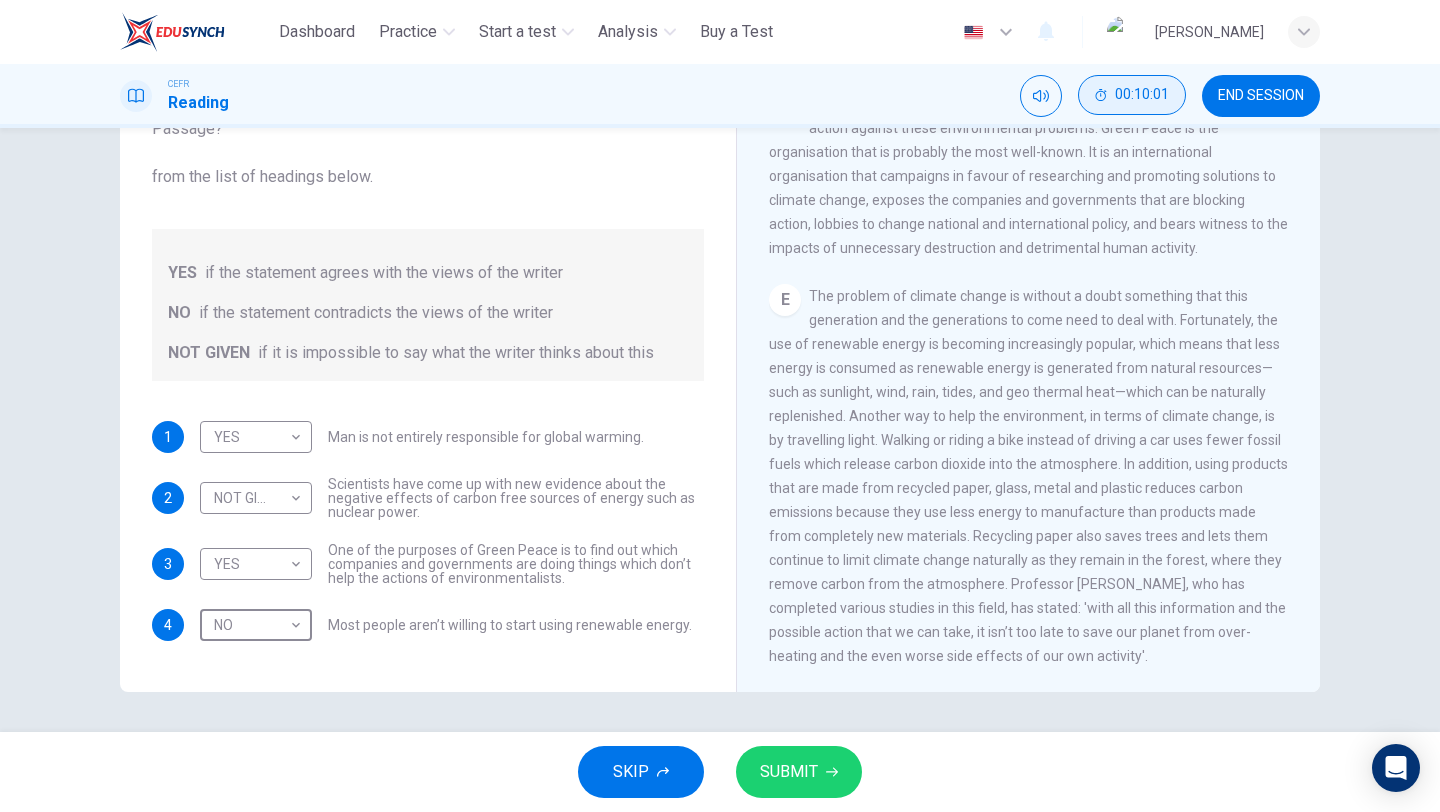 click on "SUBMIT" at bounding box center (789, 772) 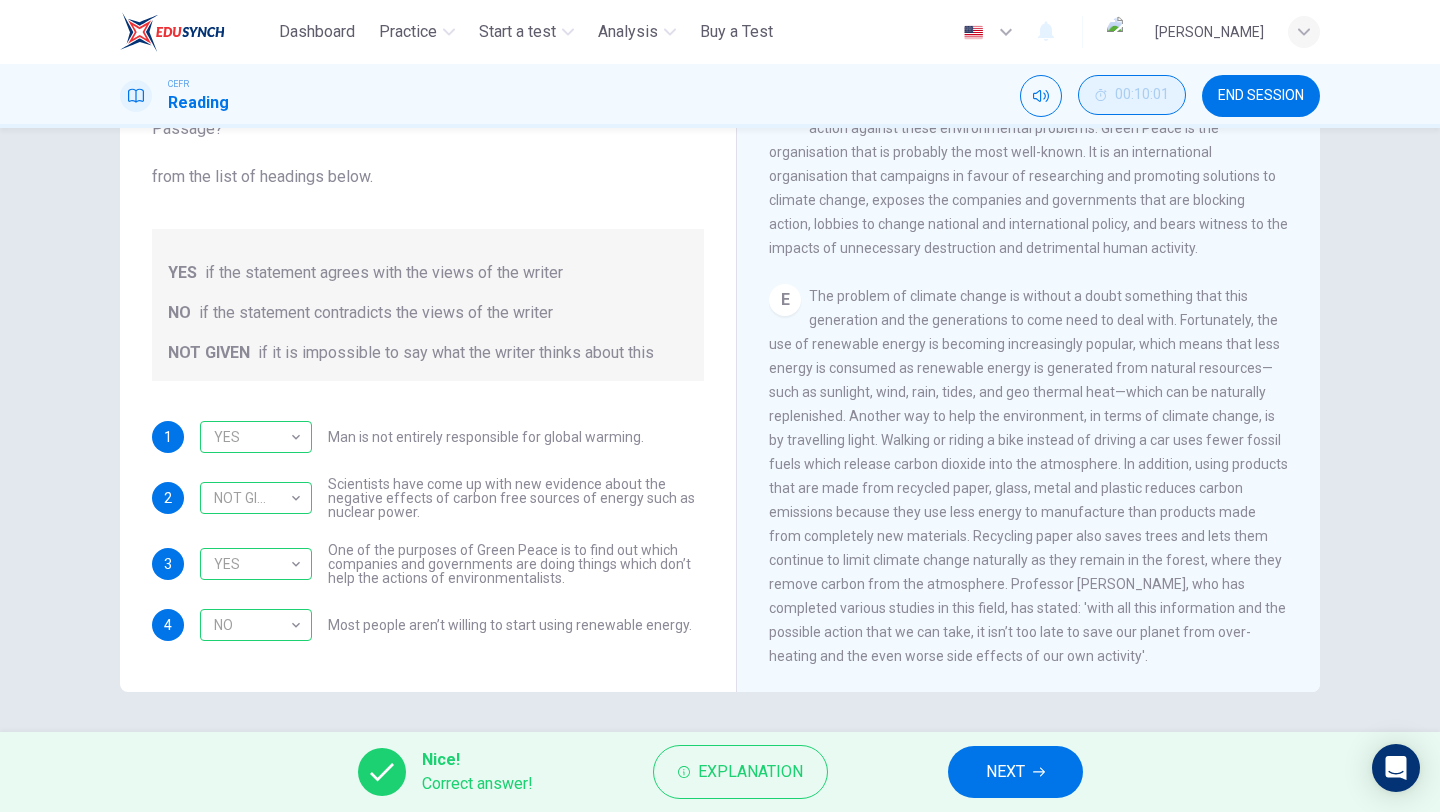 click on "NEXT" at bounding box center (1015, 772) 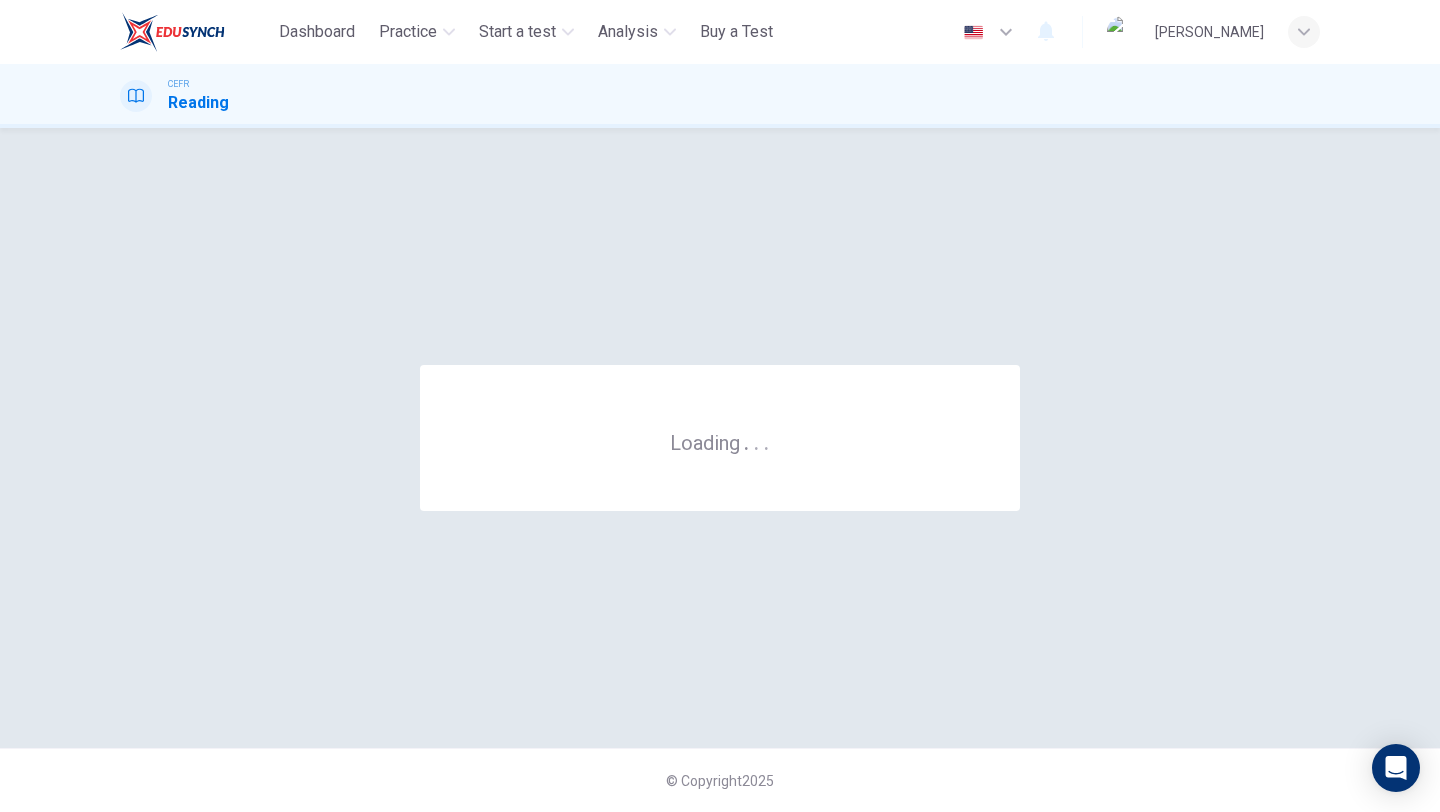 scroll, scrollTop: 0, scrollLeft: 0, axis: both 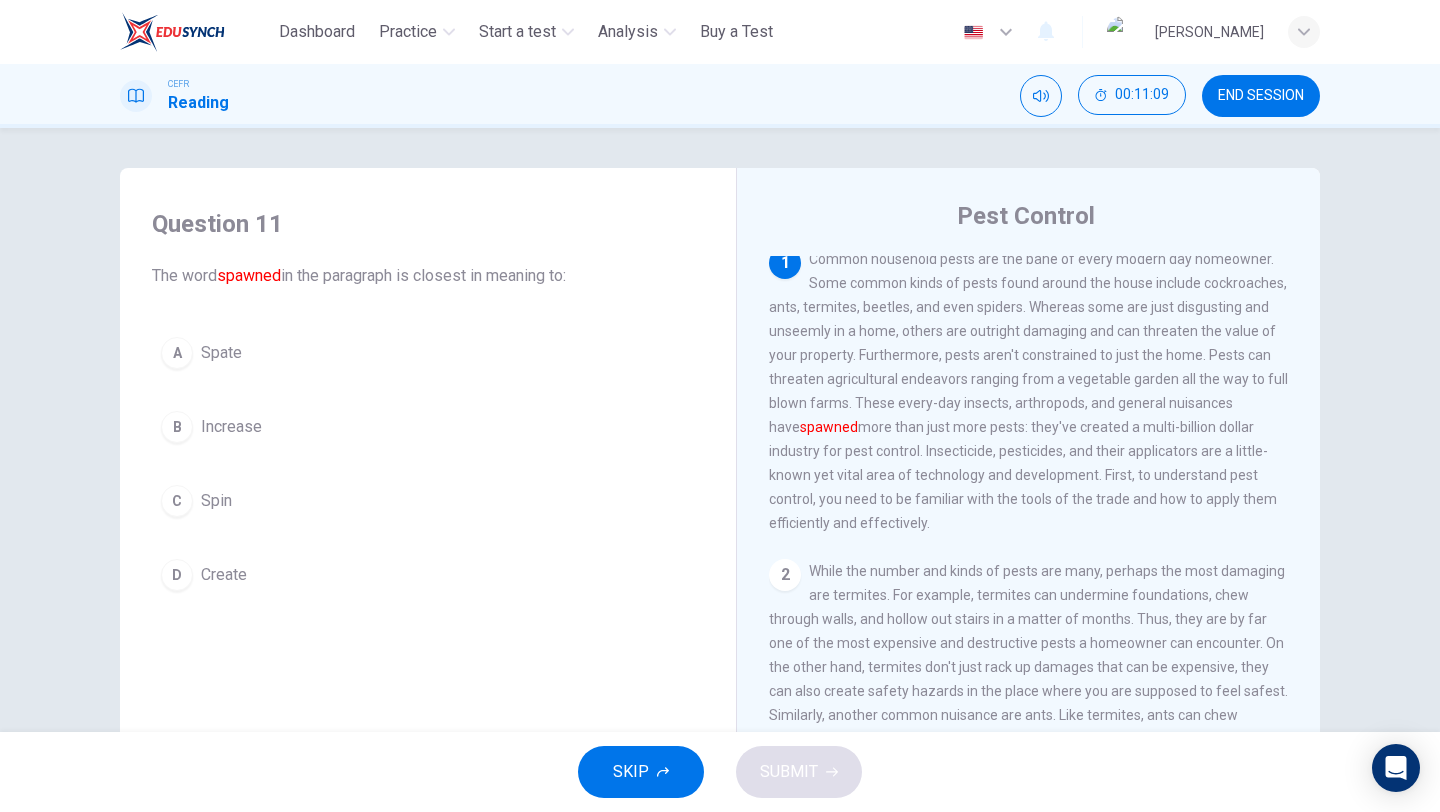 click on "B Increase" at bounding box center [428, 427] 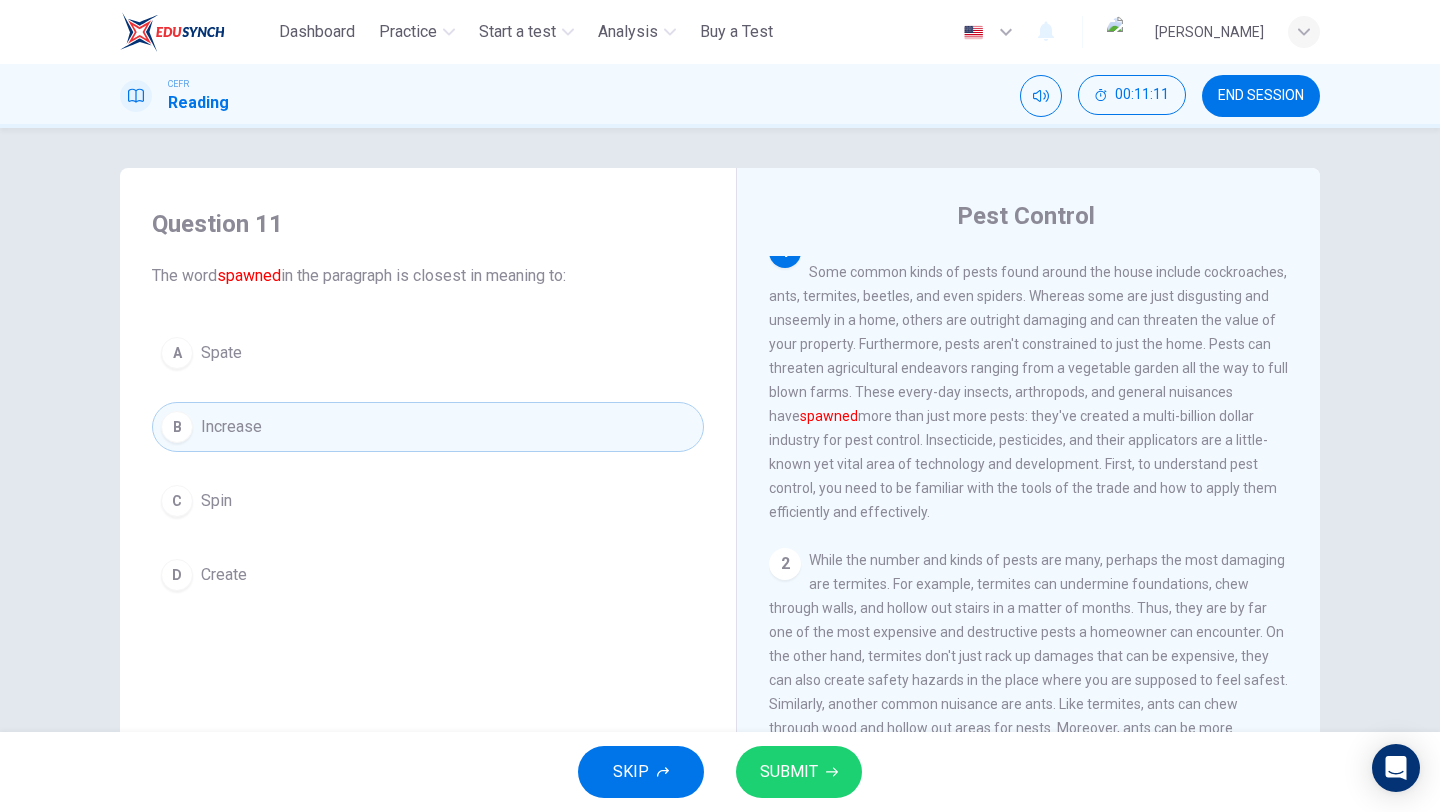 scroll, scrollTop: 29, scrollLeft: 0, axis: vertical 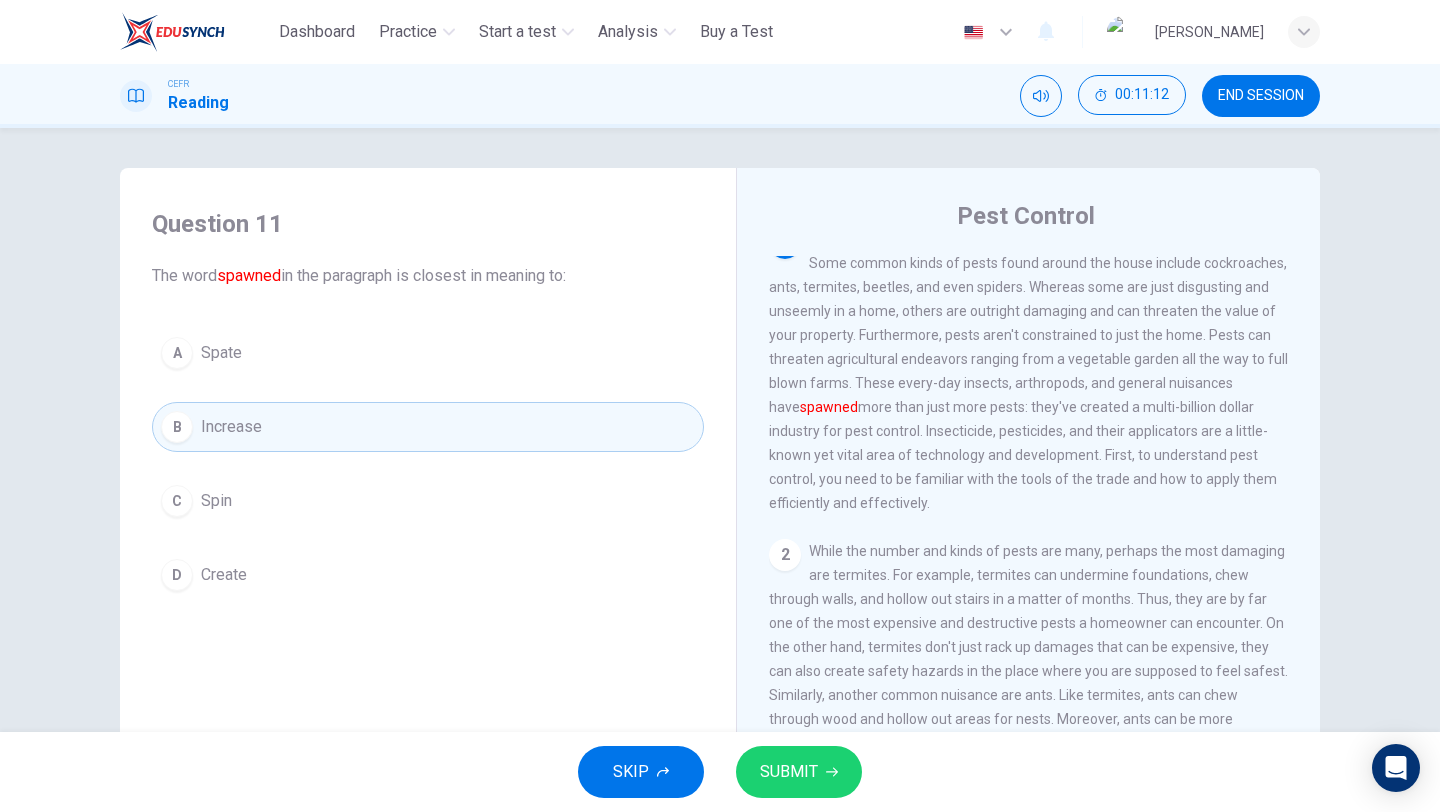 click on "SUBMIT" at bounding box center [789, 772] 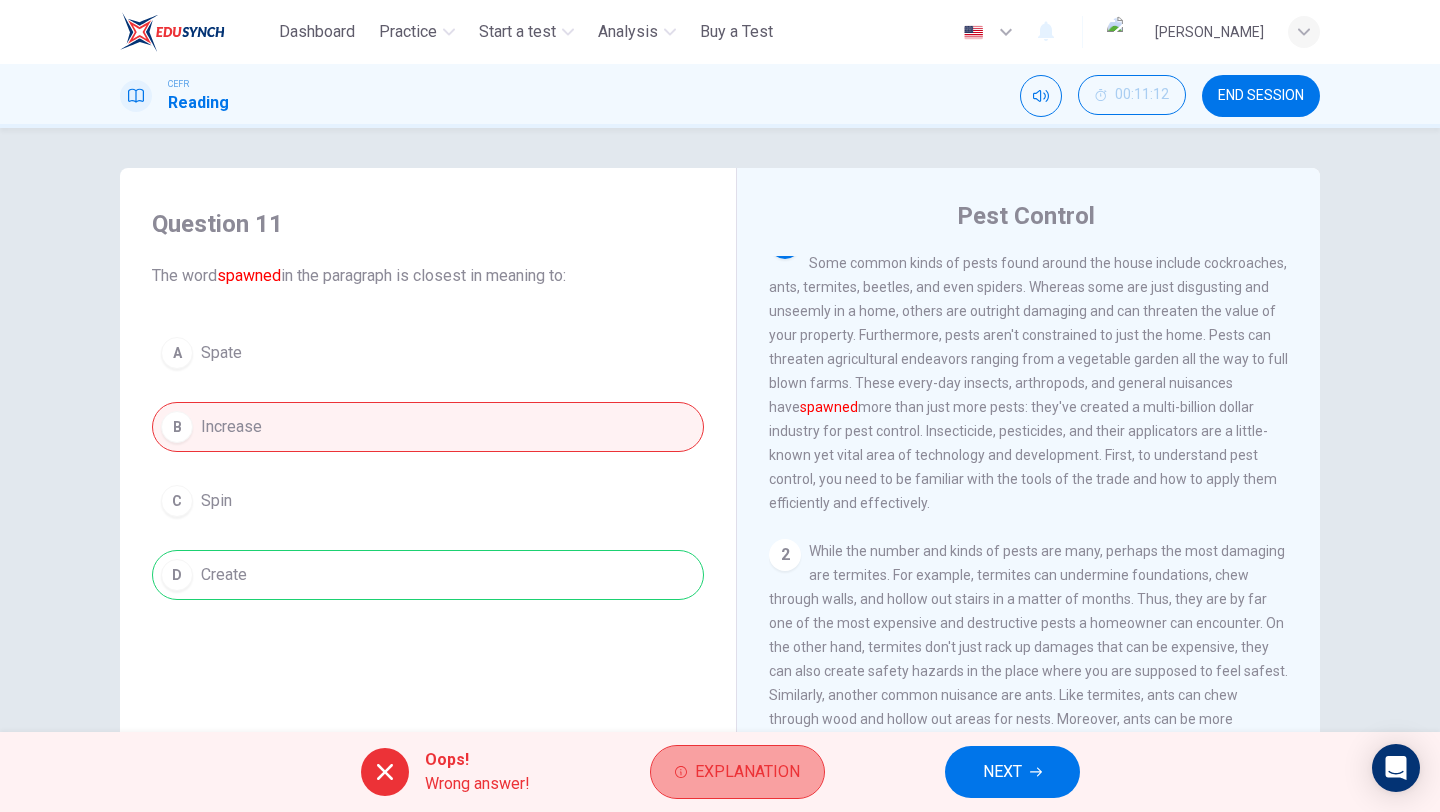 click on "Explanation" at bounding box center [747, 772] 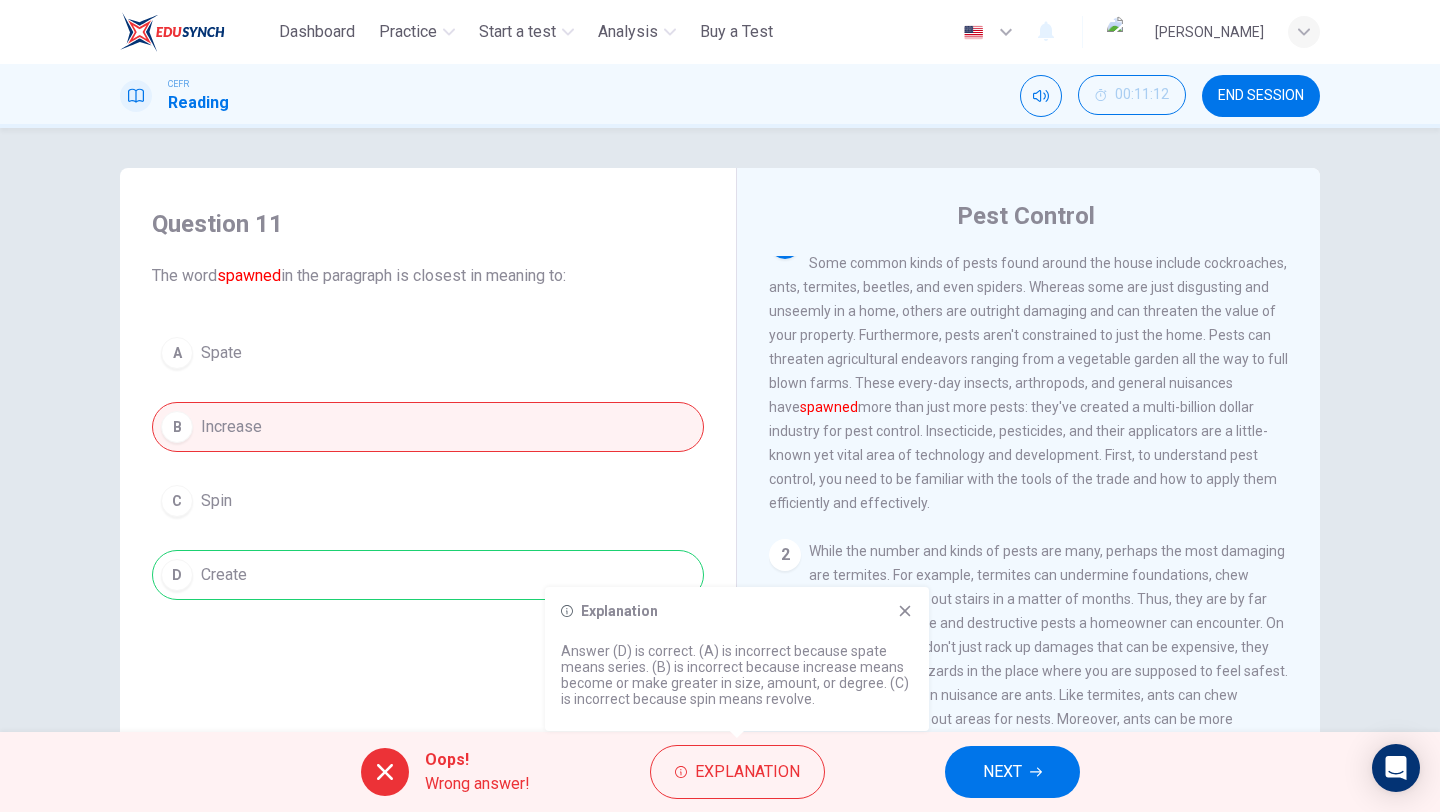 click on "NEXT" at bounding box center [1002, 772] 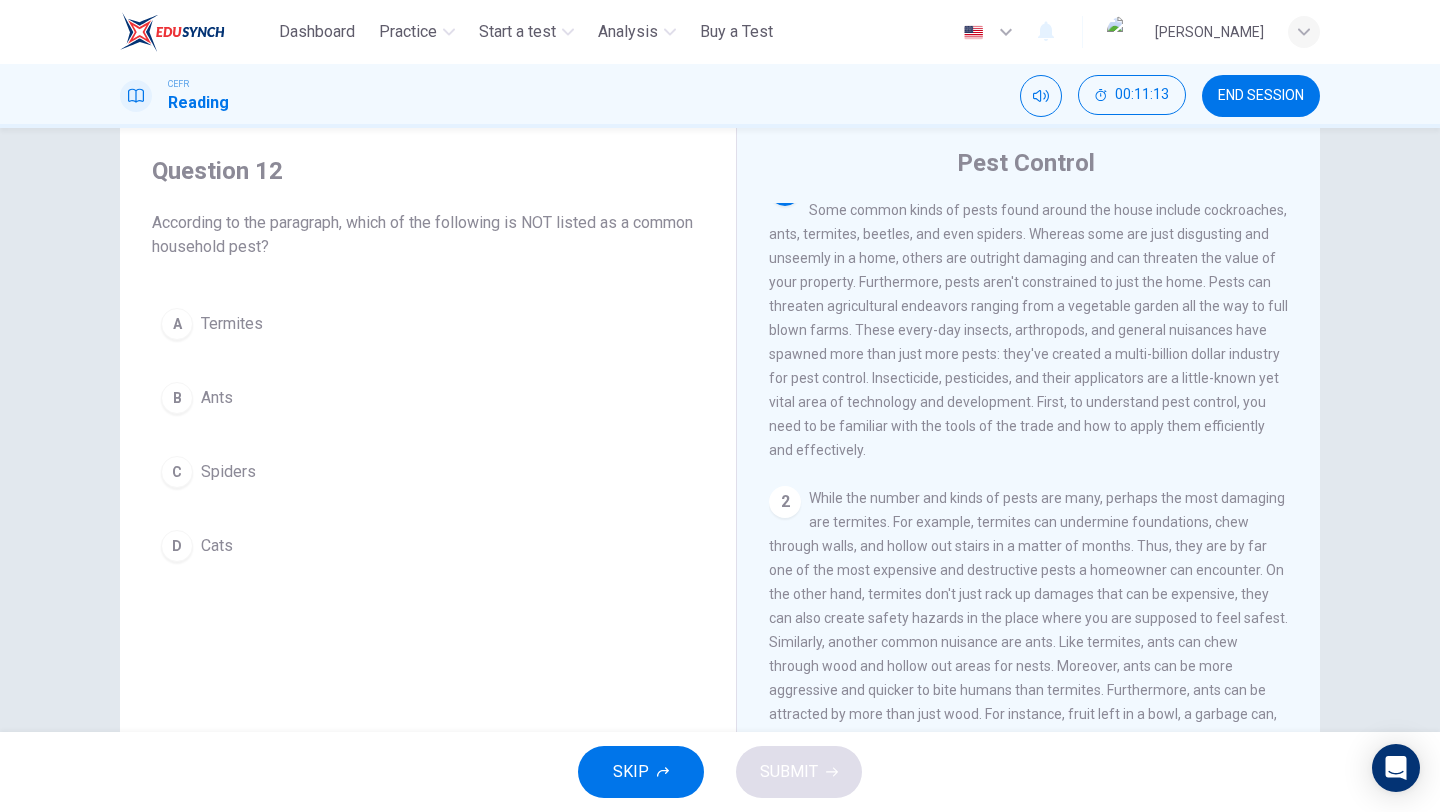 scroll, scrollTop: 0, scrollLeft: 0, axis: both 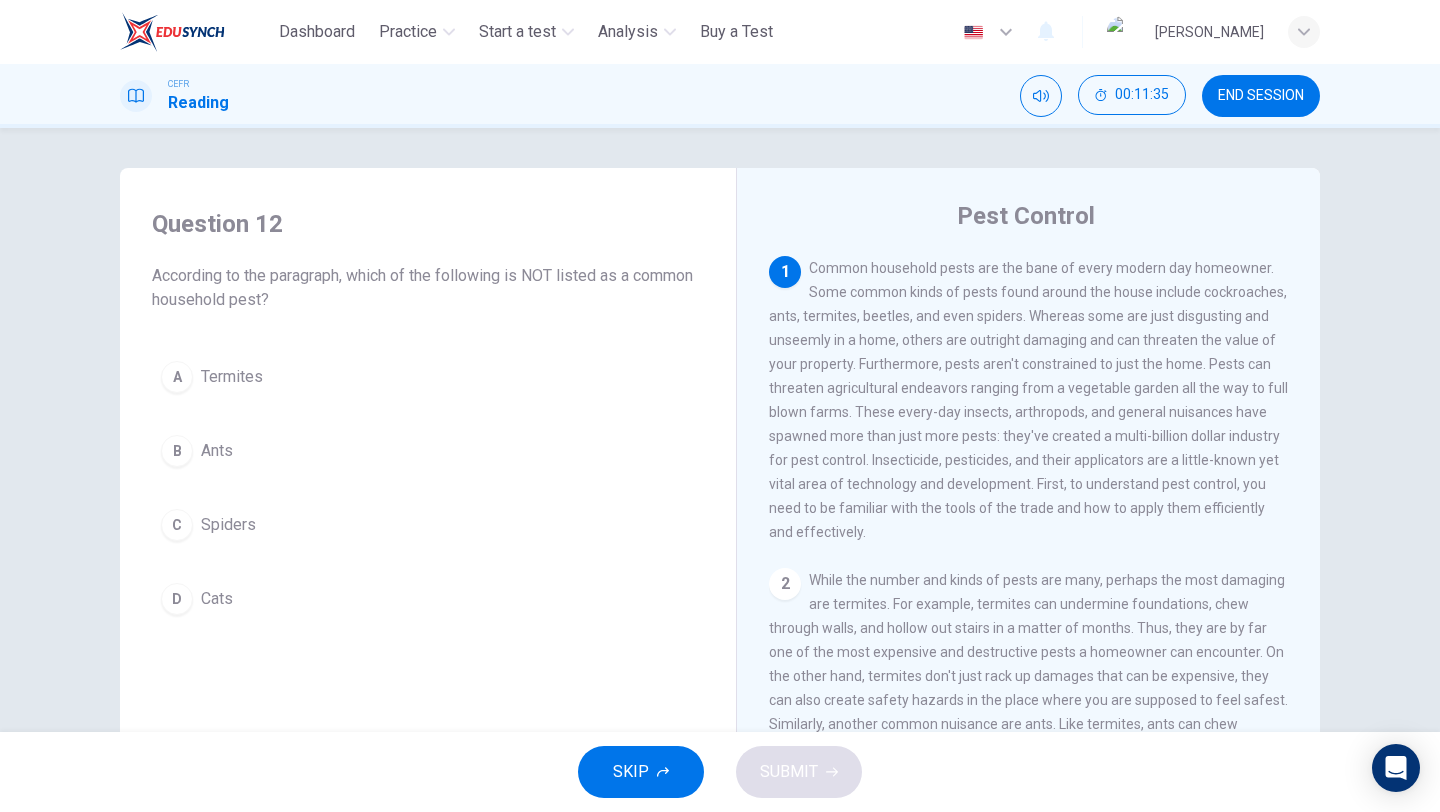 click on "D" at bounding box center (177, 377) 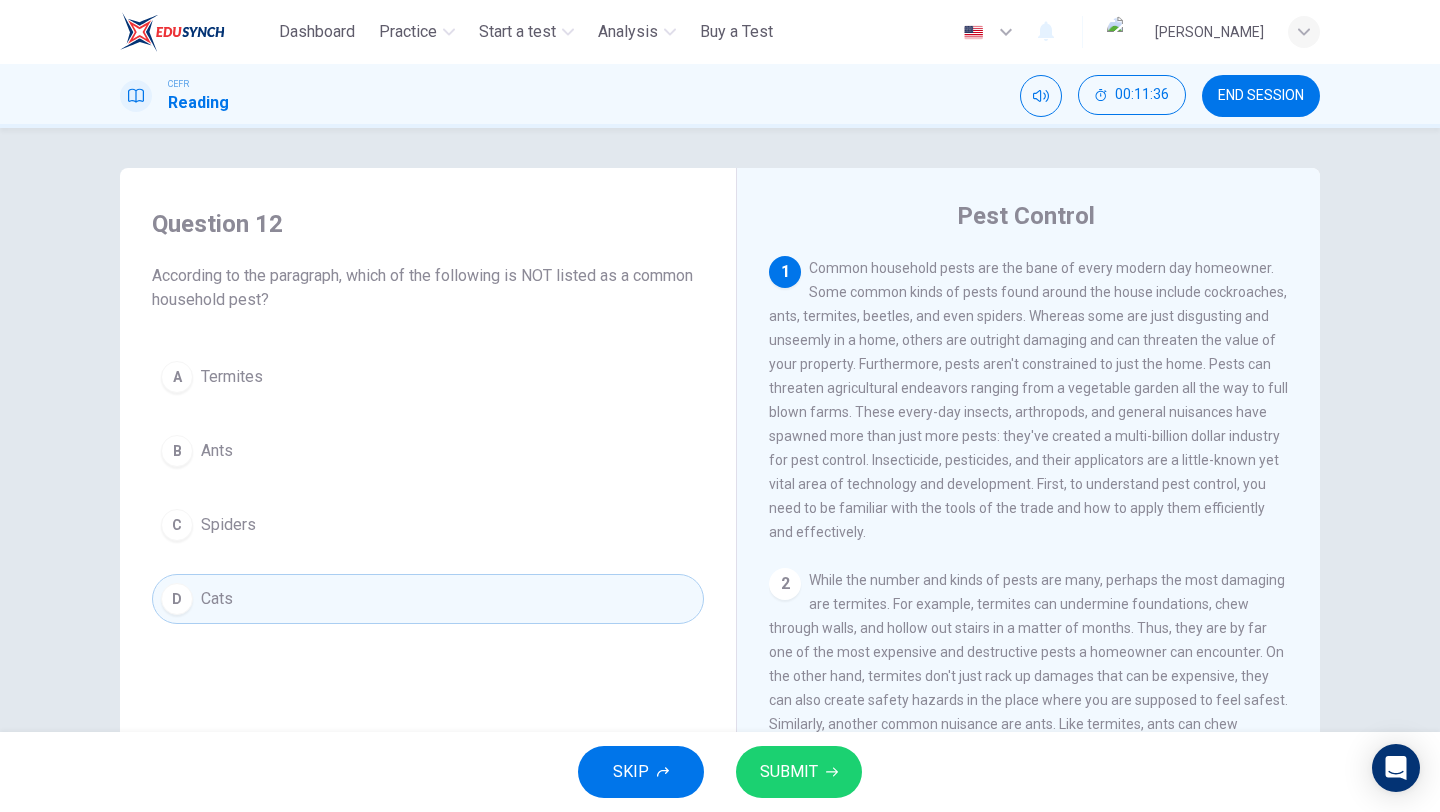 click on "SUBMIT" at bounding box center (789, 772) 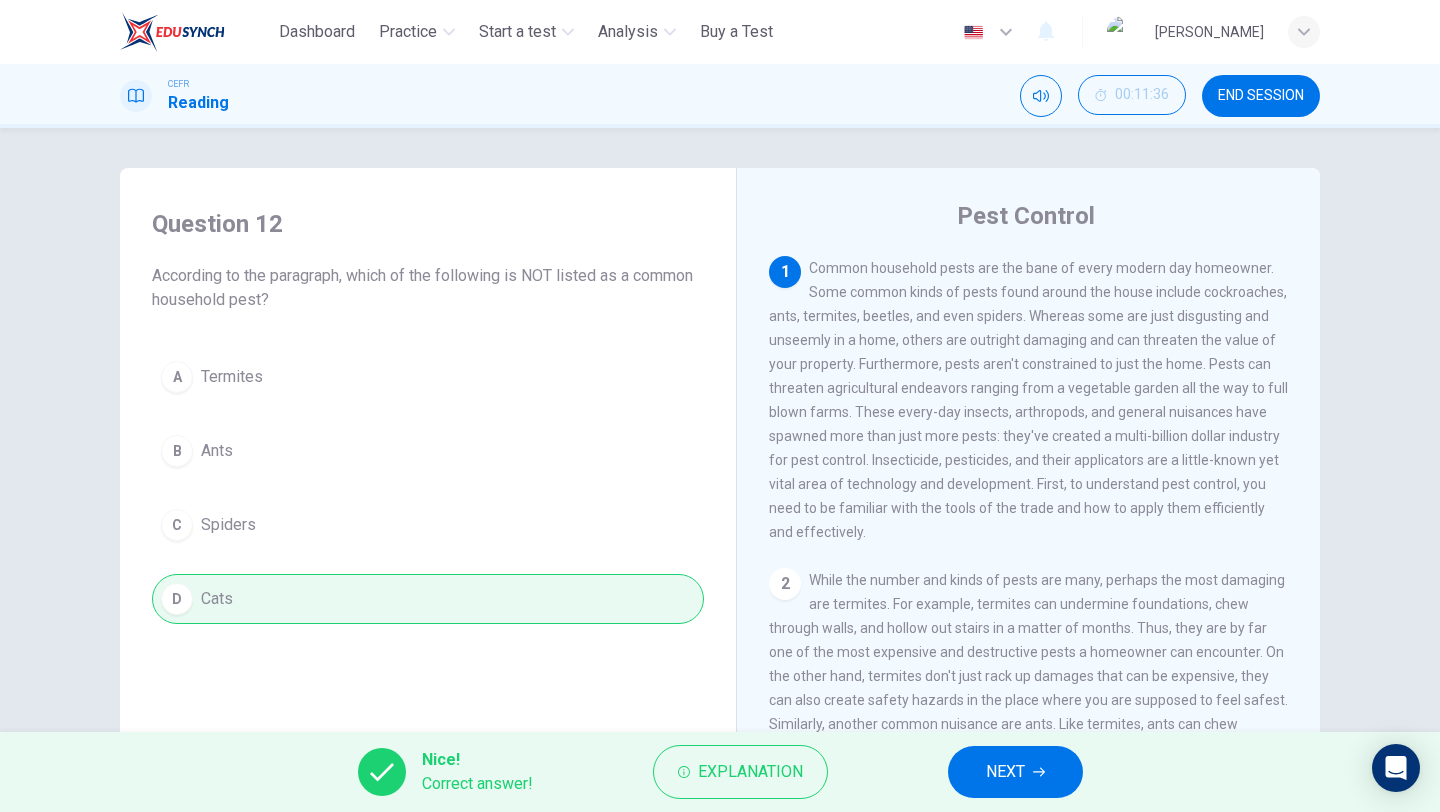 click on "NEXT" at bounding box center (1015, 772) 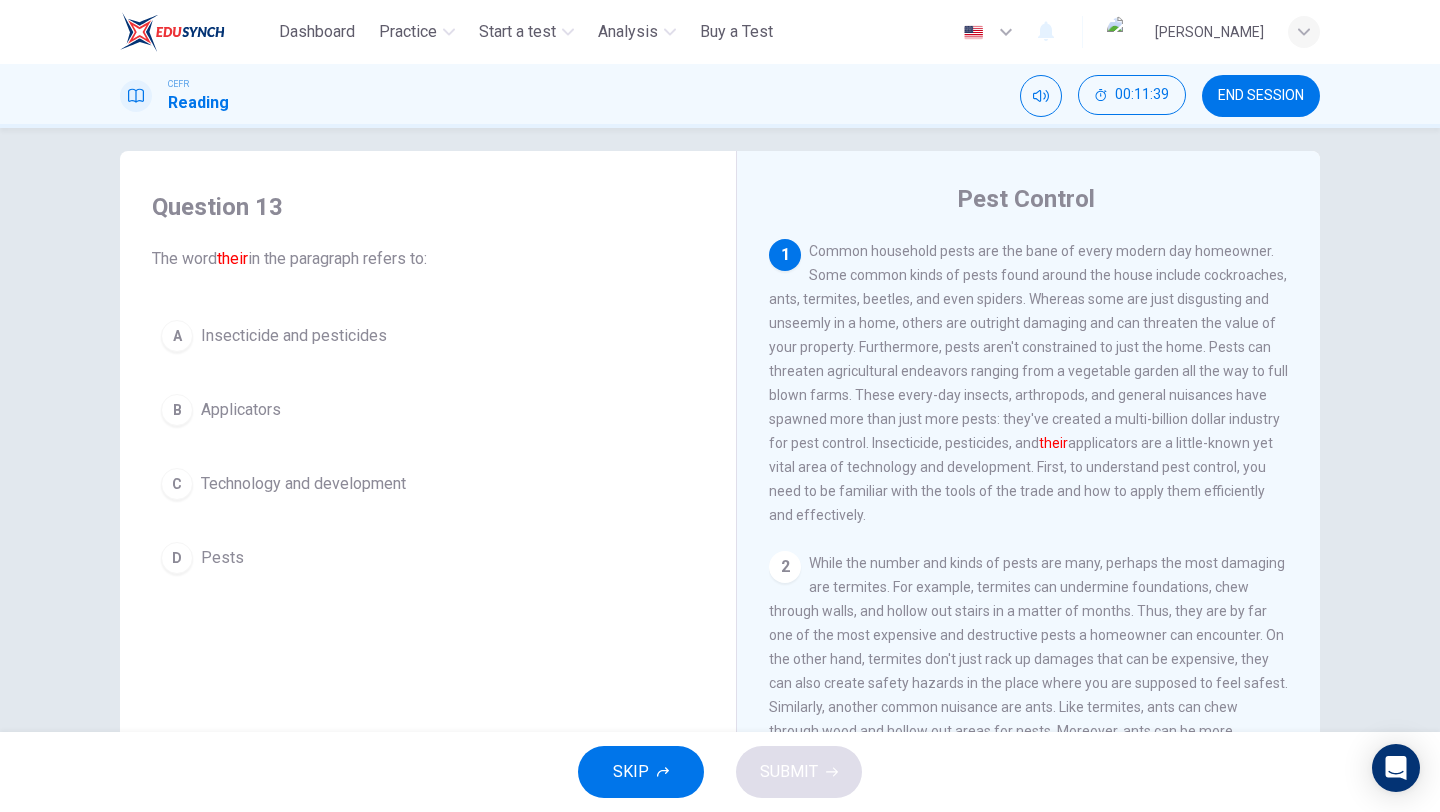 scroll, scrollTop: 0, scrollLeft: 0, axis: both 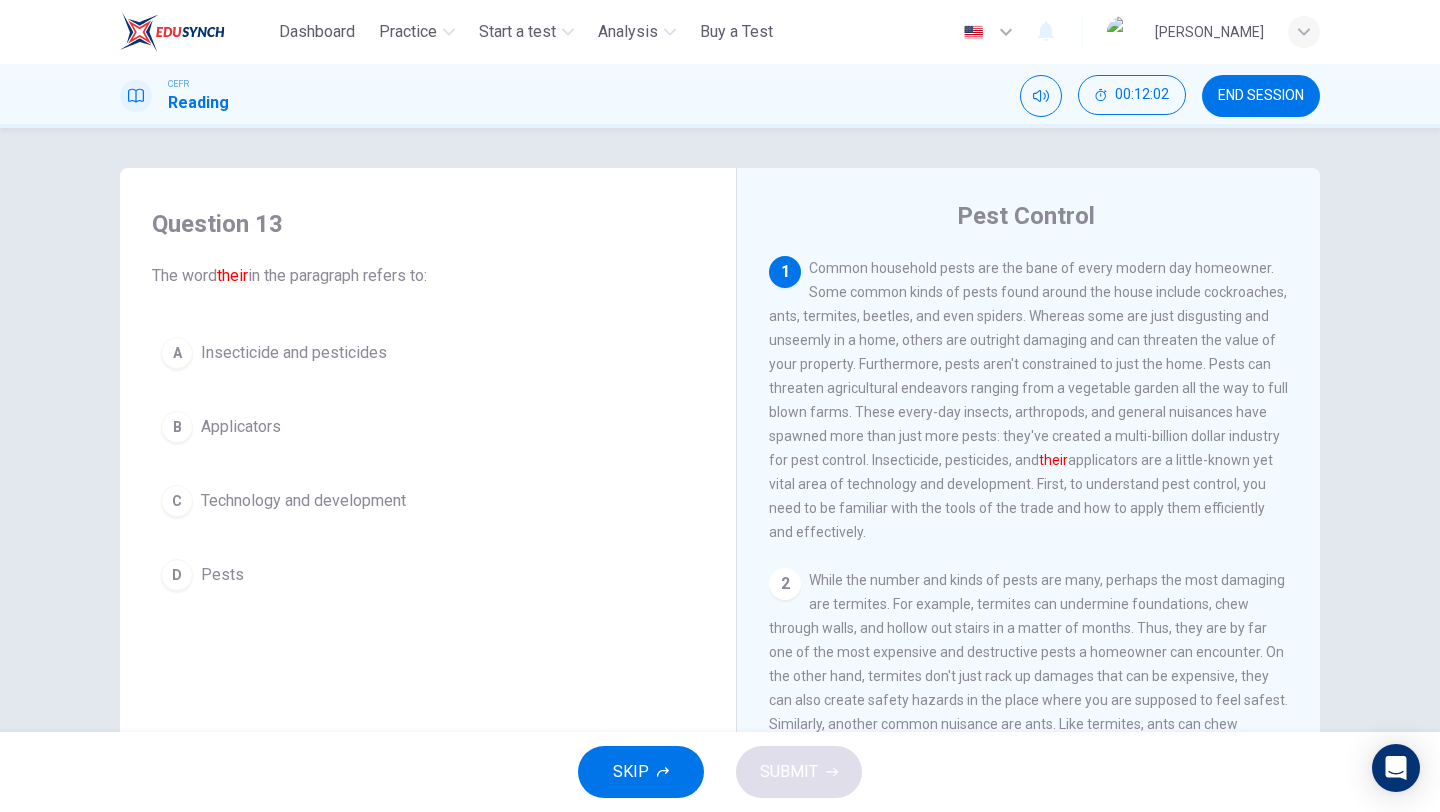 click on "A" at bounding box center (177, 353) 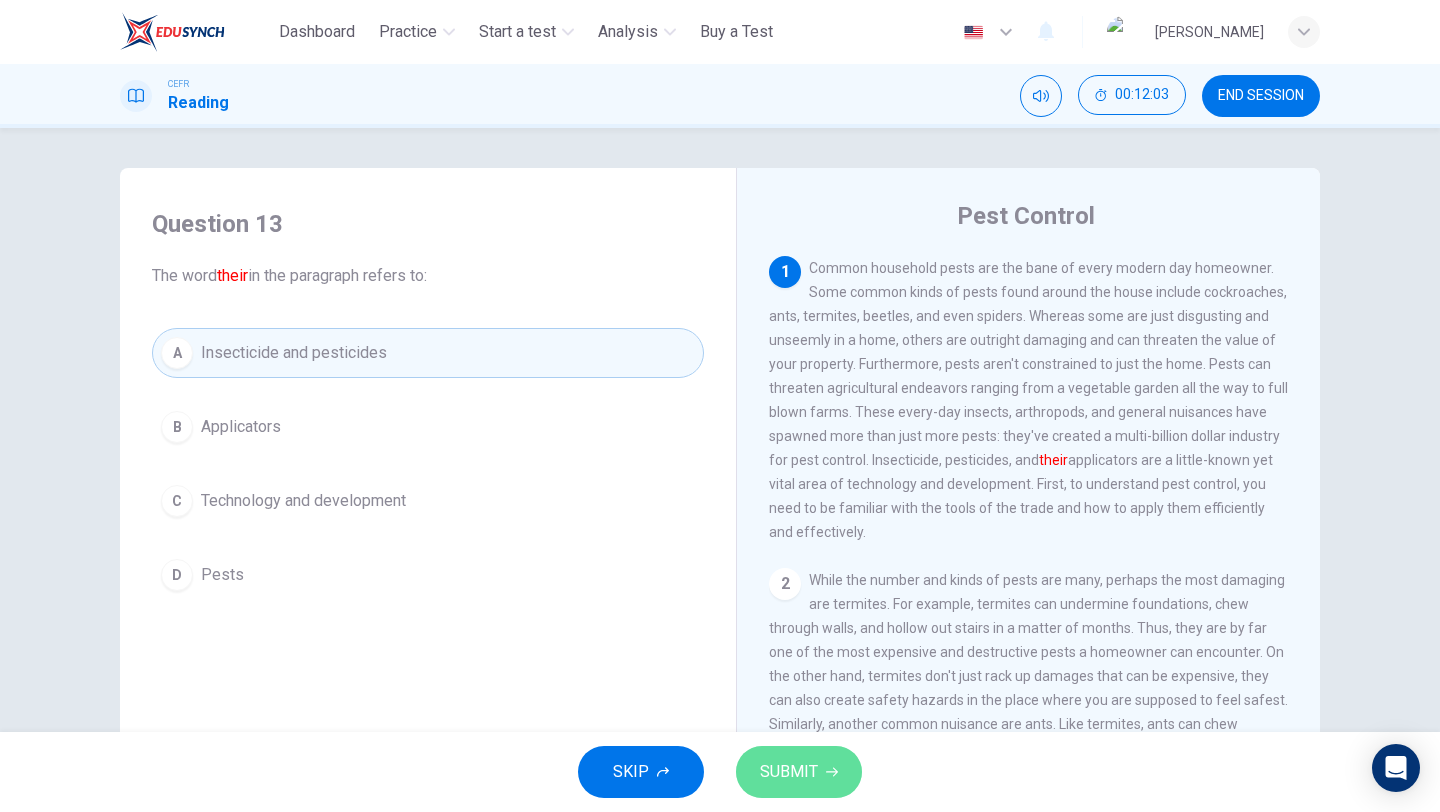 click on "SUBMIT" at bounding box center (789, 772) 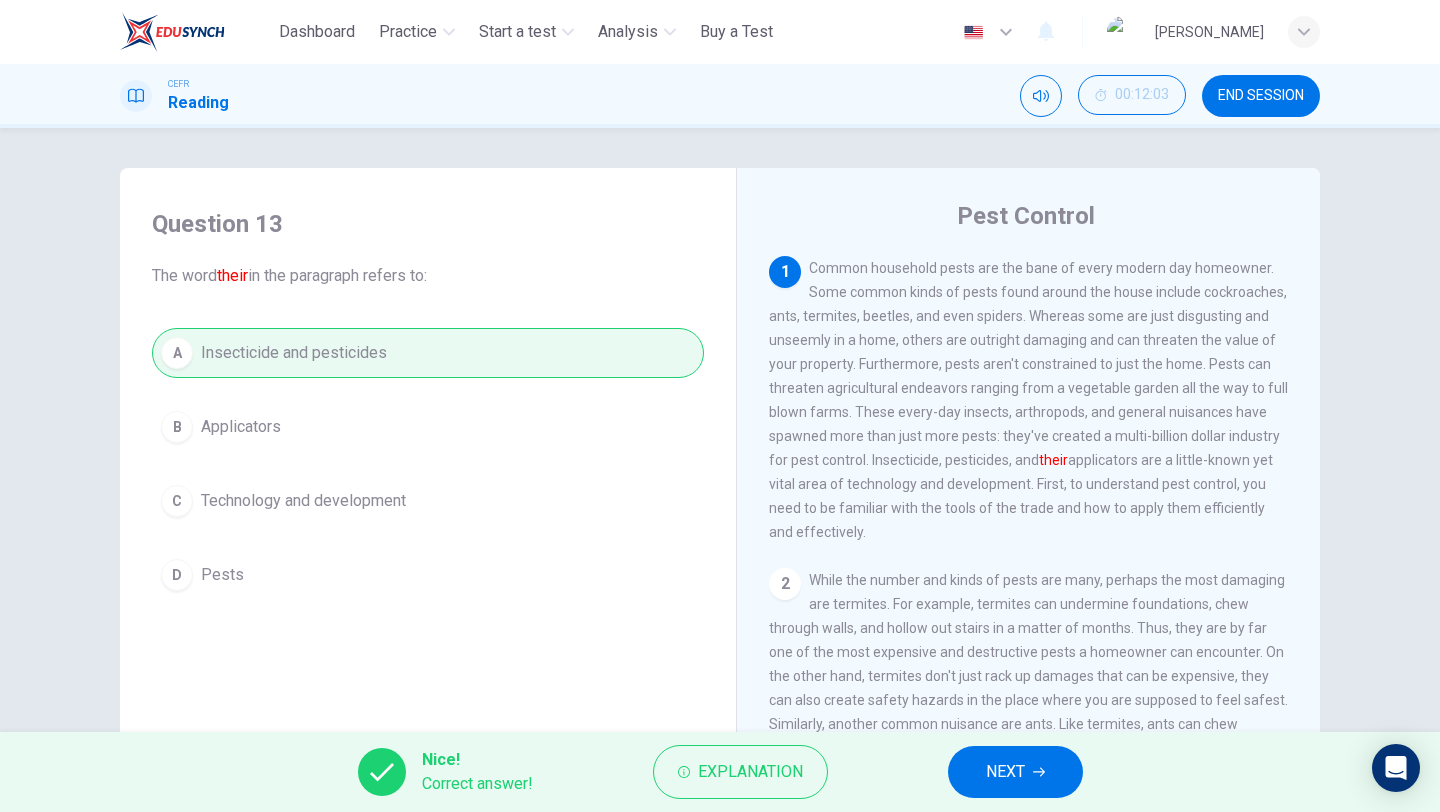 click on "NEXT" at bounding box center (1015, 772) 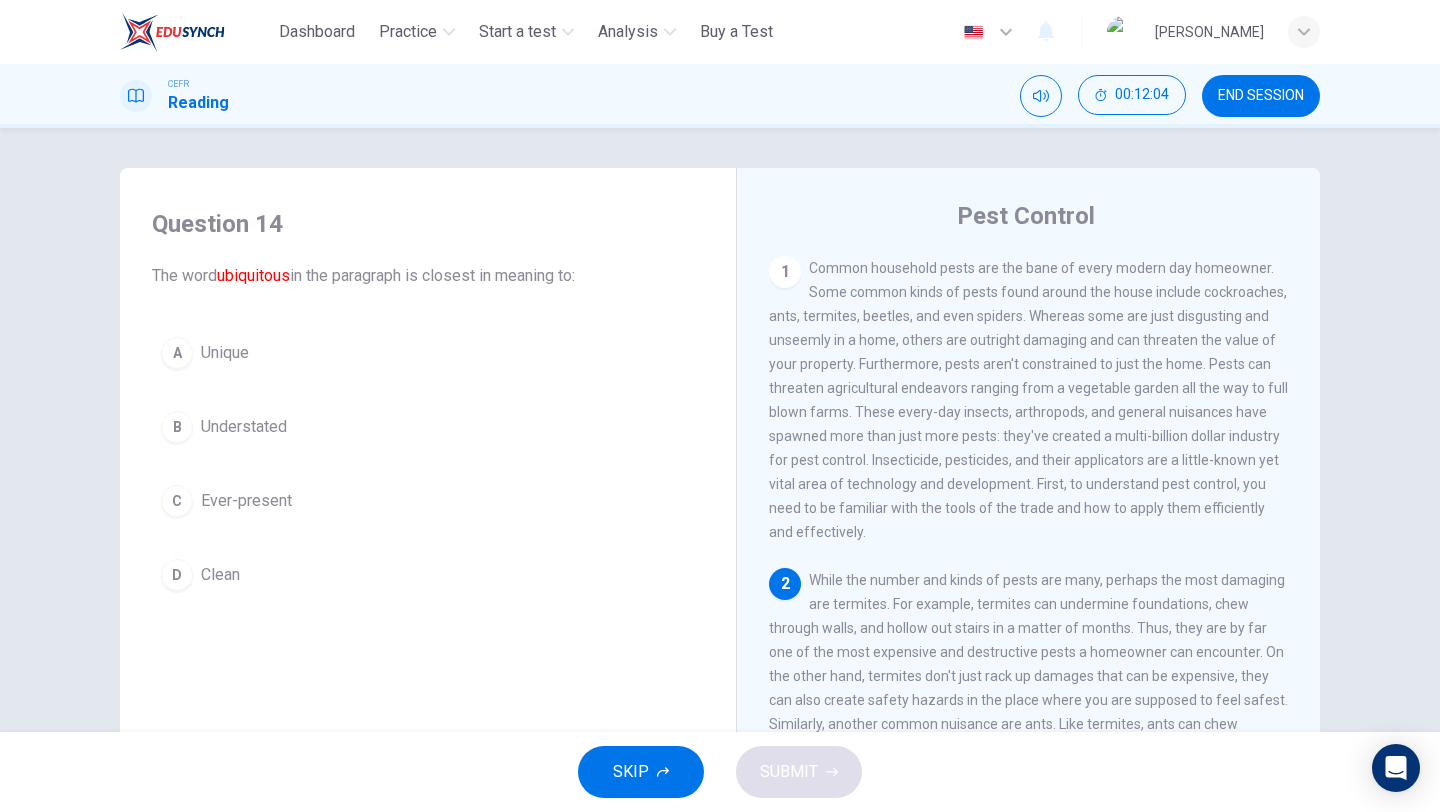 scroll, scrollTop: 9, scrollLeft: 0, axis: vertical 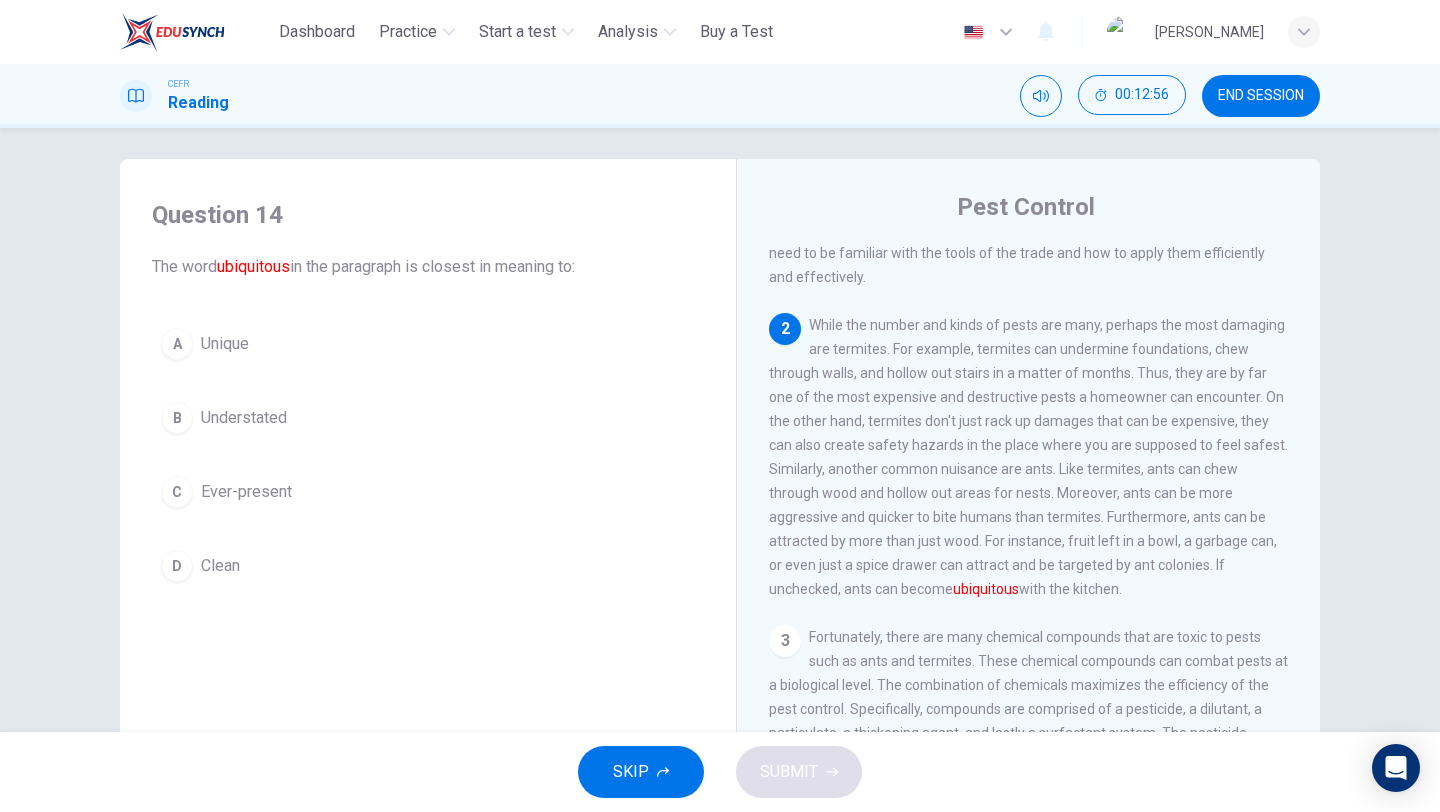 click on "C" at bounding box center [177, 344] 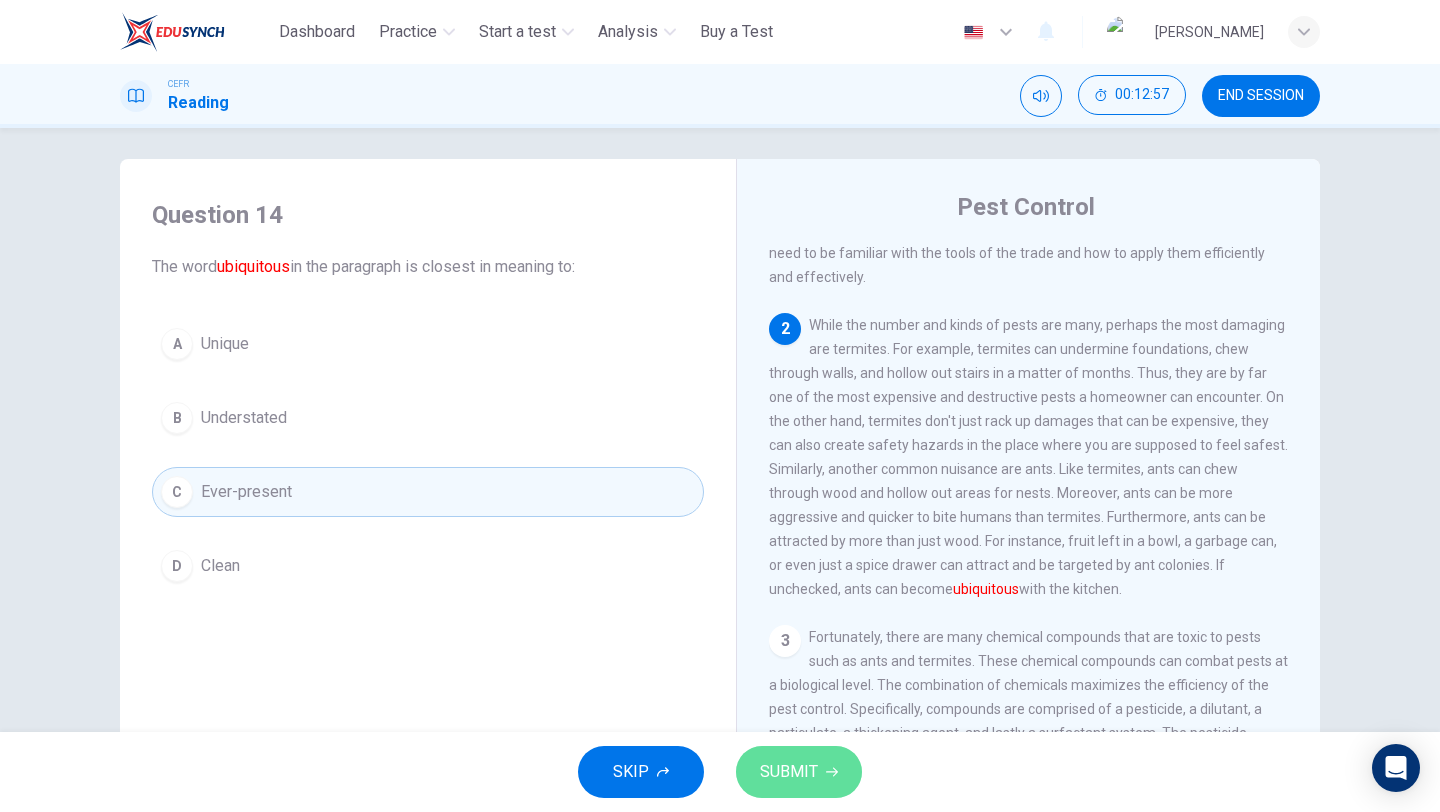 click at bounding box center [832, 772] 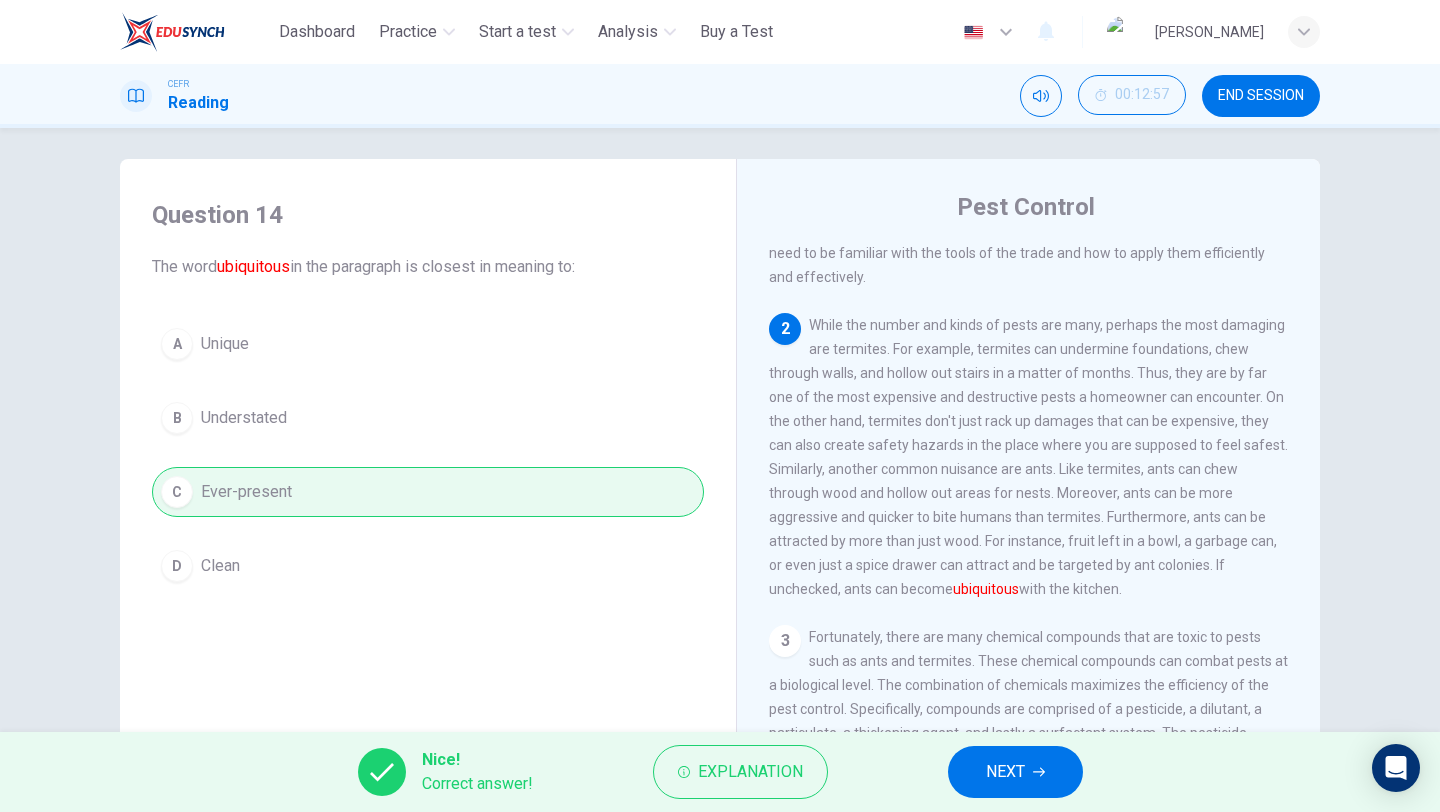 click on "NEXT" at bounding box center [1015, 772] 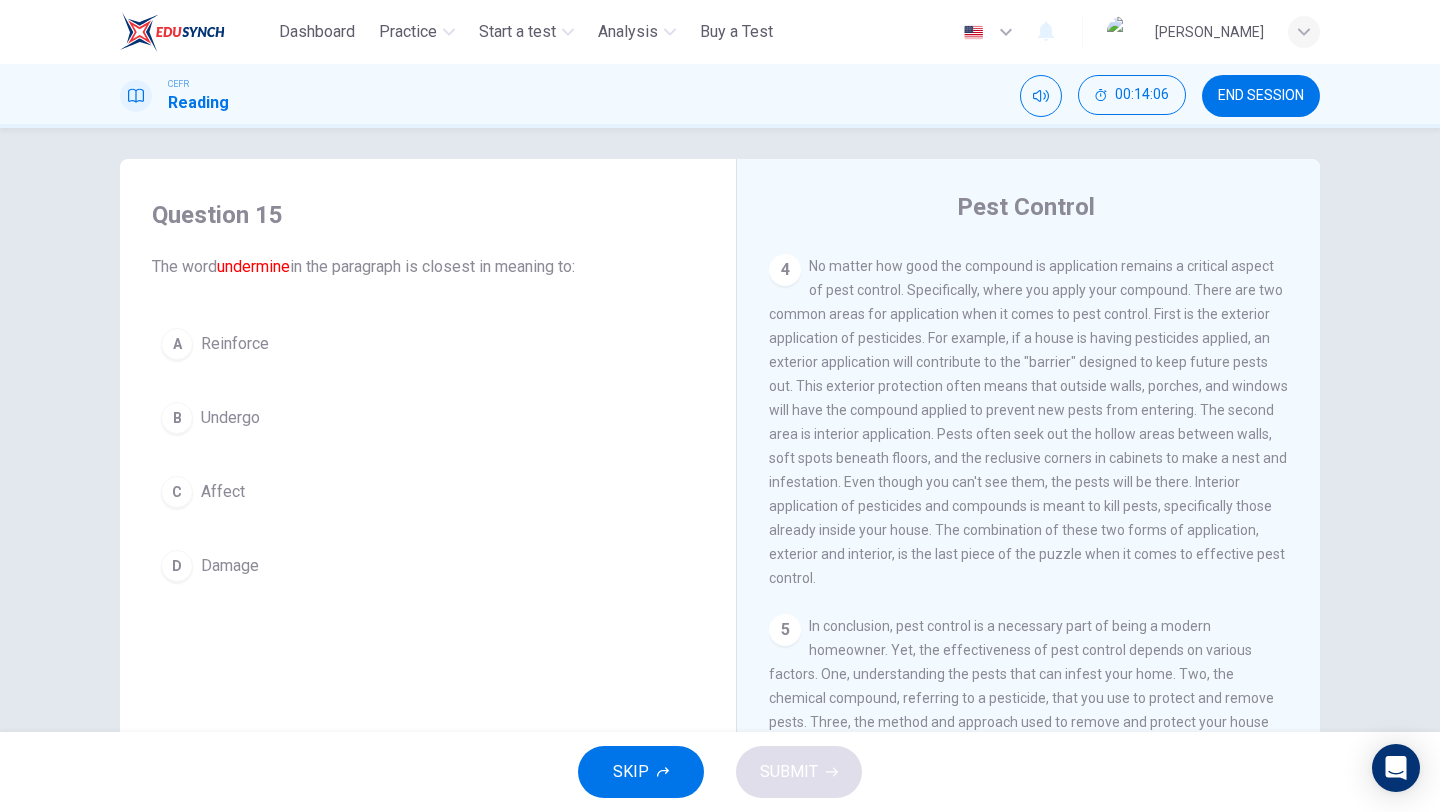 scroll, scrollTop: 963, scrollLeft: 0, axis: vertical 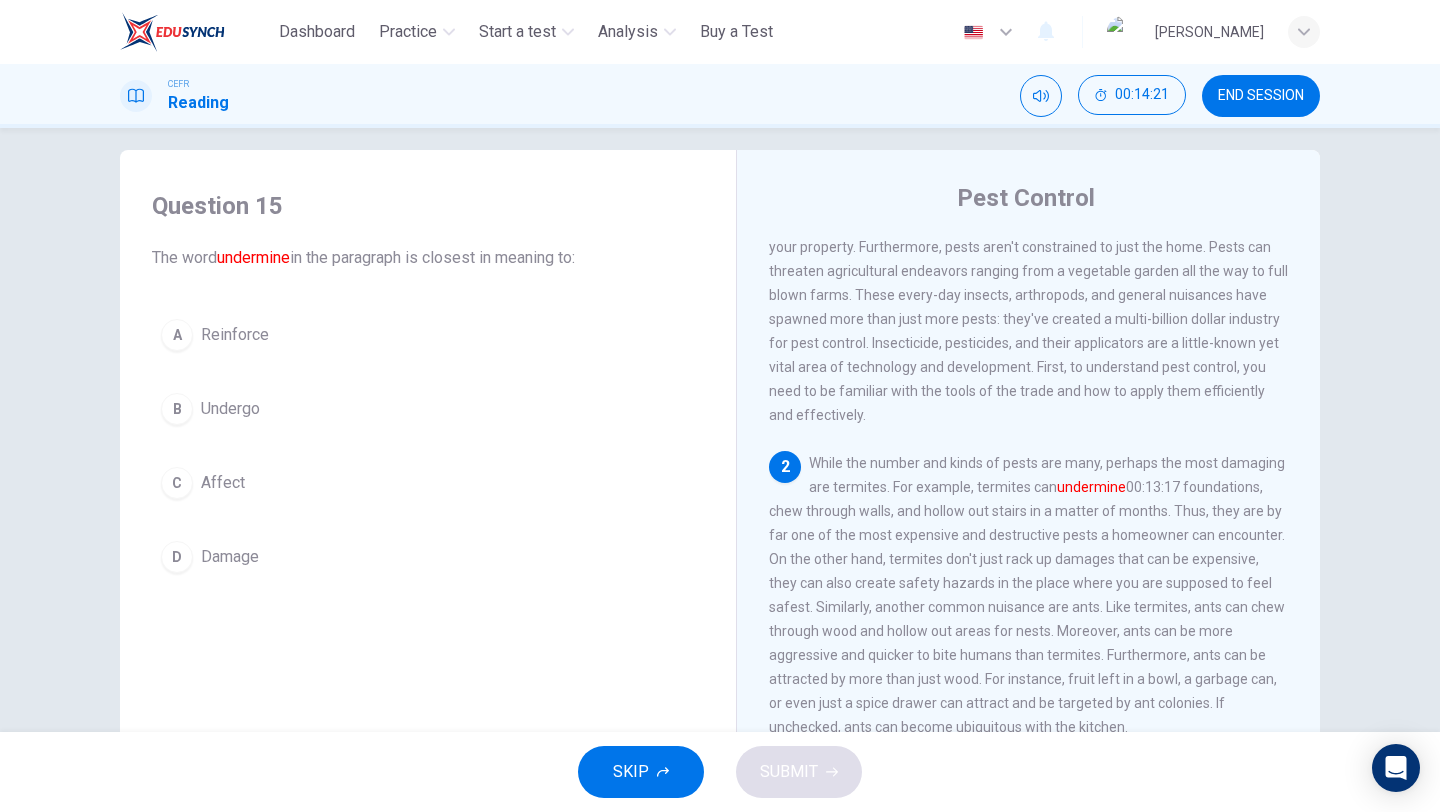 click on "D Damage" at bounding box center [428, 557] 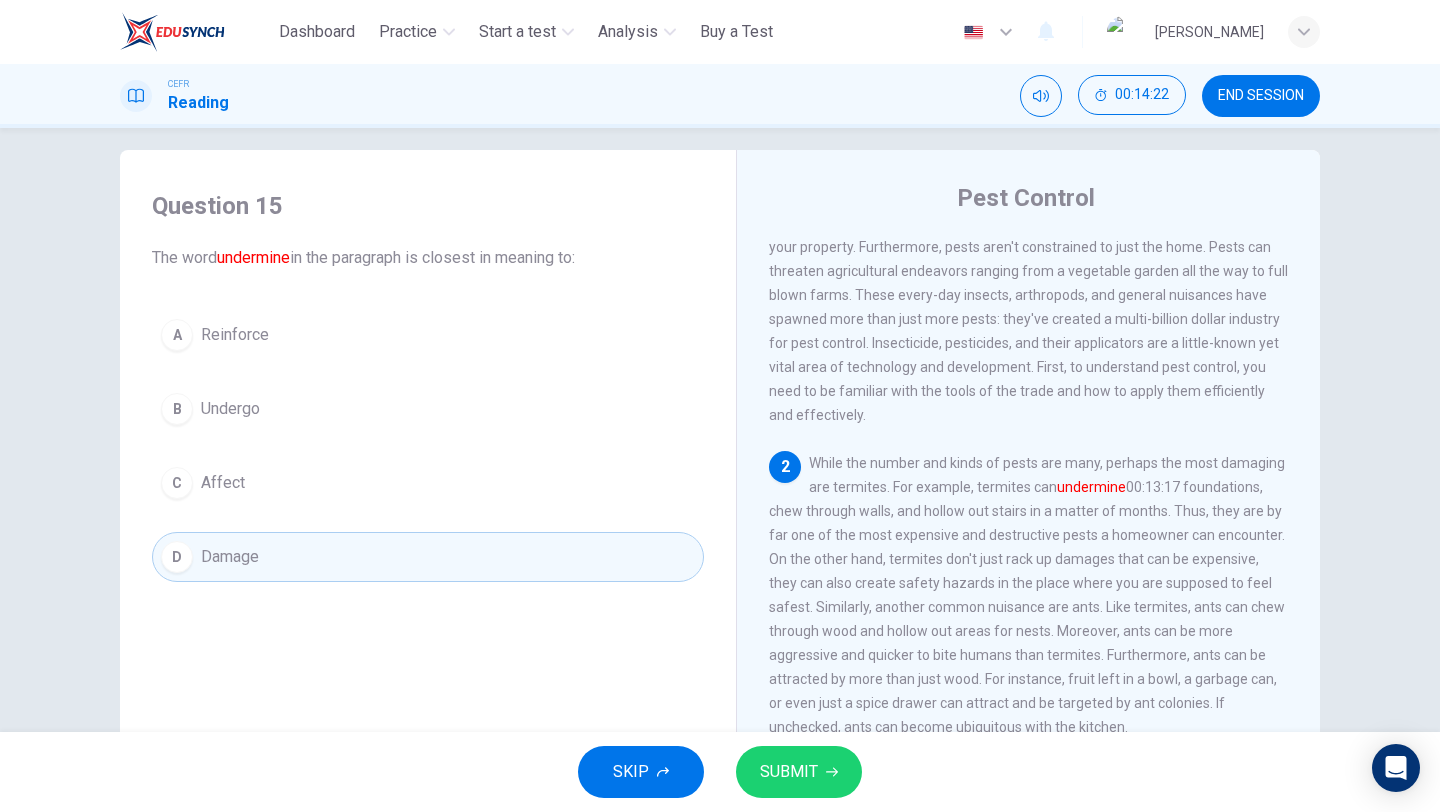 click on "SUBMIT" at bounding box center [799, 772] 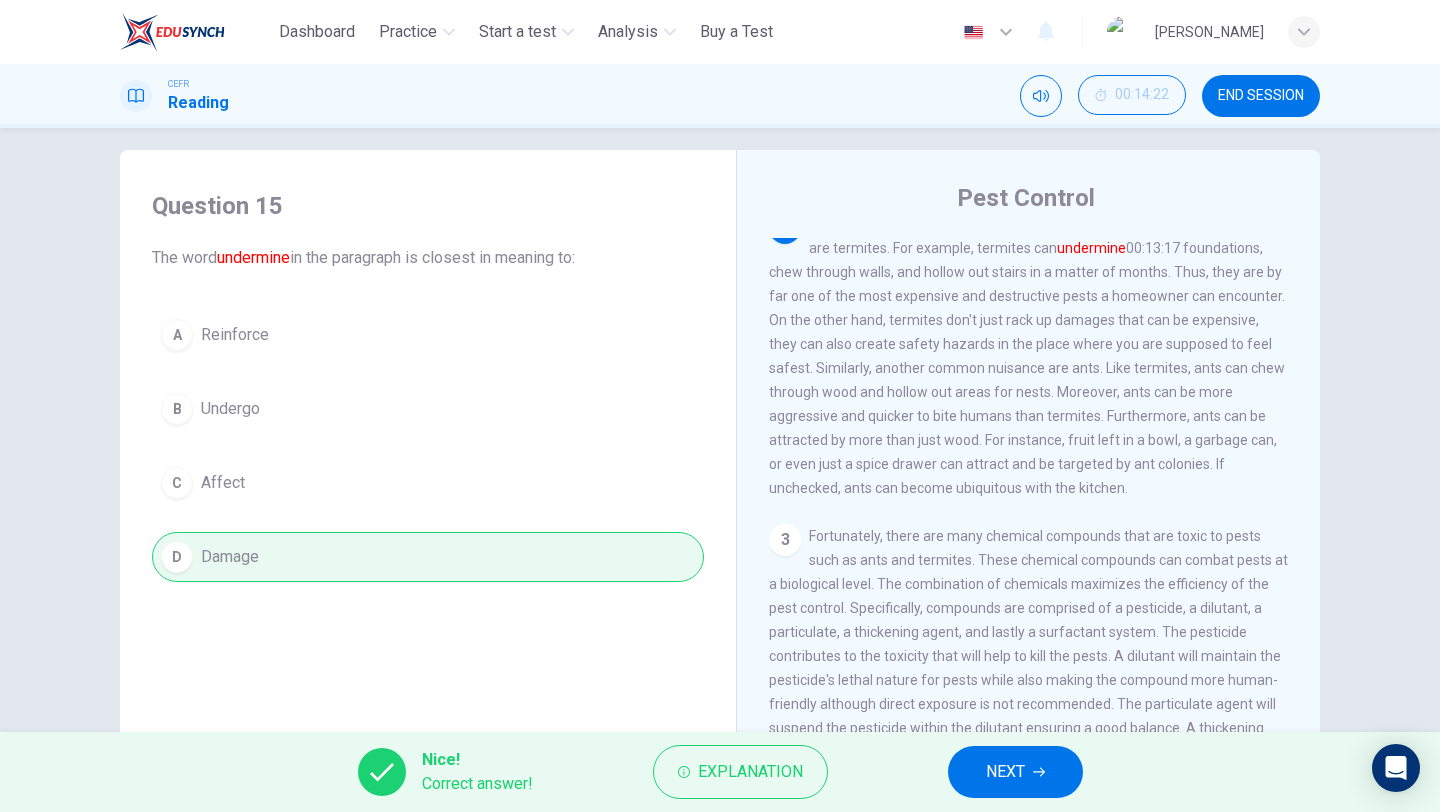scroll, scrollTop: 404, scrollLeft: 0, axis: vertical 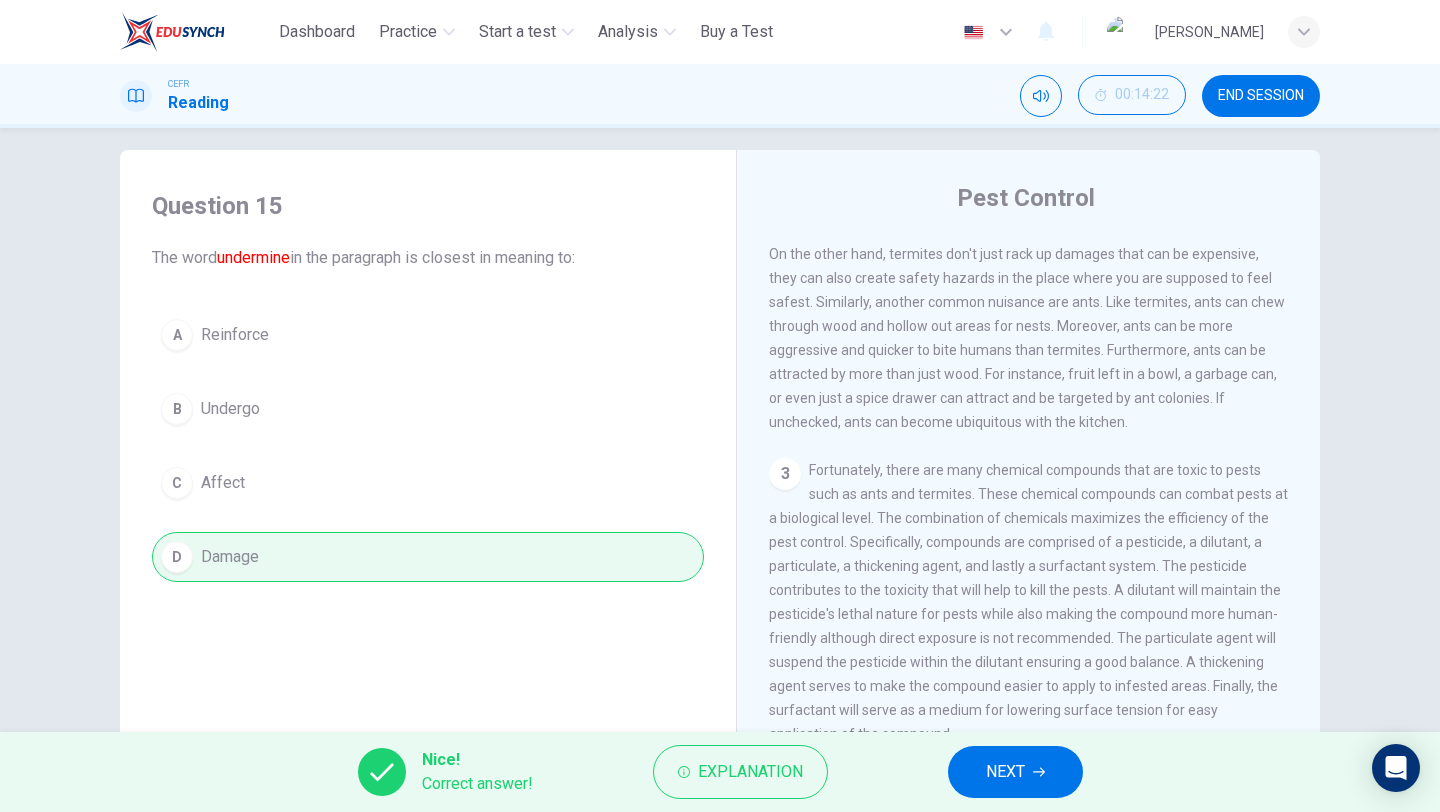 click on "NEXT" at bounding box center (1015, 772) 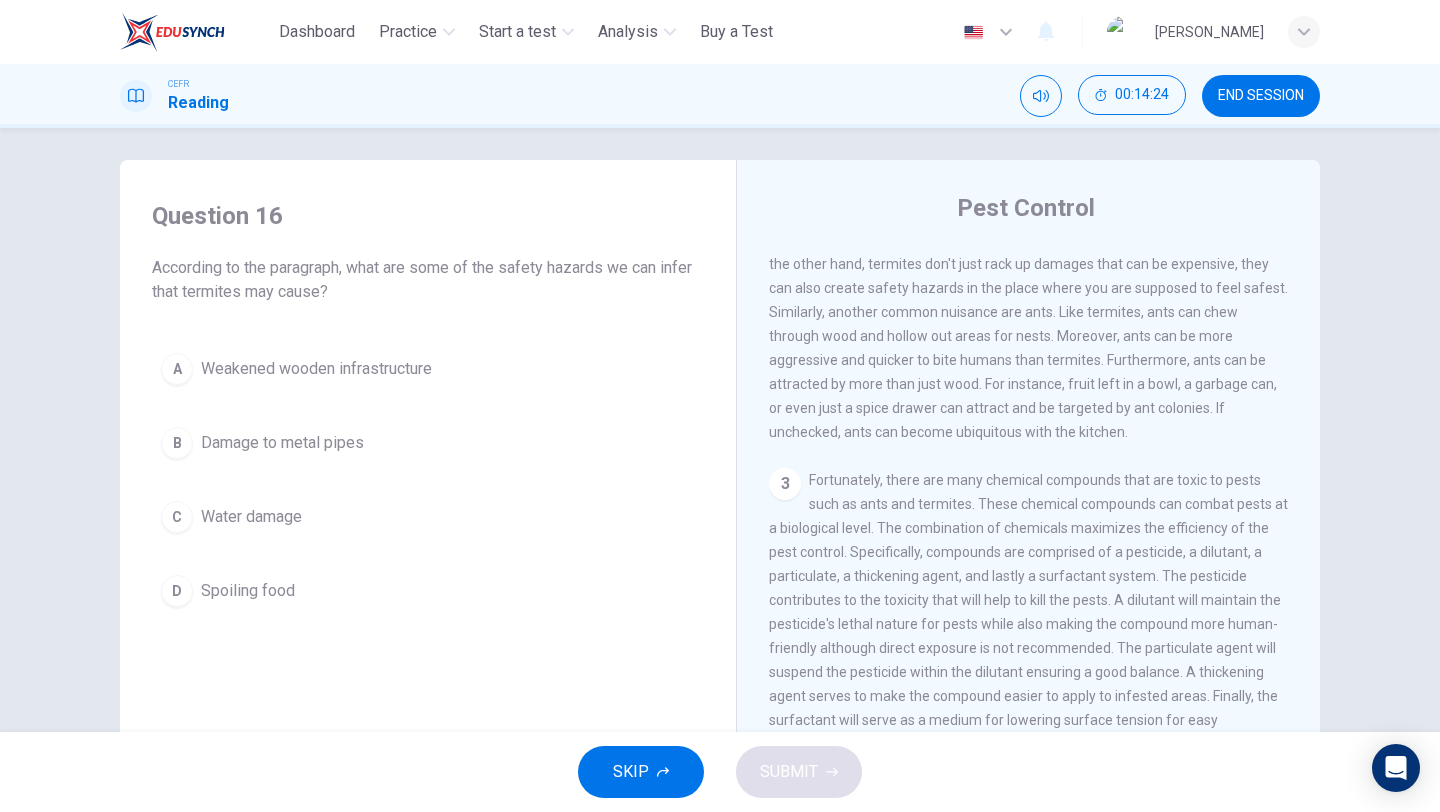 scroll, scrollTop: 0, scrollLeft: 0, axis: both 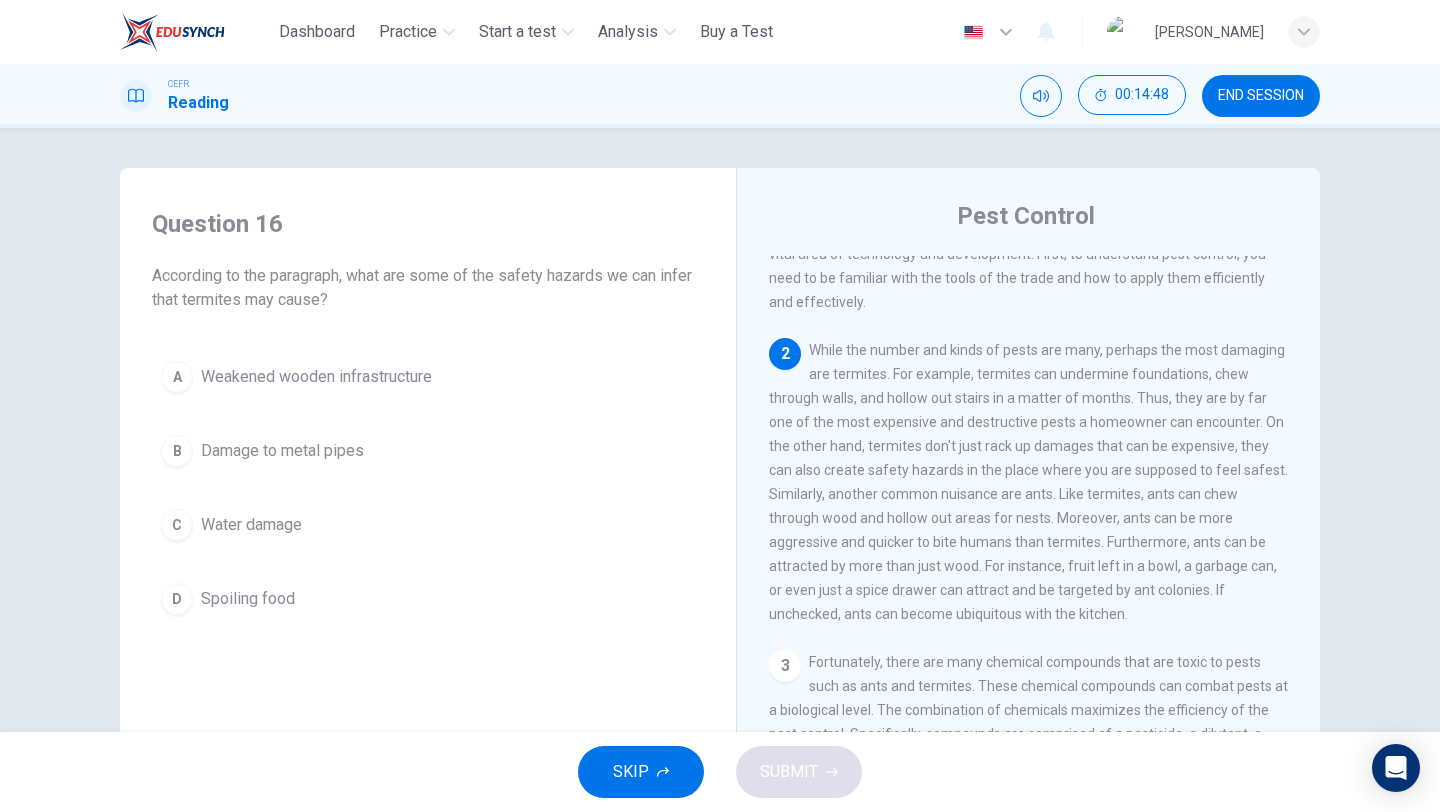 click on "A" at bounding box center [177, 377] 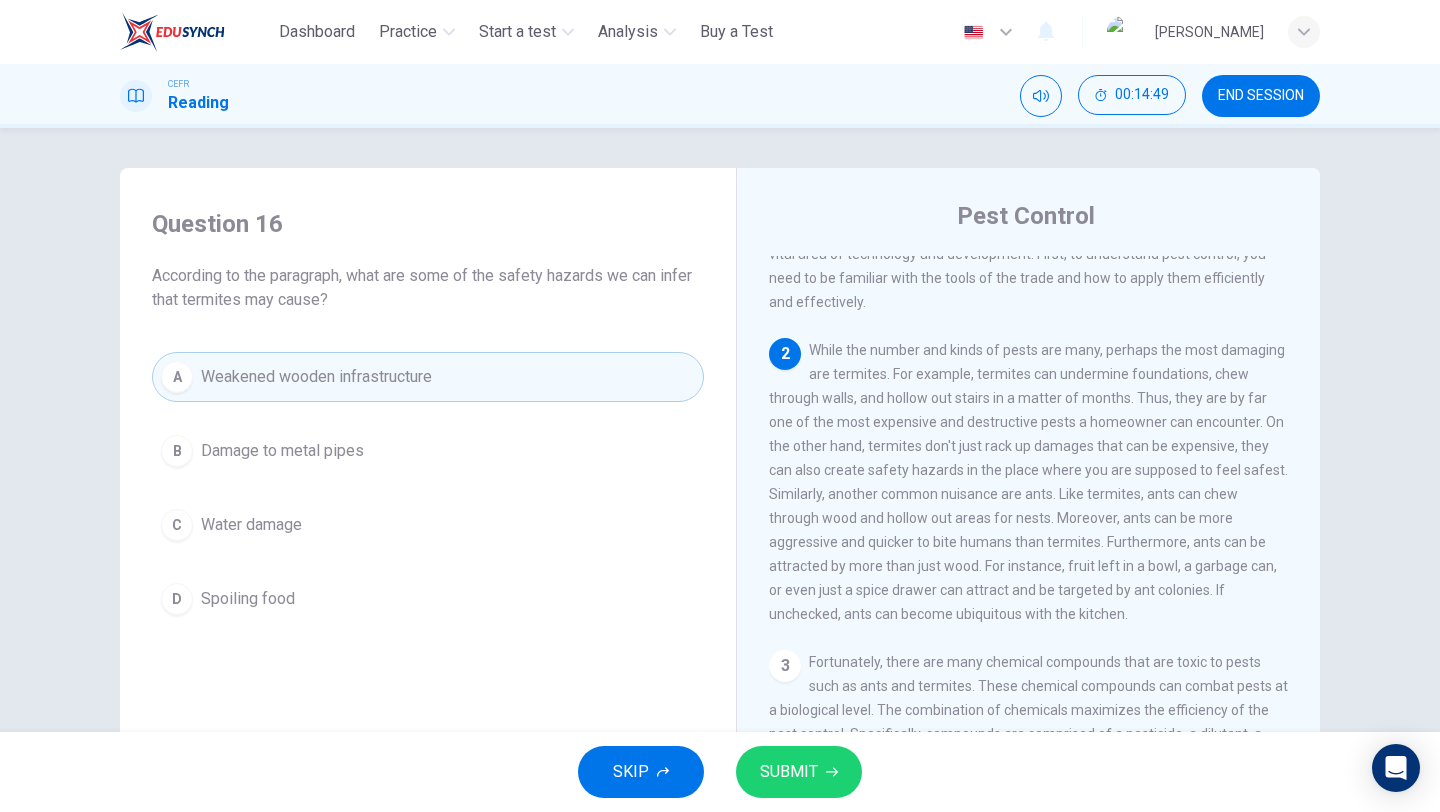 click on "SUBMIT" at bounding box center [789, 772] 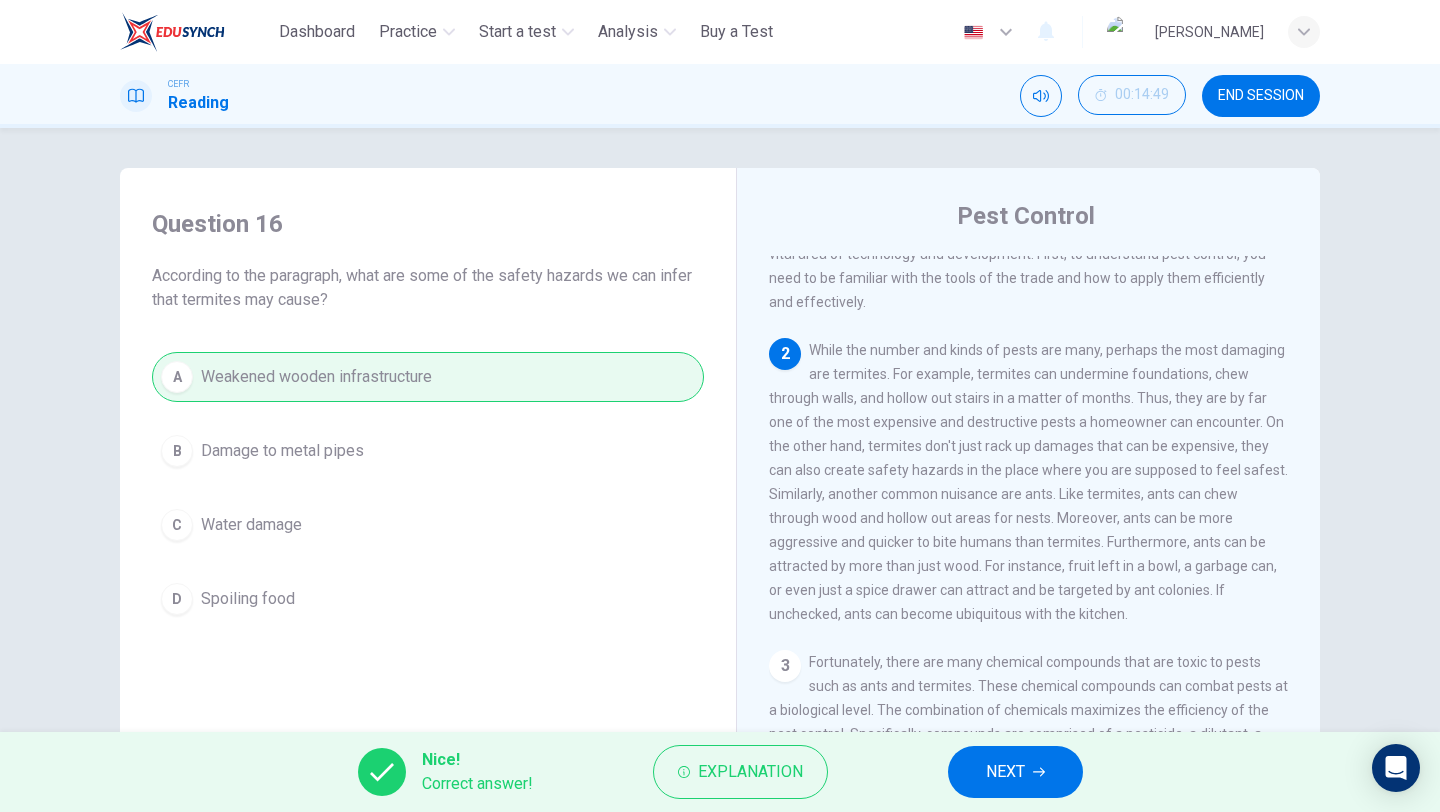 click at bounding box center (1039, 772) 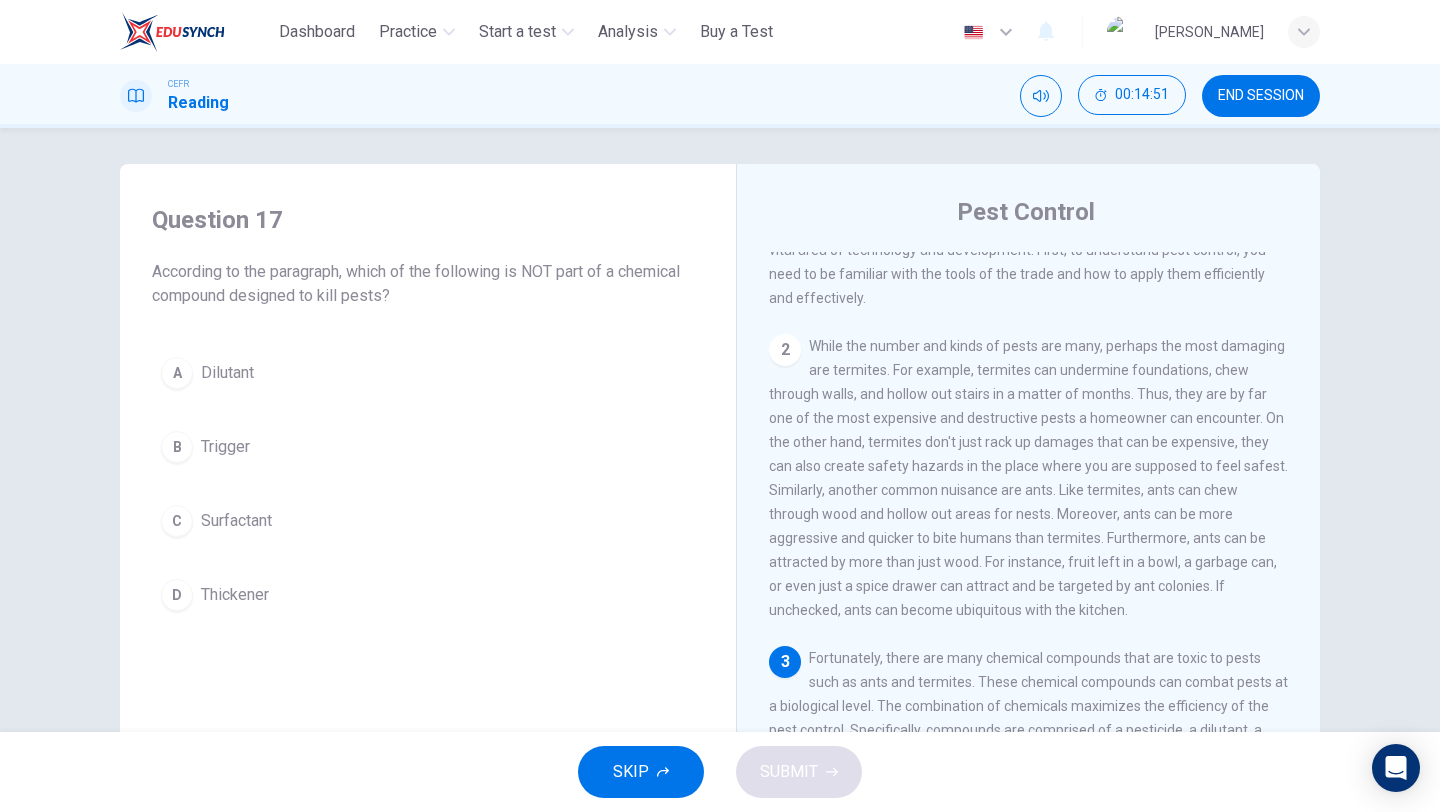 scroll, scrollTop: 0, scrollLeft: 0, axis: both 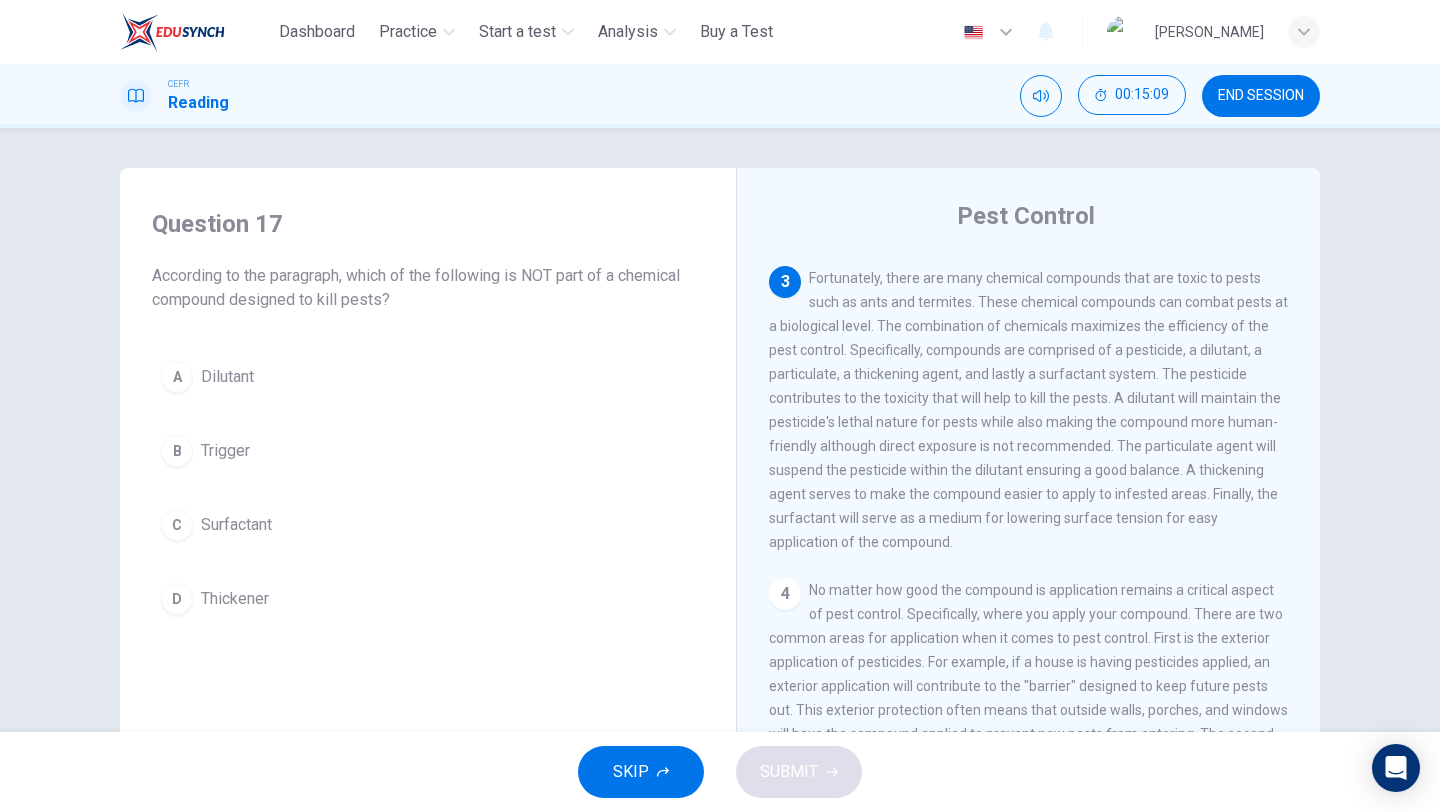 click on "B Trigger" at bounding box center [428, 451] 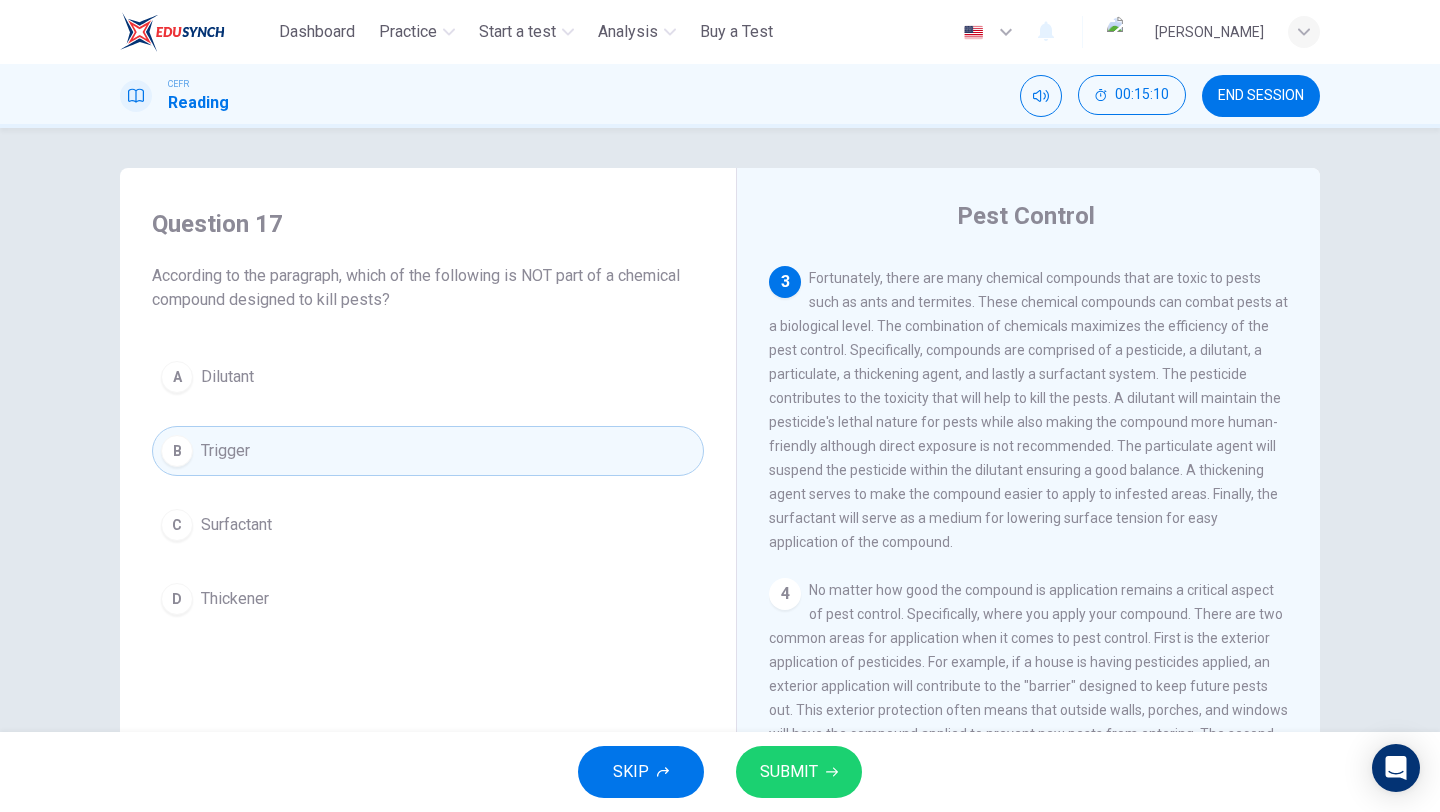 click on "SUBMIT" at bounding box center [789, 772] 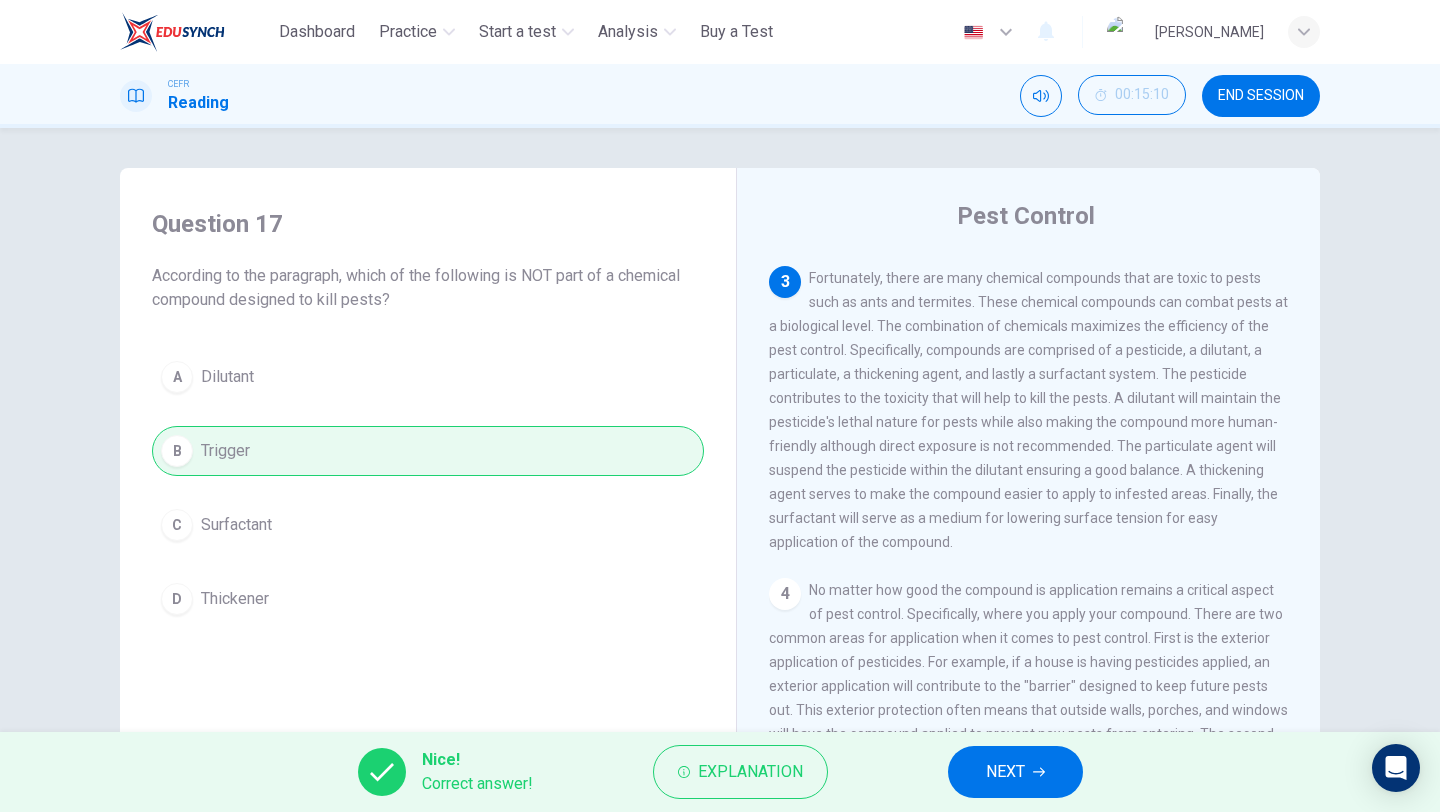 click on "Nice! Correct answer! Explanation NEXT" at bounding box center [720, 772] 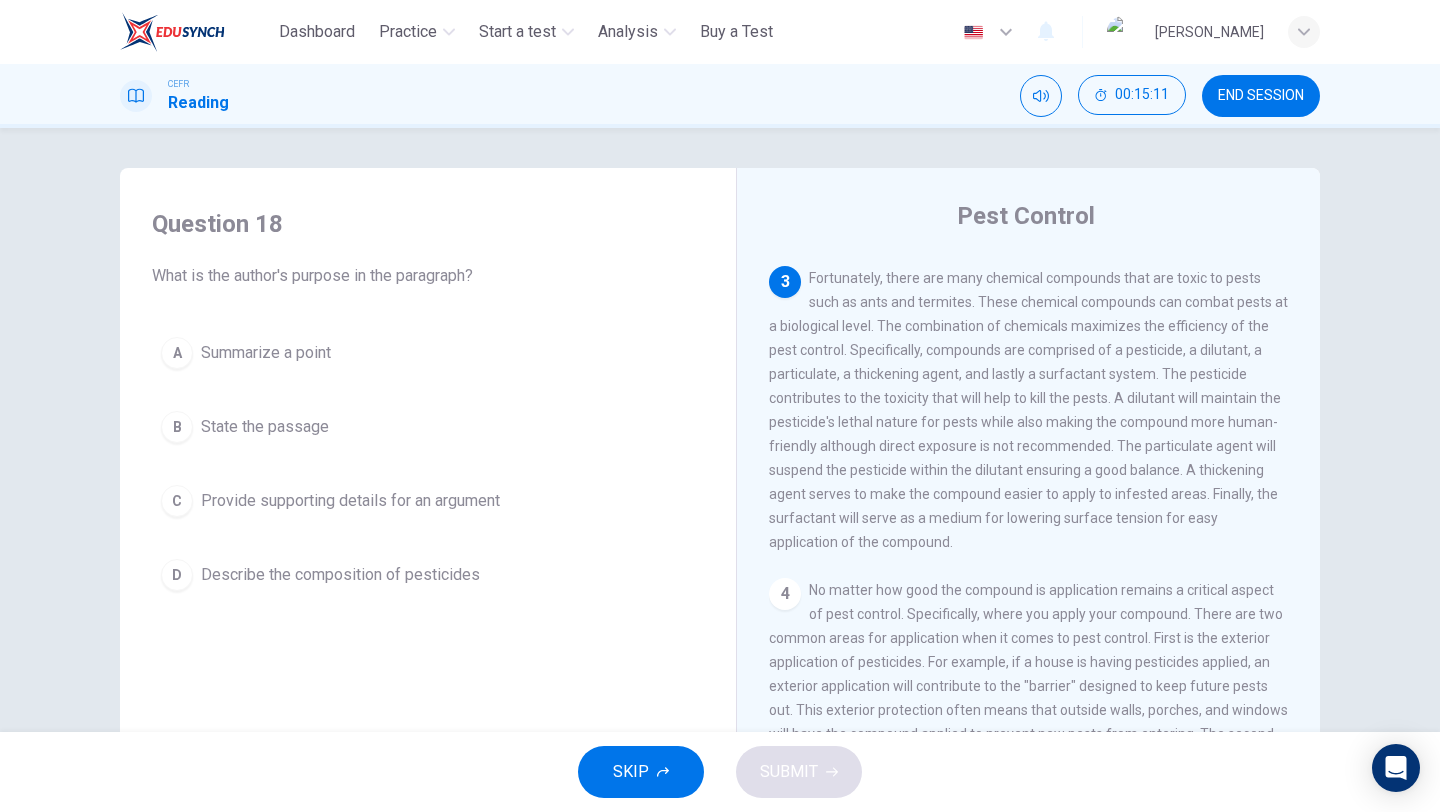 scroll, scrollTop: 27, scrollLeft: 0, axis: vertical 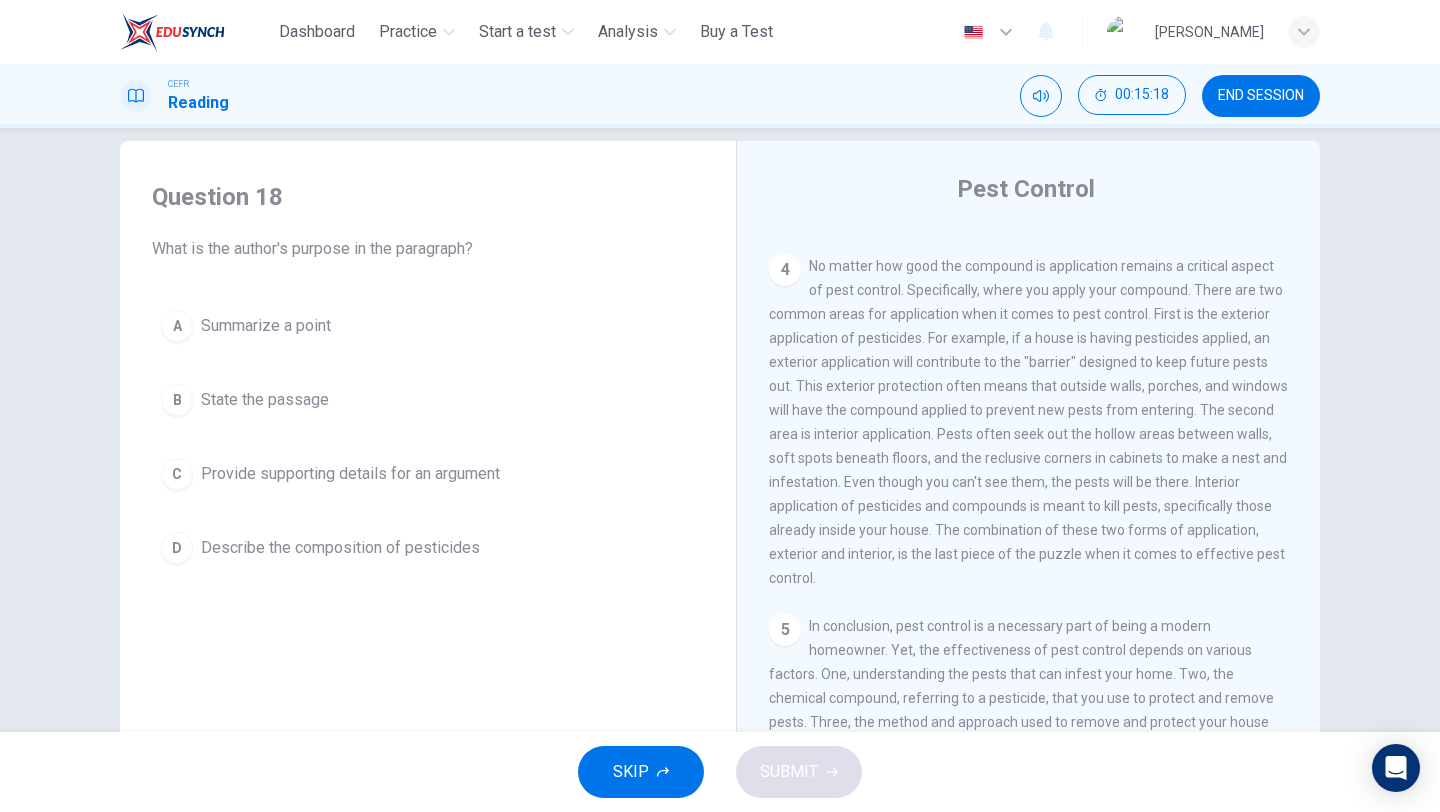 click on "D Describe the composition of pesticides" at bounding box center (428, 548) 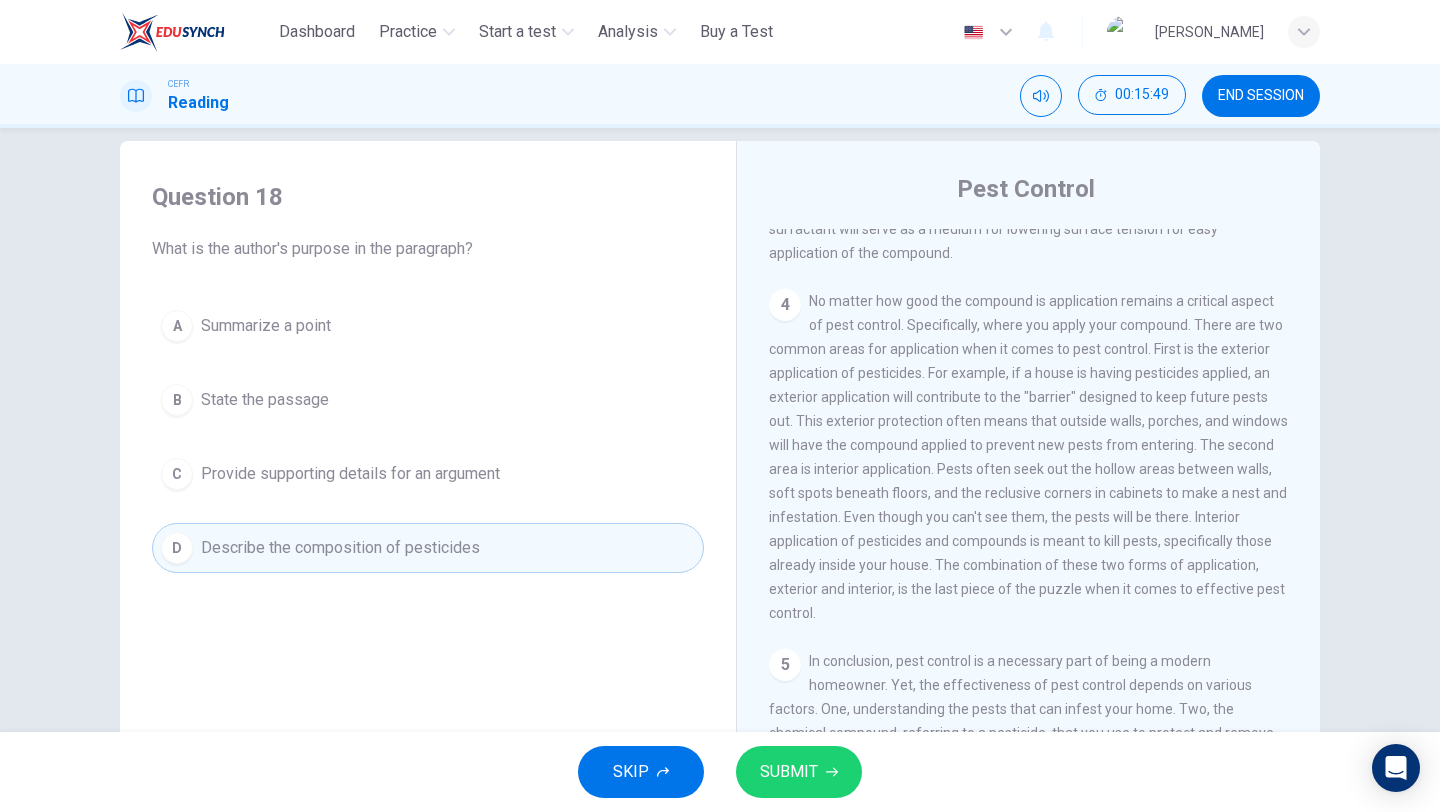 scroll, scrollTop: 862, scrollLeft: 0, axis: vertical 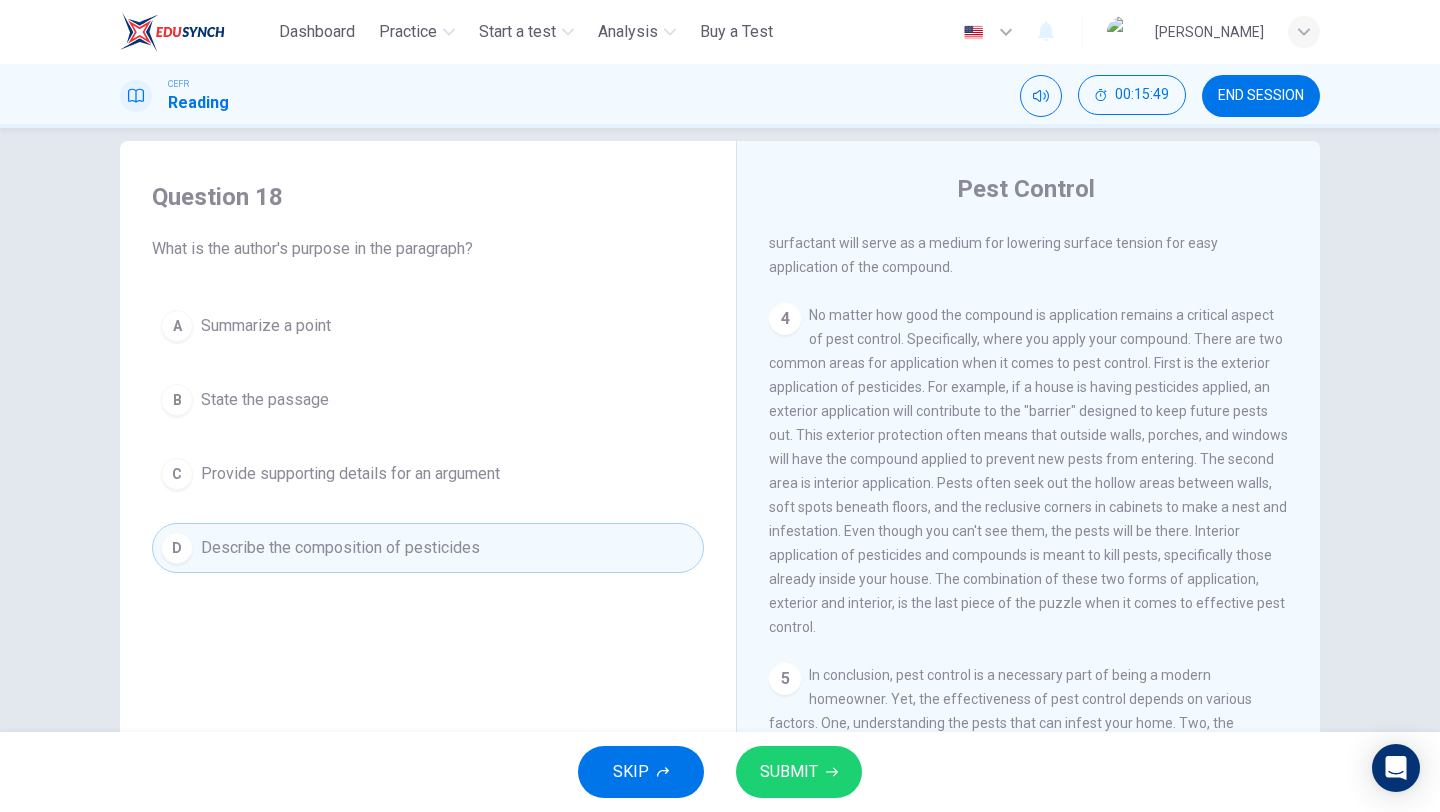 click on "C Provide supporting details for an argument" at bounding box center (428, 474) 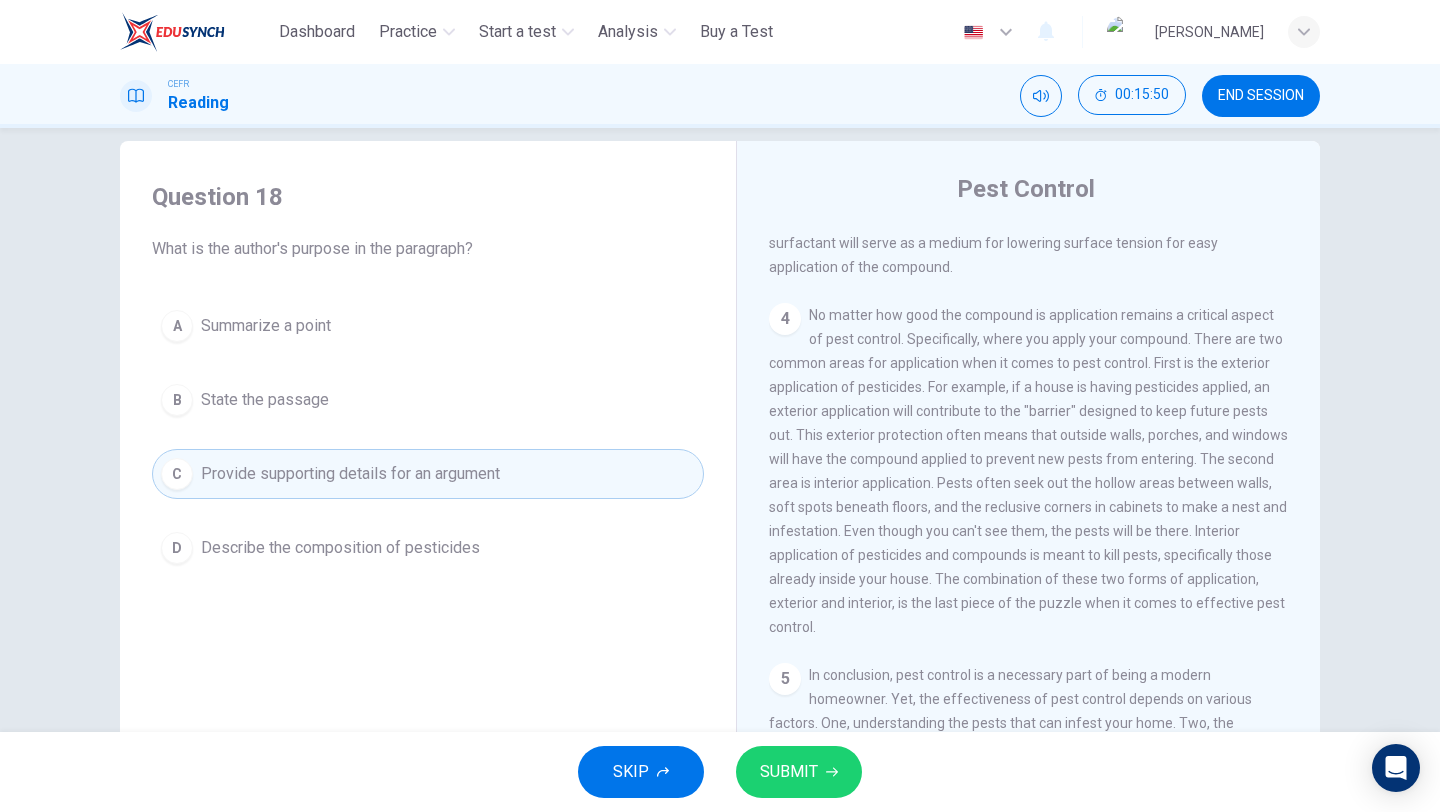 click on "SUBMIT" at bounding box center (799, 772) 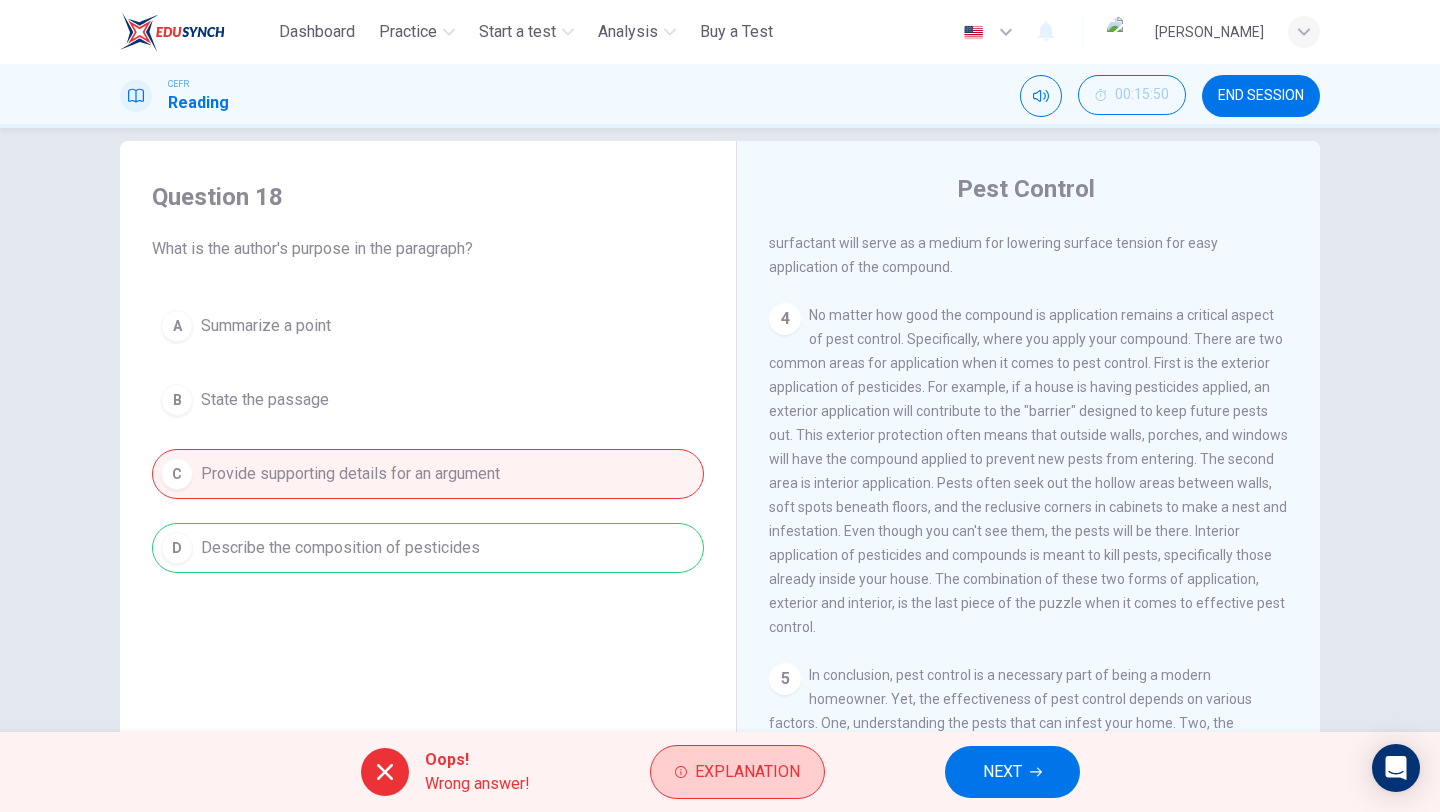 click on "Explanation" at bounding box center [737, 772] 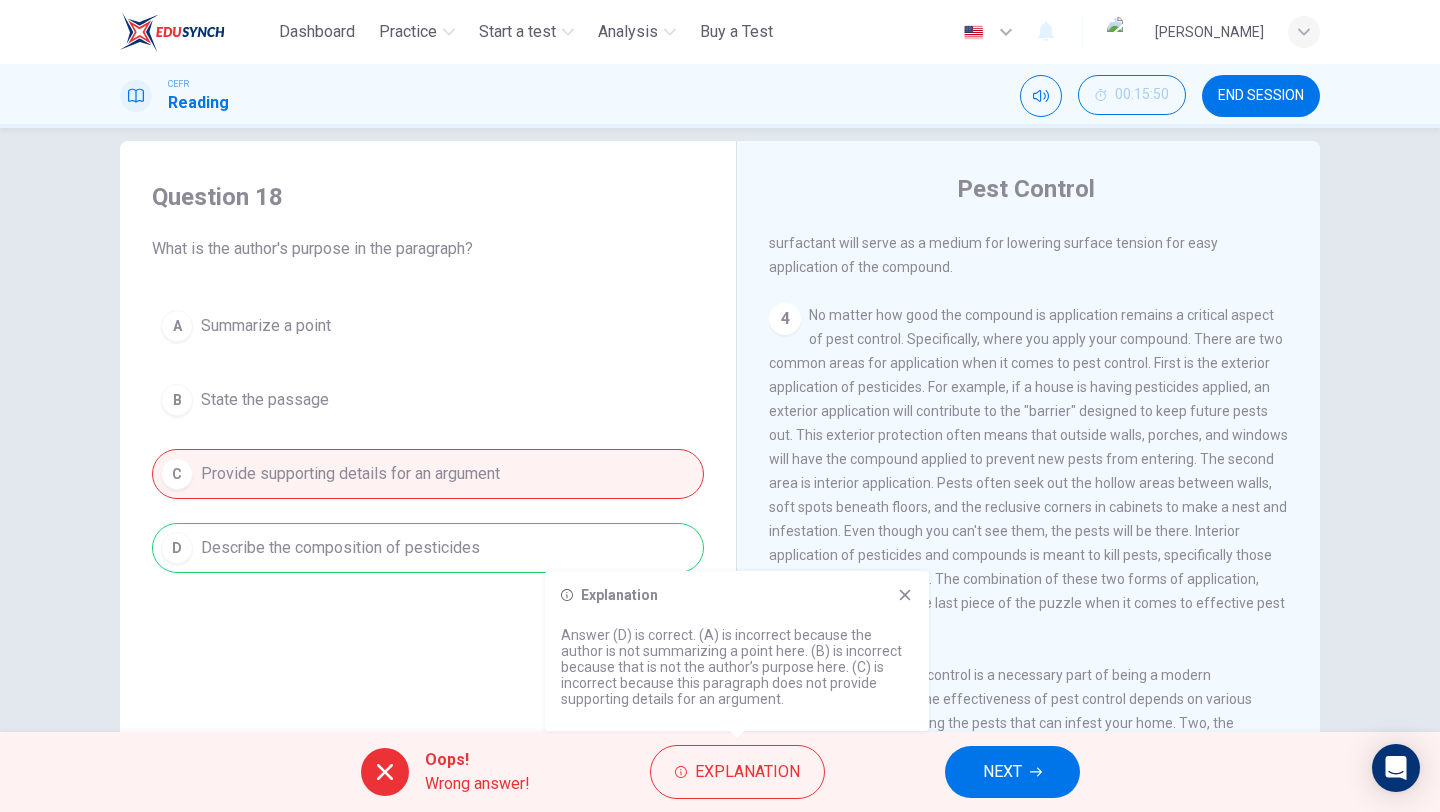 click at bounding box center (1036, 772) 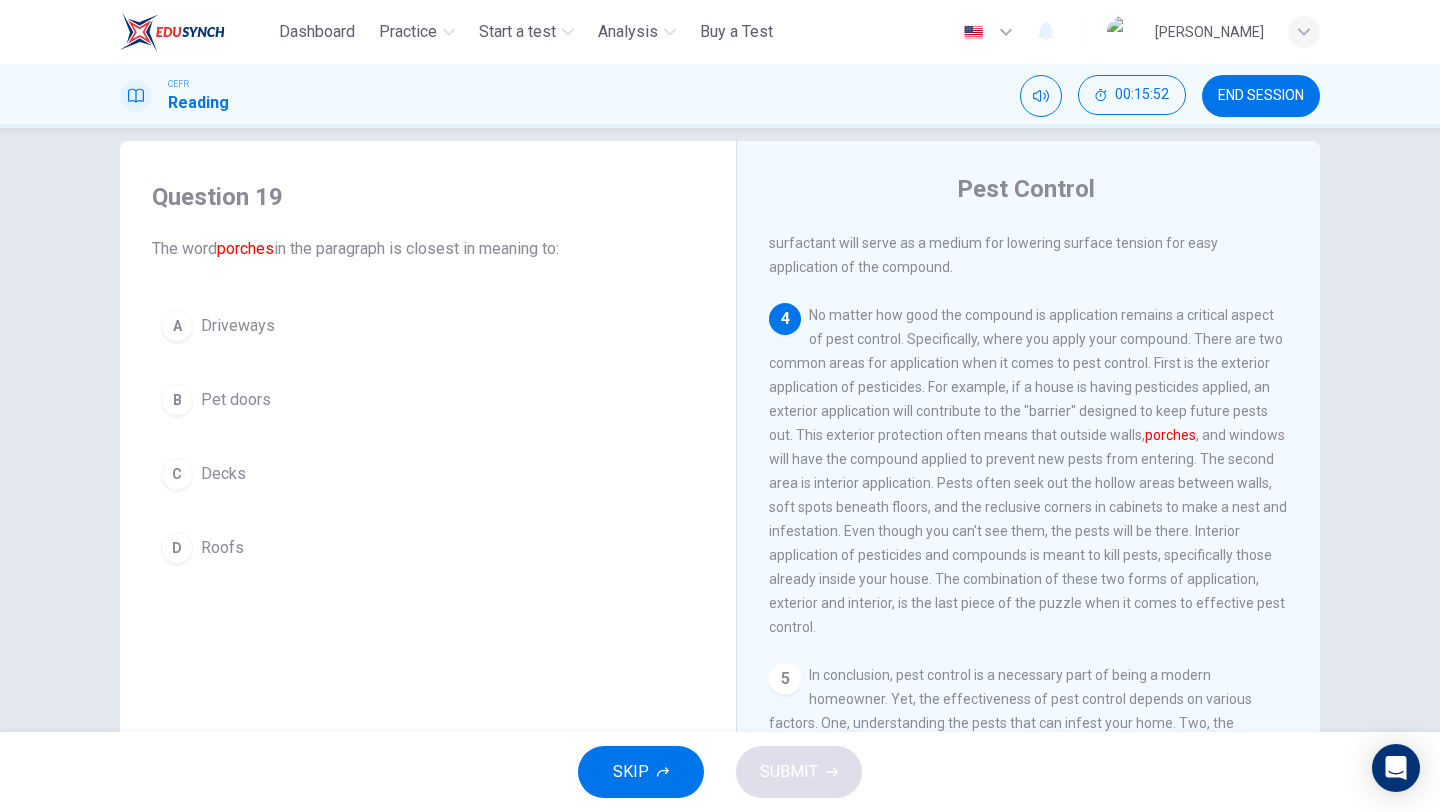 scroll, scrollTop: 963, scrollLeft: 0, axis: vertical 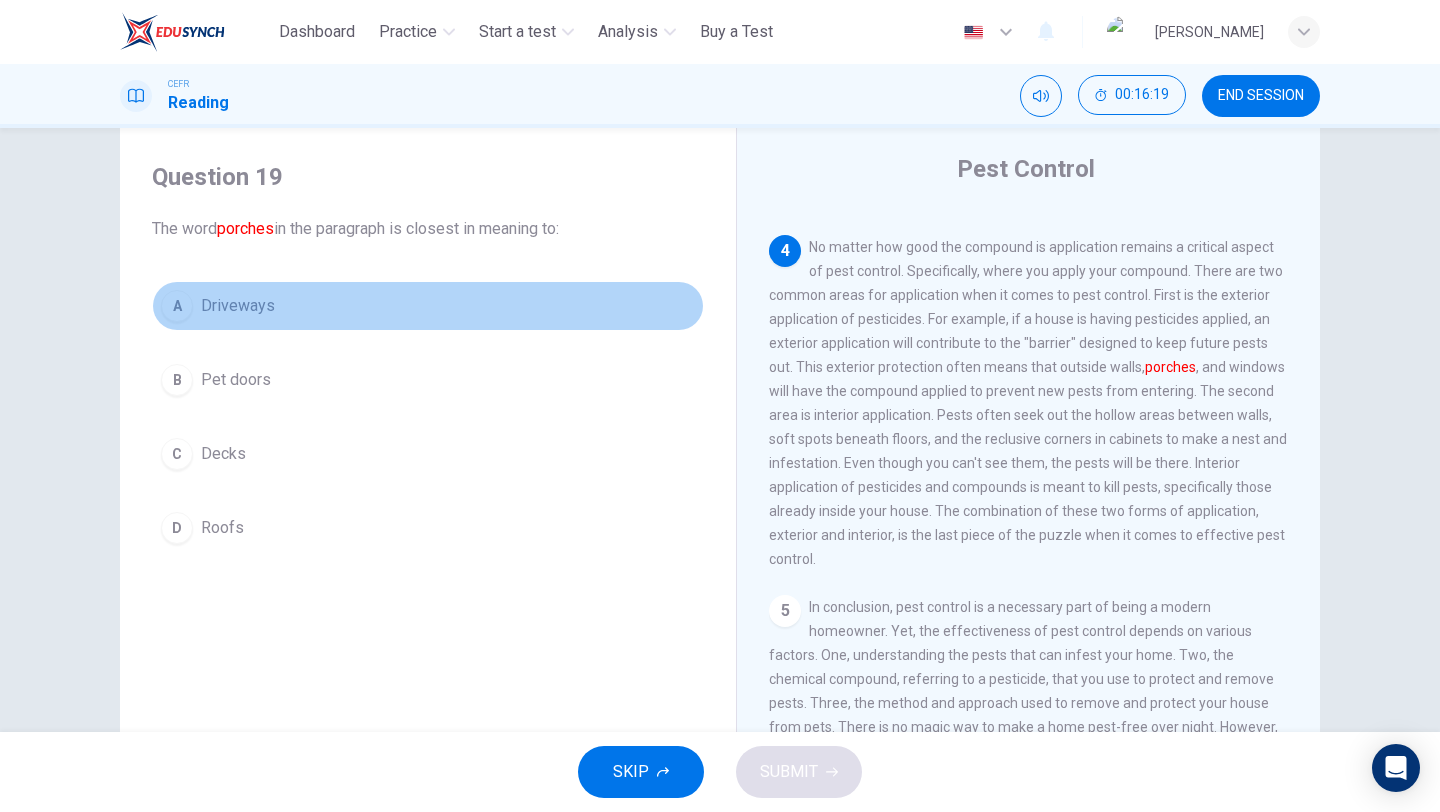 click on "A Driveways" at bounding box center [428, 306] 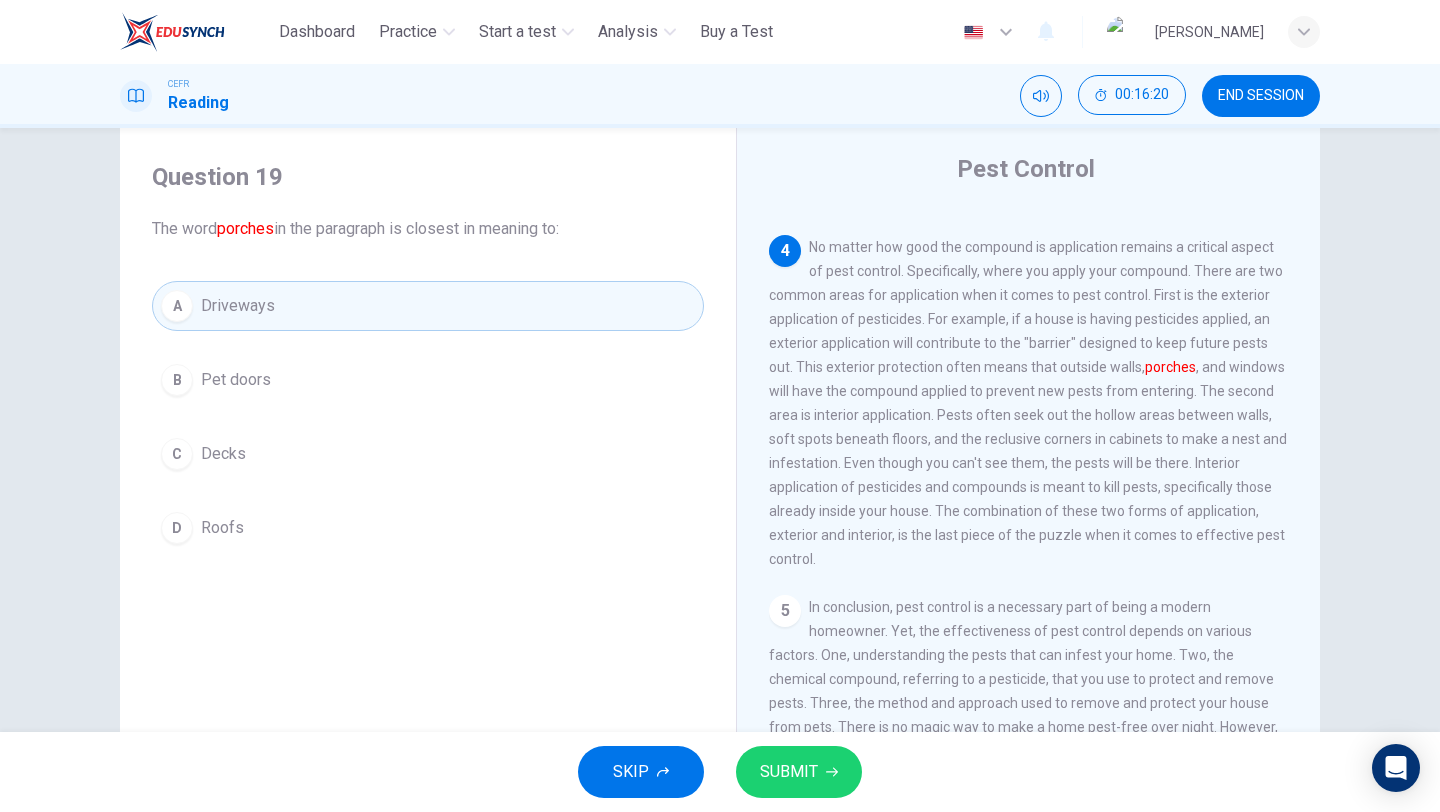 click on "SUBMIT" at bounding box center (799, 772) 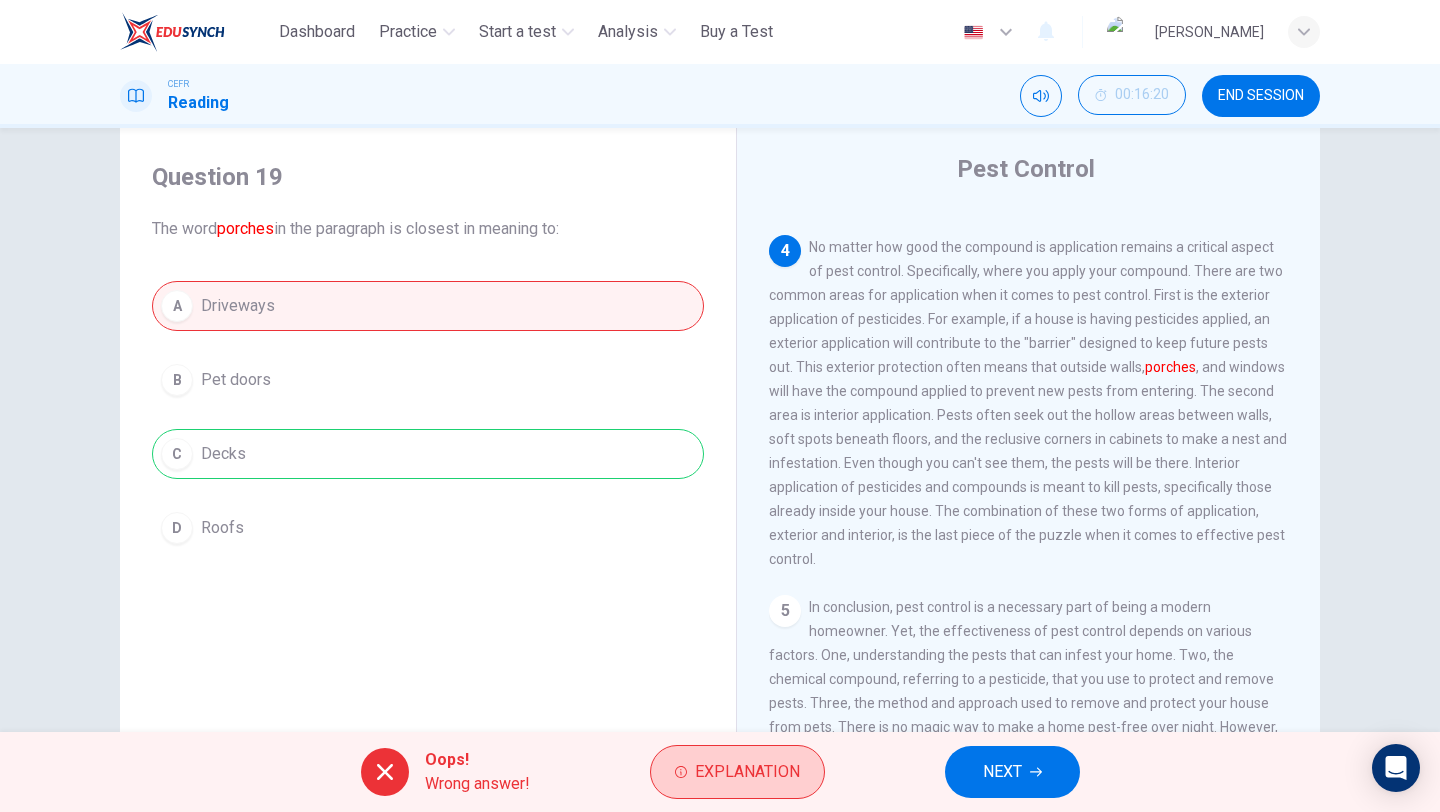 click on "Explanation" at bounding box center (747, 772) 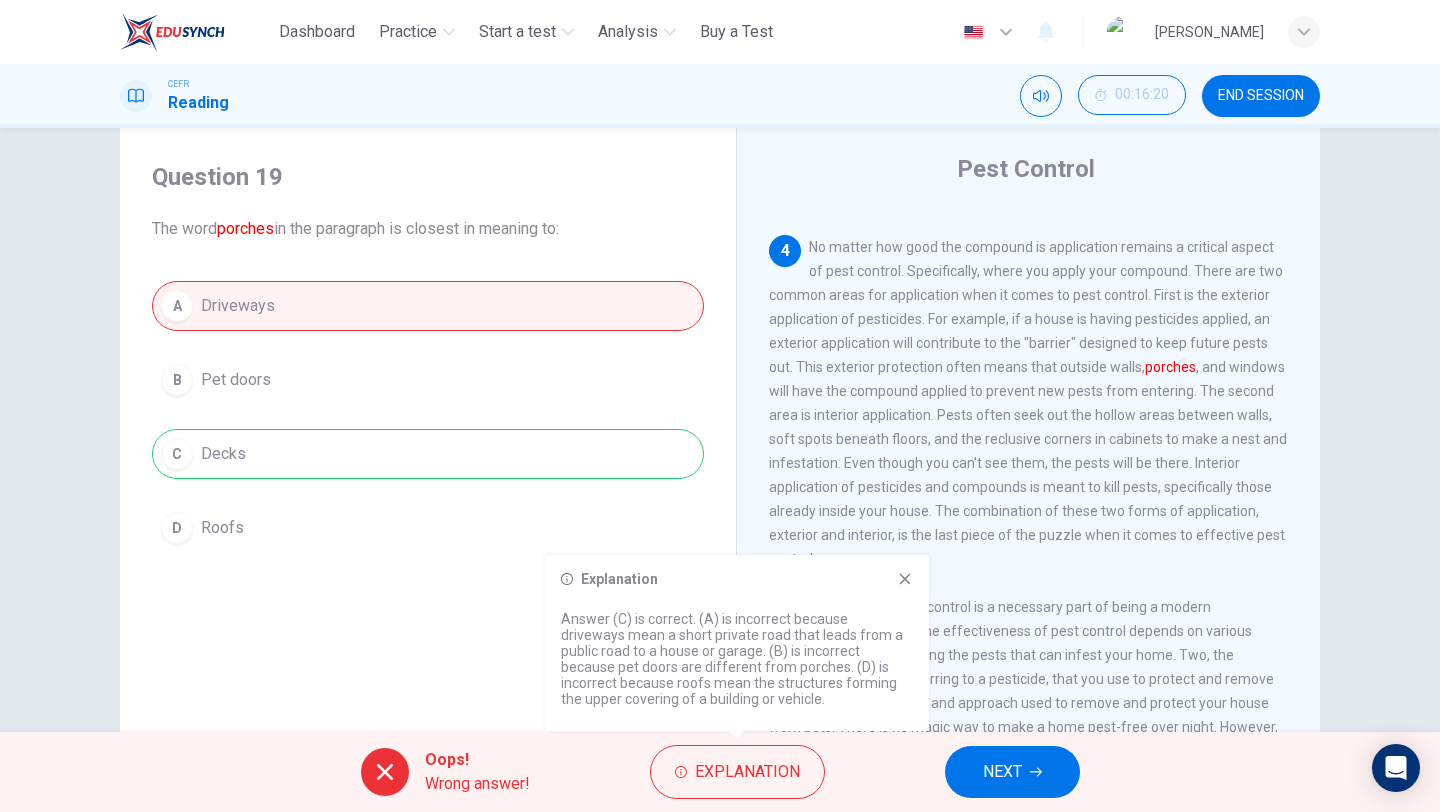 click at bounding box center [905, 579] 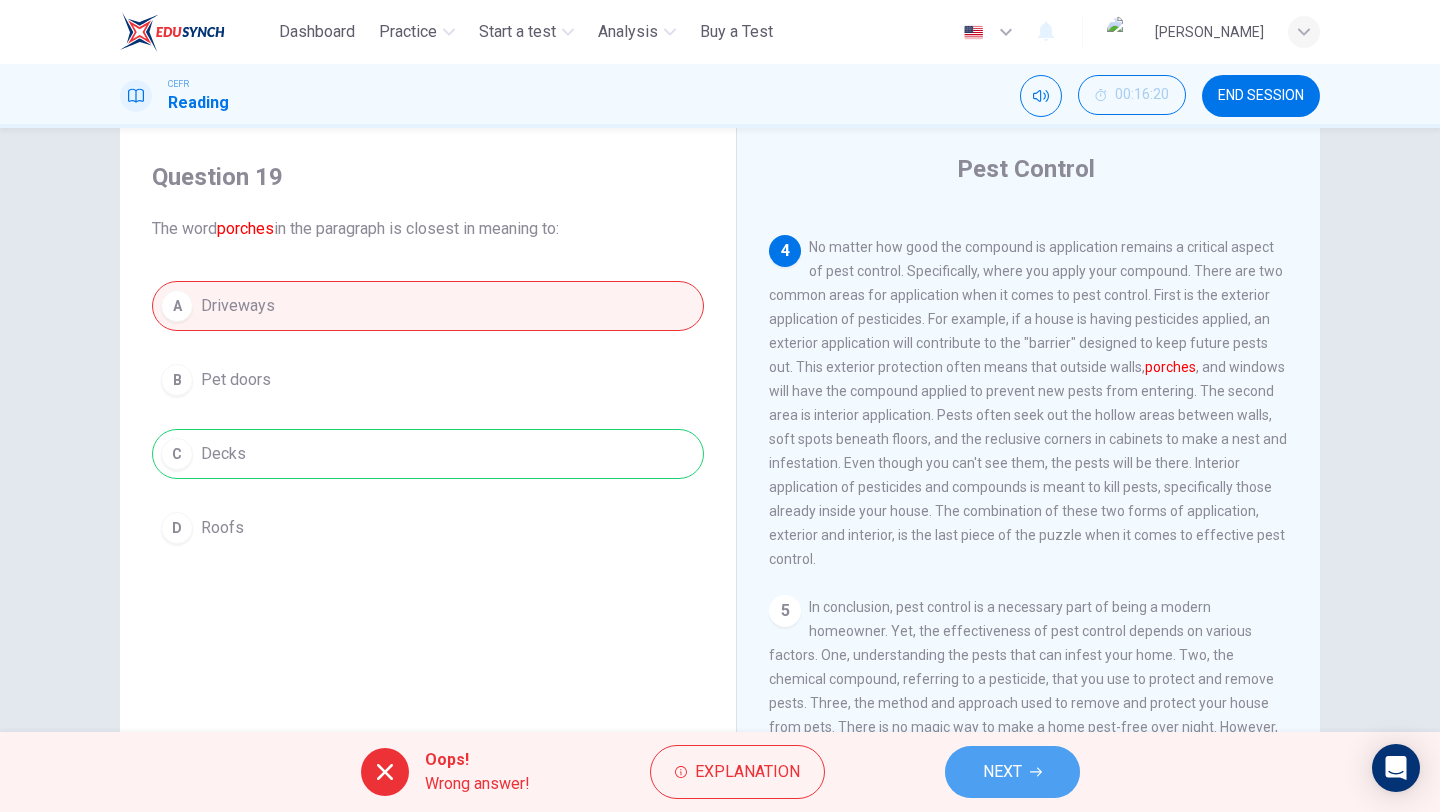 click on "NEXT" at bounding box center [1012, 772] 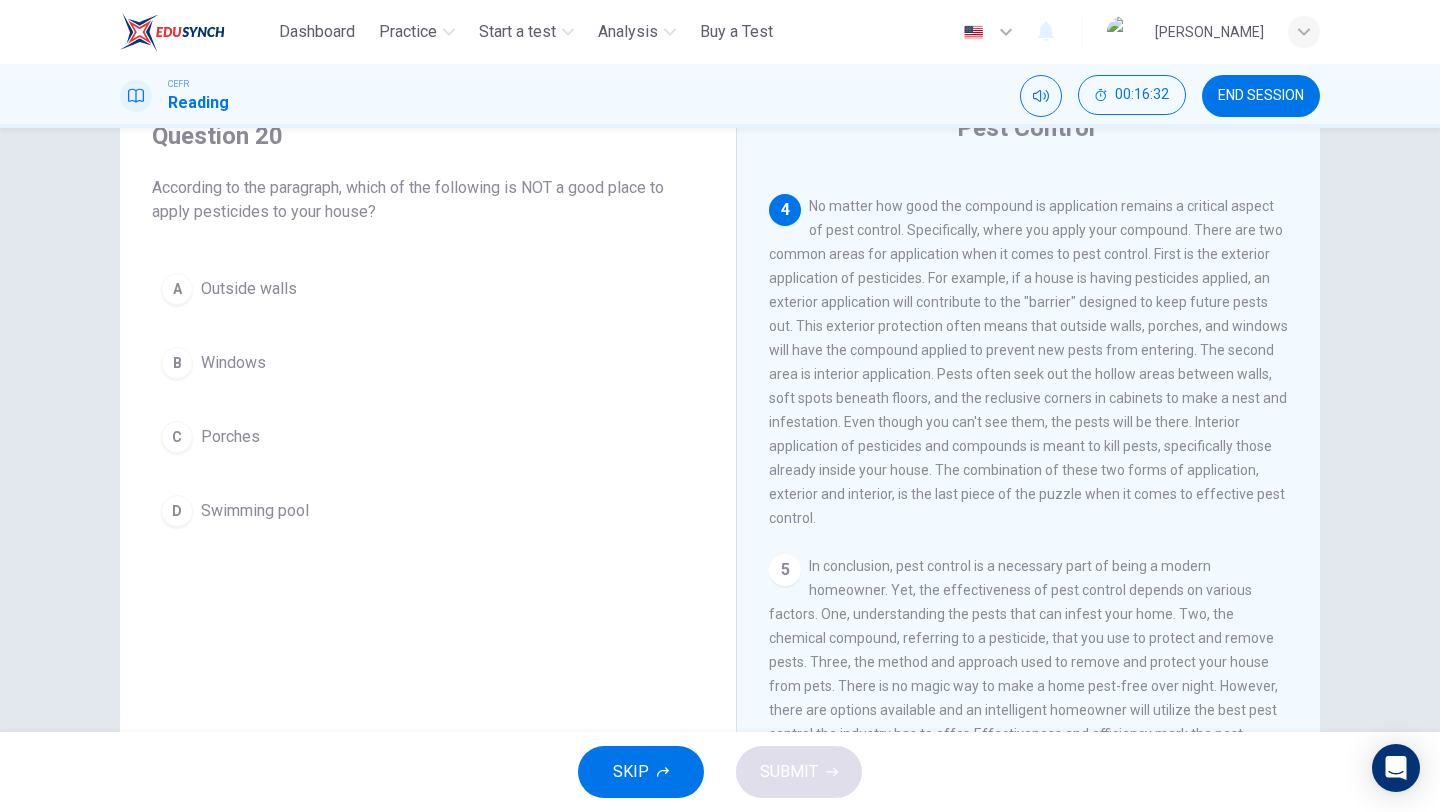 scroll, scrollTop: 75, scrollLeft: 0, axis: vertical 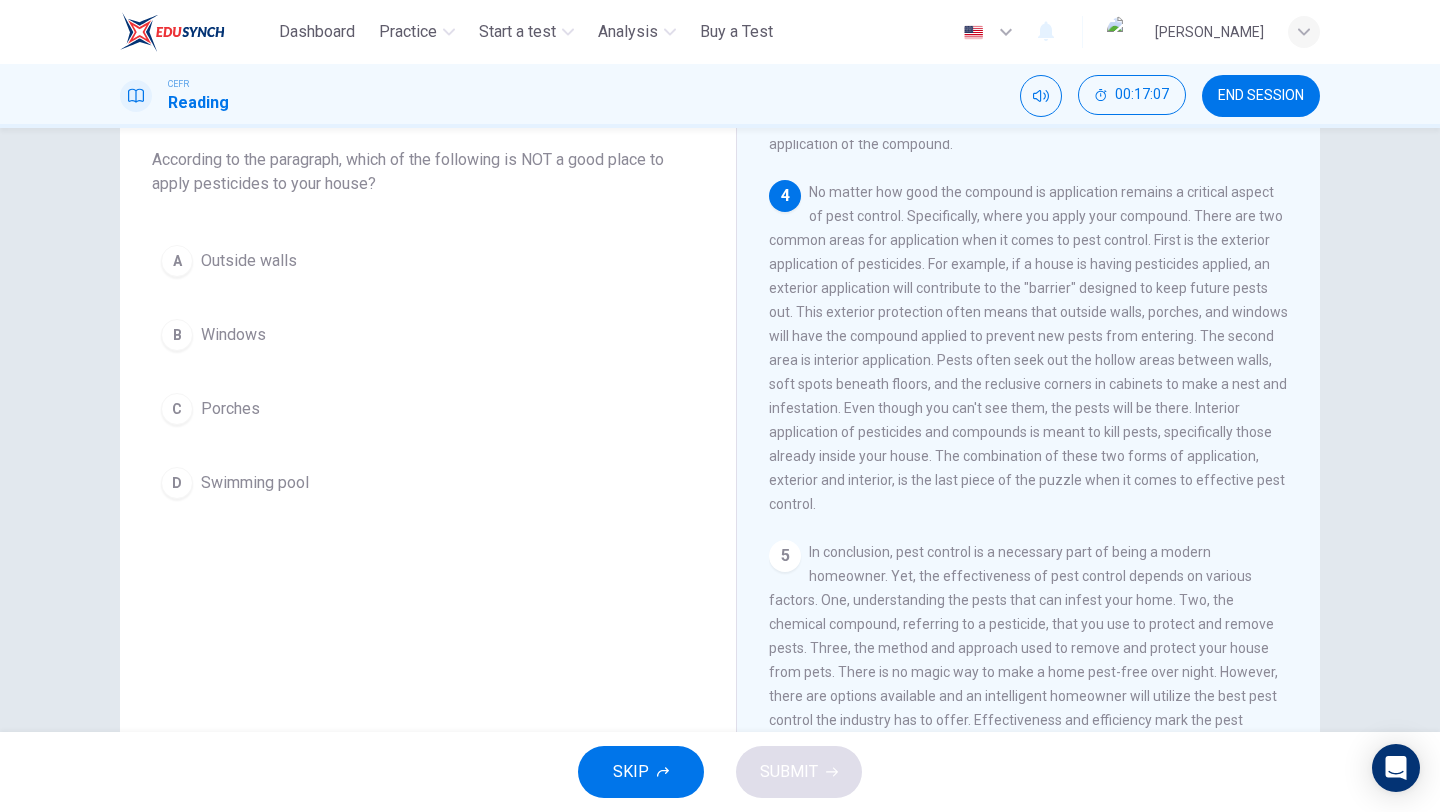 click on "D Swimming pool" at bounding box center [428, 483] 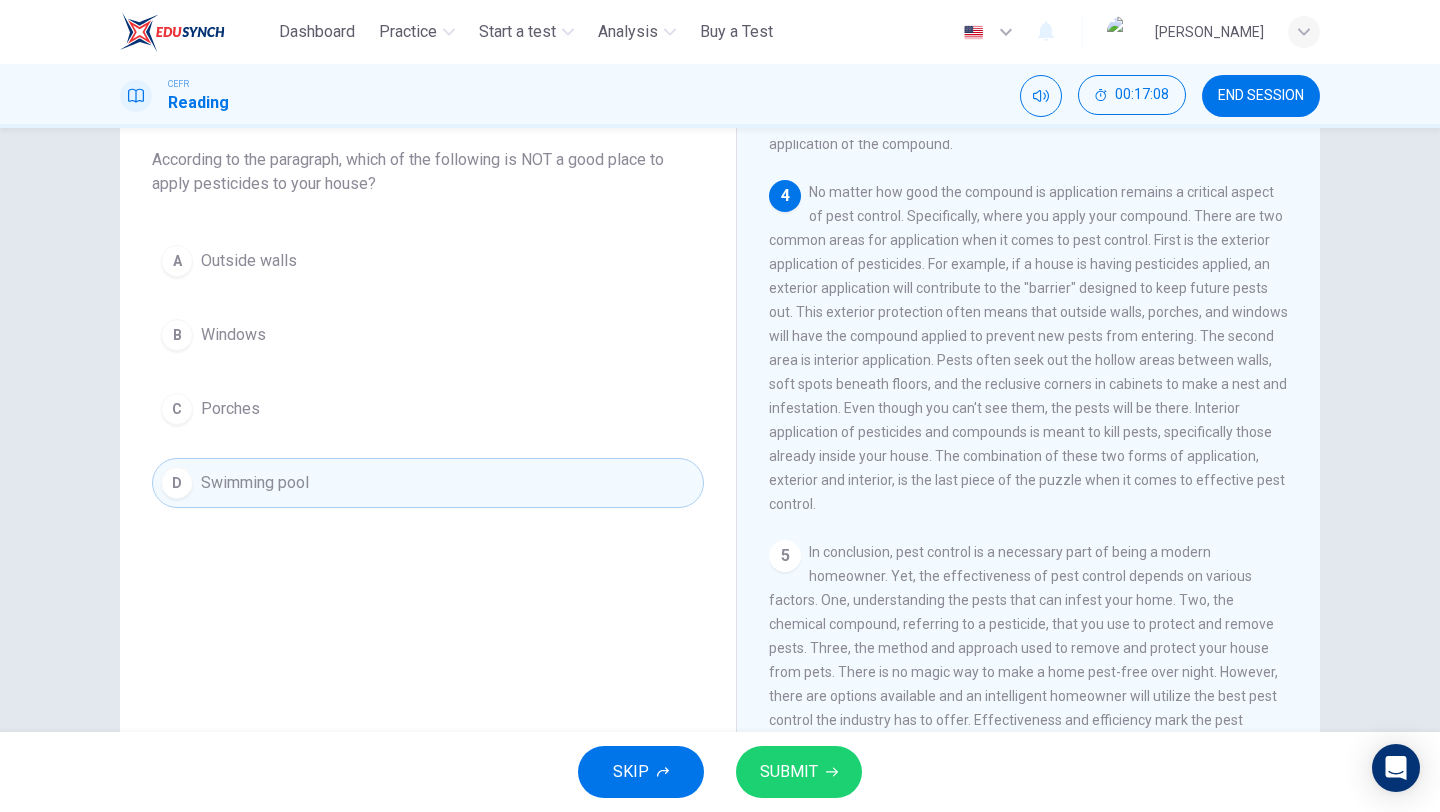 click on "SUBMIT" at bounding box center [799, 772] 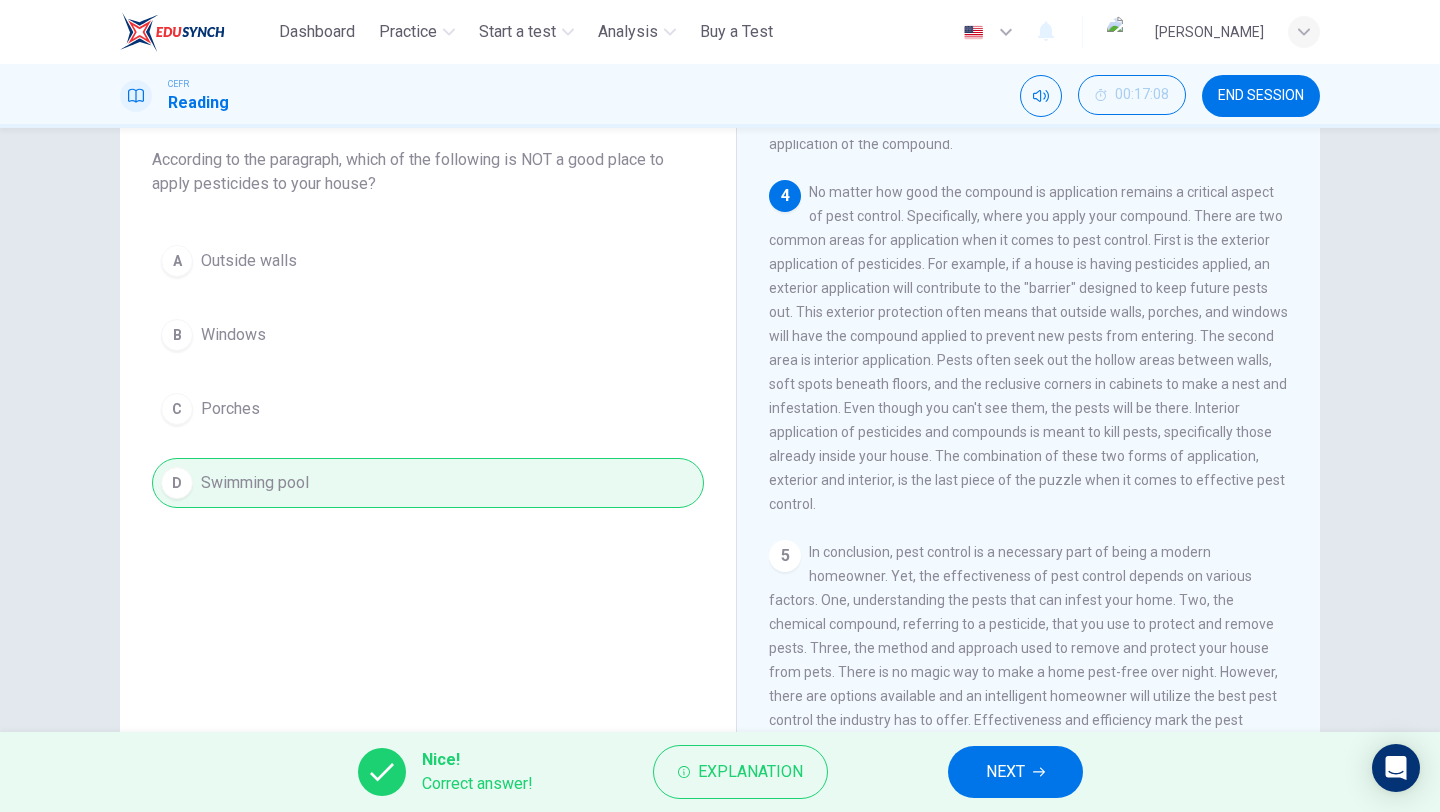 click on "NEXT" at bounding box center [1015, 772] 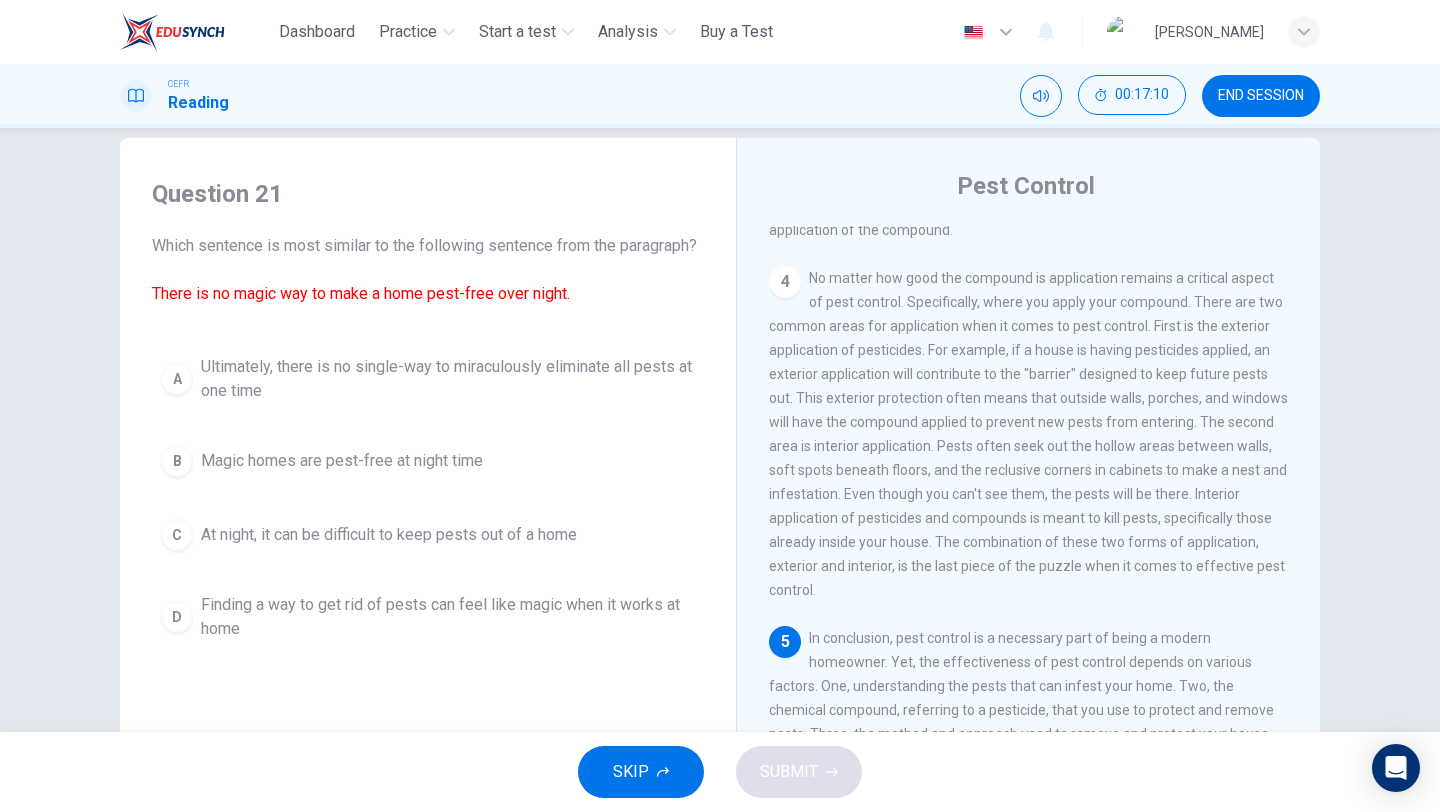scroll, scrollTop: 26, scrollLeft: 0, axis: vertical 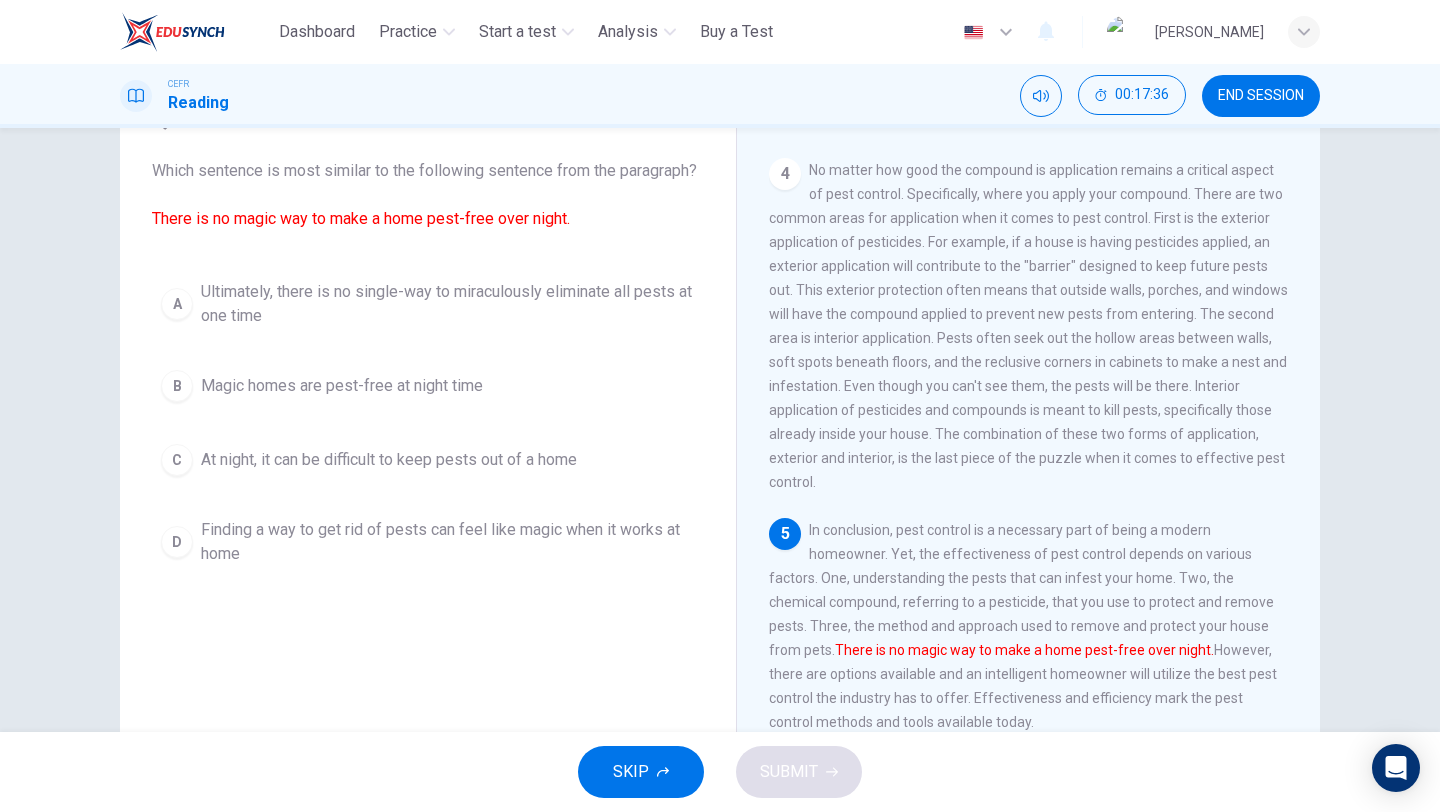 click on "Ultimately, there is no single-way to miraculously eliminate all pests at one time" at bounding box center (448, 304) 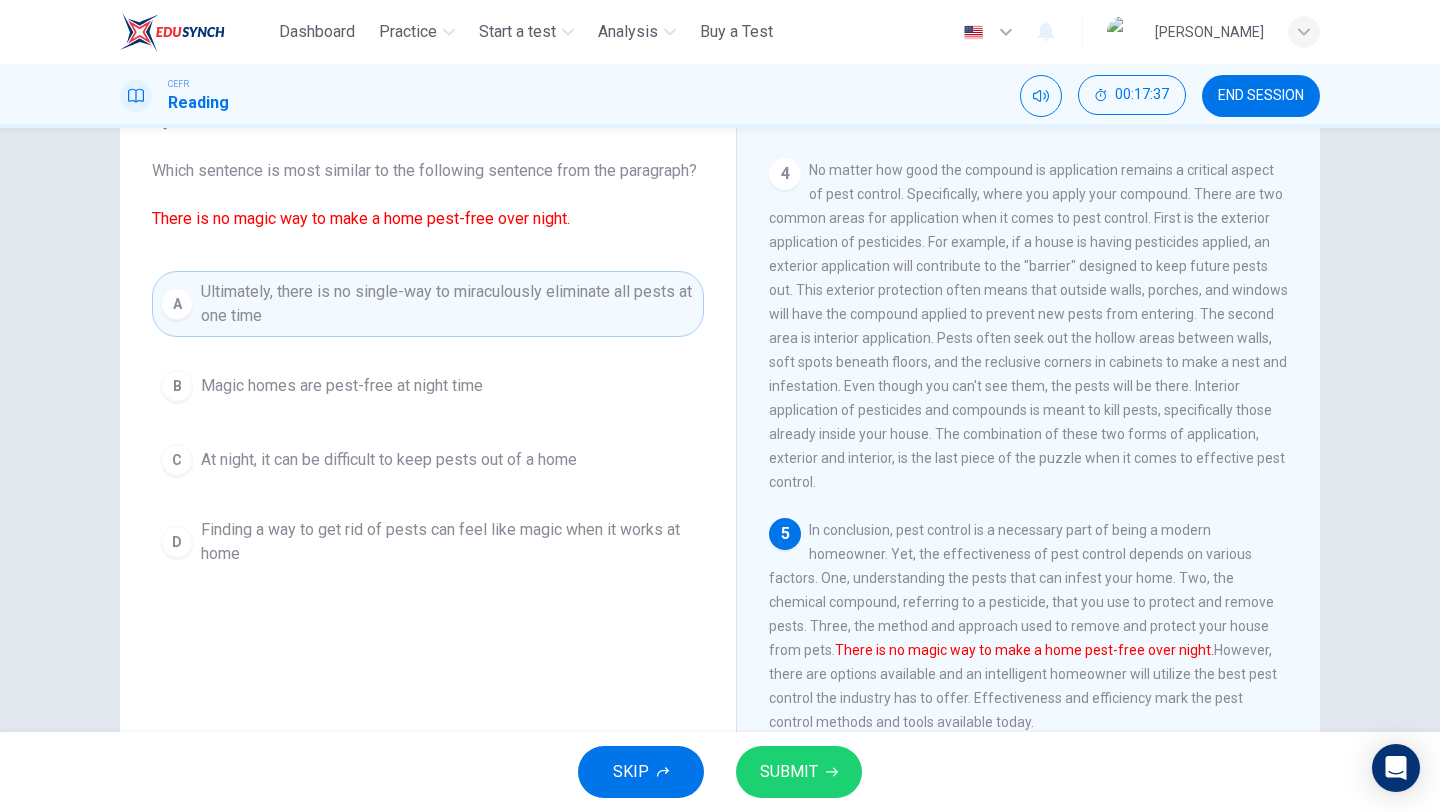 click on "SUBMIT" at bounding box center (799, 772) 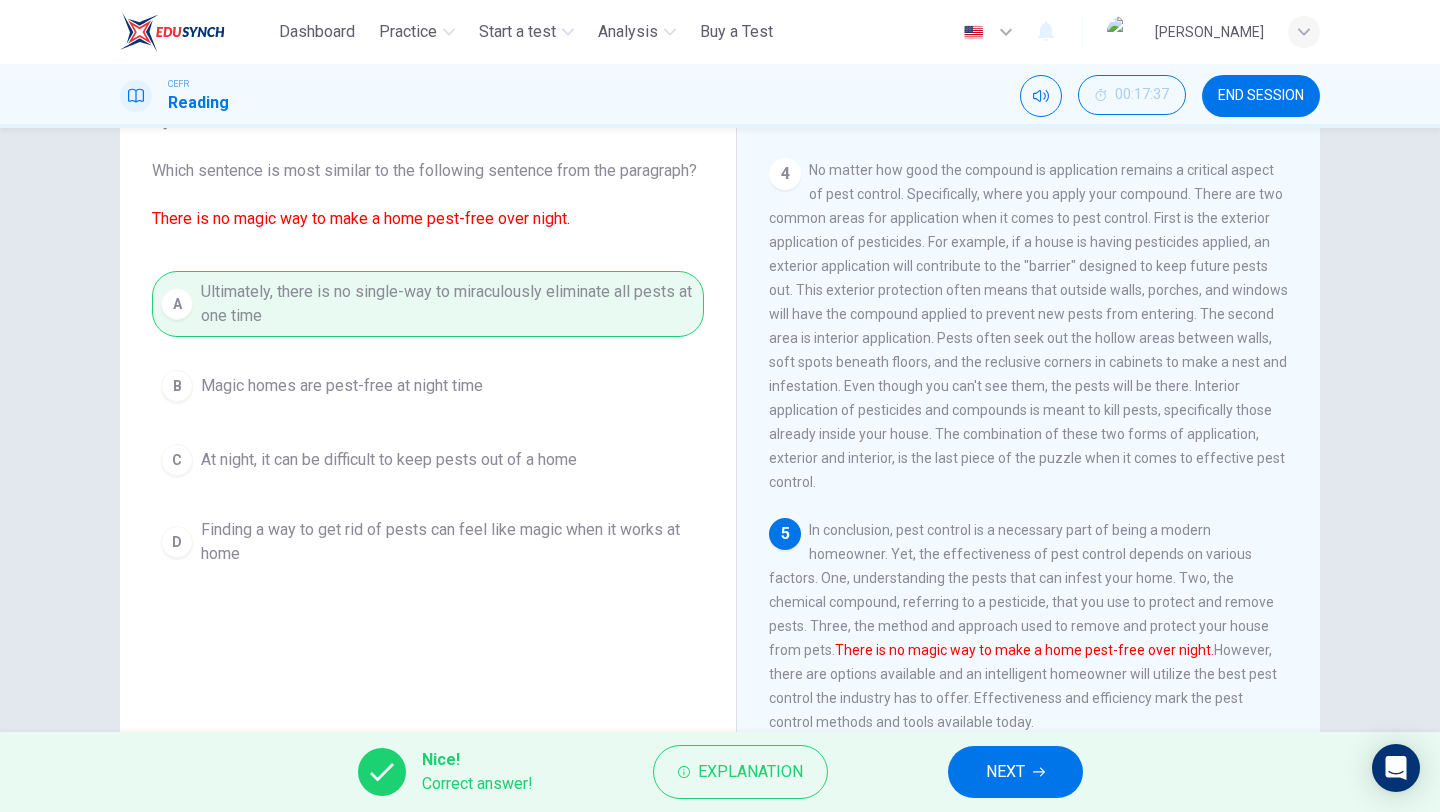 click on "NEXT" at bounding box center [1005, 772] 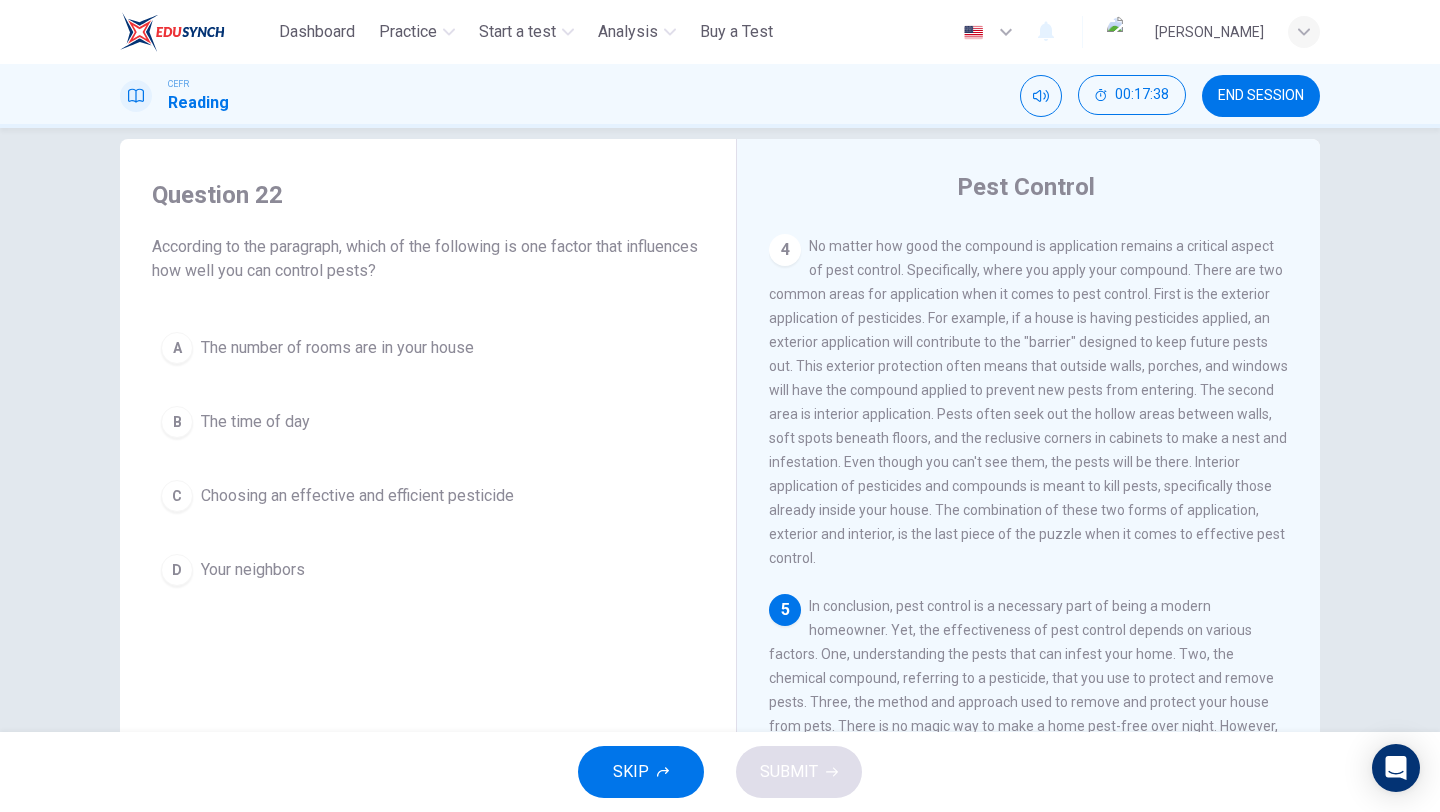 scroll, scrollTop: 28, scrollLeft: 0, axis: vertical 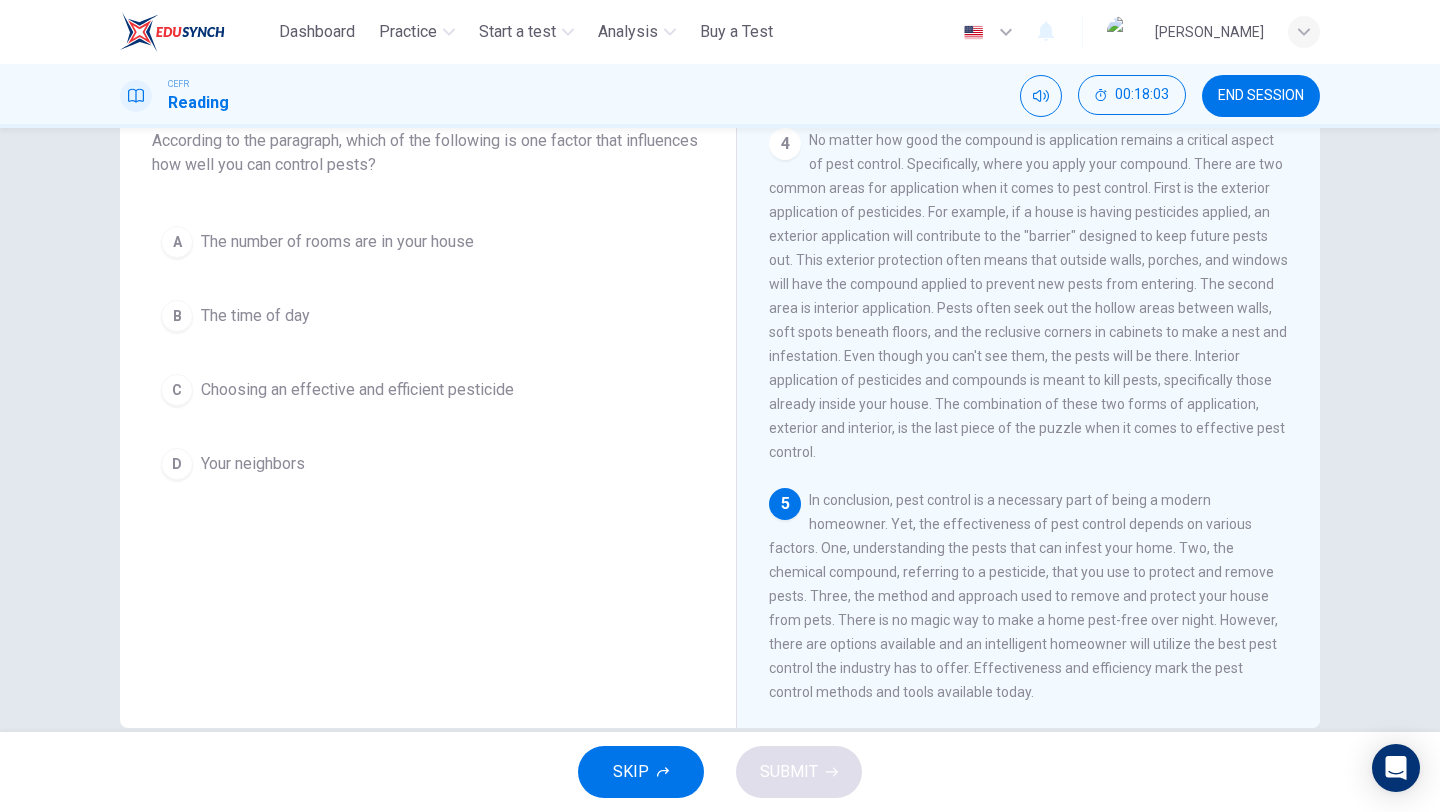 click on "A The number of rooms are in your house B The time of day C Choosing an effective and efficient pesticide D Your neighbors" at bounding box center (428, 353) 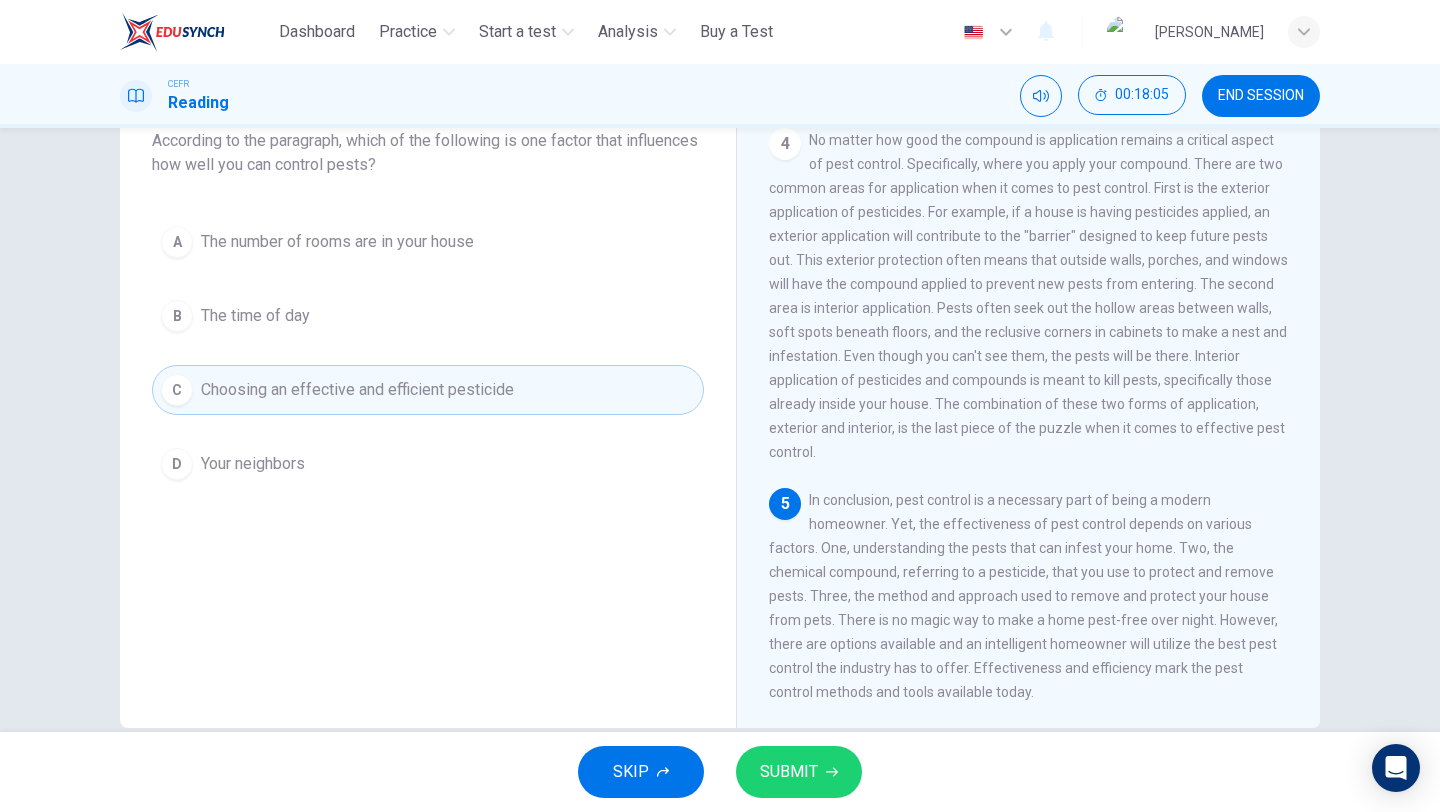 click on "SUBMIT" at bounding box center [789, 772] 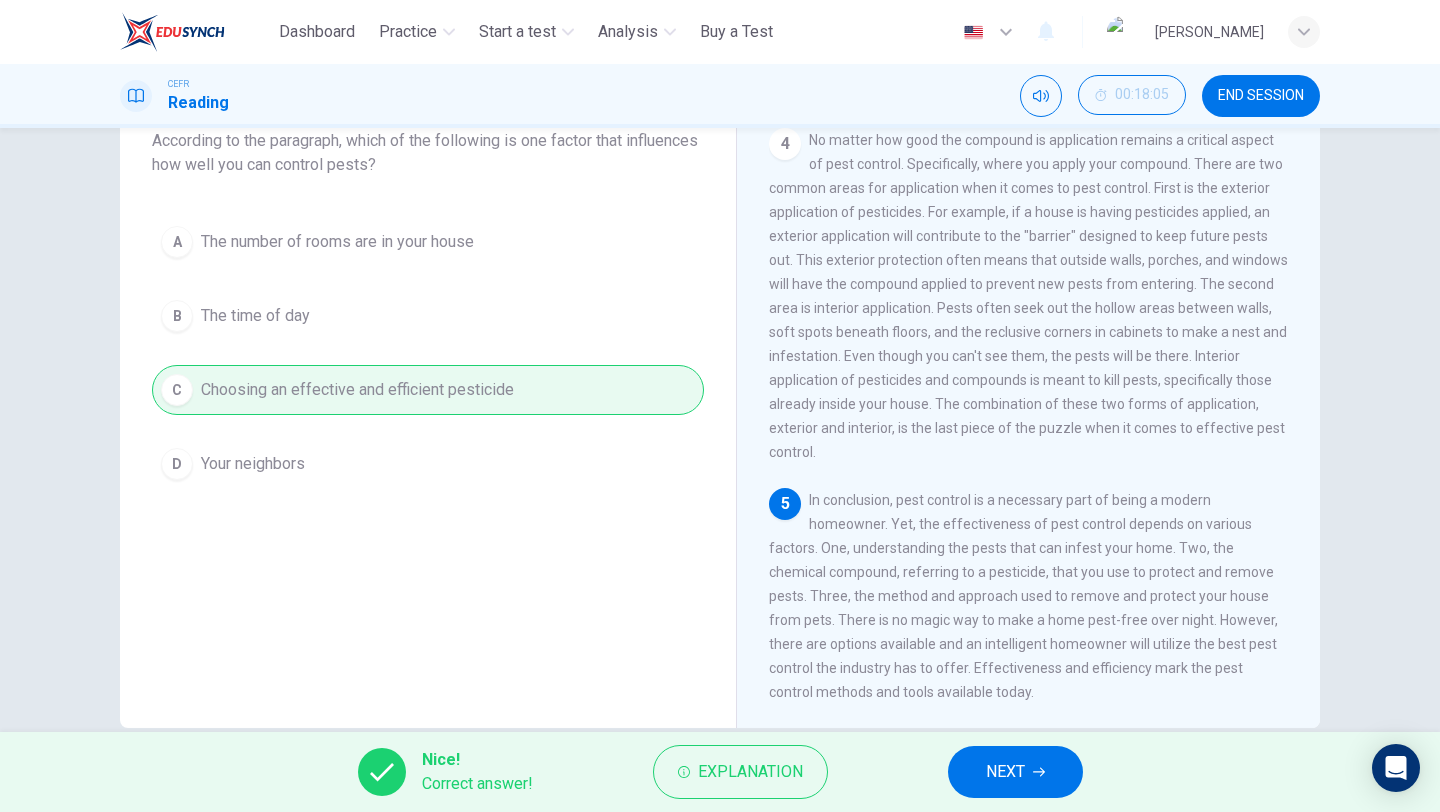 click on "NEXT" at bounding box center [1005, 772] 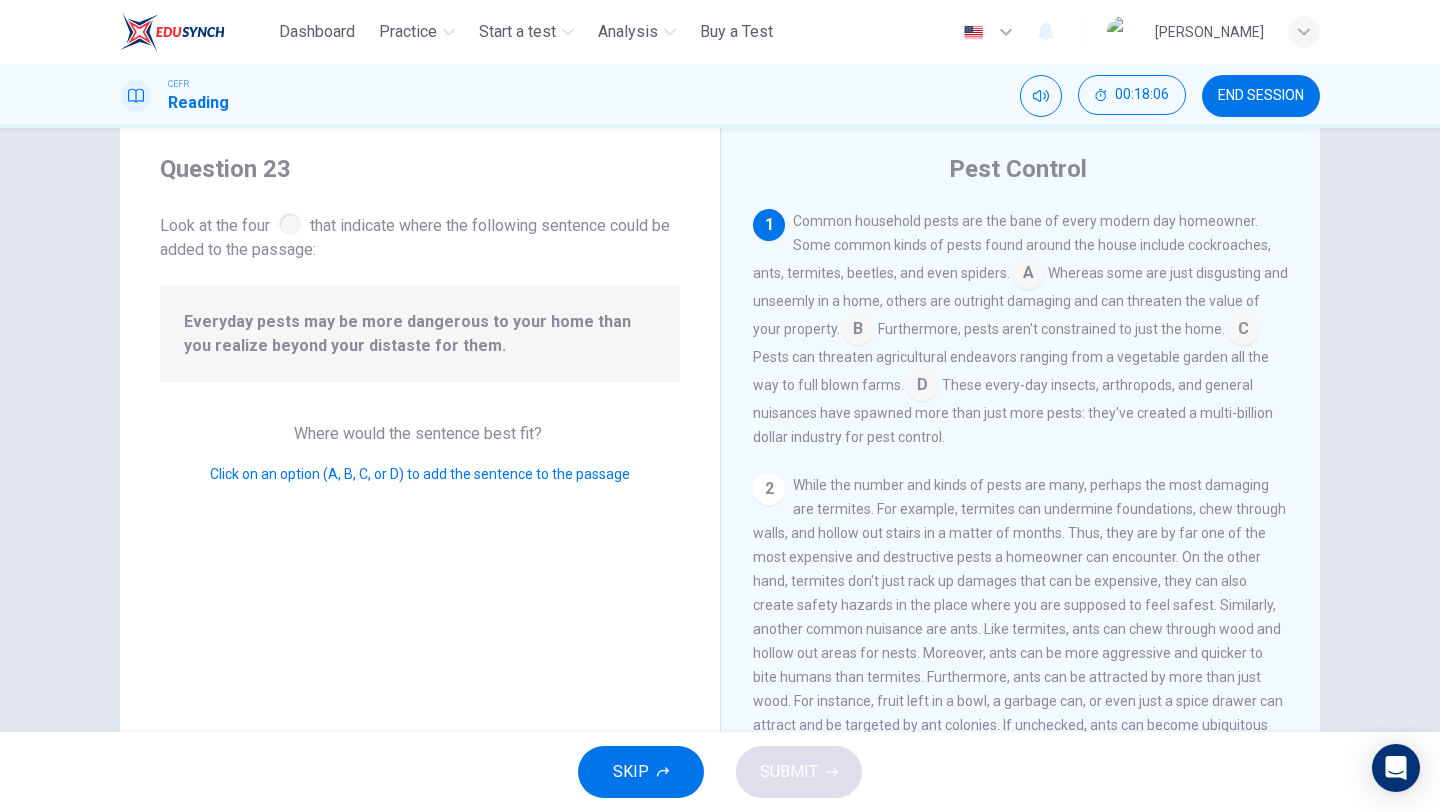 scroll, scrollTop: 42, scrollLeft: 0, axis: vertical 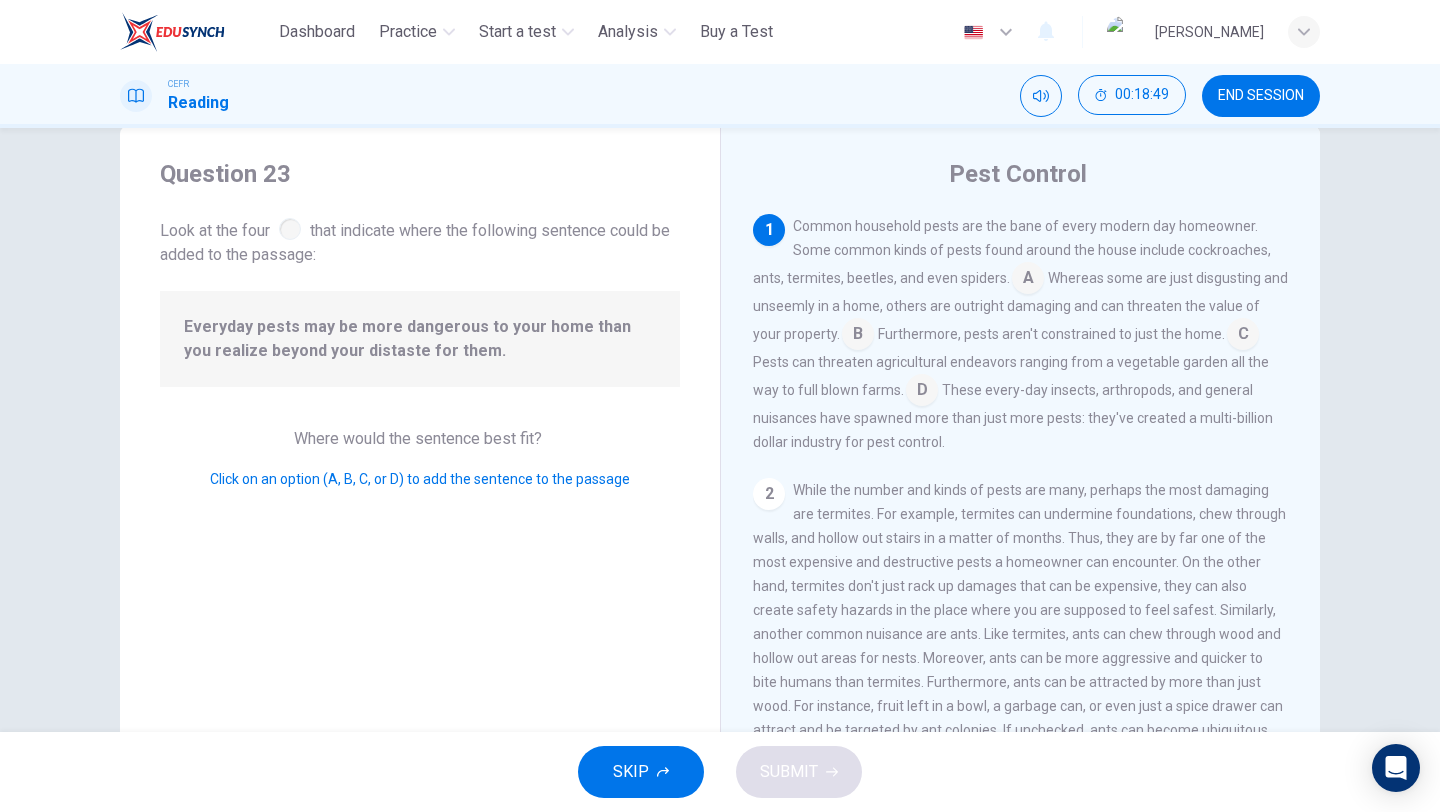 click at bounding box center (1028, 280) 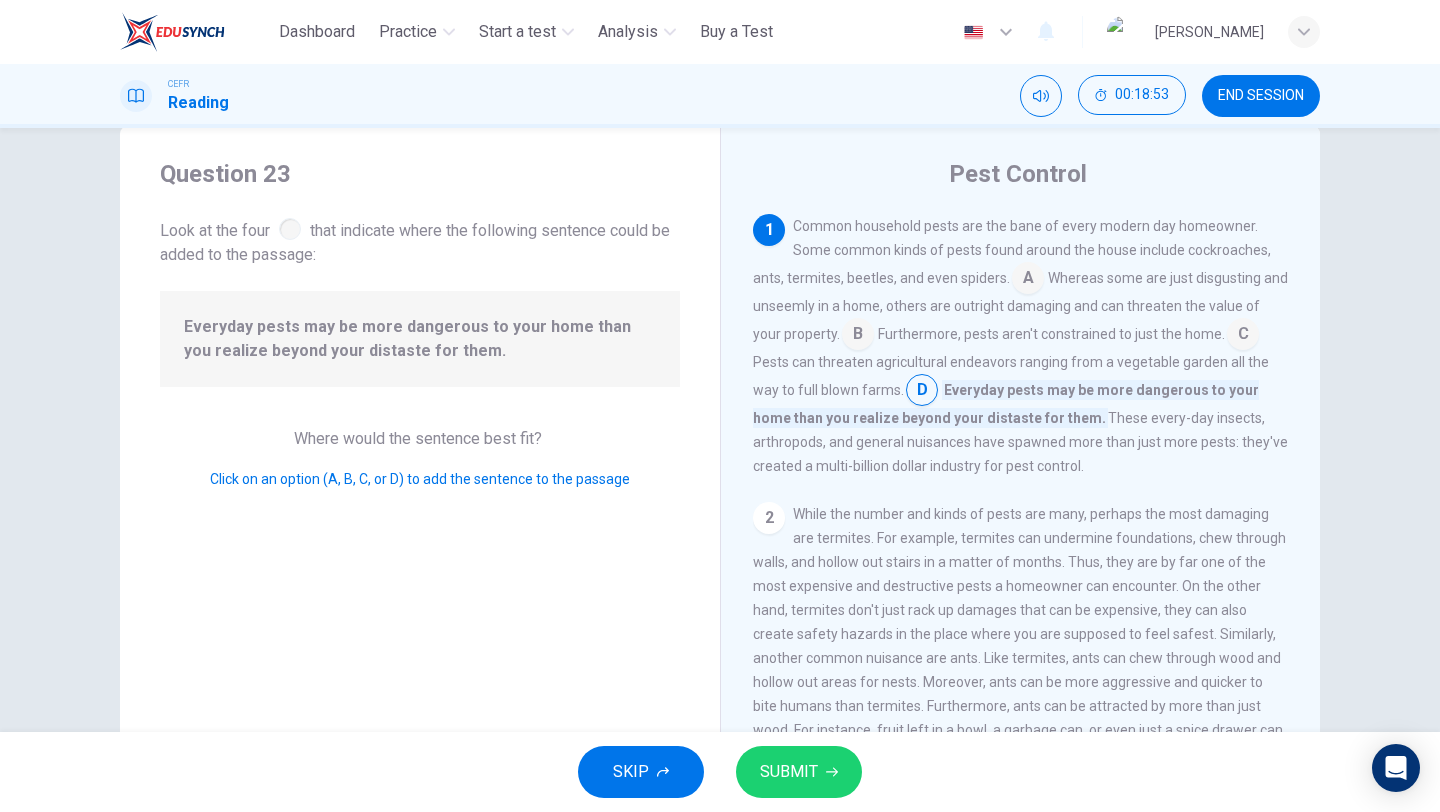click at bounding box center [832, 772] 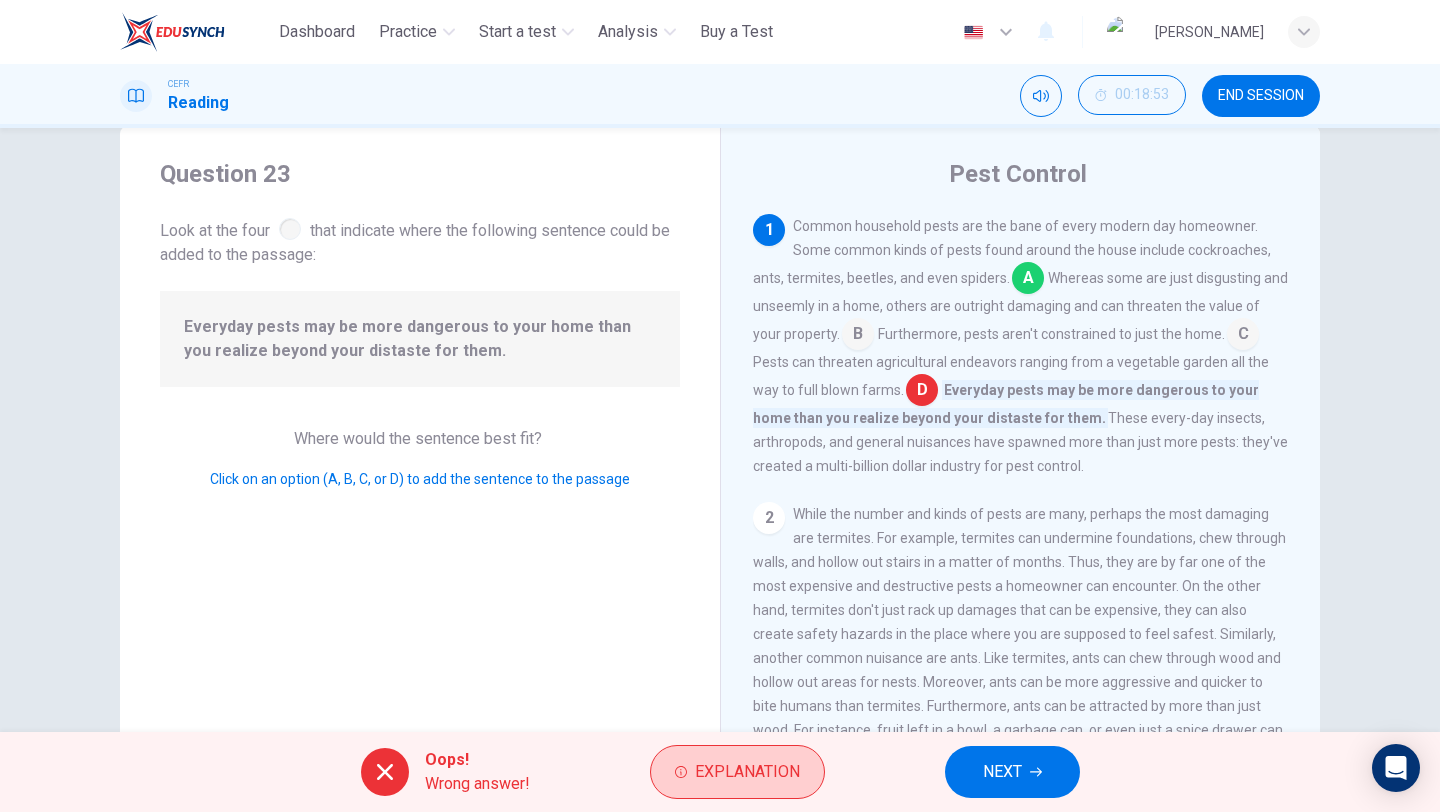 click on "Explanation" at bounding box center [737, 772] 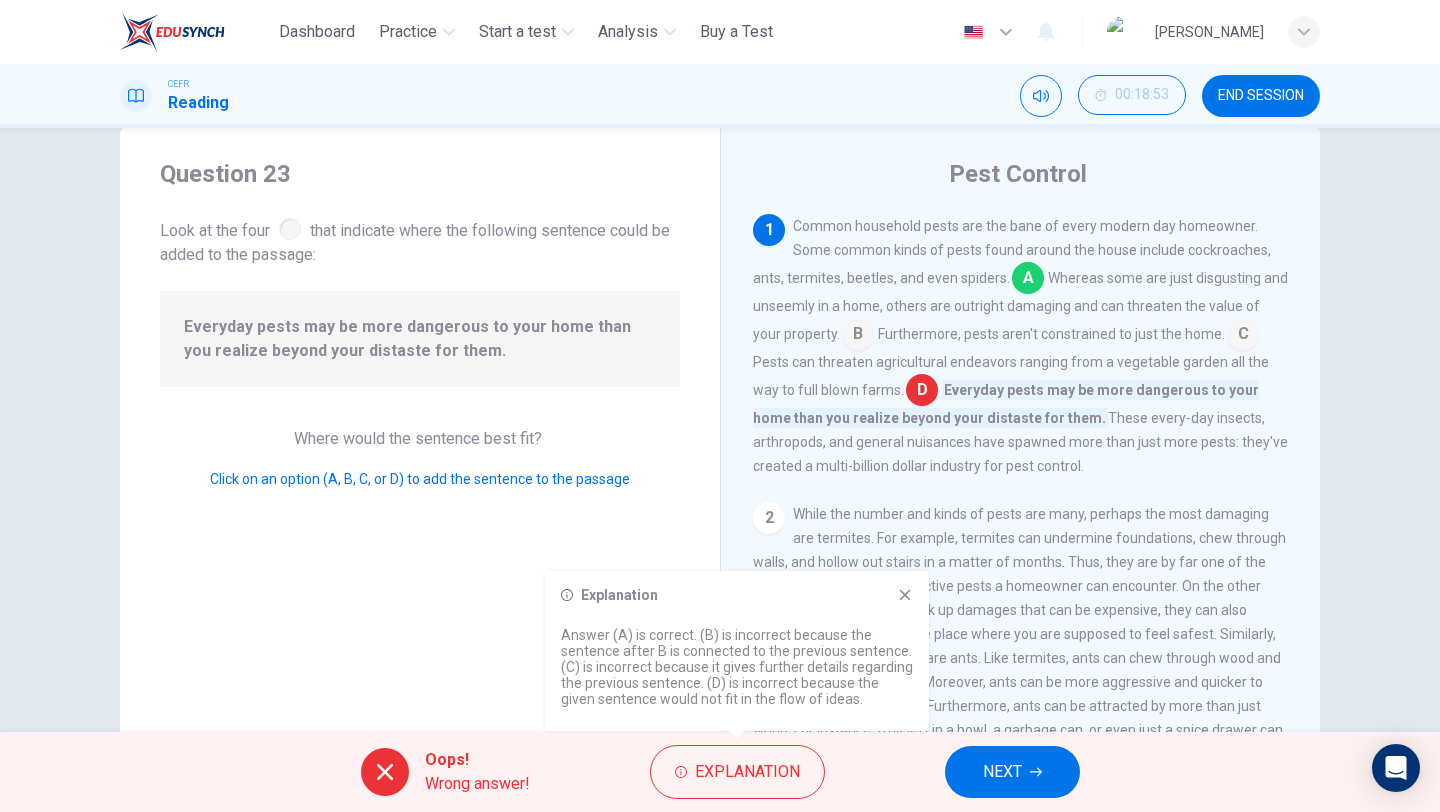 click at bounding box center (905, 595) 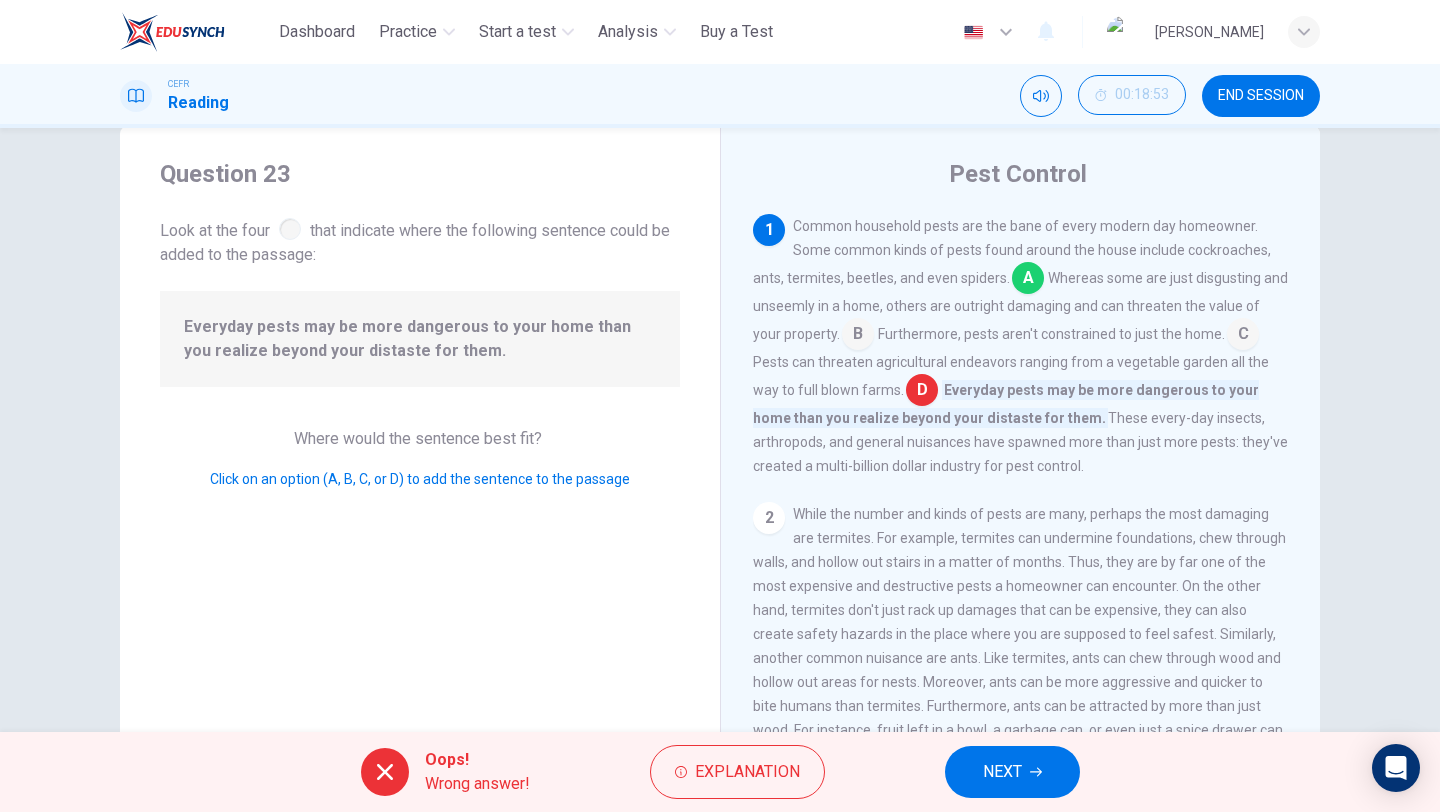 click on "NEXT" at bounding box center [1002, 772] 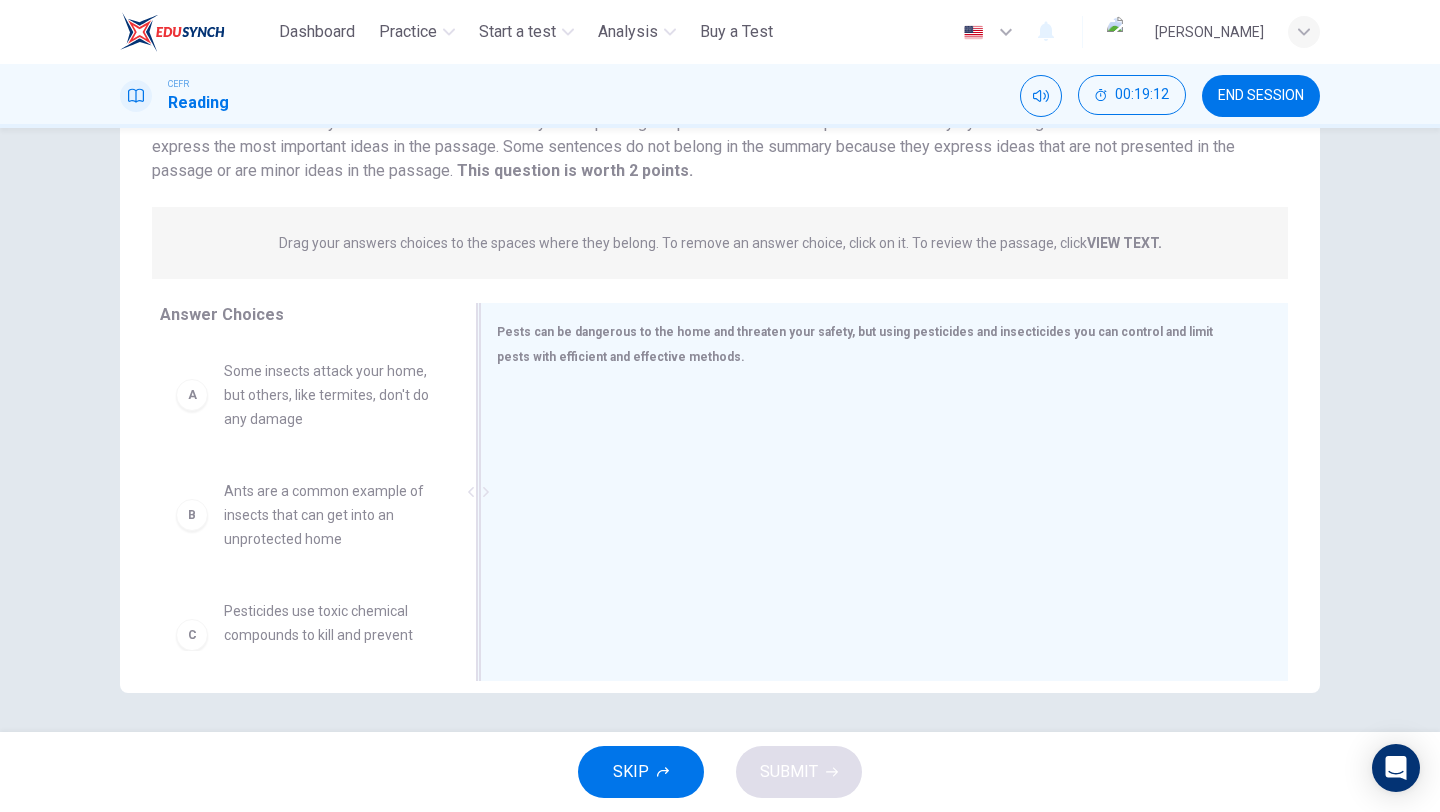 scroll, scrollTop: 171, scrollLeft: 0, axis: vertical 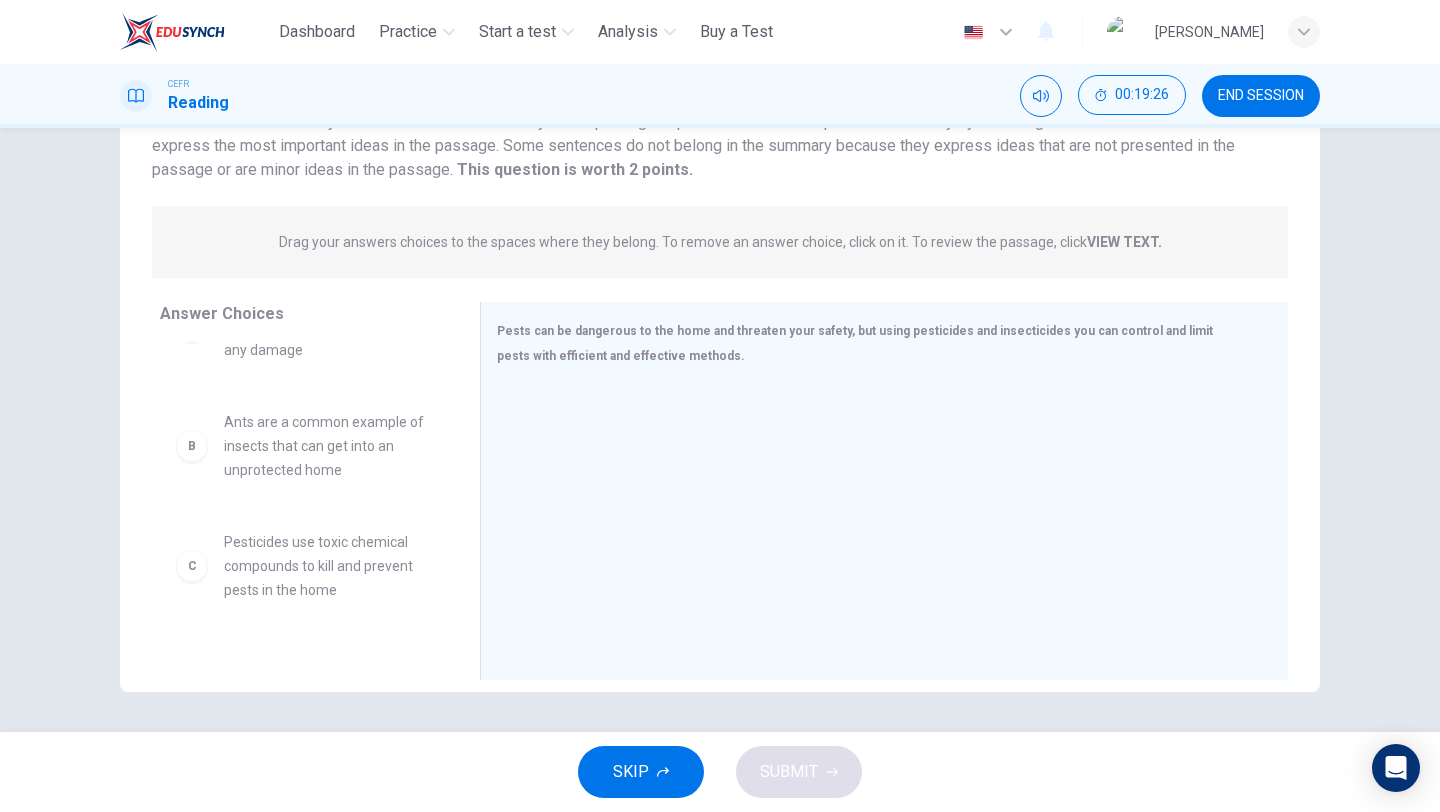 click on "C Pesticides use toxic chemical compounds to kill and prevent pests in the home" at bounding box center (304, 326) 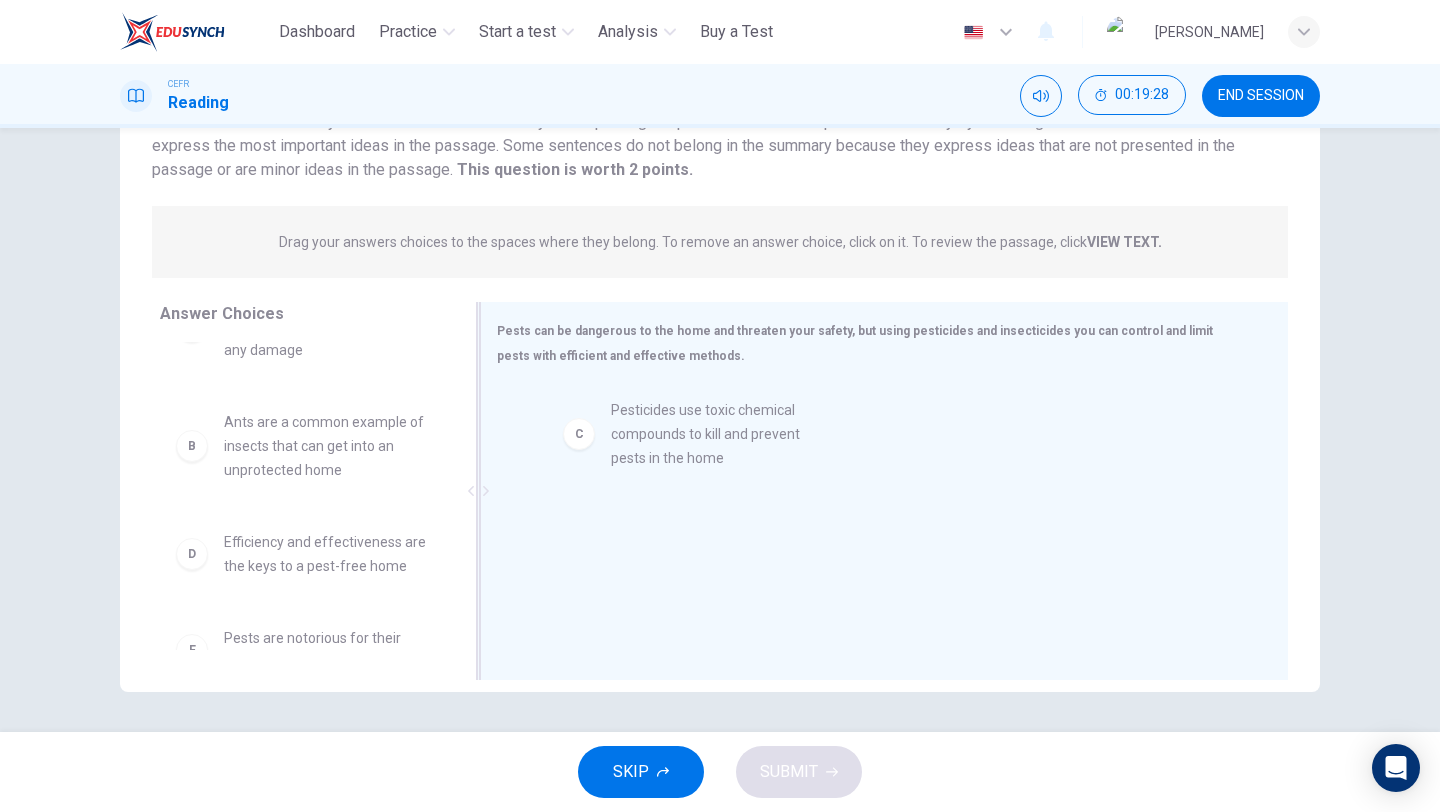 drag, startPoint x: 250, startPoint y: 569, endPoint x: 650, endPoint y: 429, distance: 423.7924 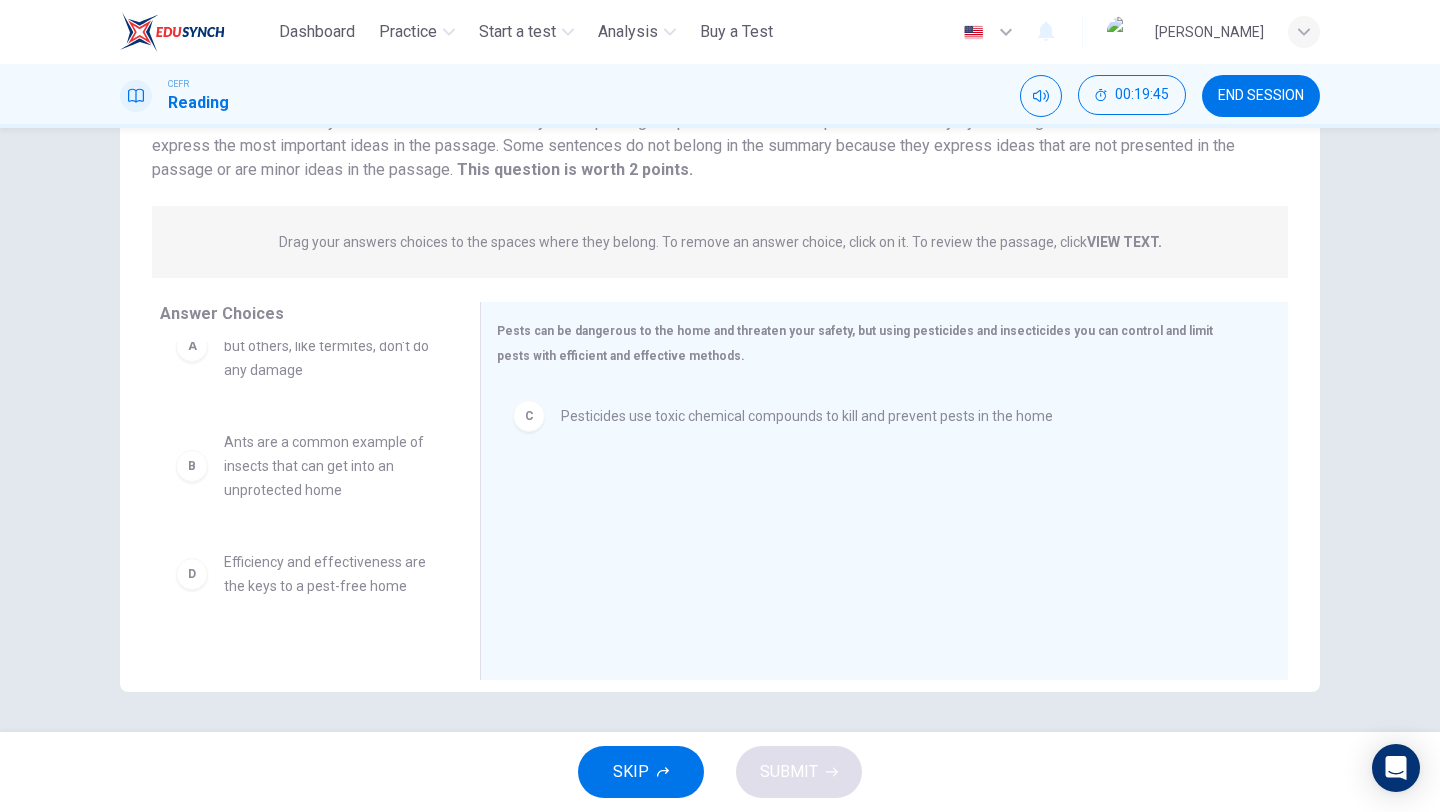 scroll, scrollTop: 29, scrollLeft: 0, axis: vertical 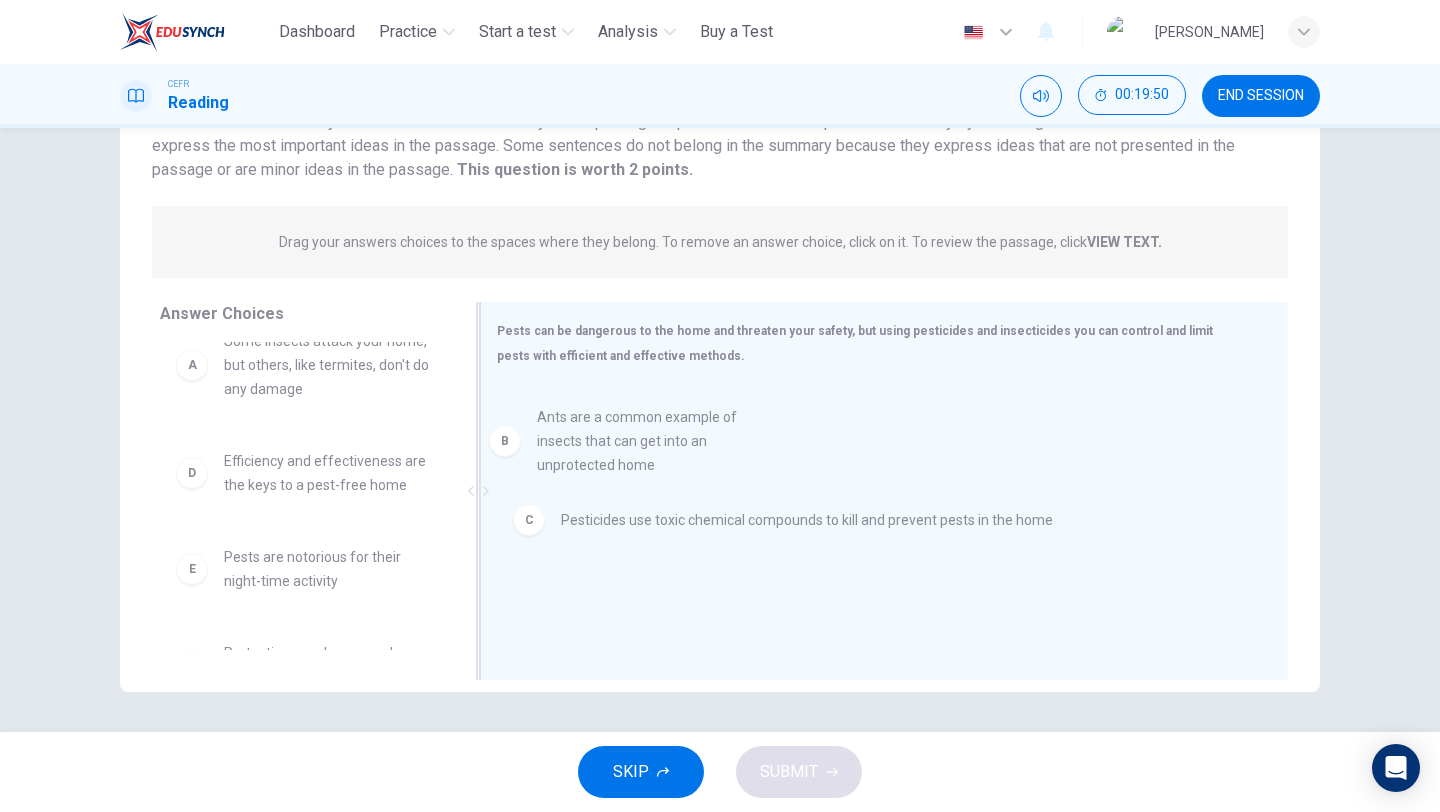 drag, startPoint x: 364, startPoint y: 477, endPoint x: 682, endPoint y: 435, distance: 320.7616 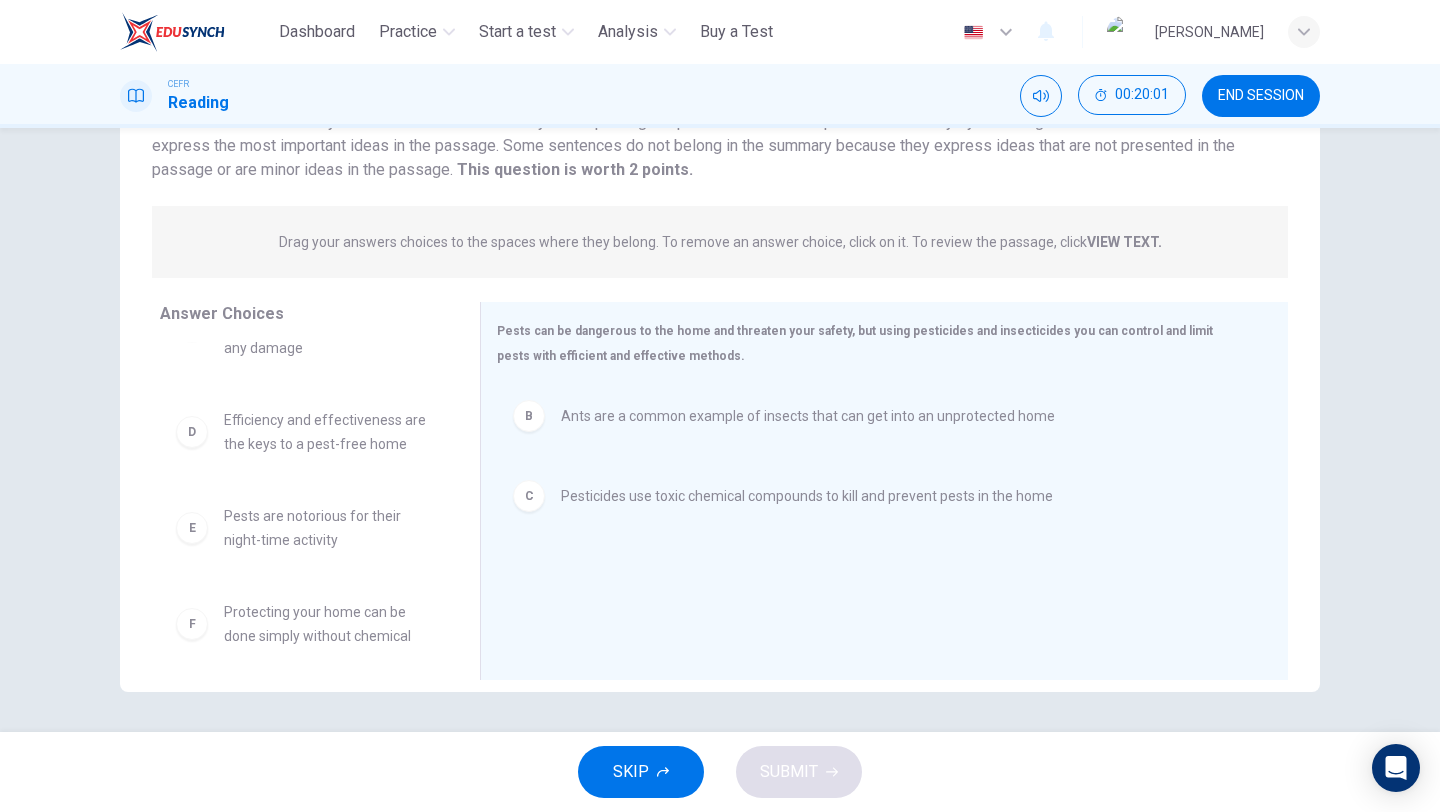 scroll, scrollTop: 67, scrollLeft: 0, axis: vertical 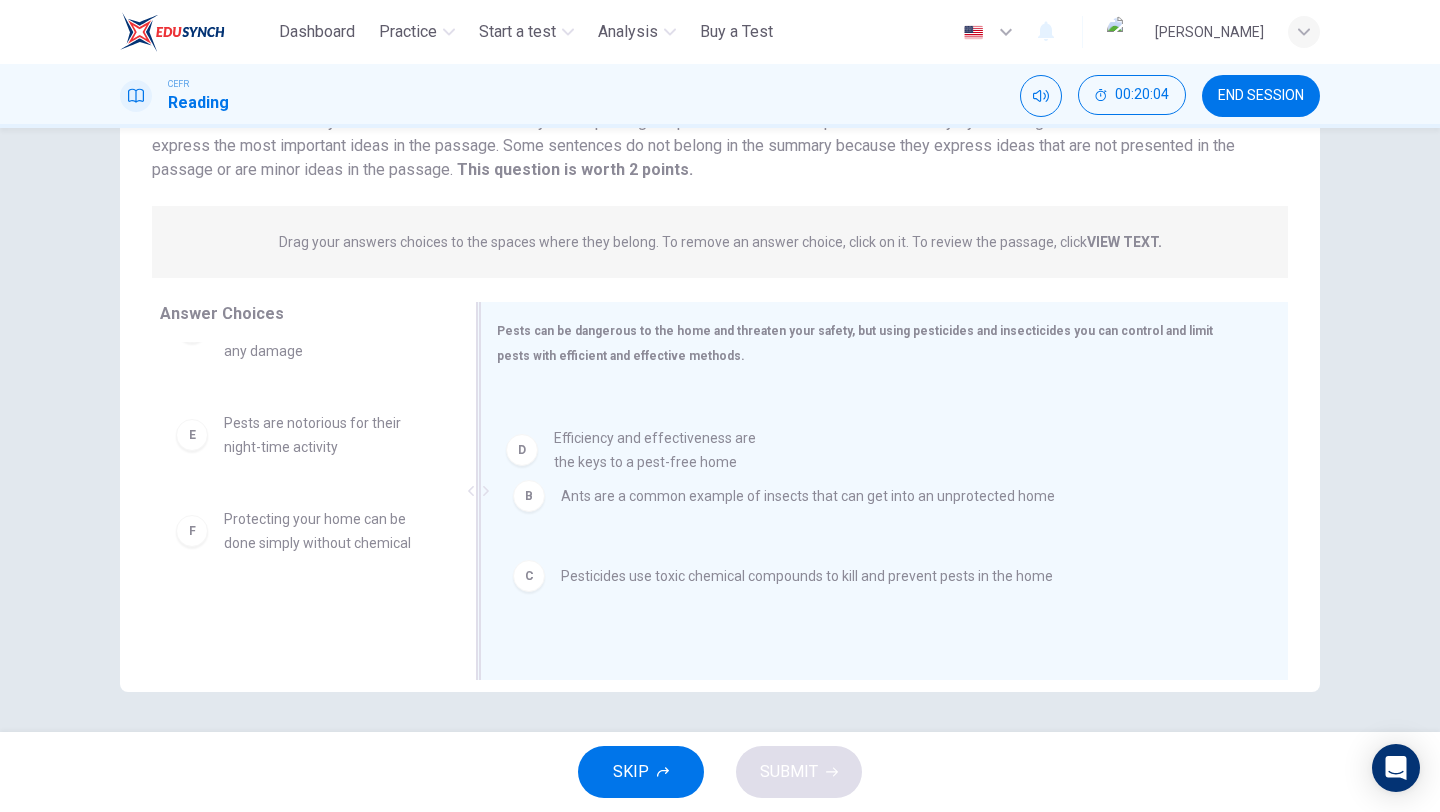 drag, startPoint x: 365, startPoint y: 462, endPoint x: 775, endPoint y: 487, distance: 410.76147 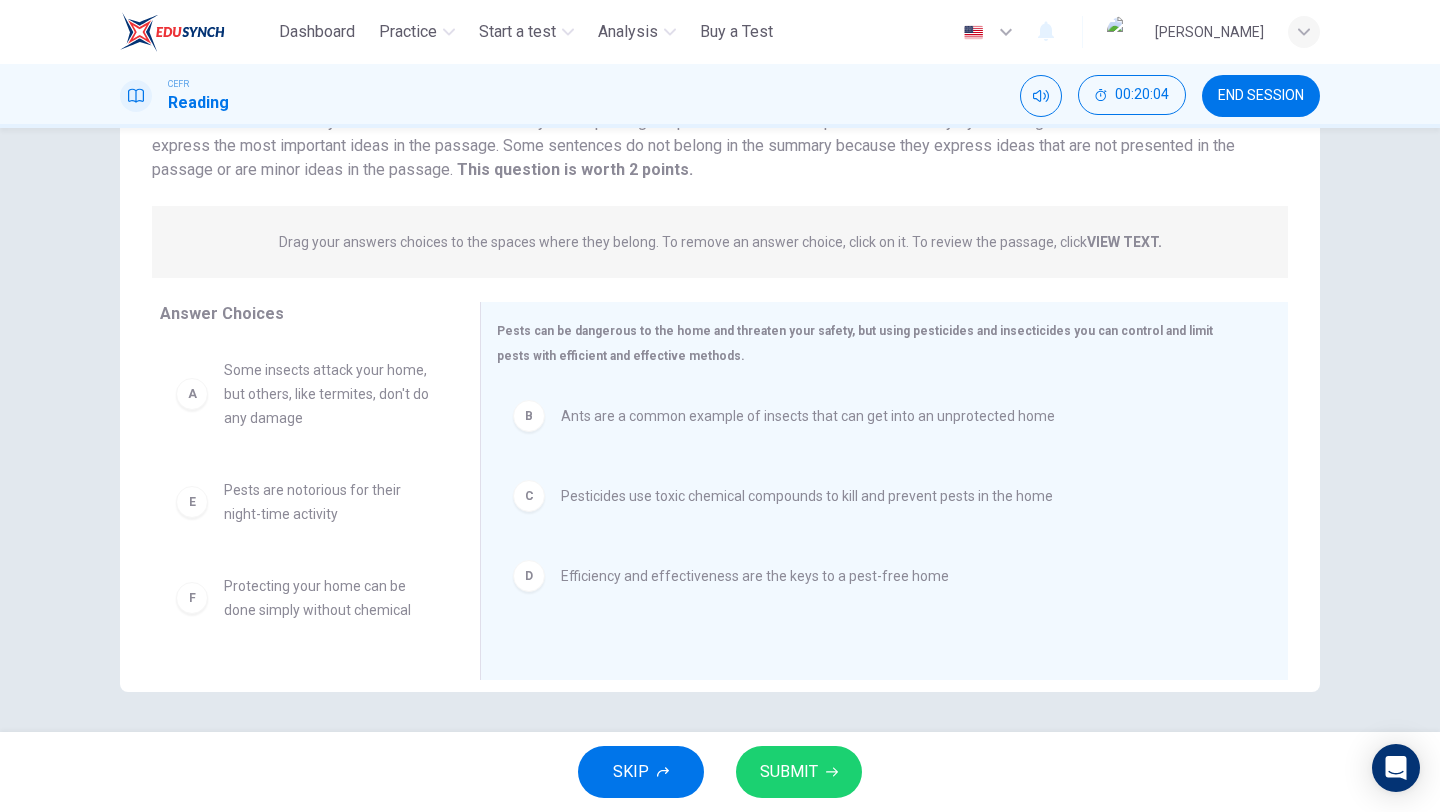 scroll, scrollTop: 0, scrollLeft: 0, axis: both 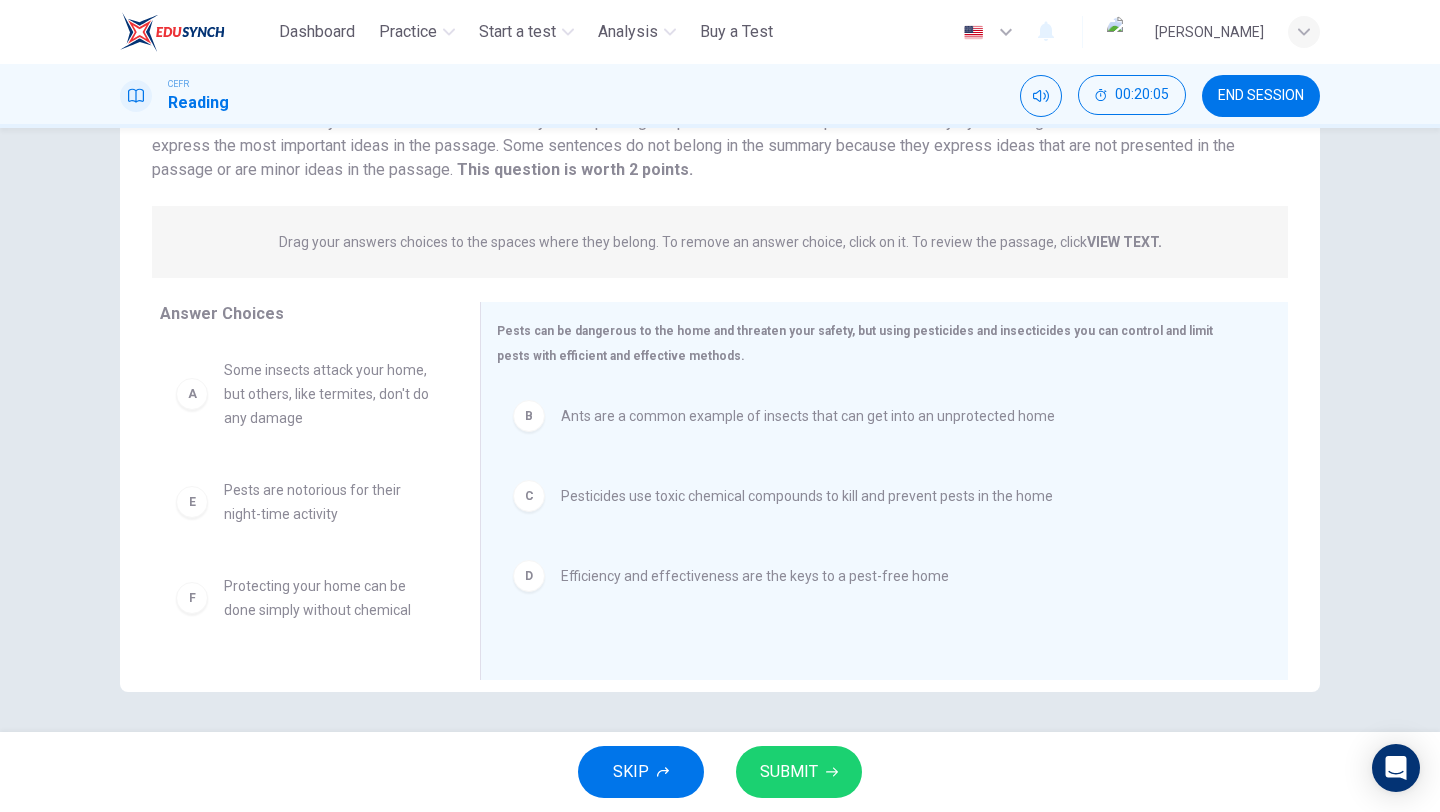 click on "SUBMIT" at bounding box center [799, 772] 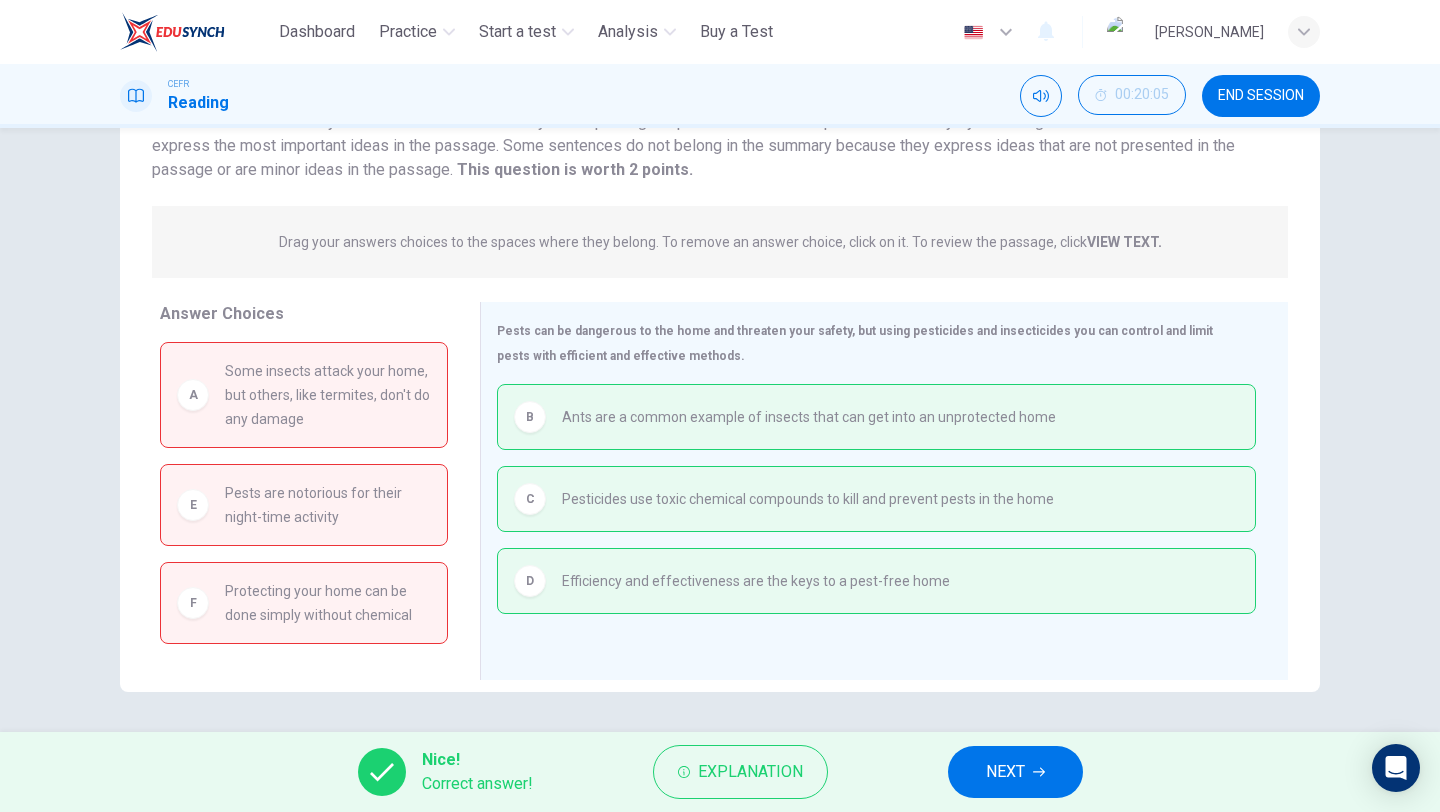 click on "NEXT" at bounding box center (1015, 772) 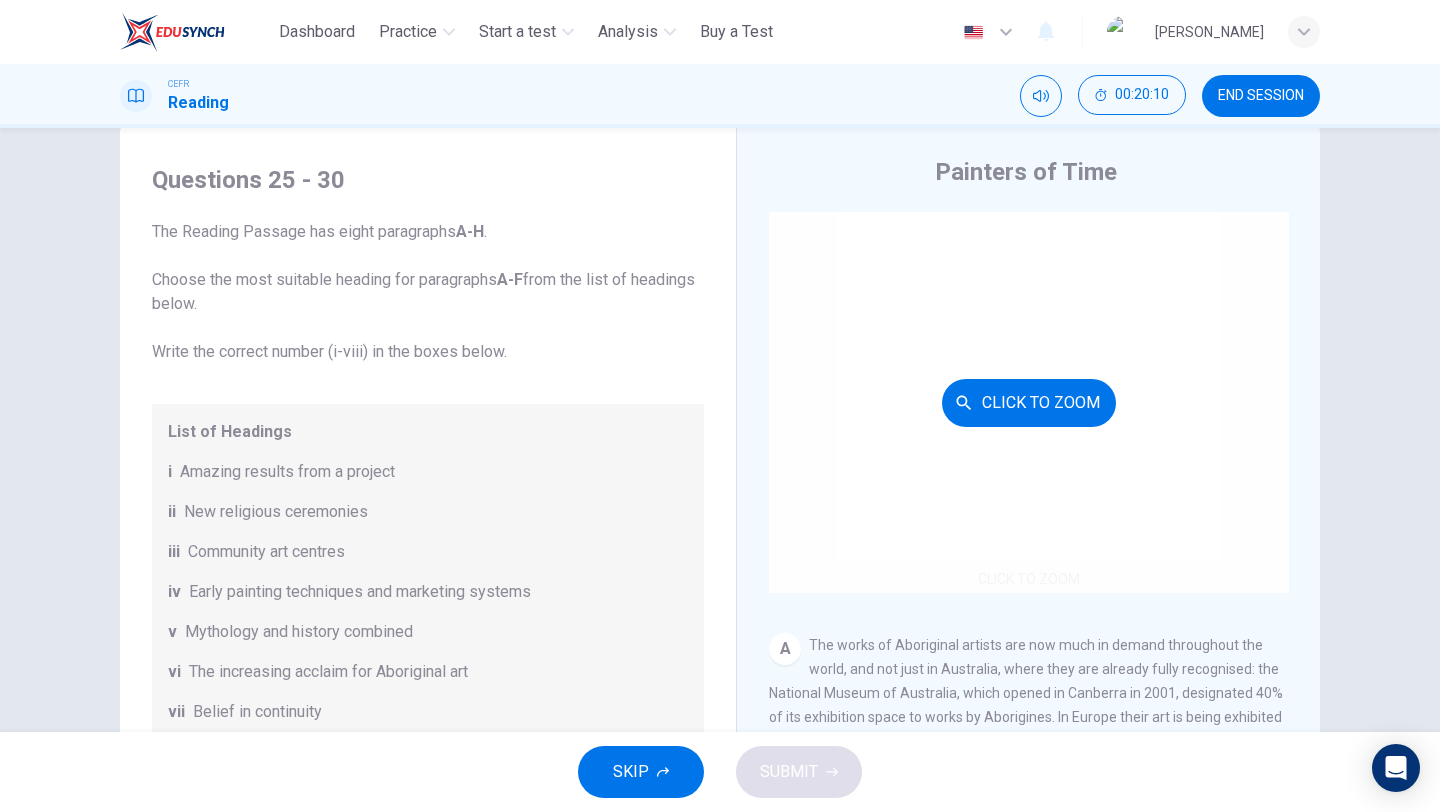 scroll, scrollTop: 0, scrollLeft: 0, axis: both 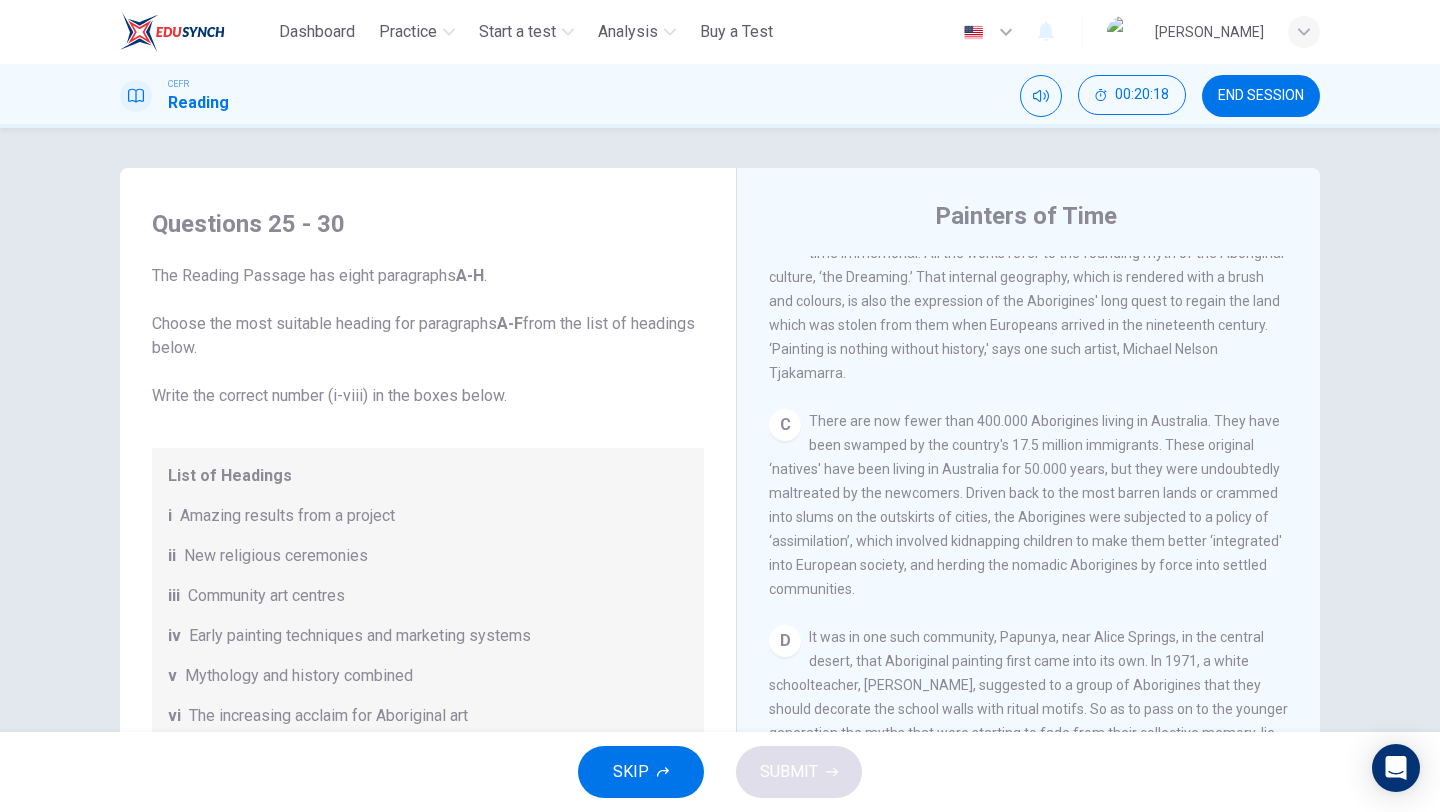 click on "END SESSION" at bounding box center (1261, 96) 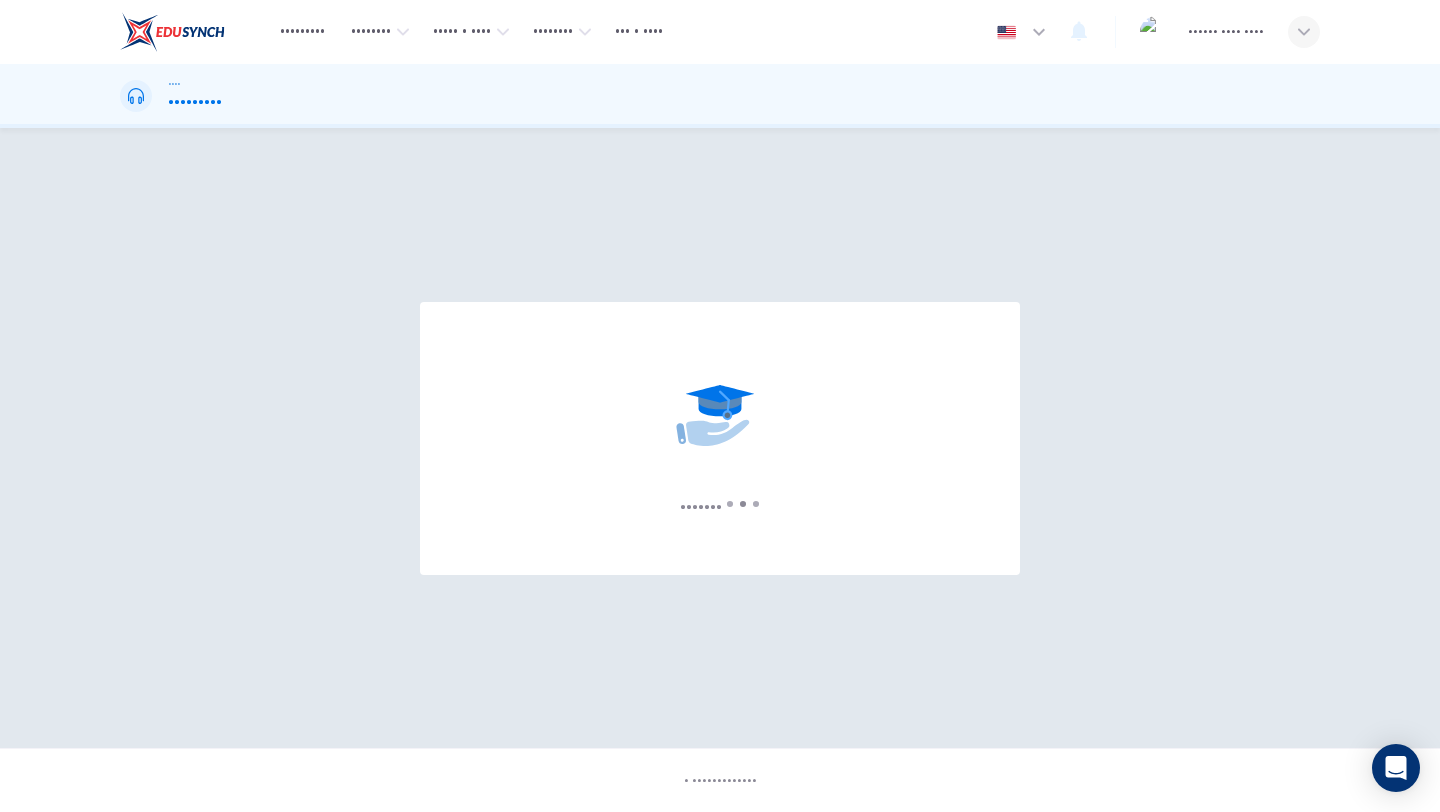 scroll, scrollTop: 0, scrollLeft: 0, axis: both 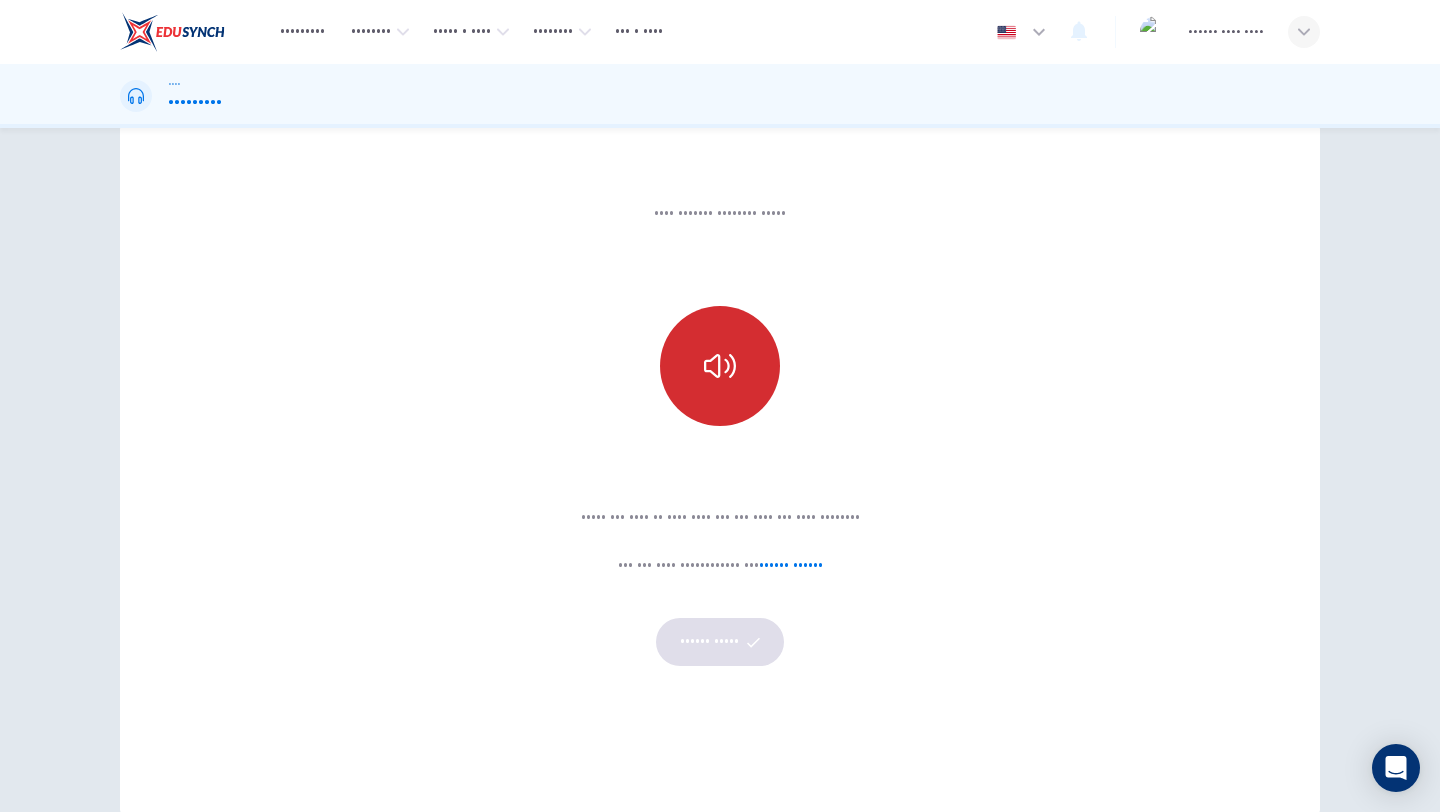 click at bounding box center [720, 366] 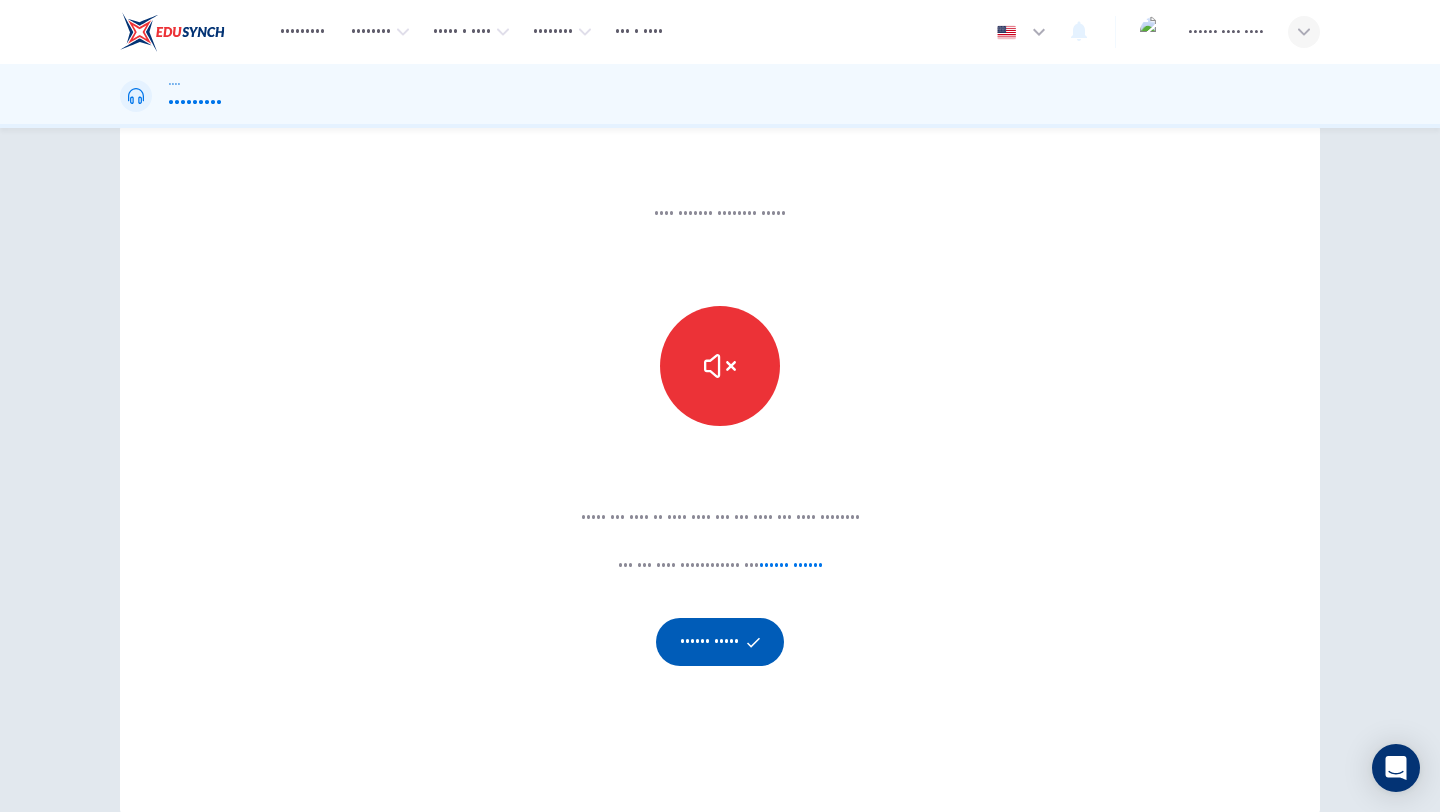 click on "Sounds good!" at bounding box center (720, 642) 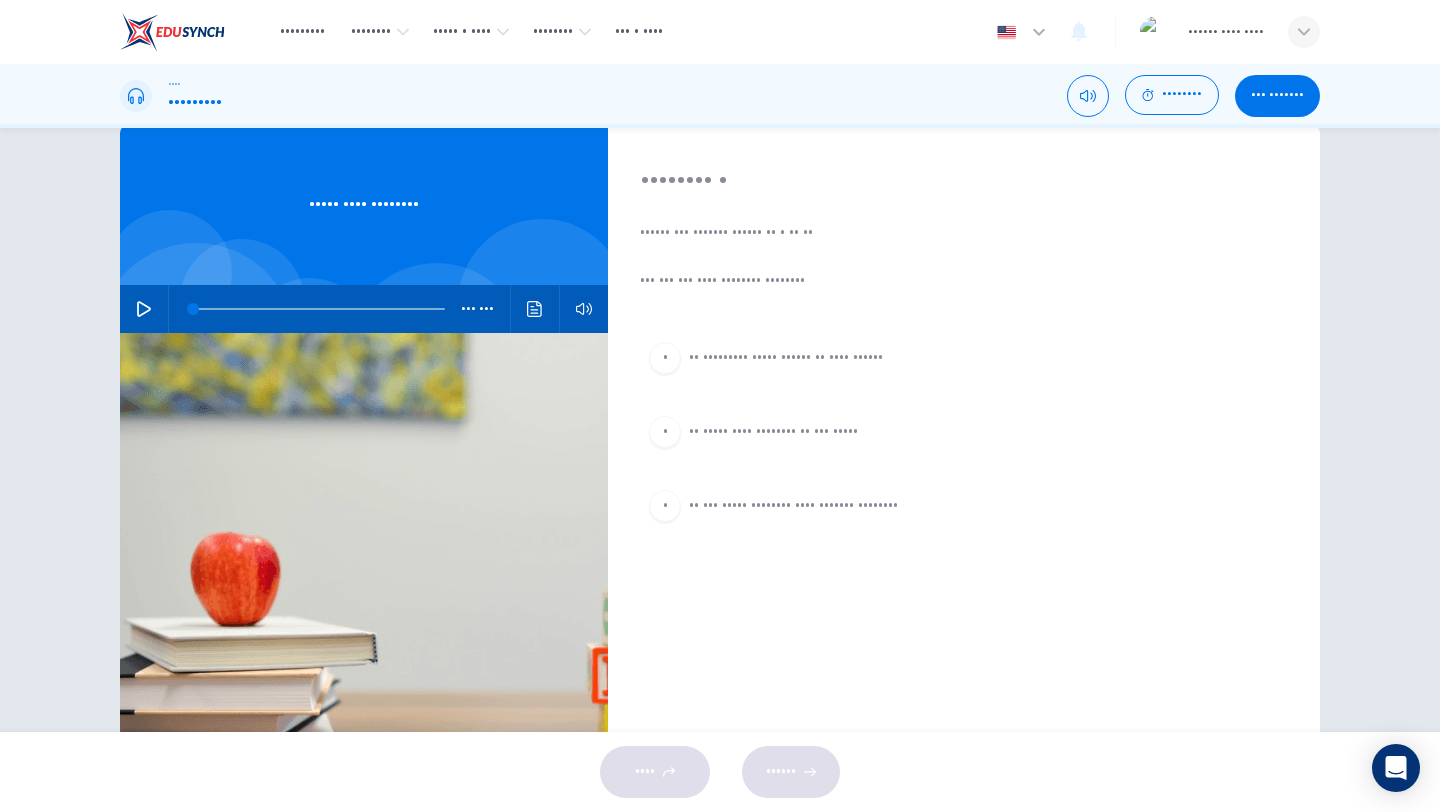 scroll, scrollTop: 0, scrollLeft: 0, axis: both 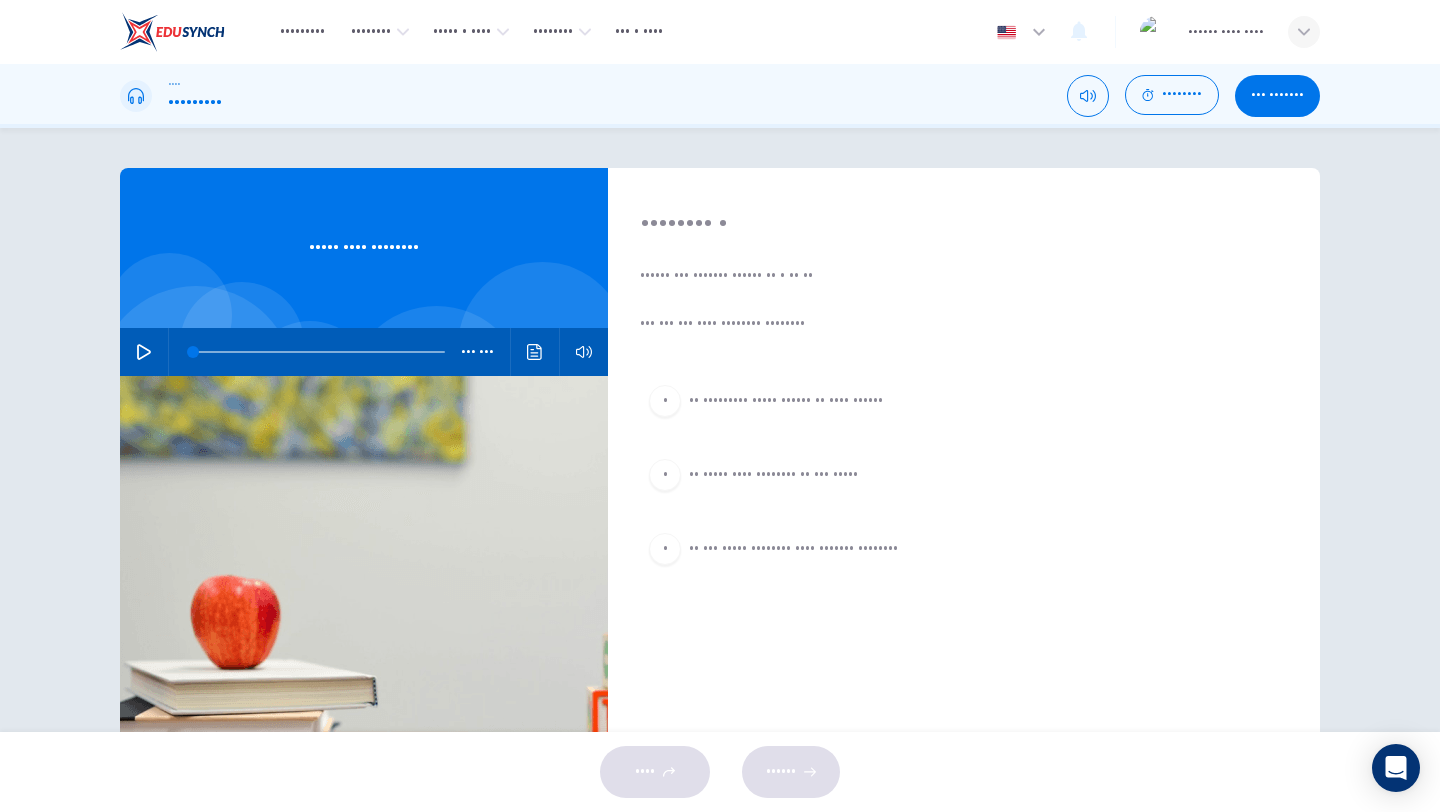 click at bounding box center (144, 352) 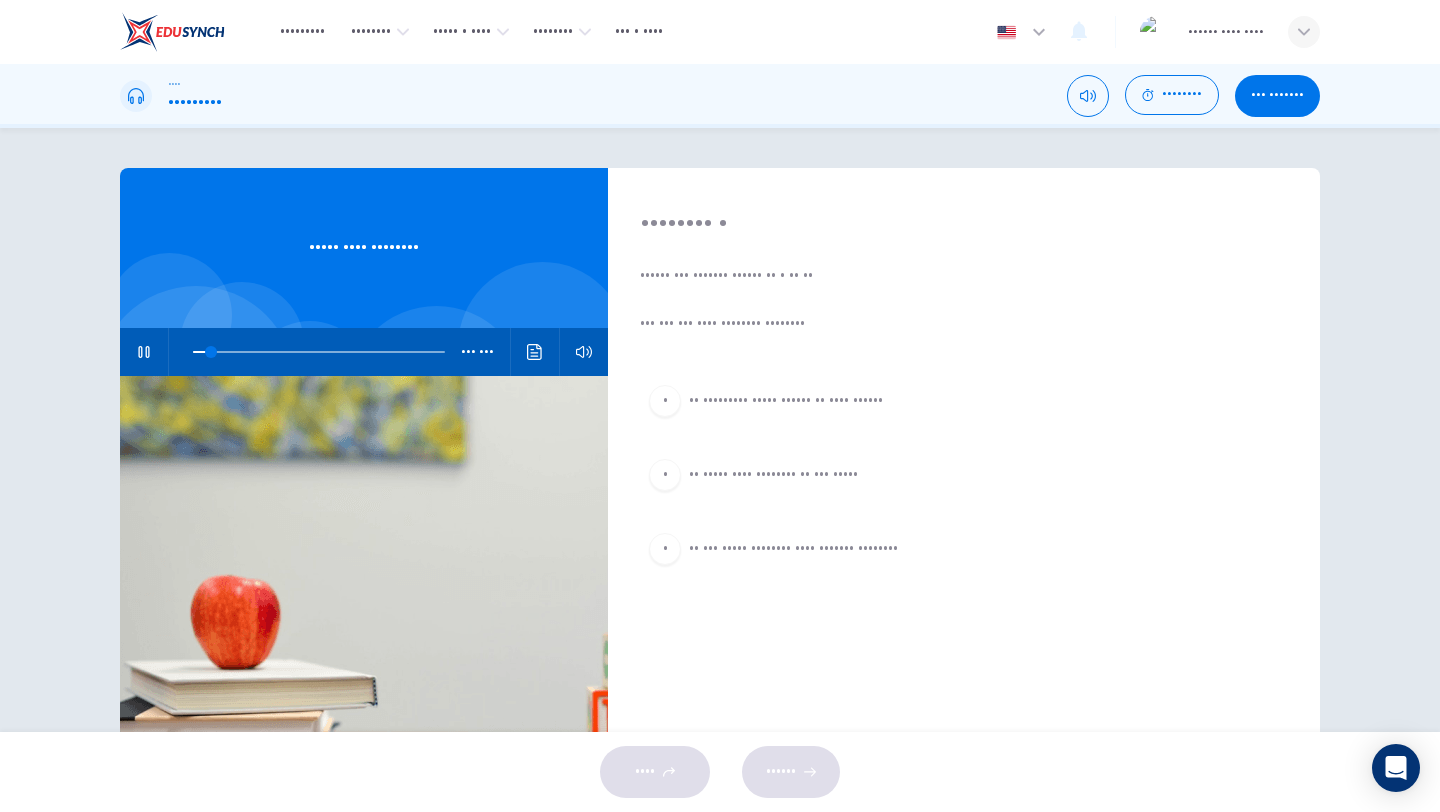 scroll, scrollTop: 19, scrollLeft: 0, axis: vertical 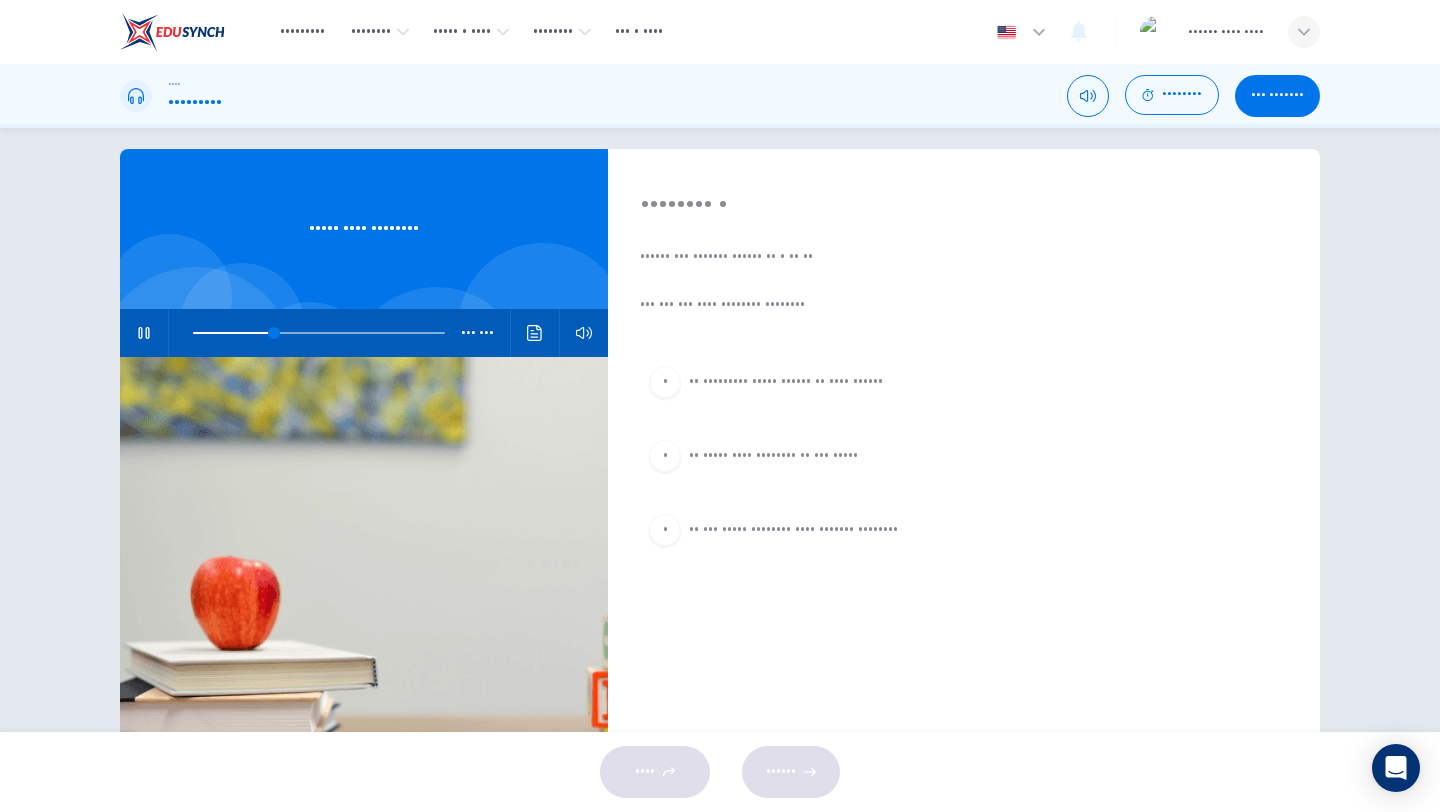 click on "To encourage local people to make films." at bounding box center (786, 382) 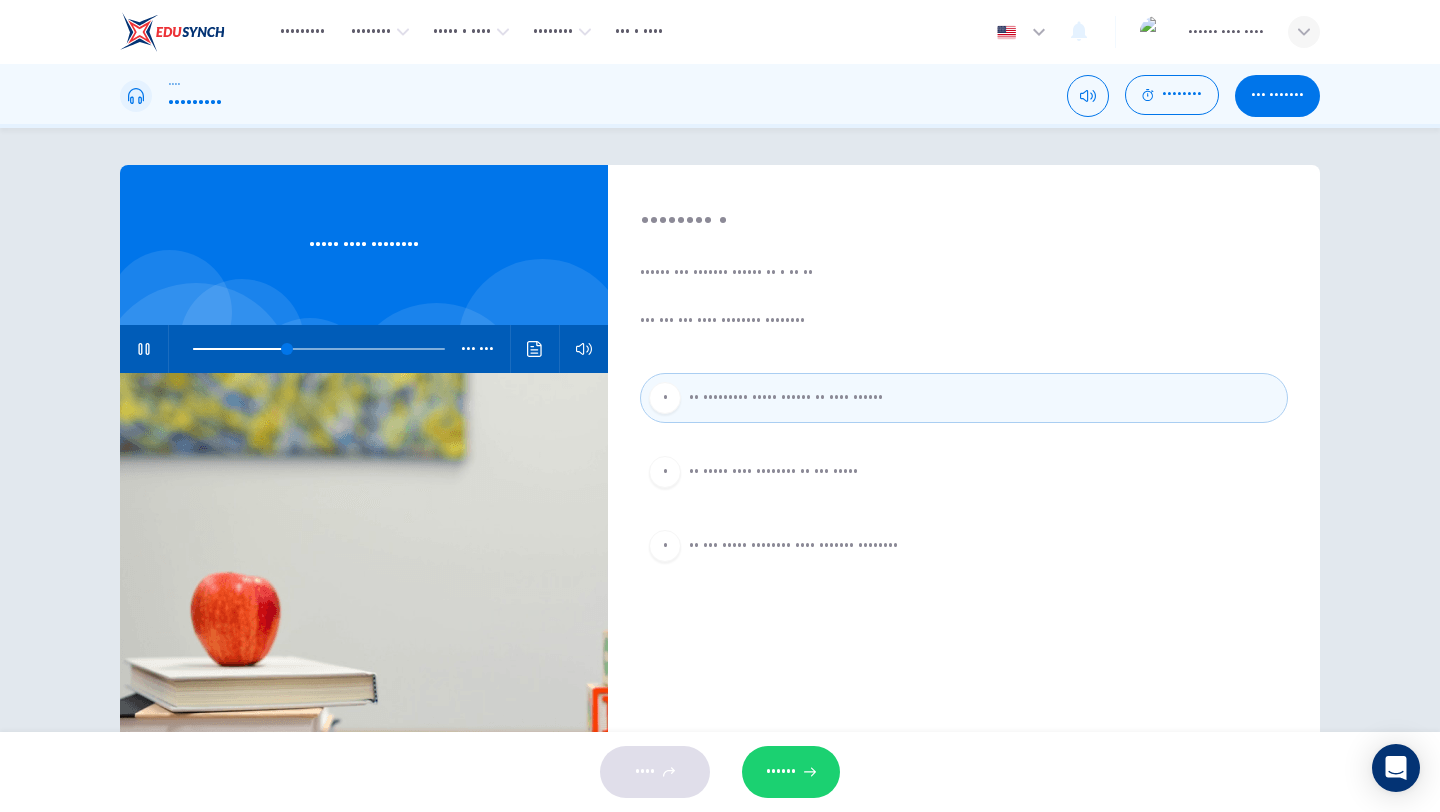 scroll, scrollTop: 0, scrollLeft: 0, axis: both 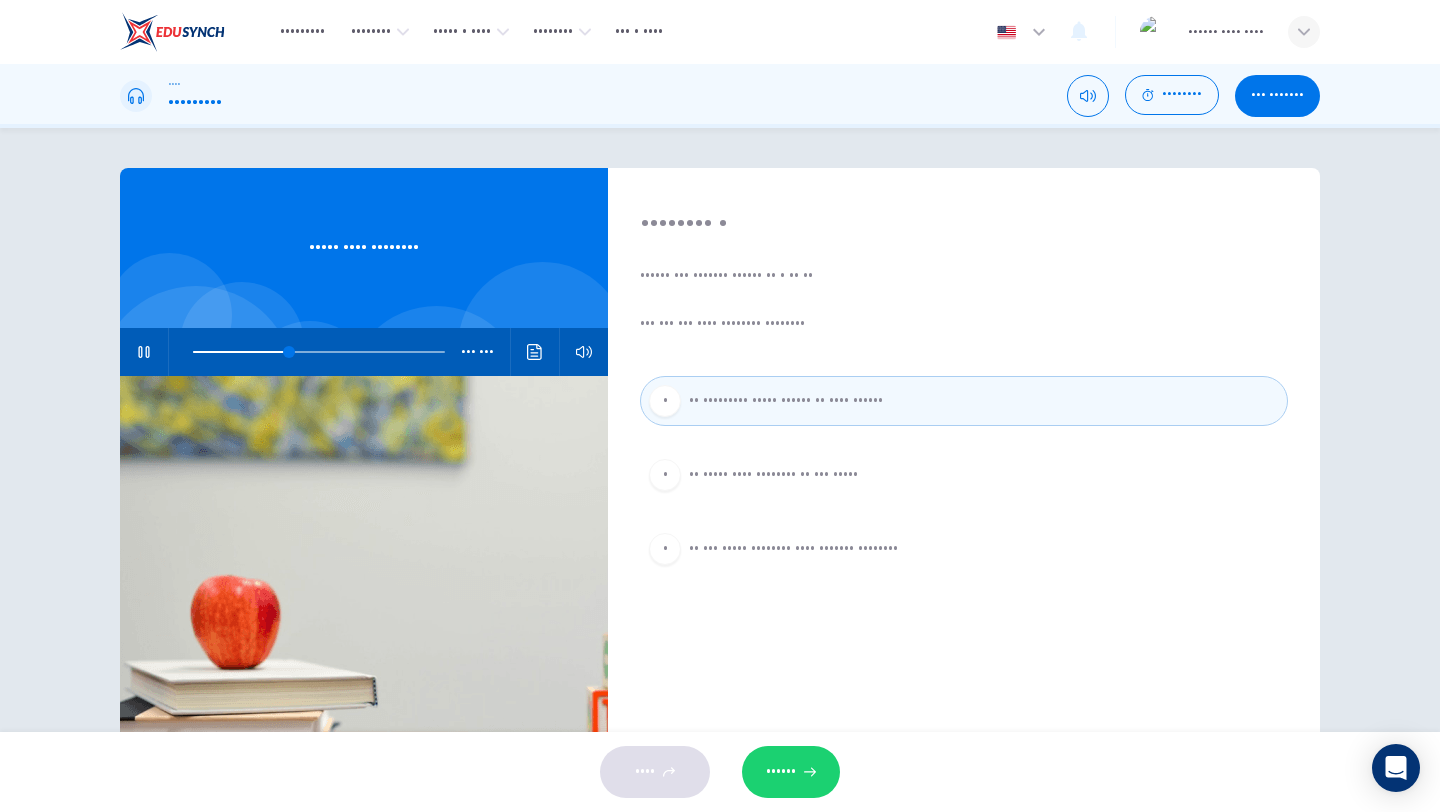 click on "SUBMIT" at bounding box center [781, 772] 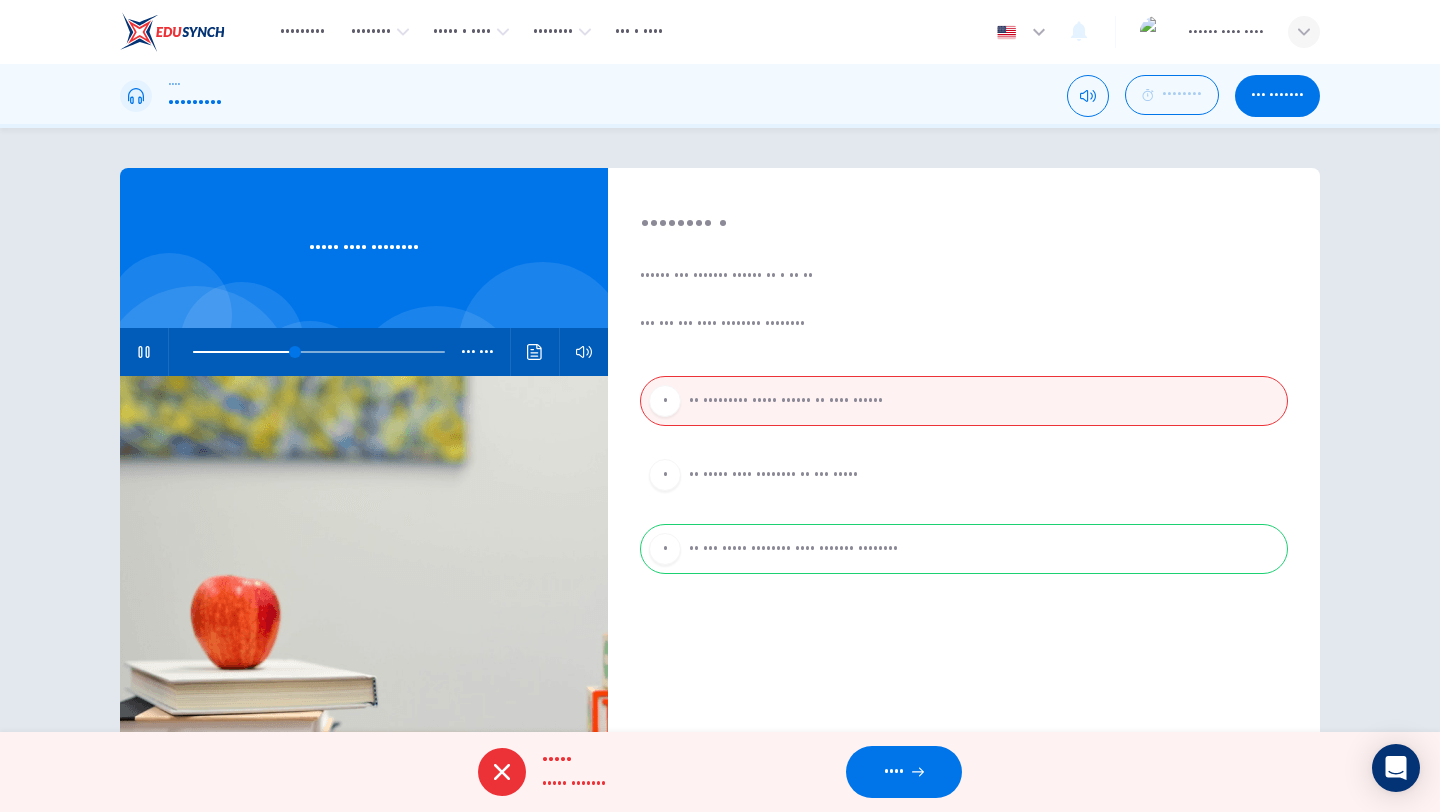 click on "NEXT" at bounding box center (904, 772) 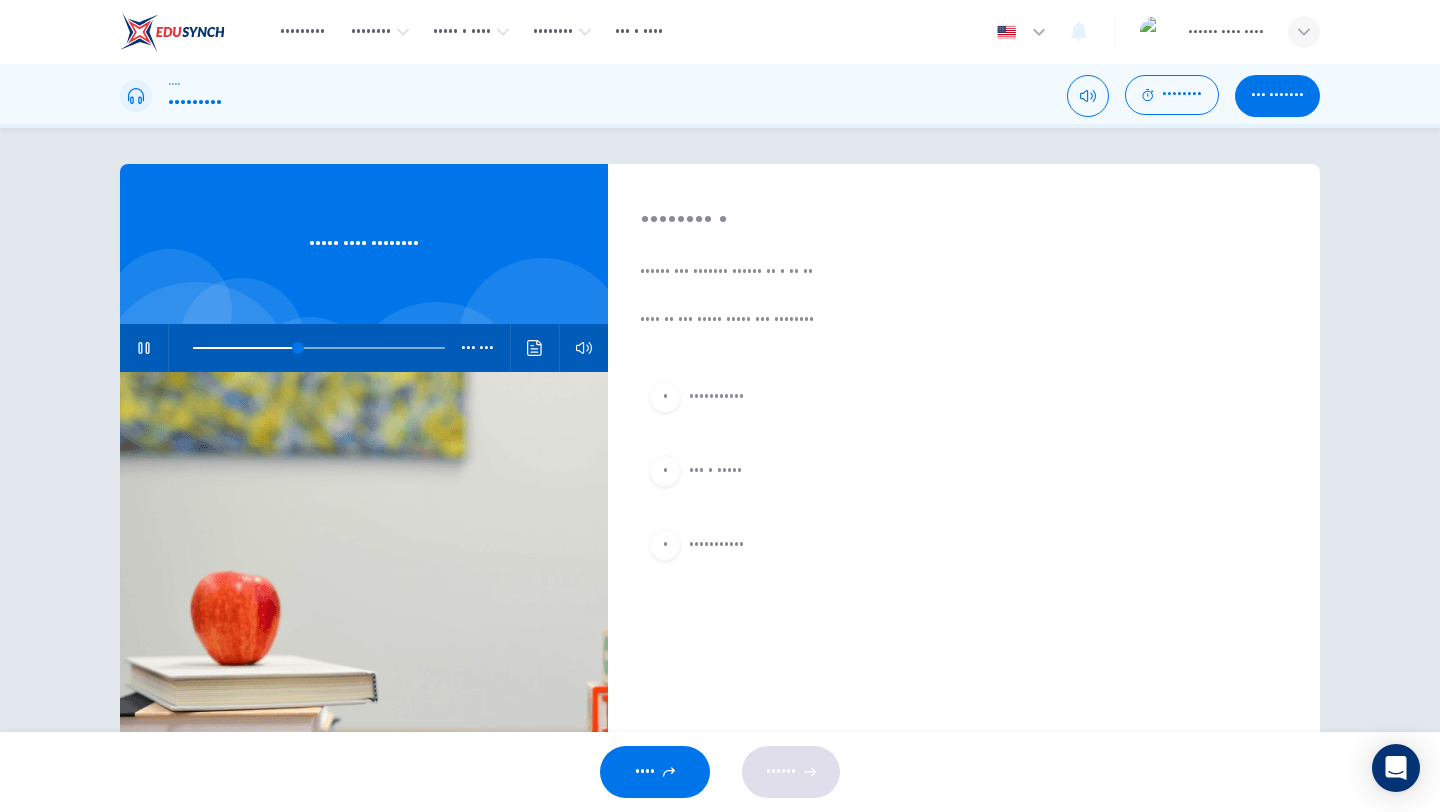scroll, scrollTop: 0, scrollLeft: 0, axis: both 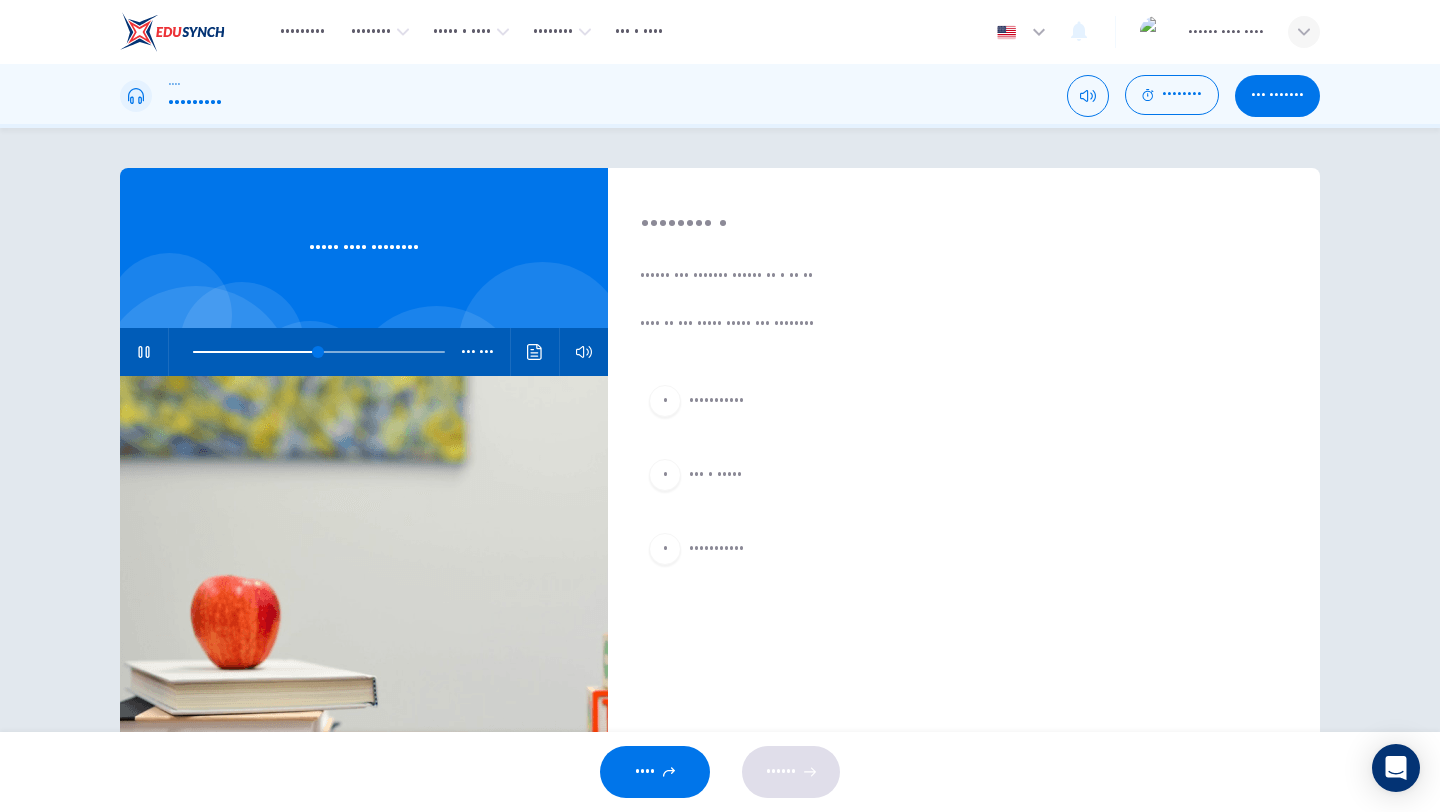 click on "C £1.50-£2.50" at bounding box center [964, 549] 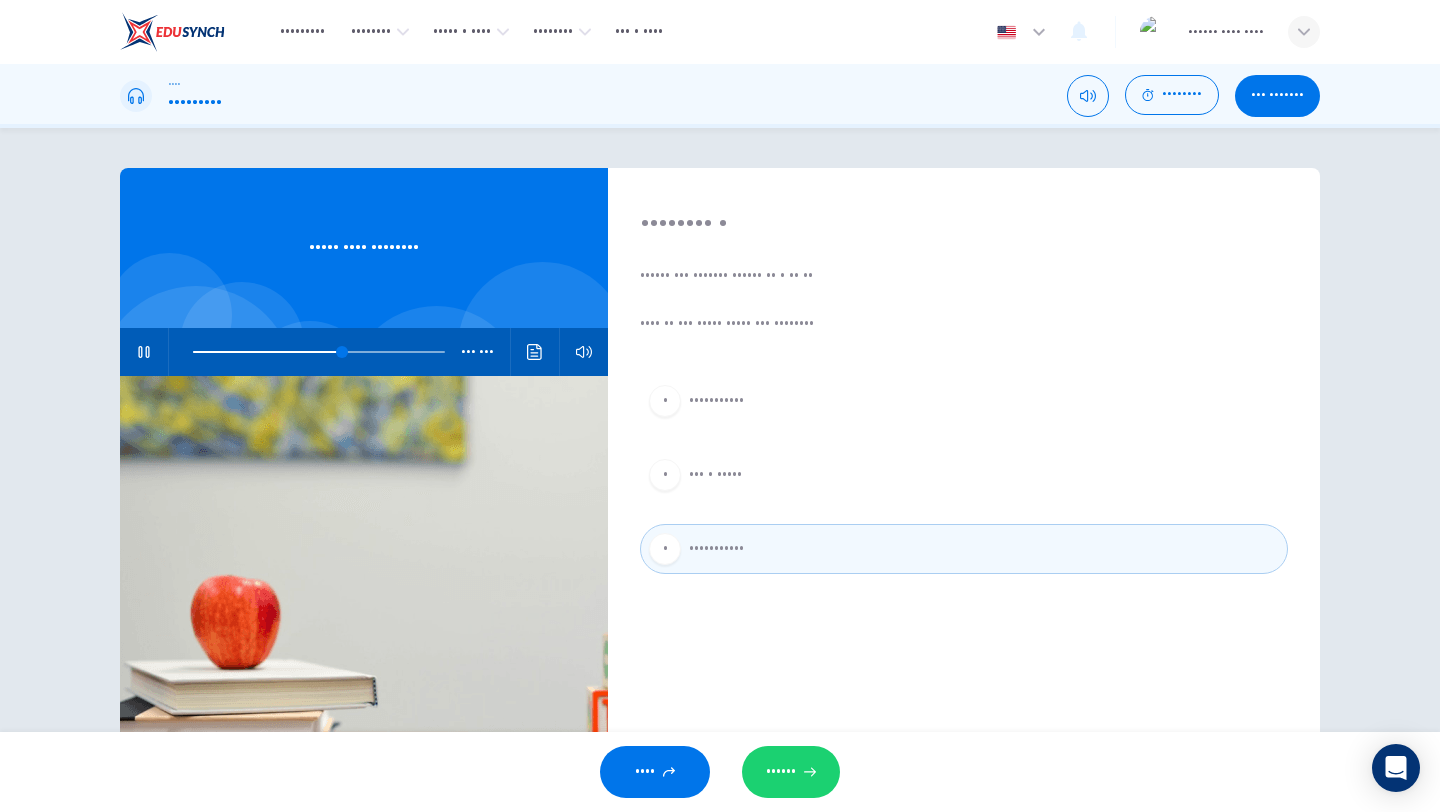 click on "SUBMIT" at bounding box center (791, 772) 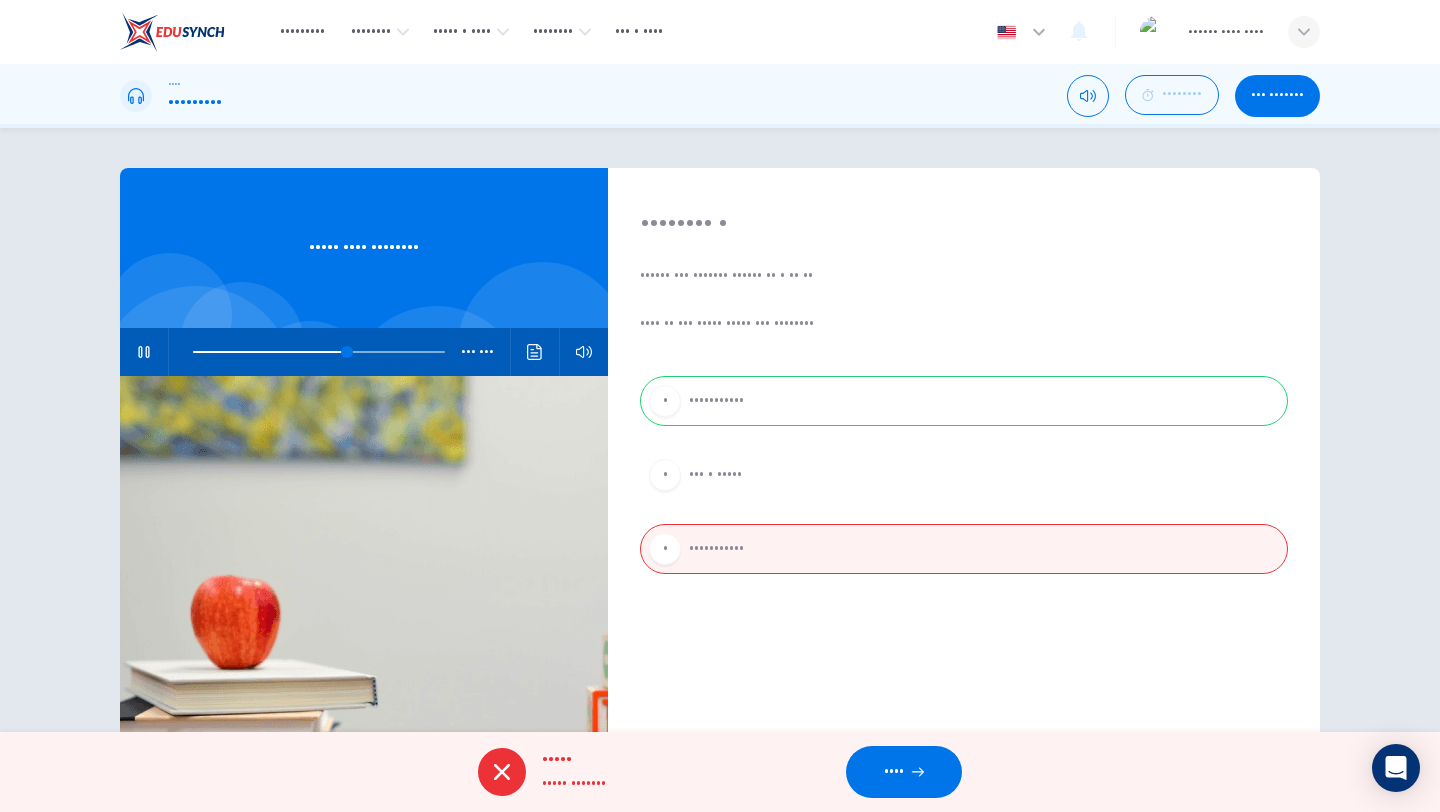 click on "A £1.00-£2.50 B 50p - £2.00 C £1.50-£2.50" at bounding box center [964, 495] 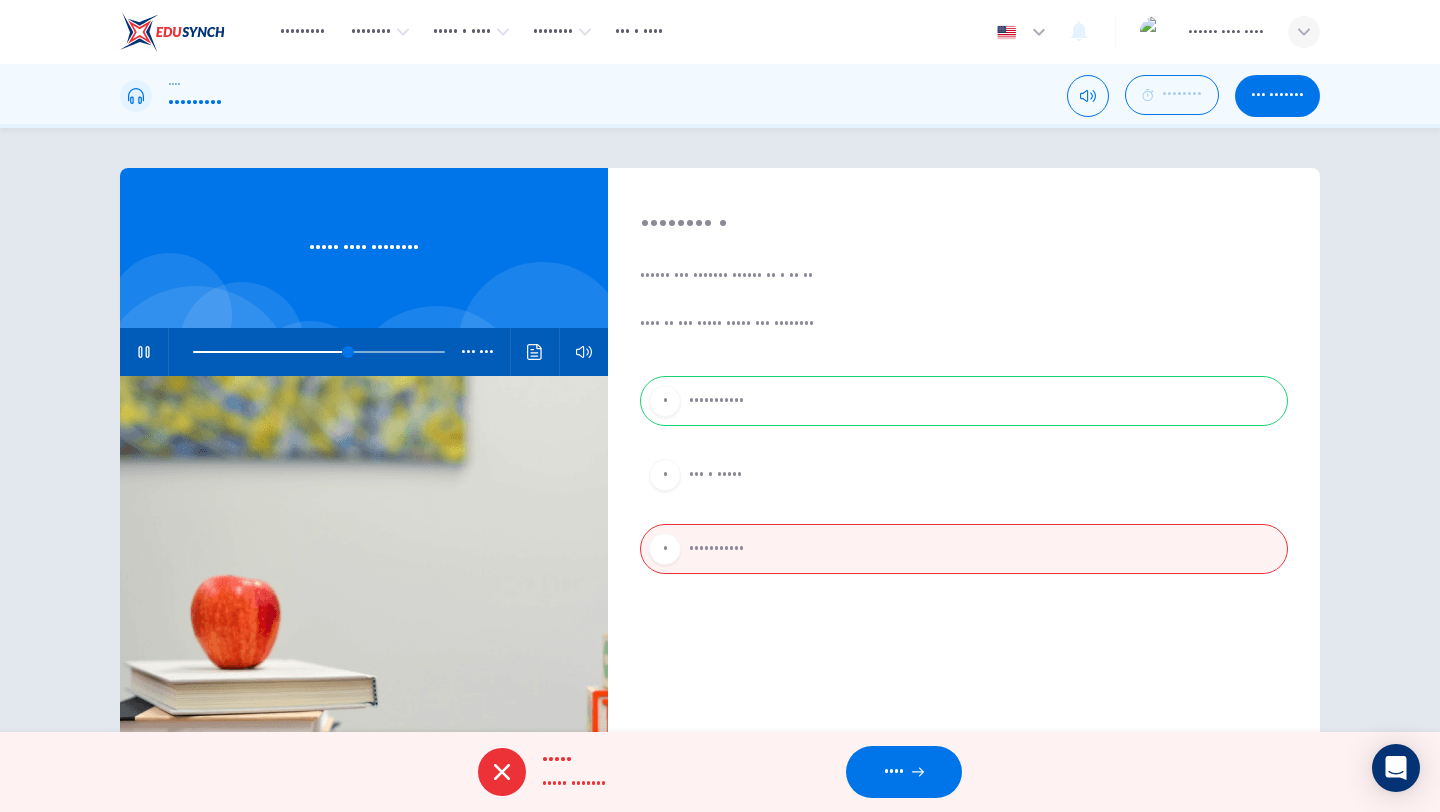 click on "A £1.00-£2.50 B 50p - £2.00 C £1.50-£2.50" at bounding box center (964, 495) 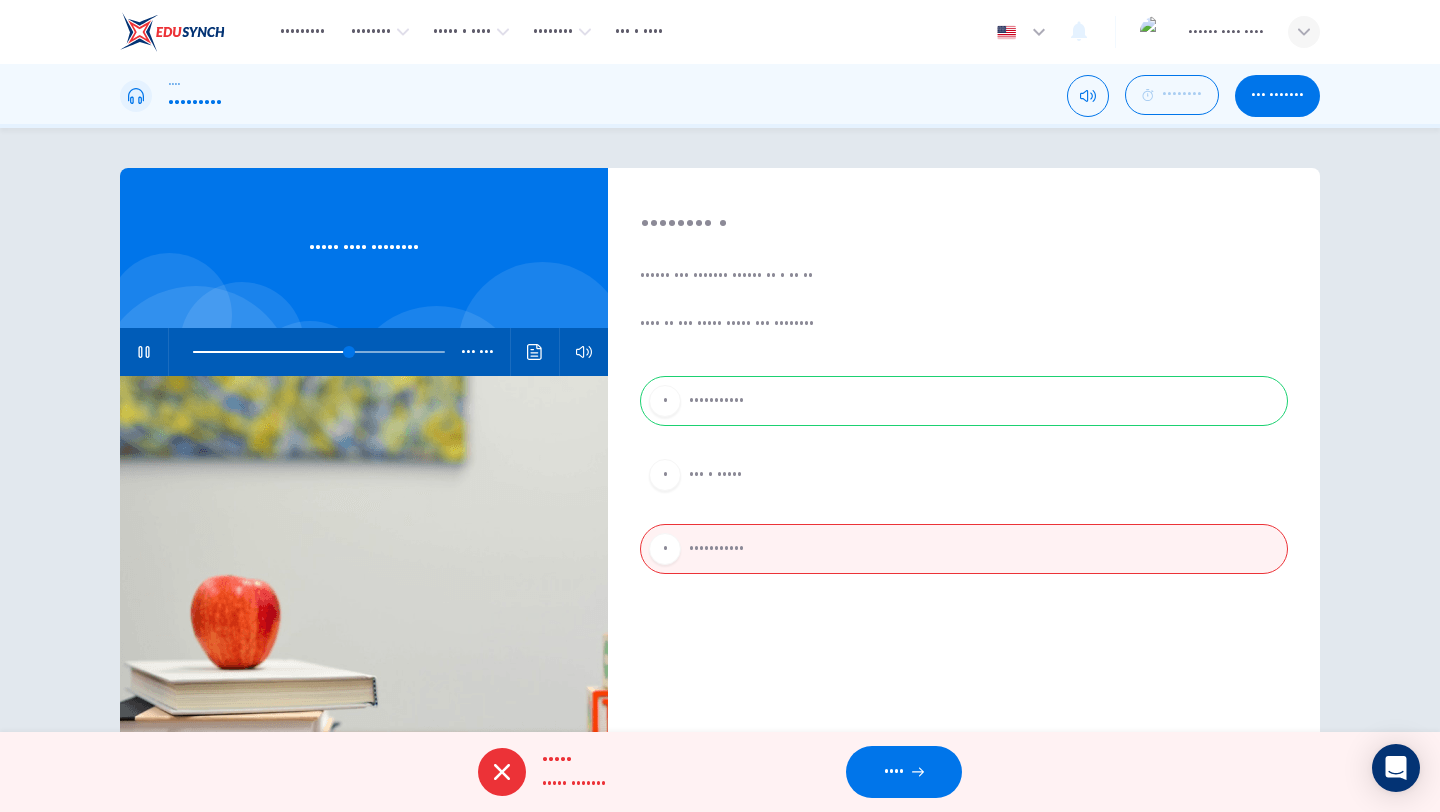 click at bounding box center [502, 772] 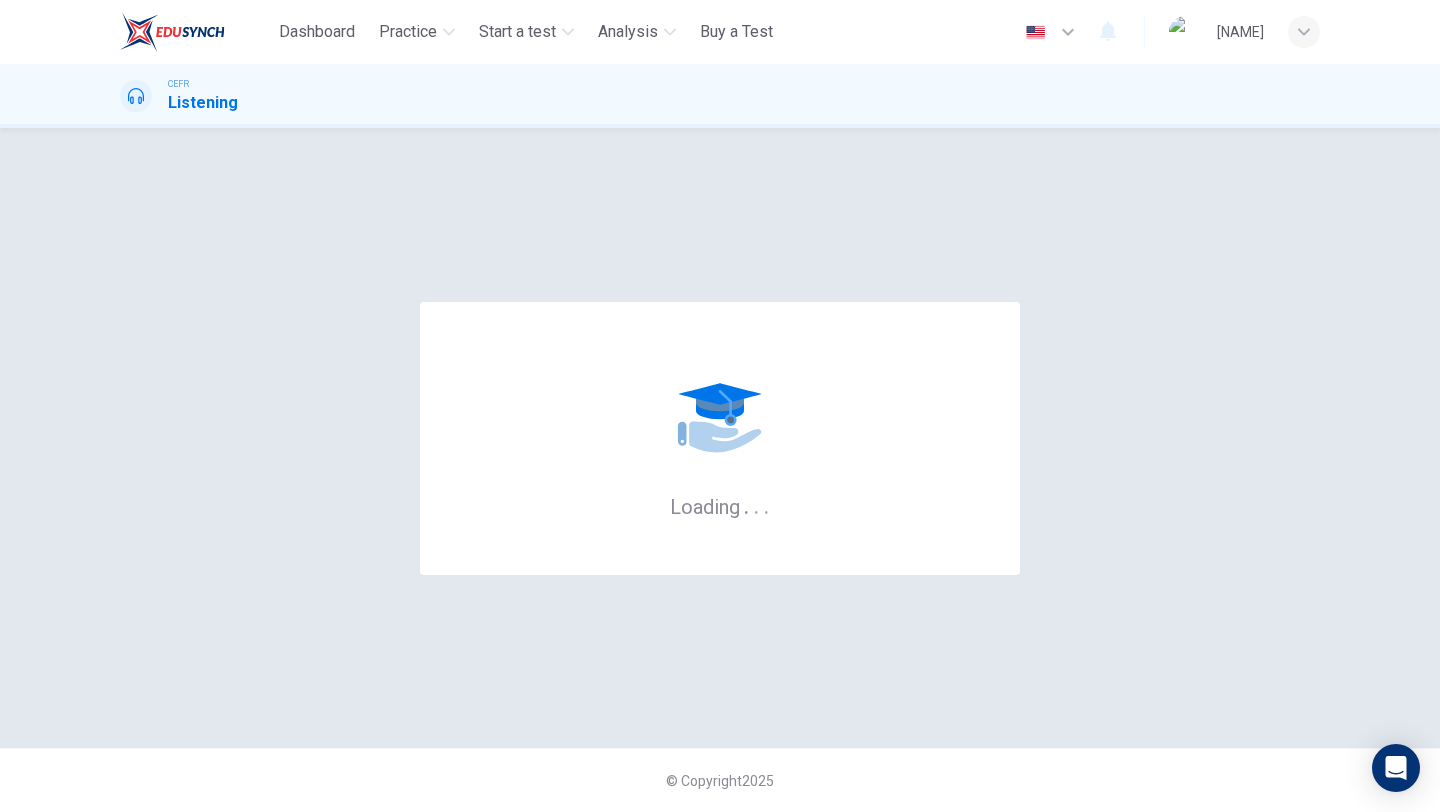 scroll, scrollTop: 0, scrollLeft: 0, axis: both 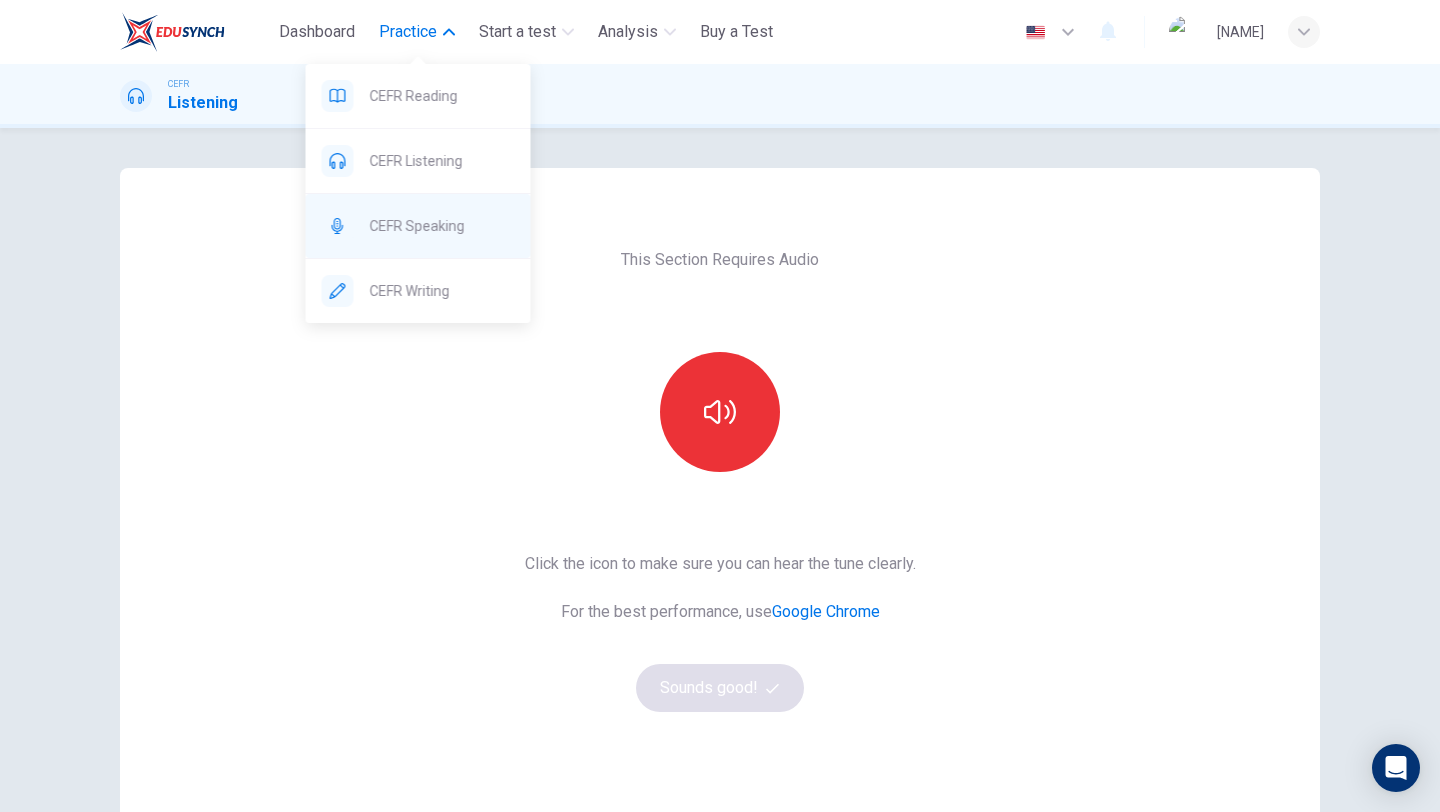 click on "CEFR Speaking" at bounding box center (442, 96) 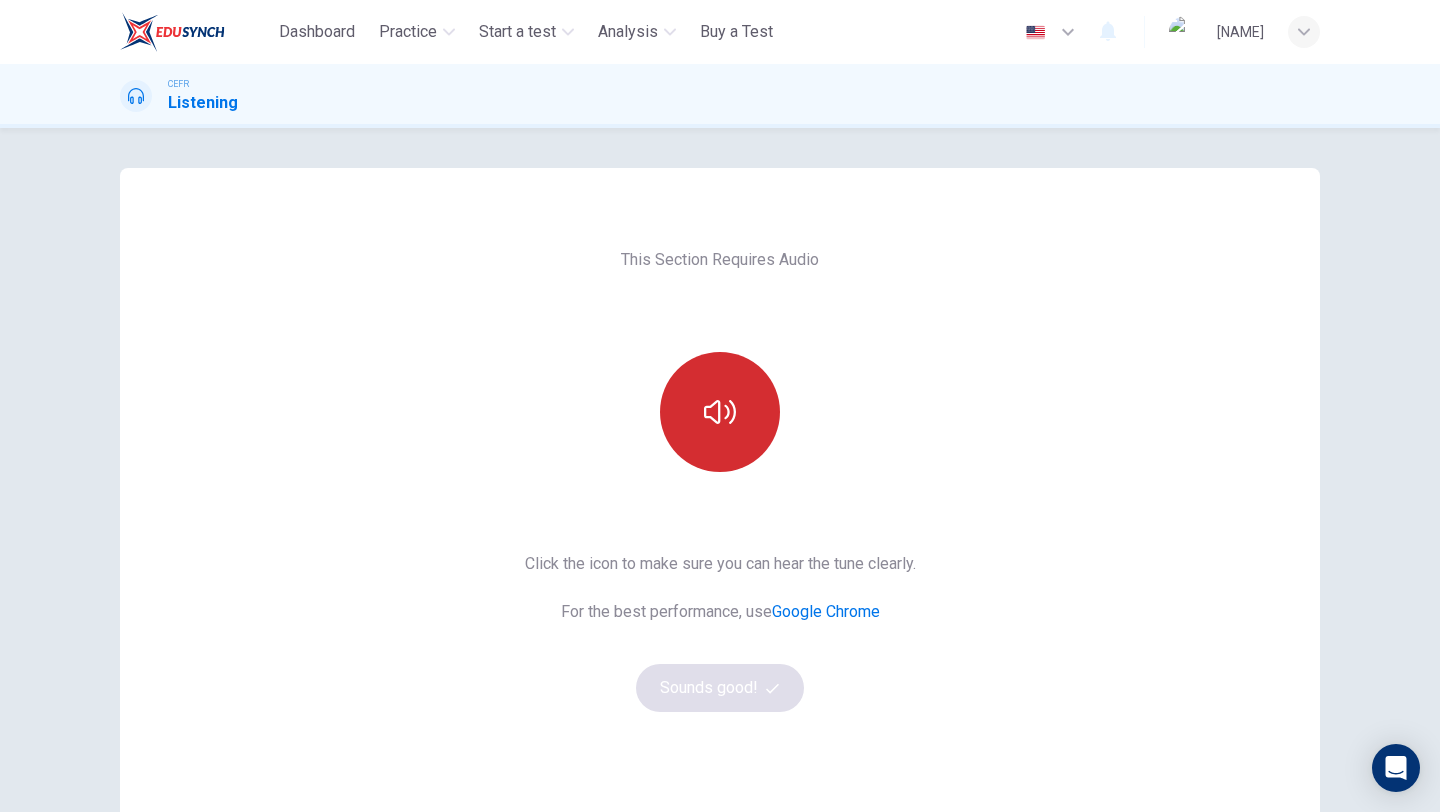 click at bounding box center [720, 412] 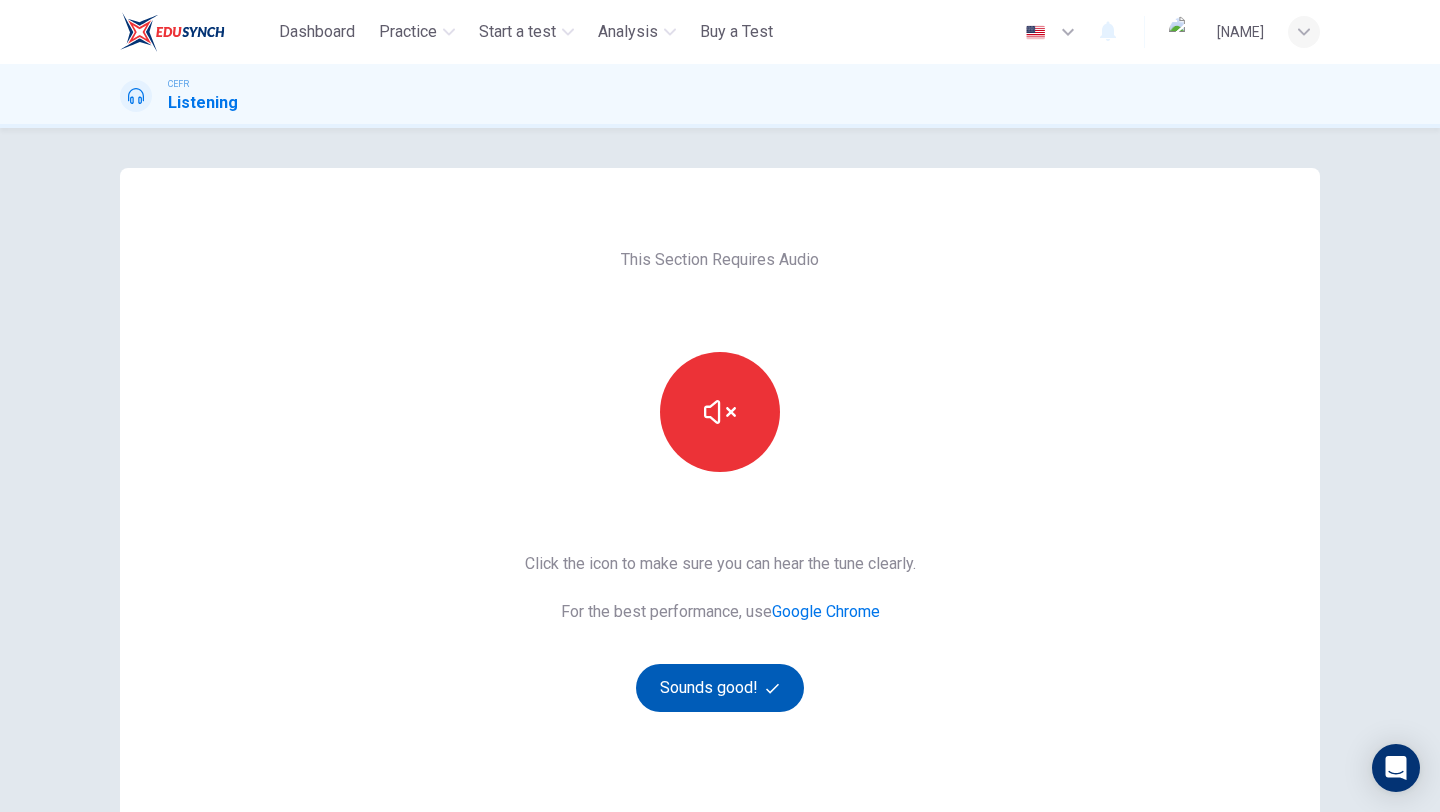 click on "Sounds good!" at bounding box center (720, 688) 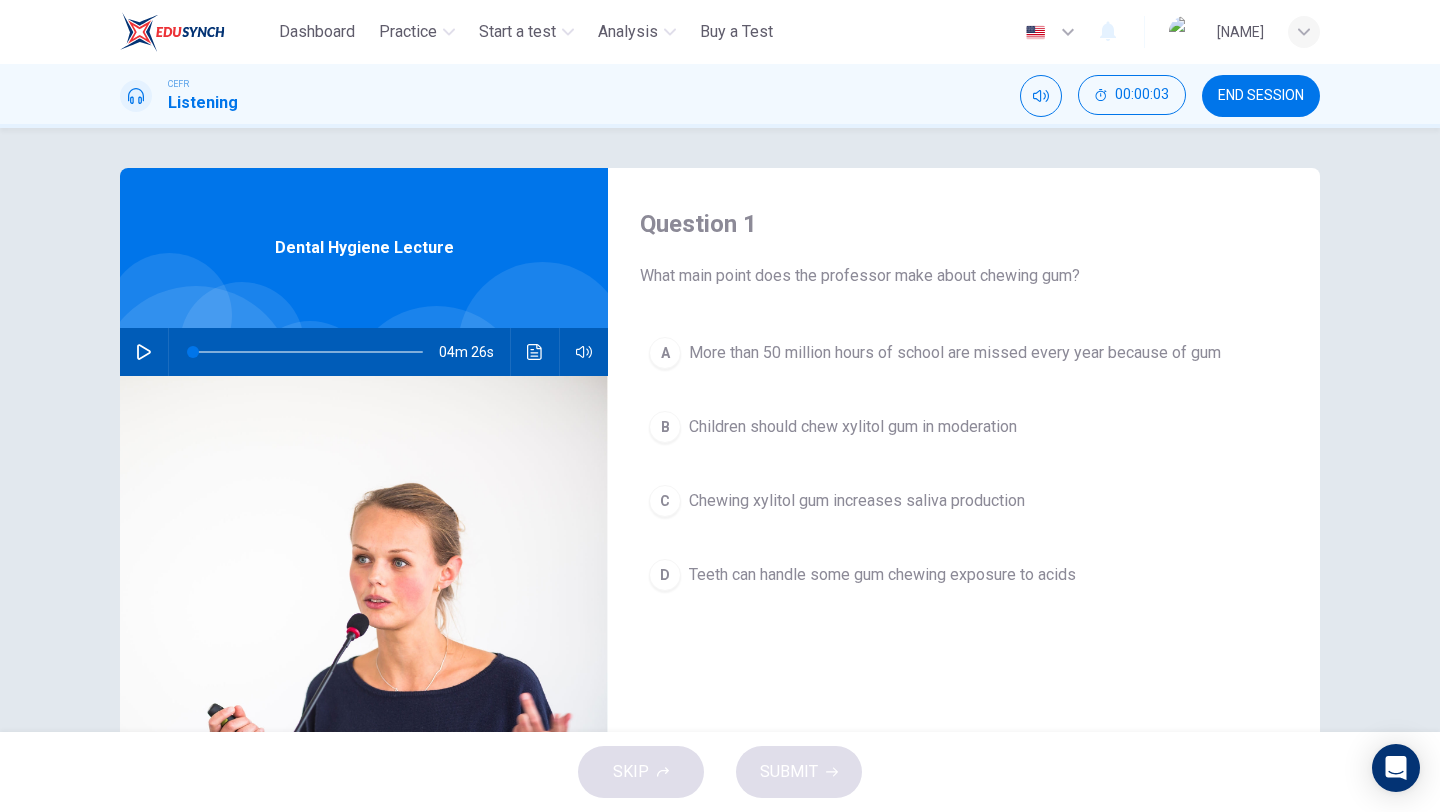 click at bounding box center [144, 352] 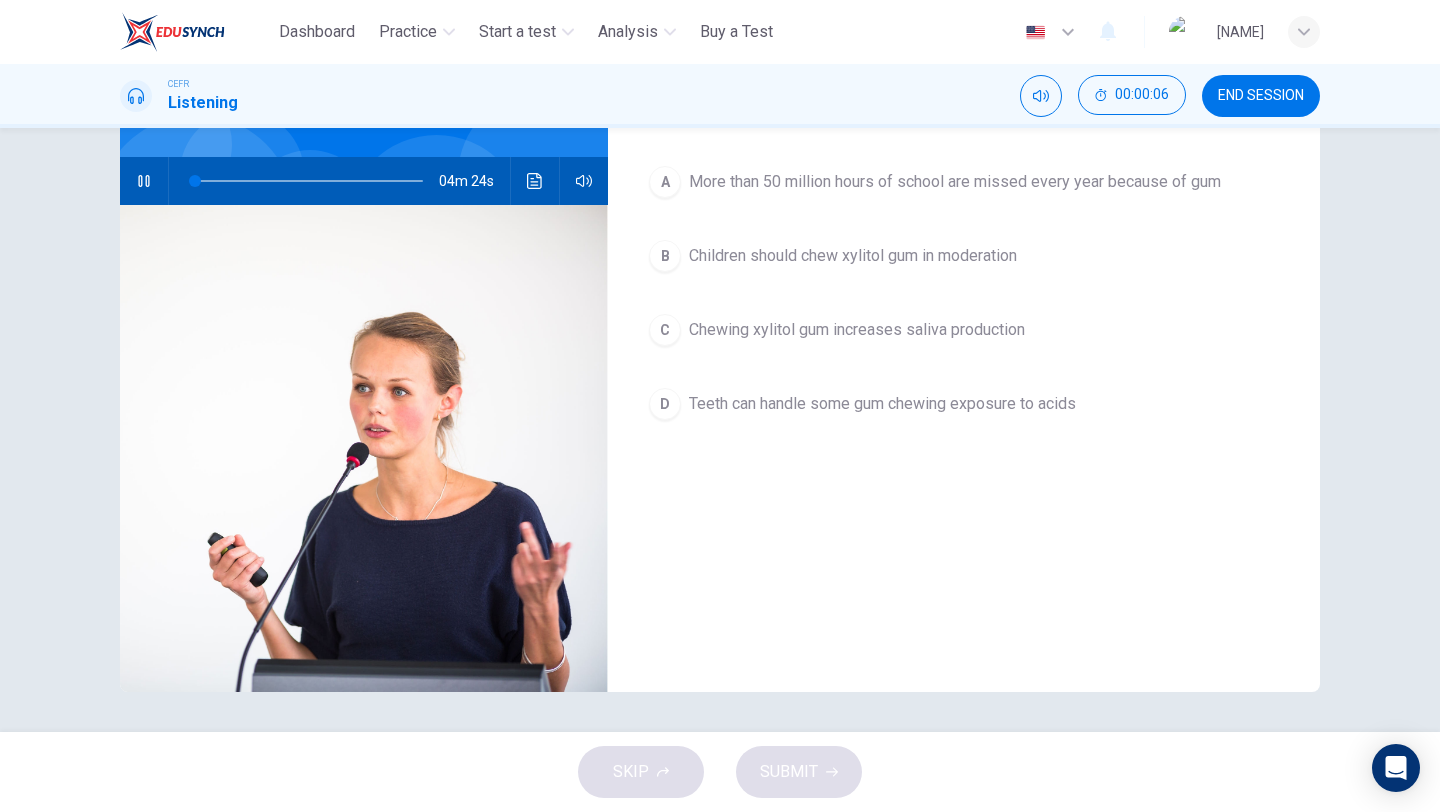 scroll, scrollTop: 0, scrollLeft: 0, axis: both 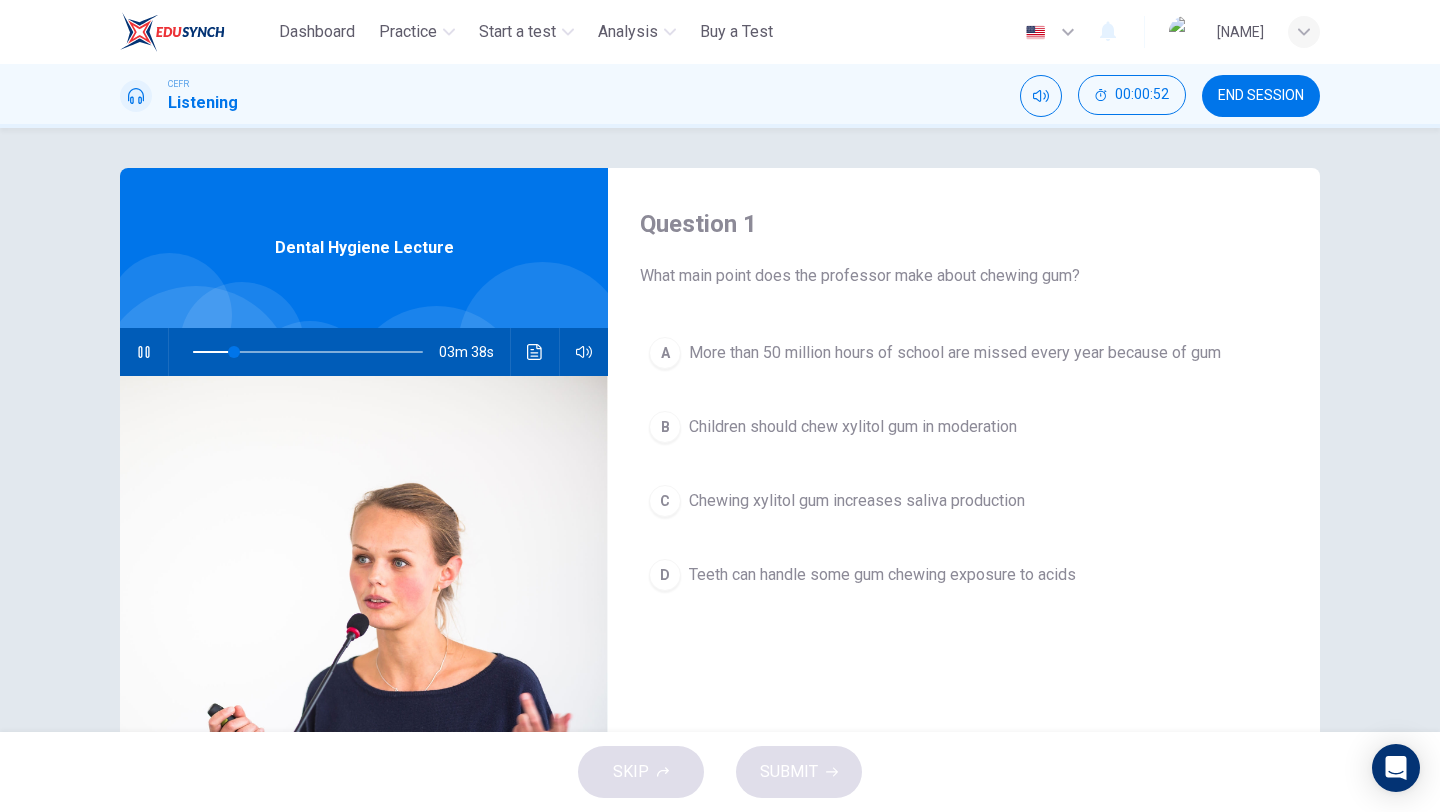 click on "B Children should chew xylitol gum in moderation" at bounding box center [964, 427] 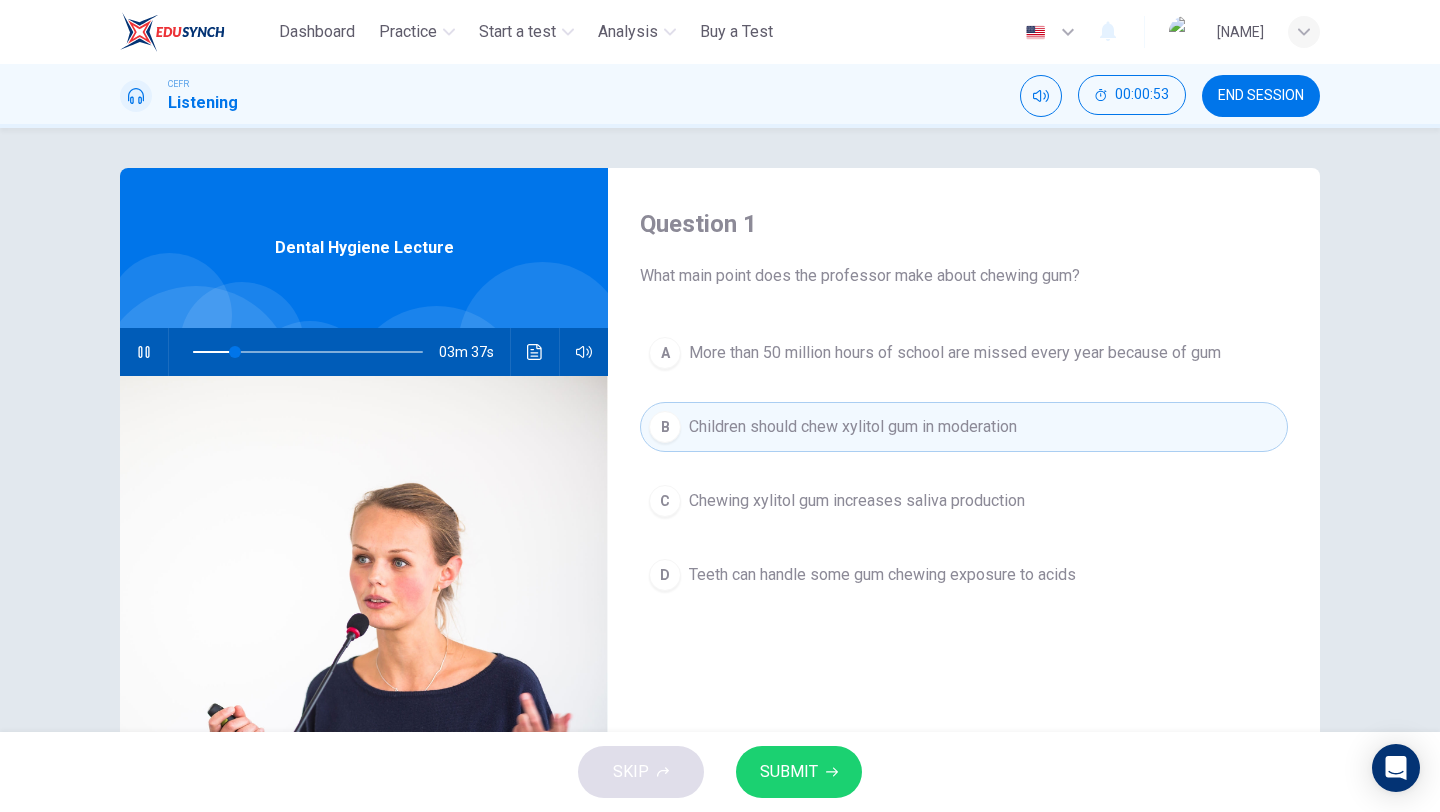 click on "SUBMIT" at bounding box center [789, 772] 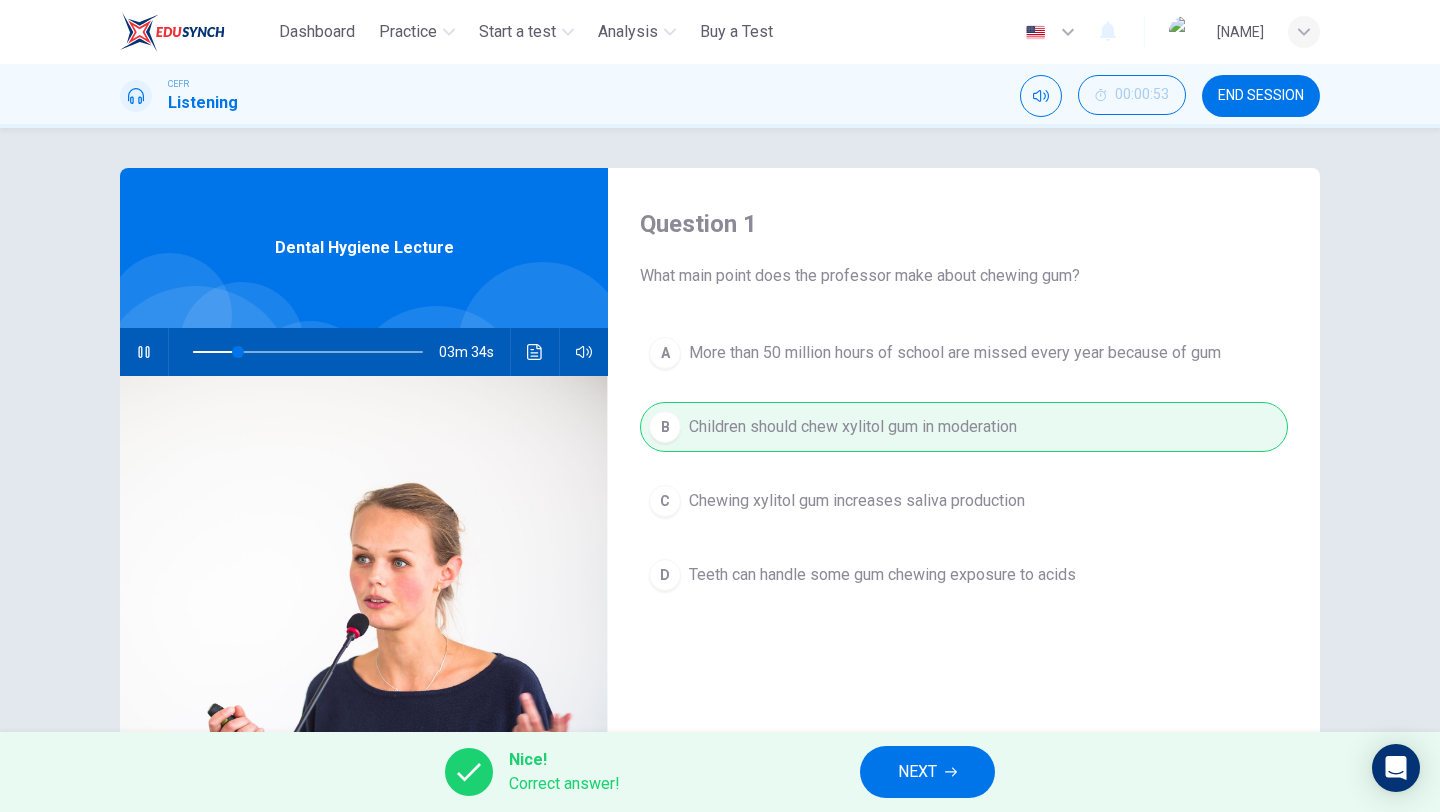 click on "NEXT" at bounding box center (927, 772) 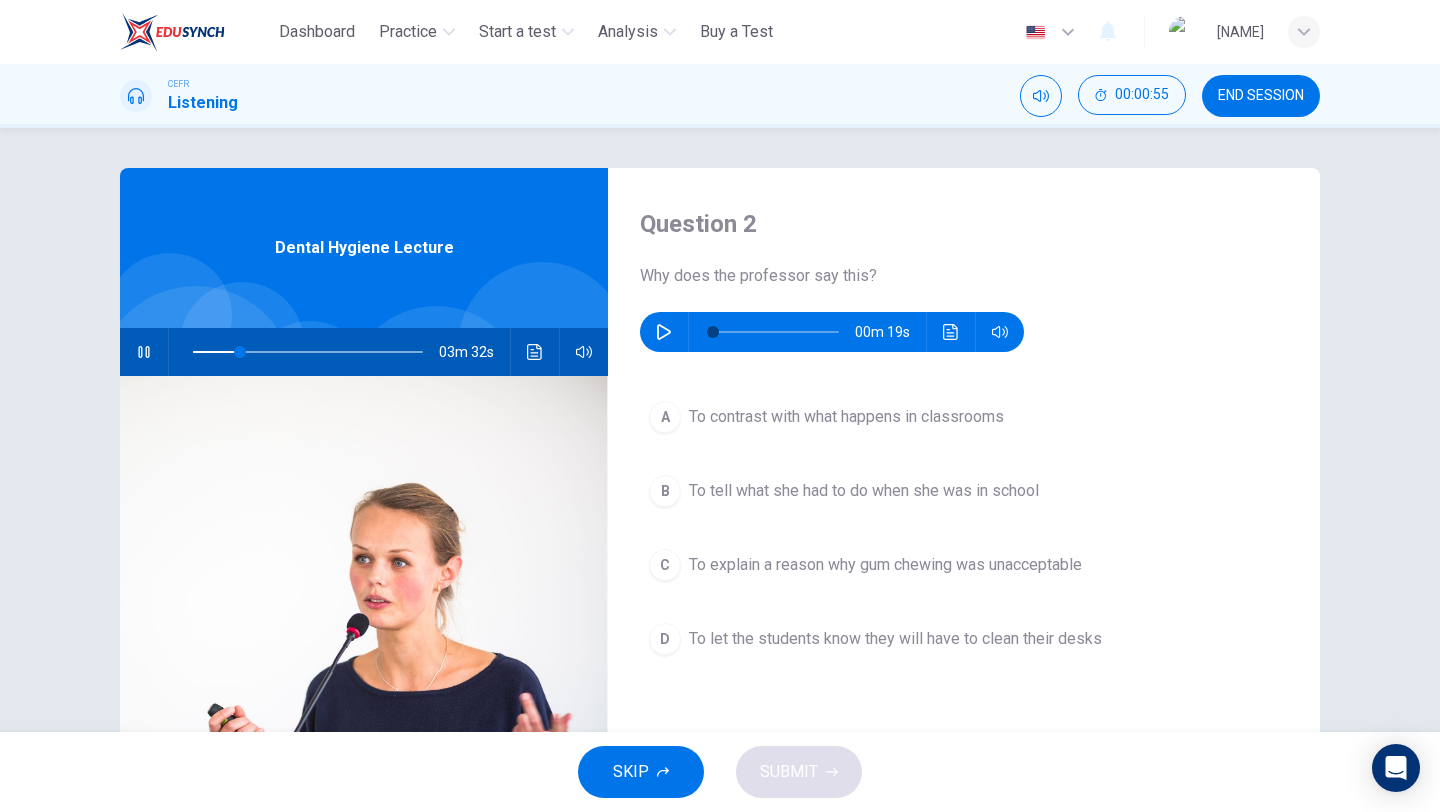 click at bounding box center (144, 352) 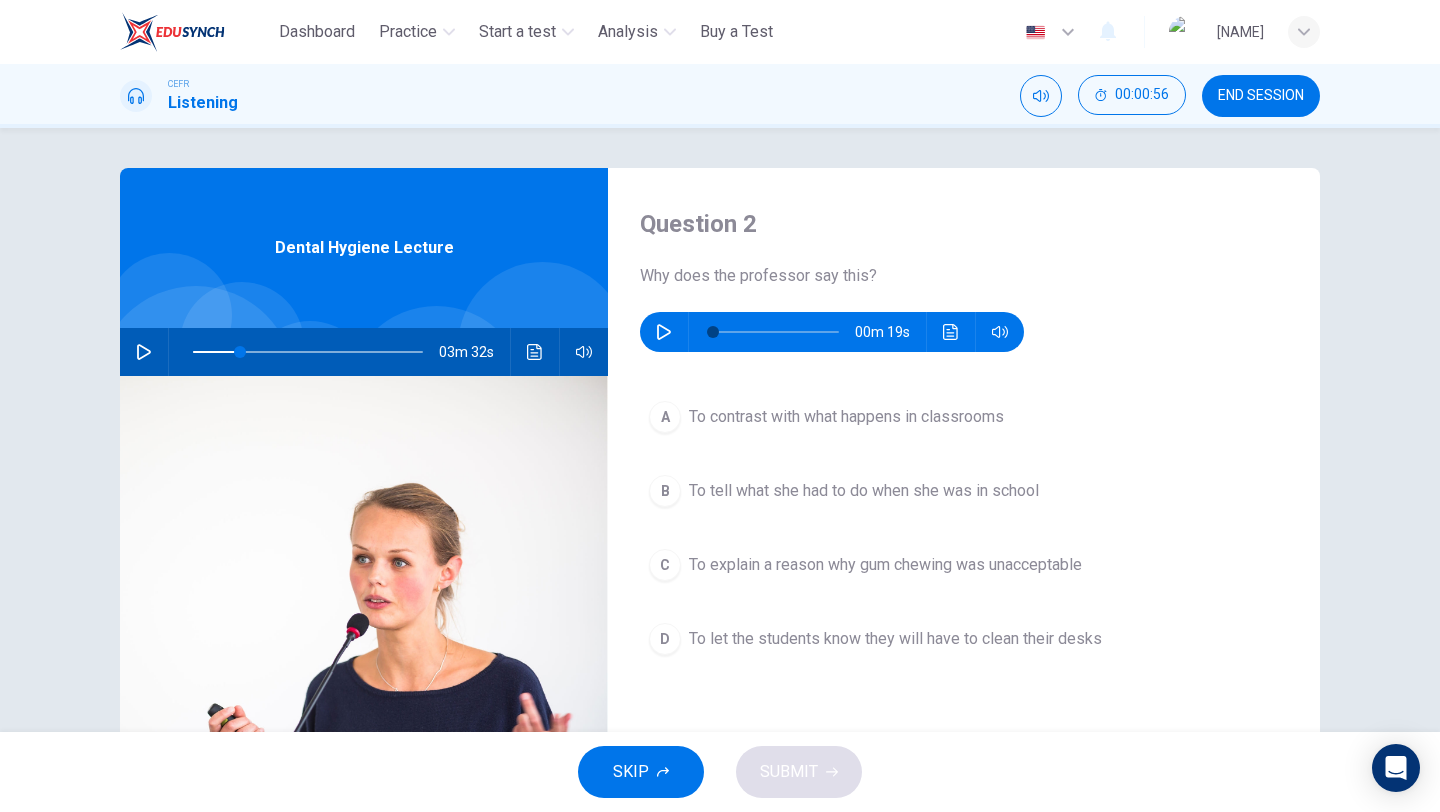 click at bounding box center (664, 332) 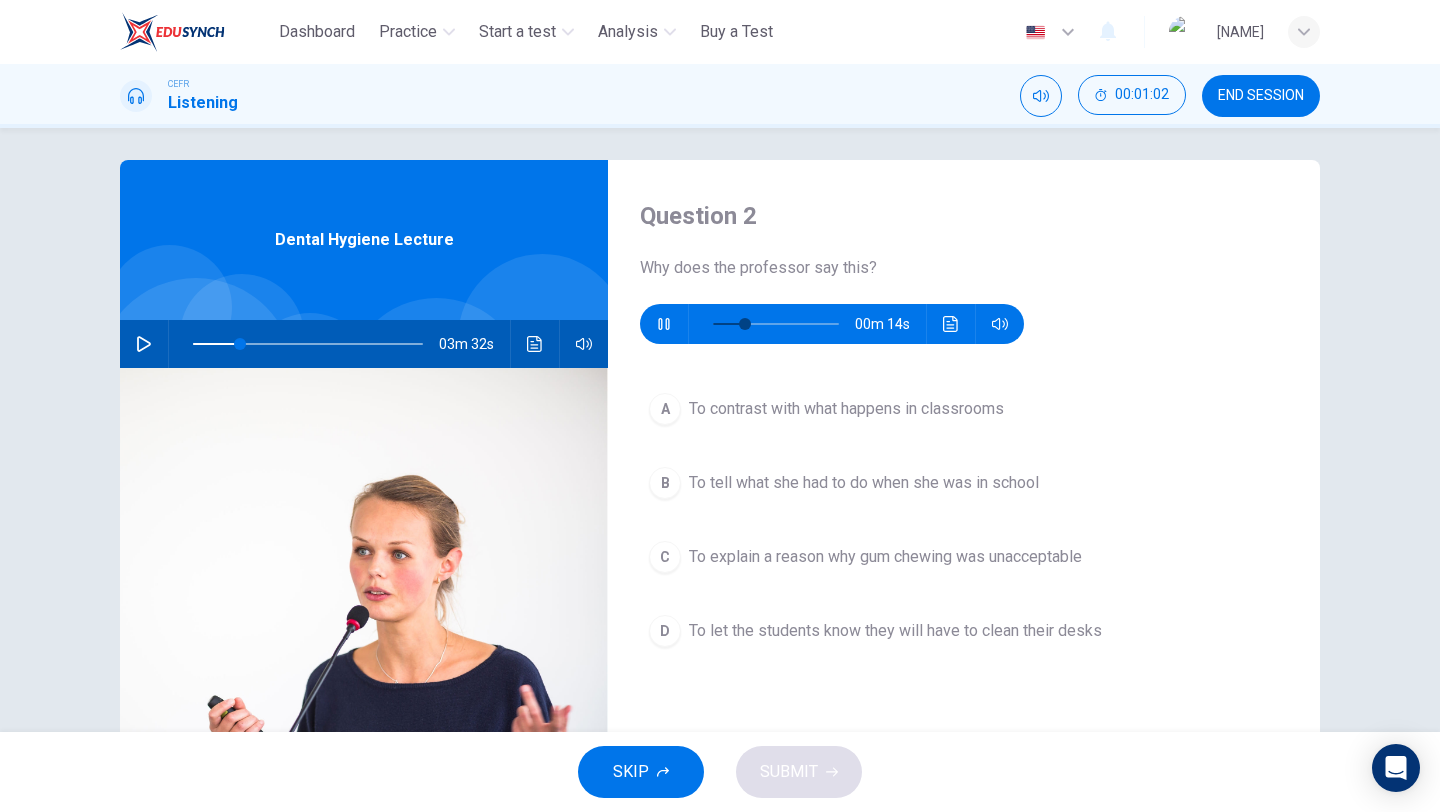 scroll, scrollTop: 3, scrollLeft: 0, axis: vertical 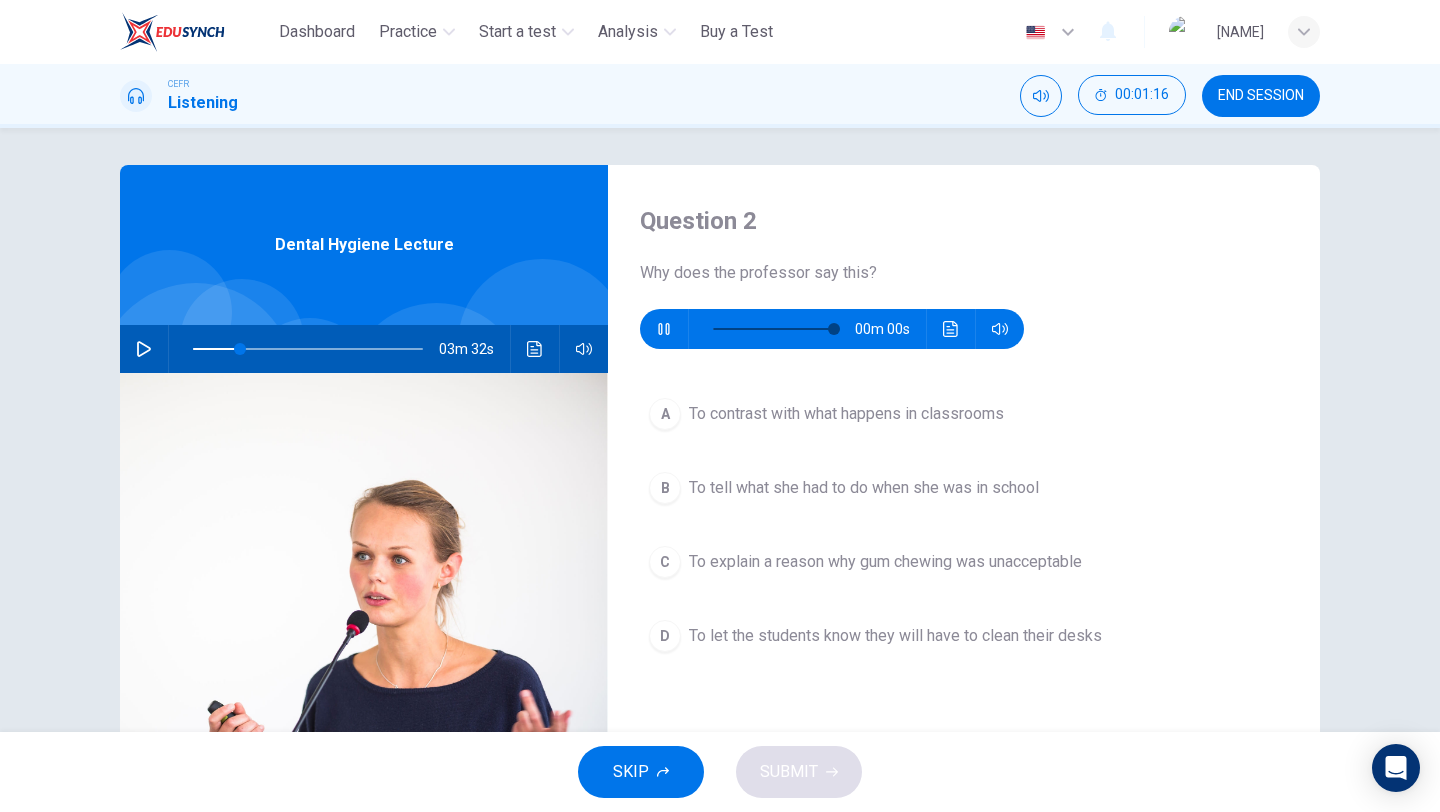 click on "A" at bounding box center [665, 414] 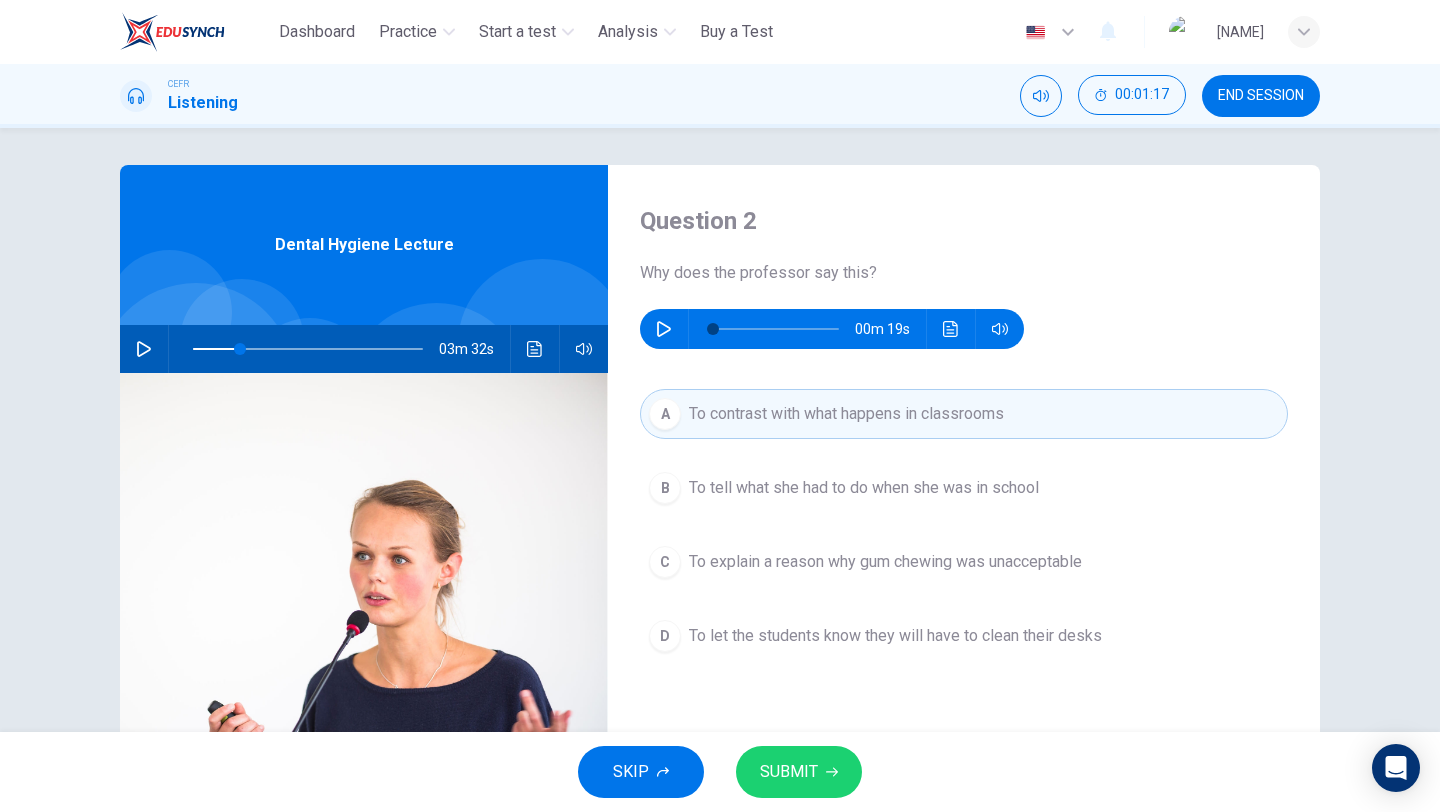 click on "SUBMIT" at bounding box center (799, 772) 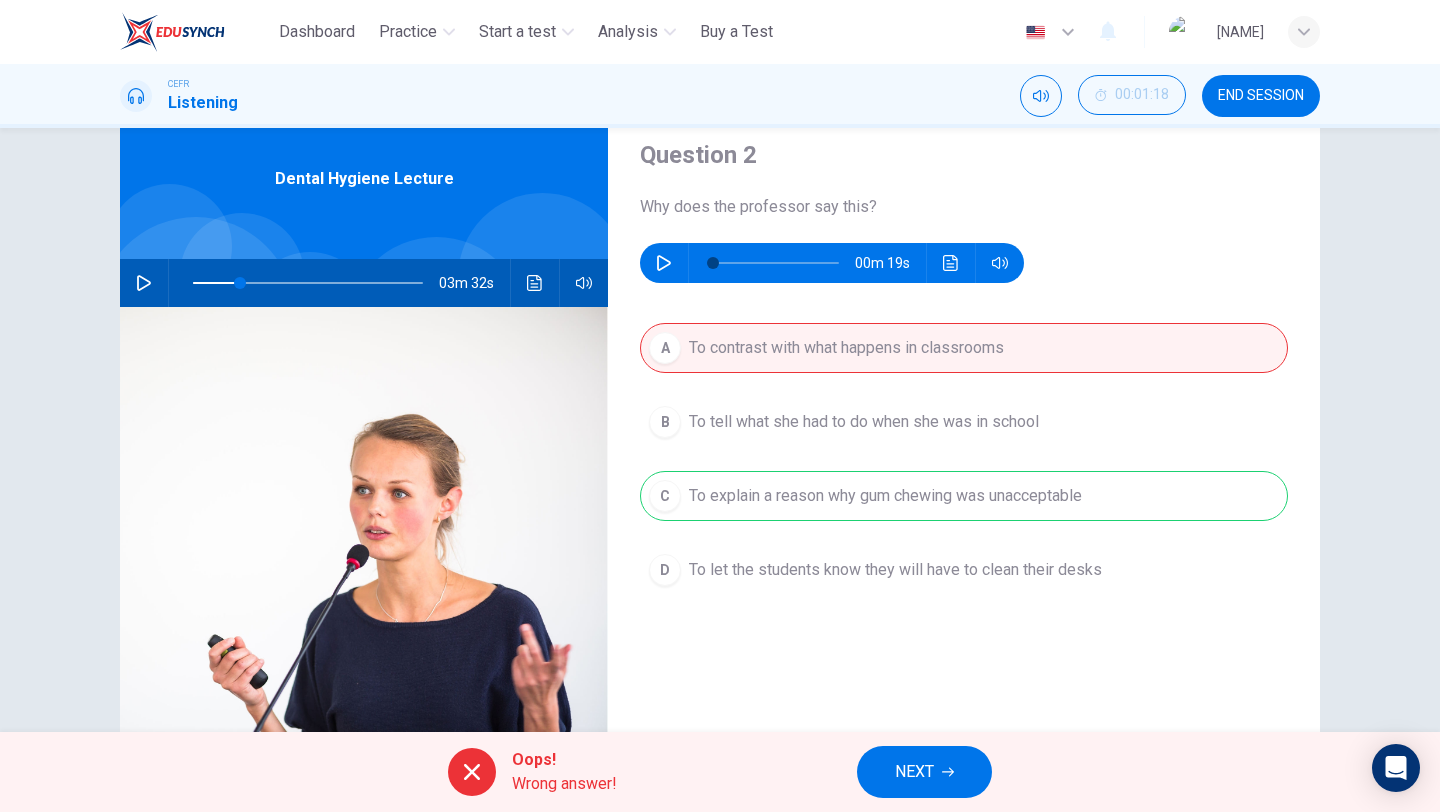 scroll, scrollTop: 63, scrollLeft: 0, axis: vertical 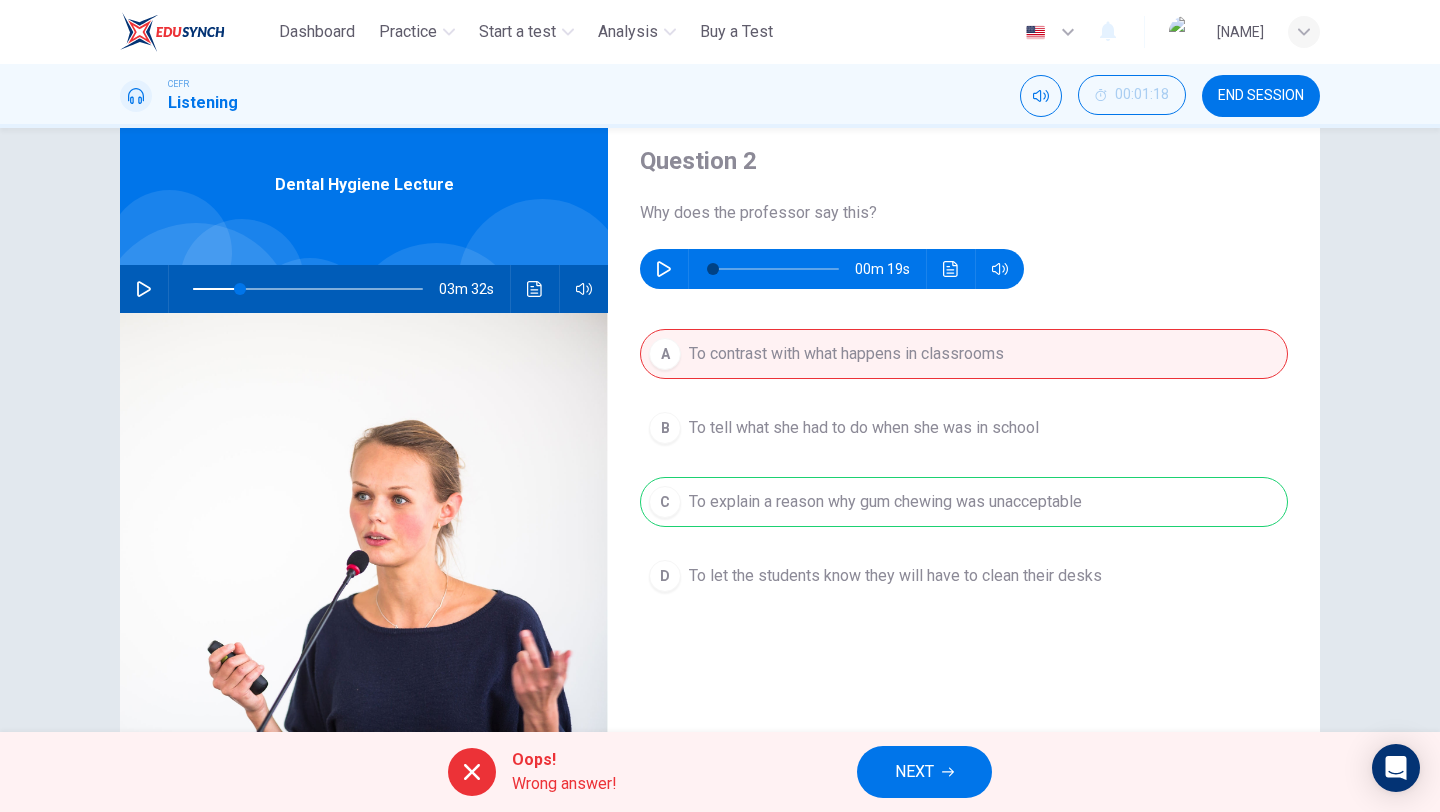 click on "A To contrast with what happens in classrooms B To tell what she had to do when she was in school C To explain a reason why gum chewing was unacceptable D To let the students know they will have to clean their desks" at bounding box center (964, 485) 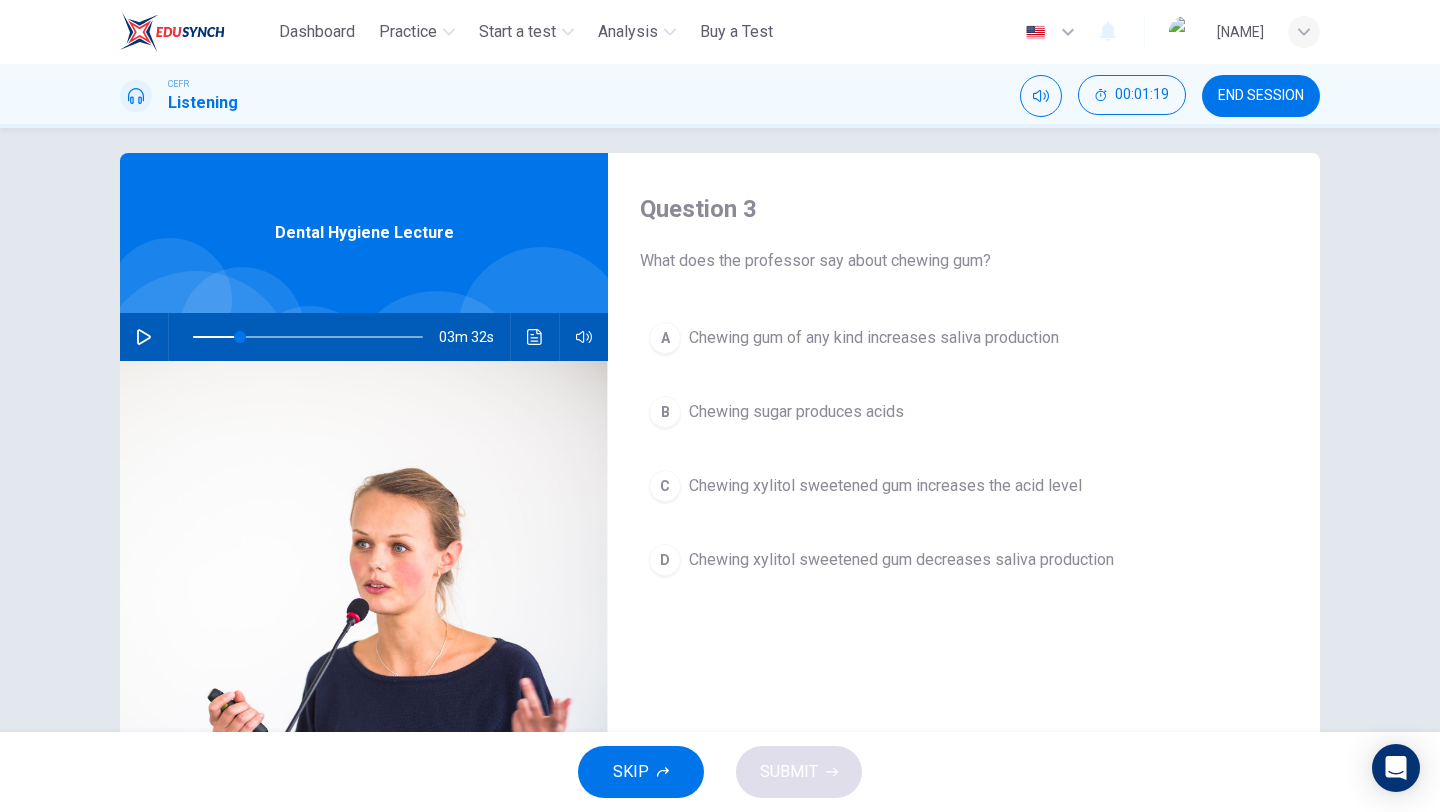 scroll, scrollTop: 0, scrollLeft: 0, axis: both 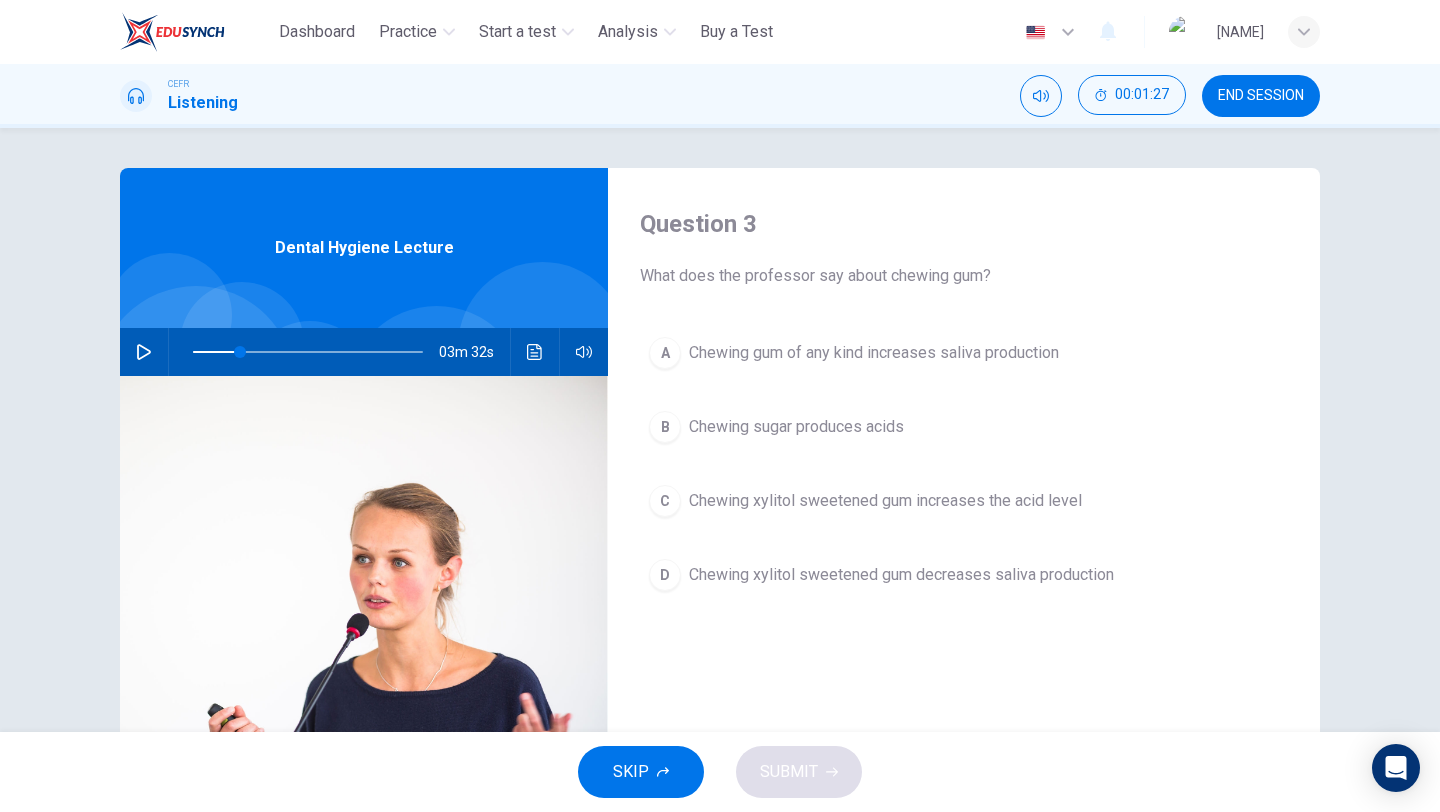 click at bounding box center [144, 352] 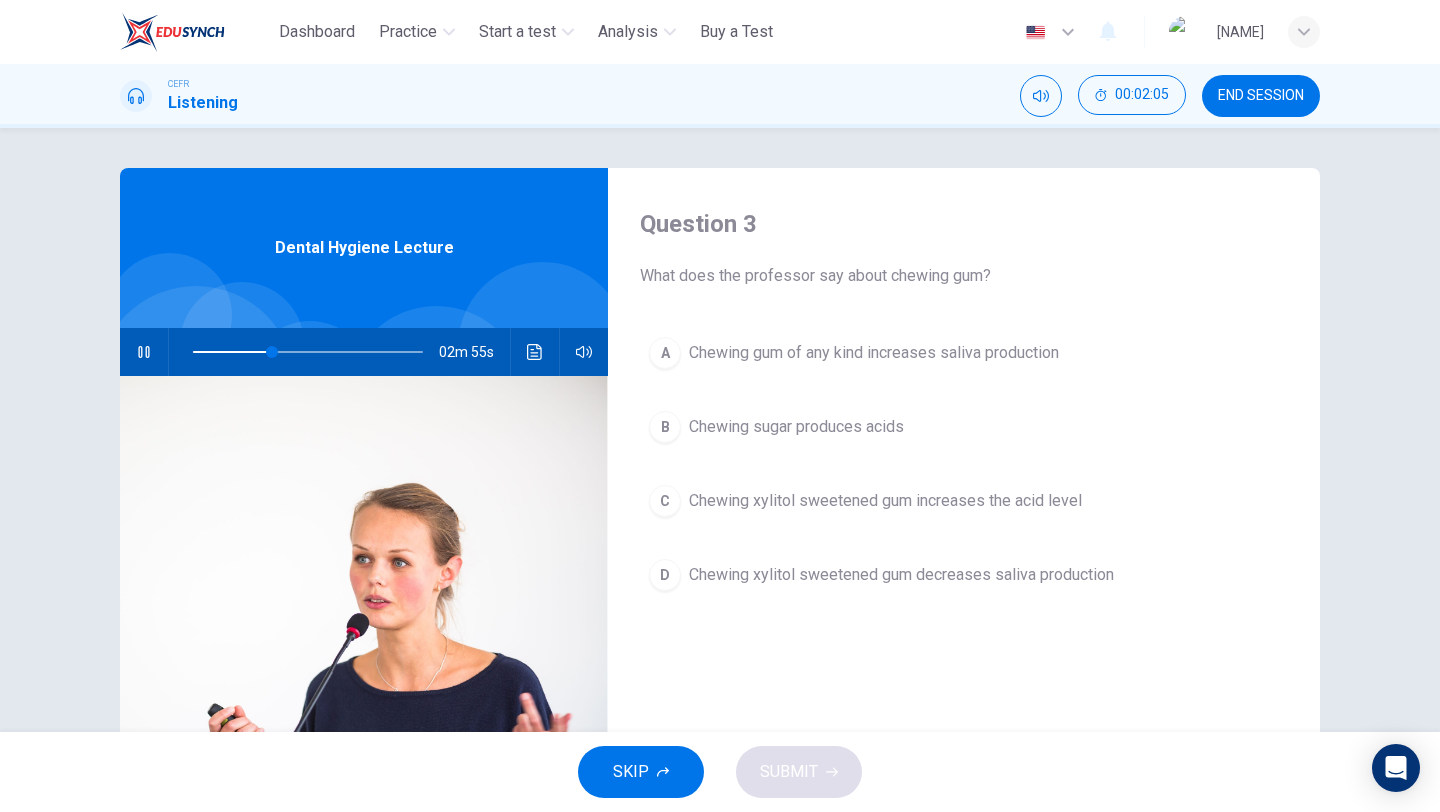 click on "A Chewing gum of any kind increases saliva production" at bounding box center (964, 353) 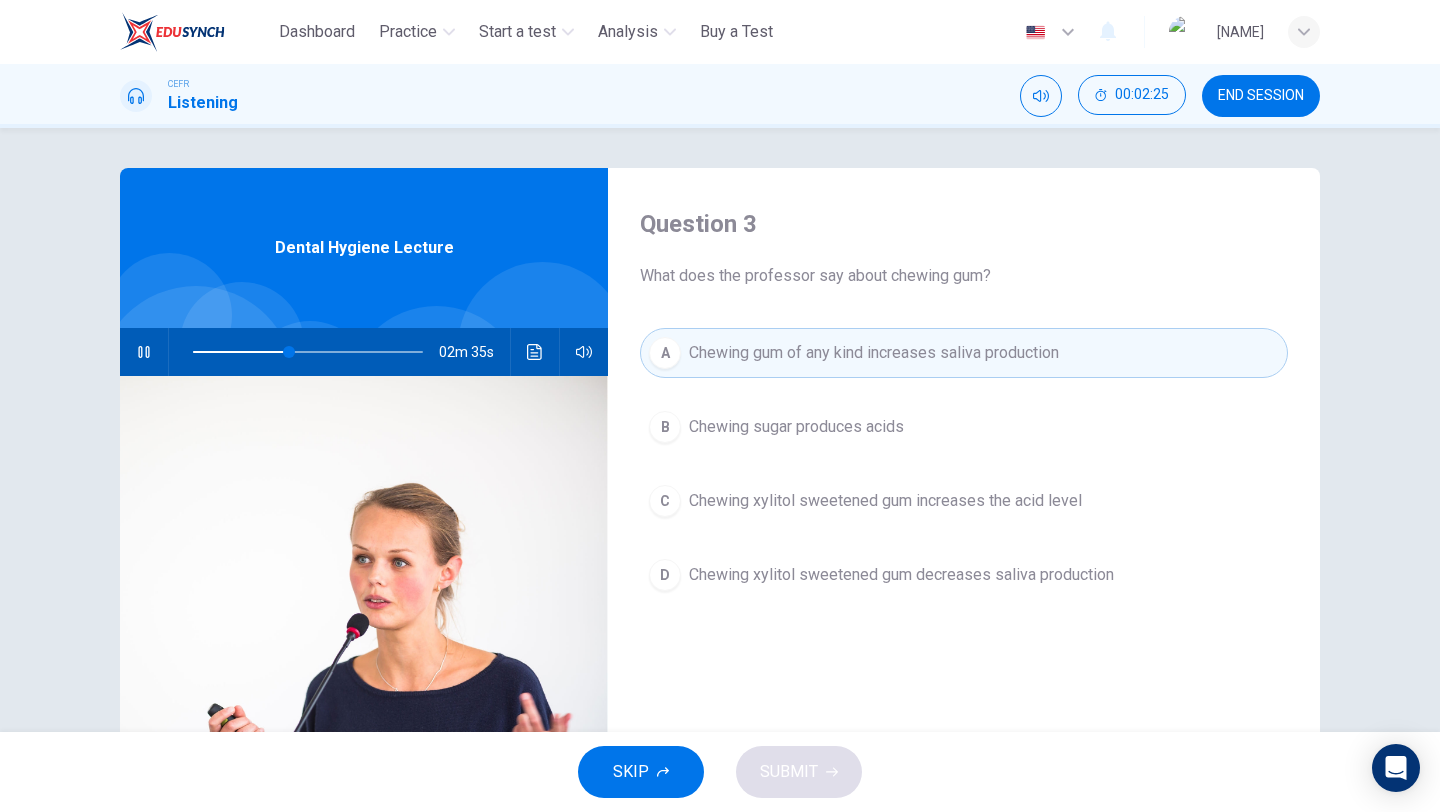 click on "Chewing gum of any kind increases saliva production" at bounding box center (874, 353) 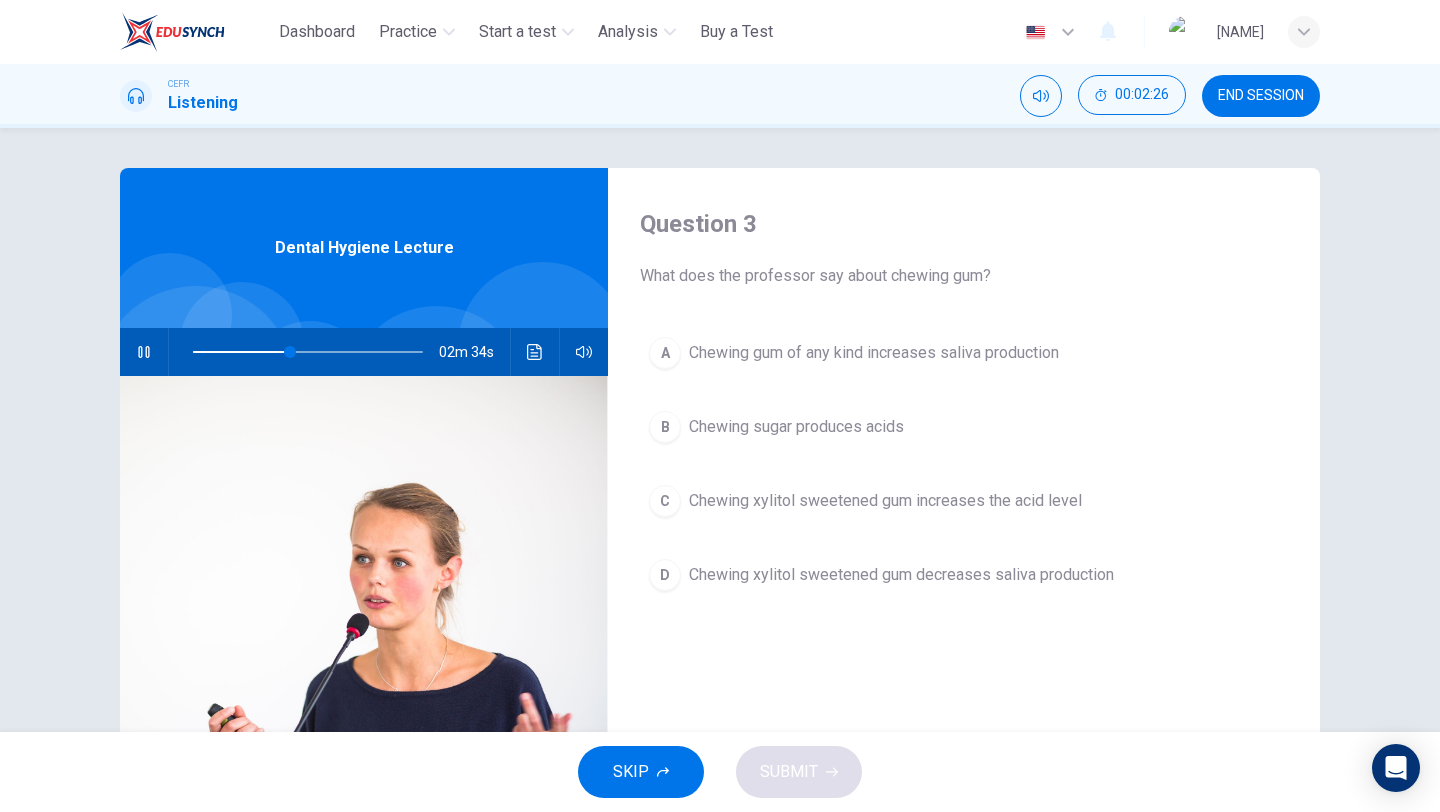 click on "Chewing gum of any kind increases saliva production" at bounding box center [874, 353] 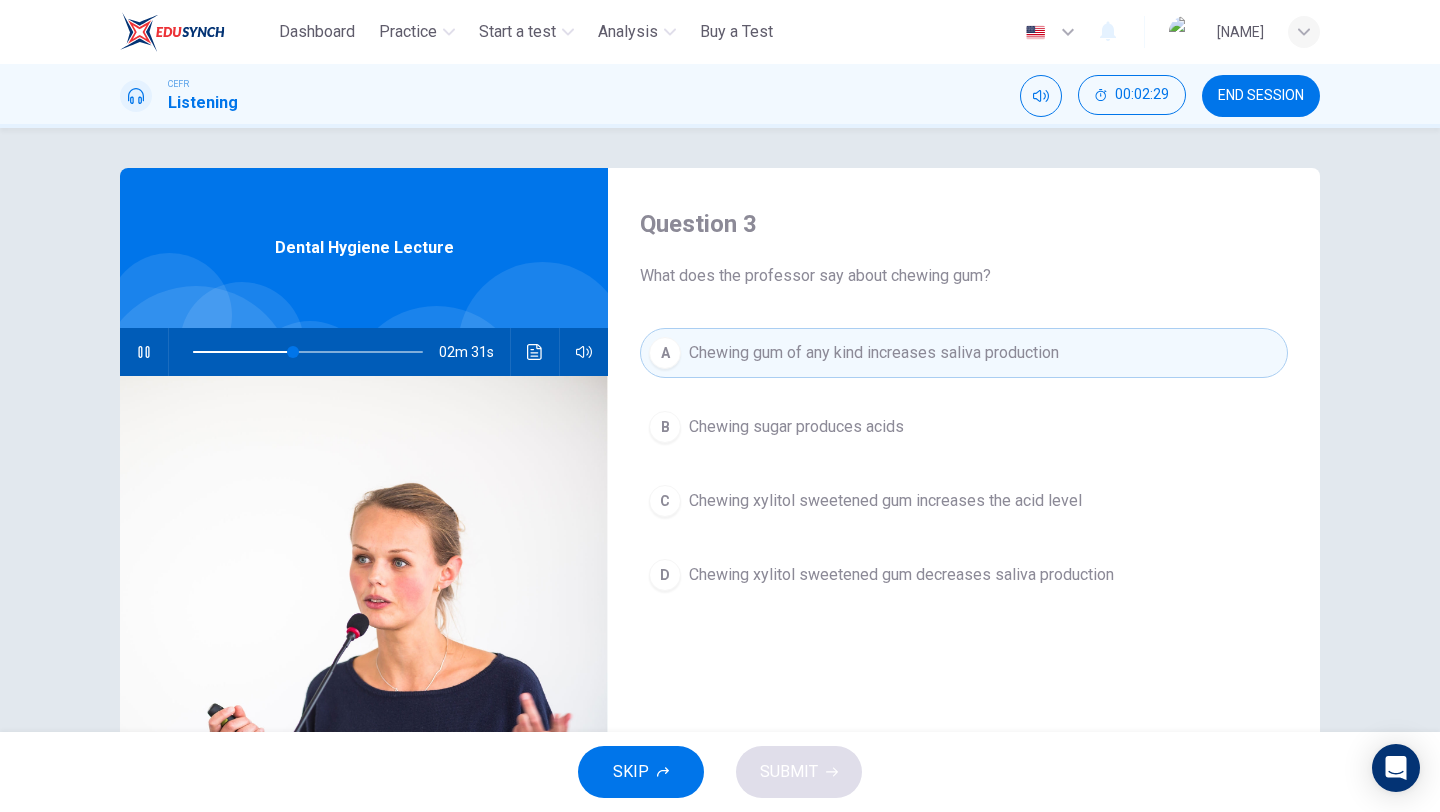 click on "B Chewing sugar produces acids" at bounding box center [964, 427] 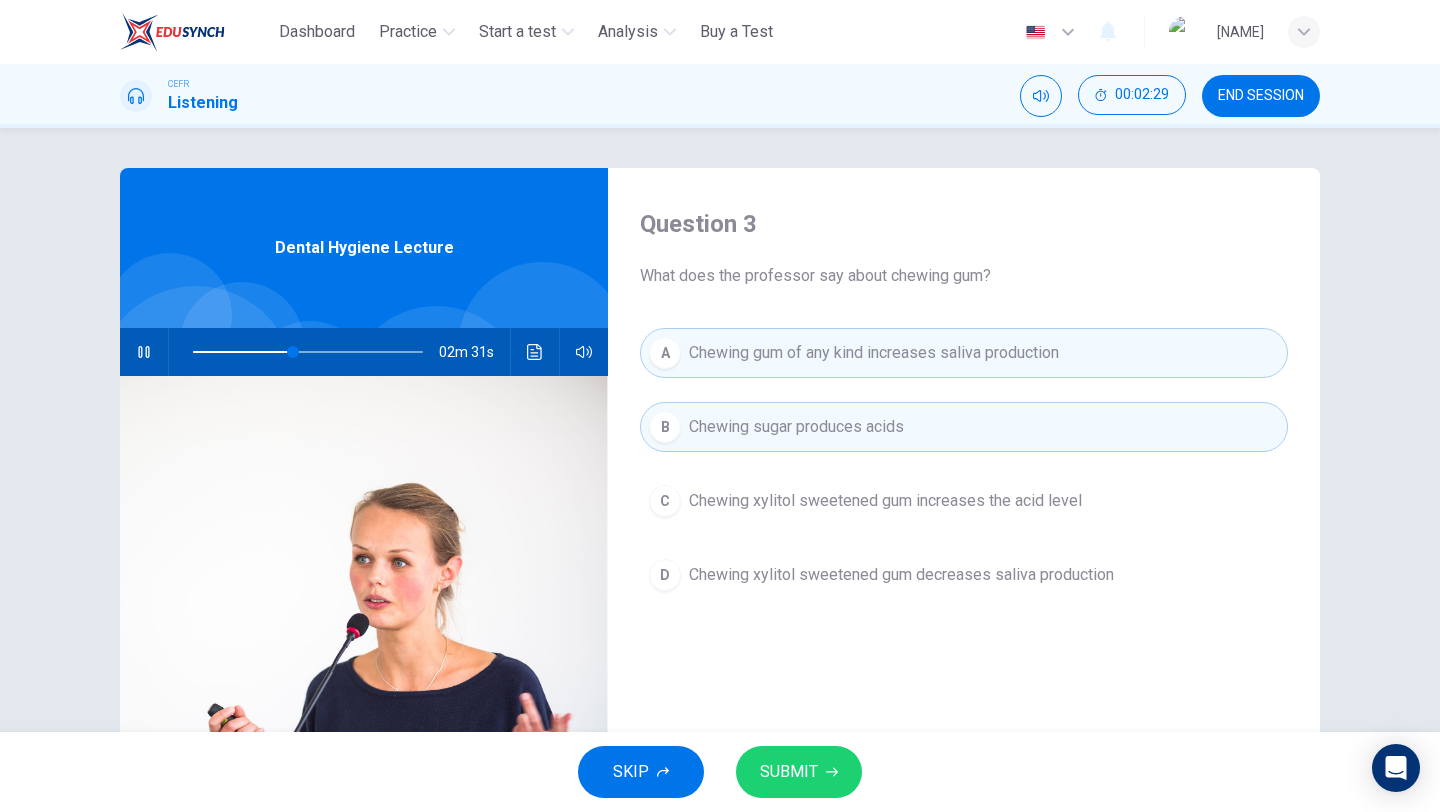 click on "B Chewing sugar produces acids" at bounding box center (964, 427) 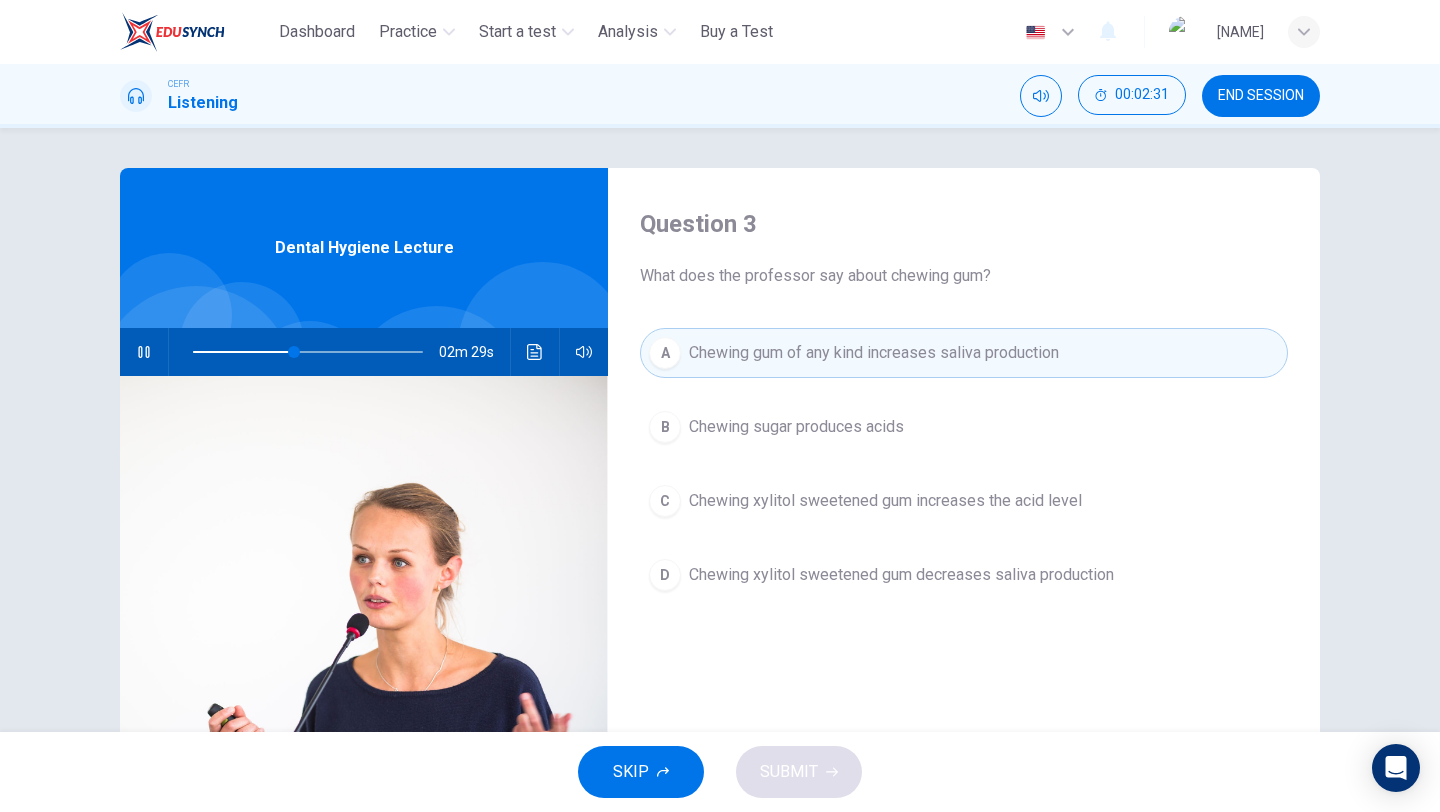 click on "Chewing sugar produces acids" at bounding box center (796, 427) 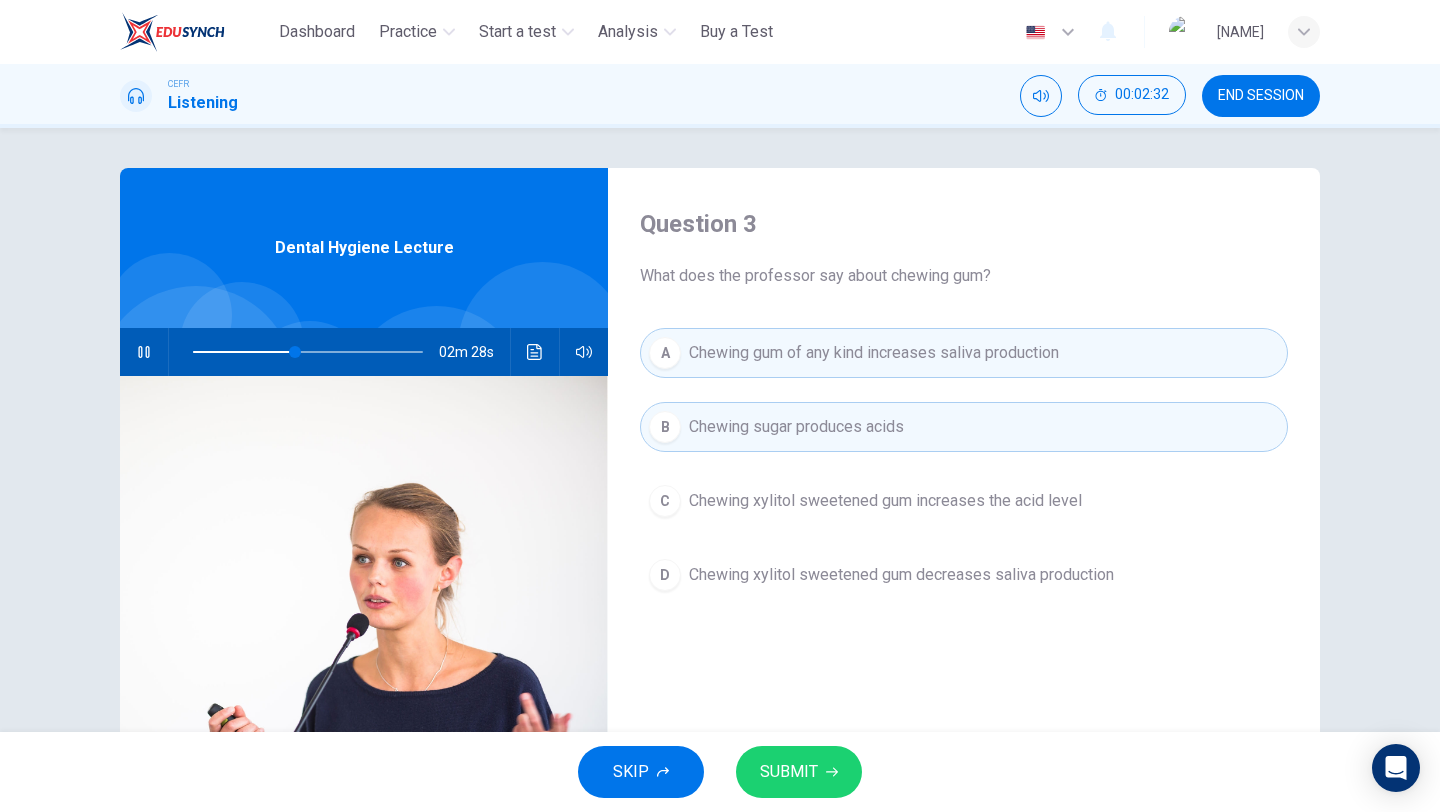 click on "C Chewing xylitol sweetened gum increases the acid level" at bounding box center [964, 501] 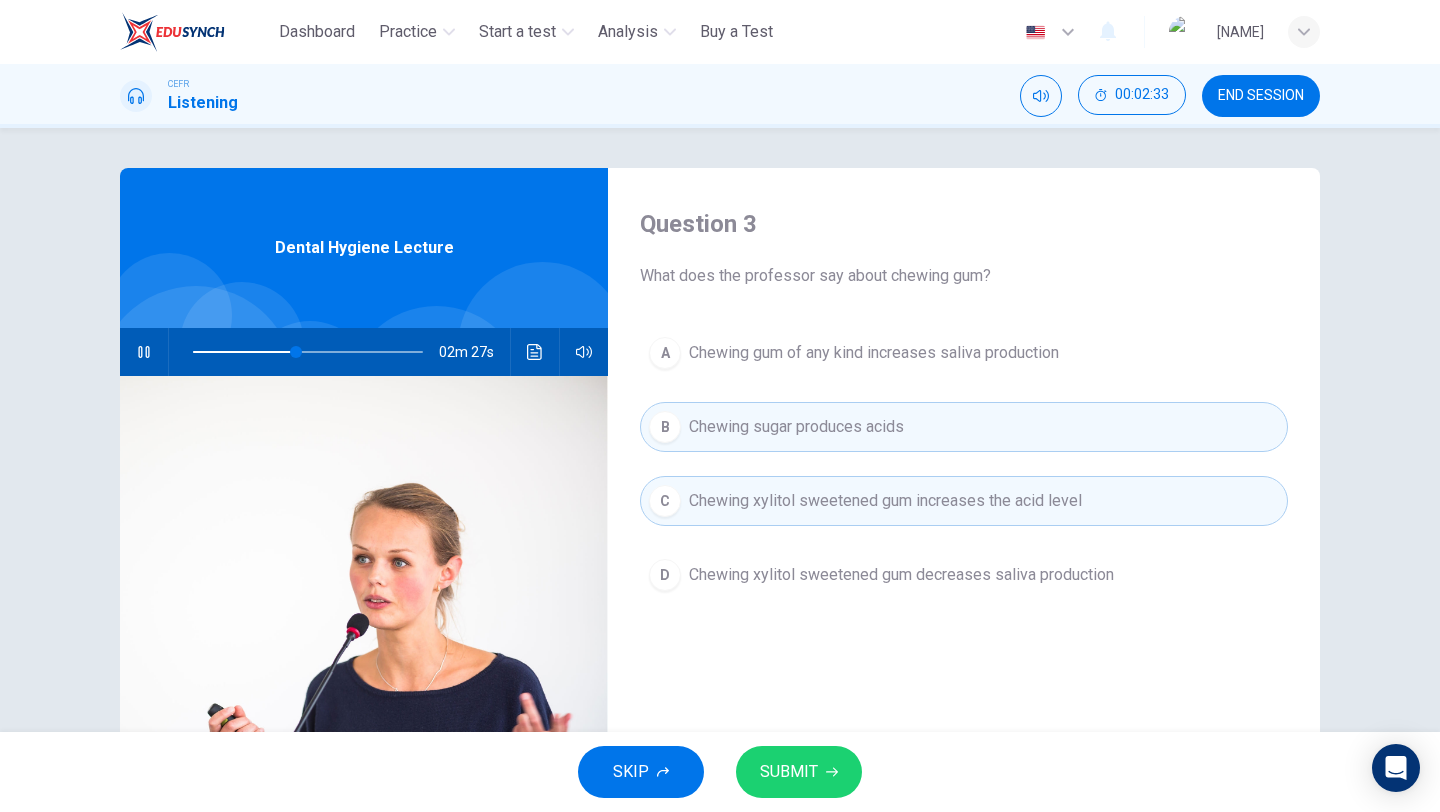 click on "Chewing sugar produces acids" at bounding box center (796, 427) 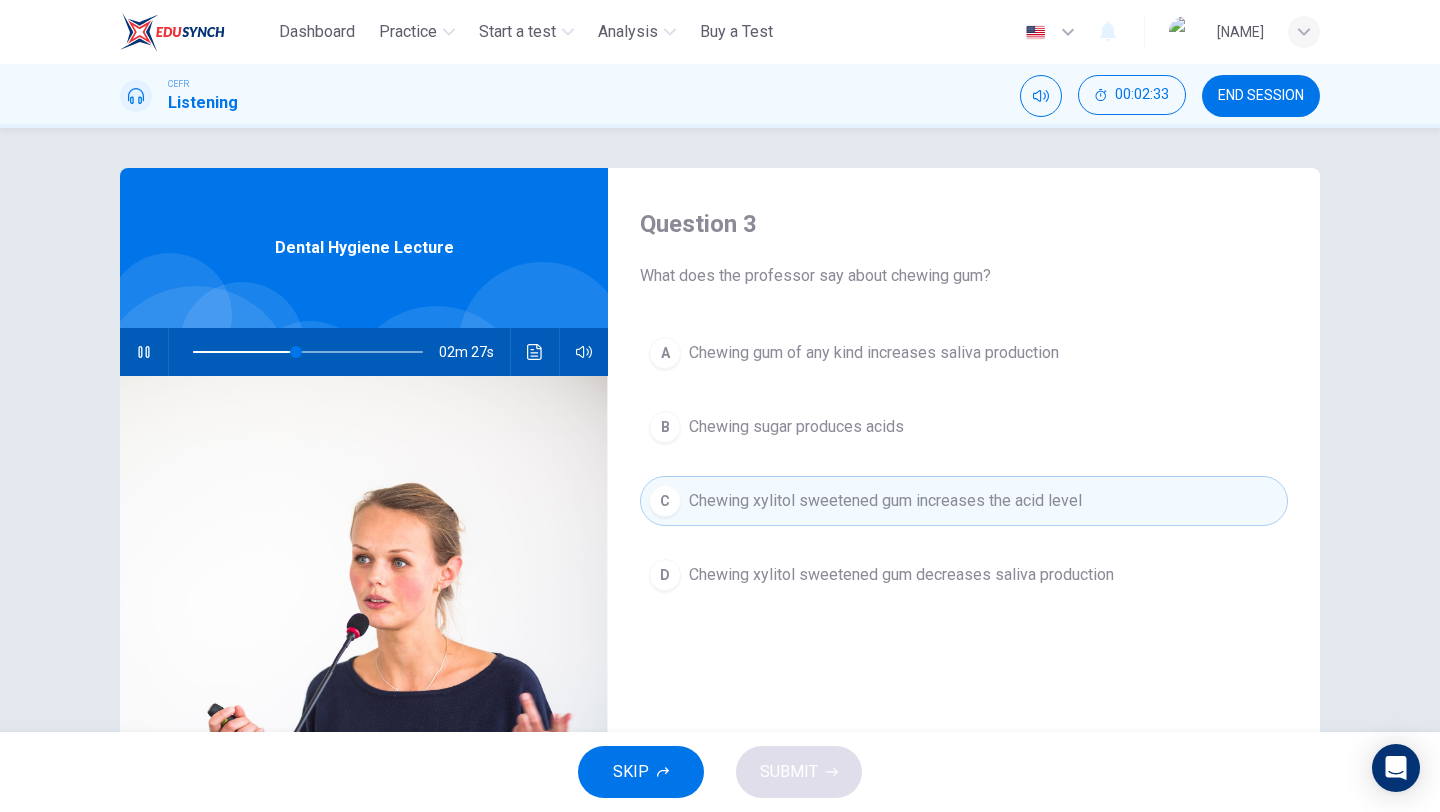 click on "A Chewing gum of any kind increases saliva production" at bounding box center [964, 353] 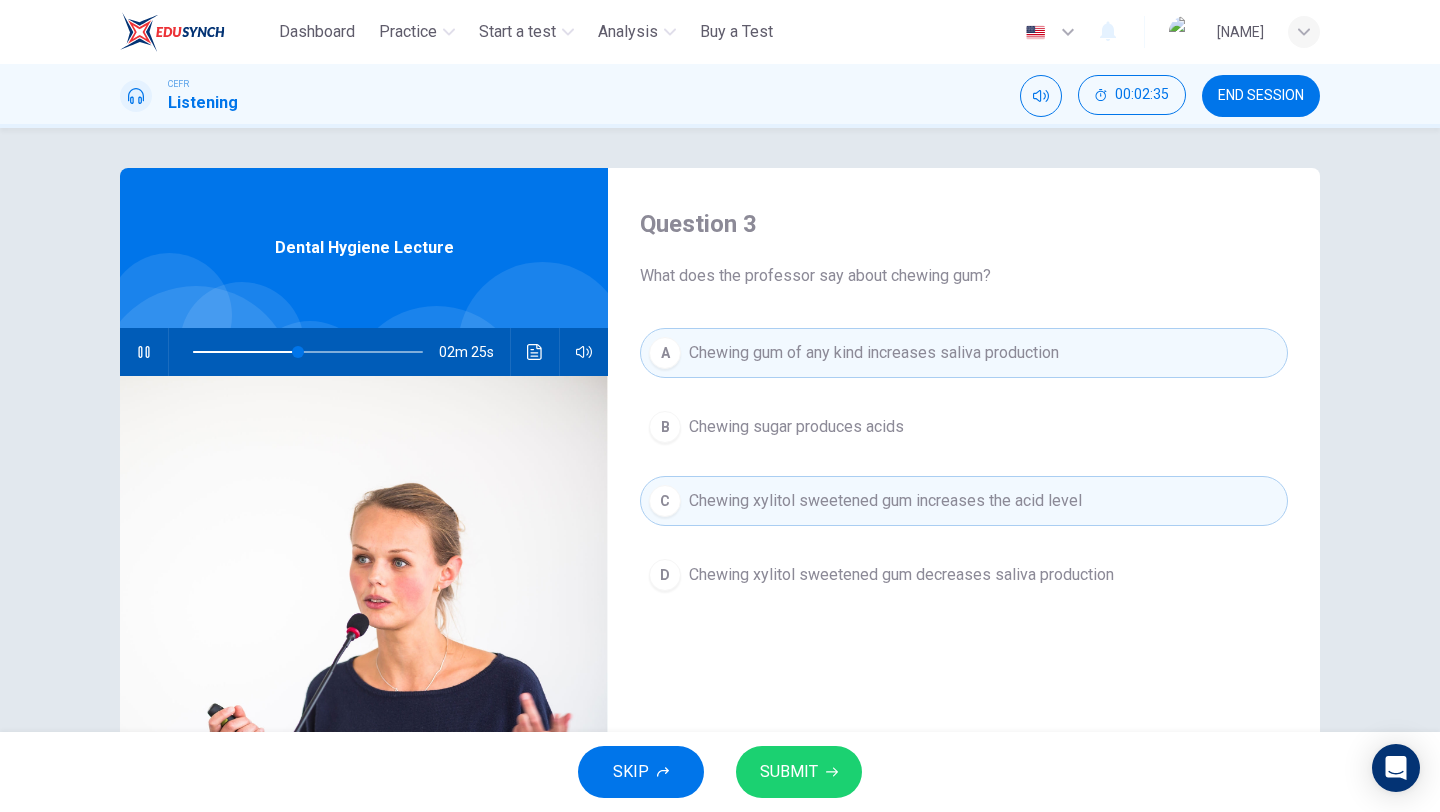click on "Chewing xylitol sweetened gum increases the acid level" at bounding box center [874, 353] 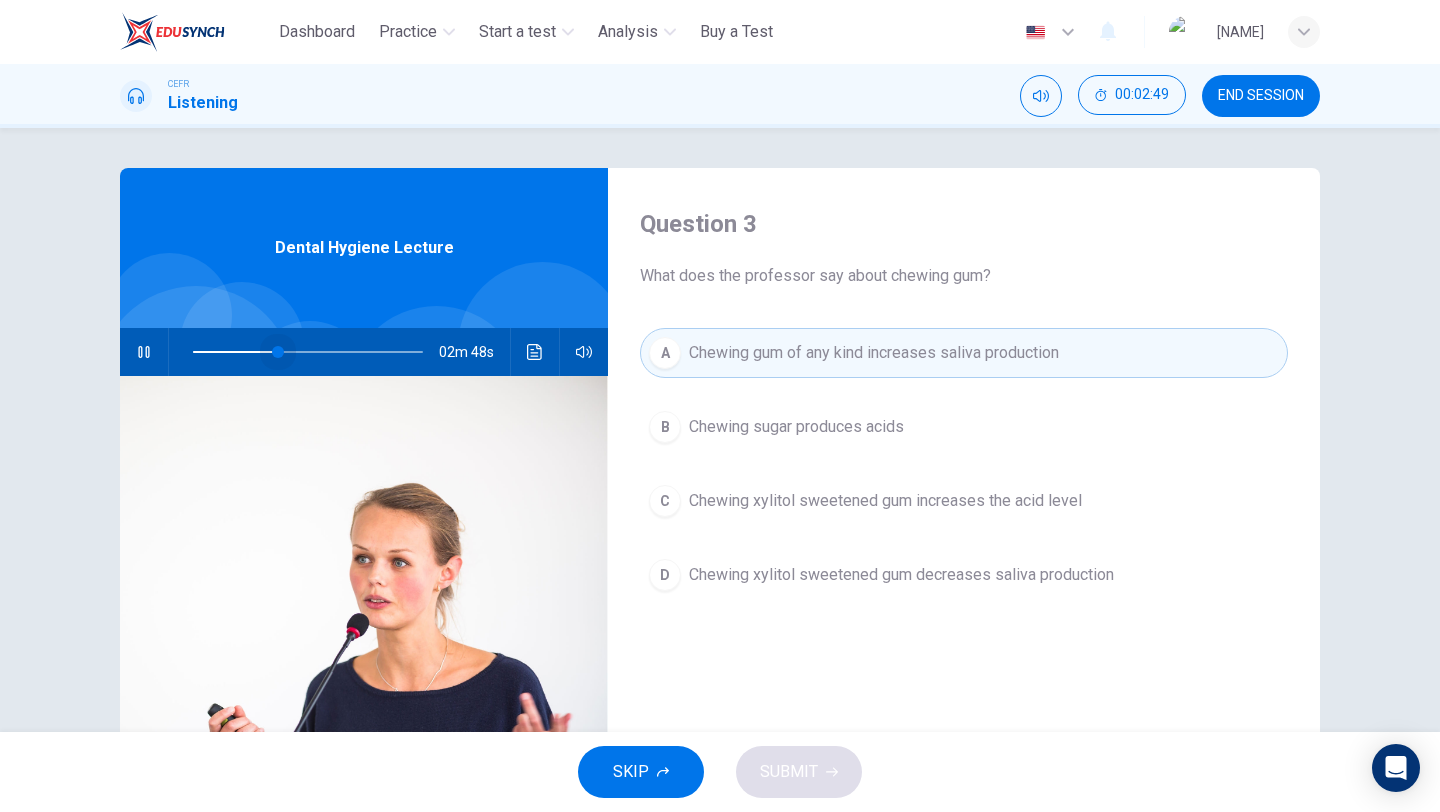 drag, startPoint x: 308, startPoint y: 356, endPoint x: 277, endPoint y: 352, distance: 31.257 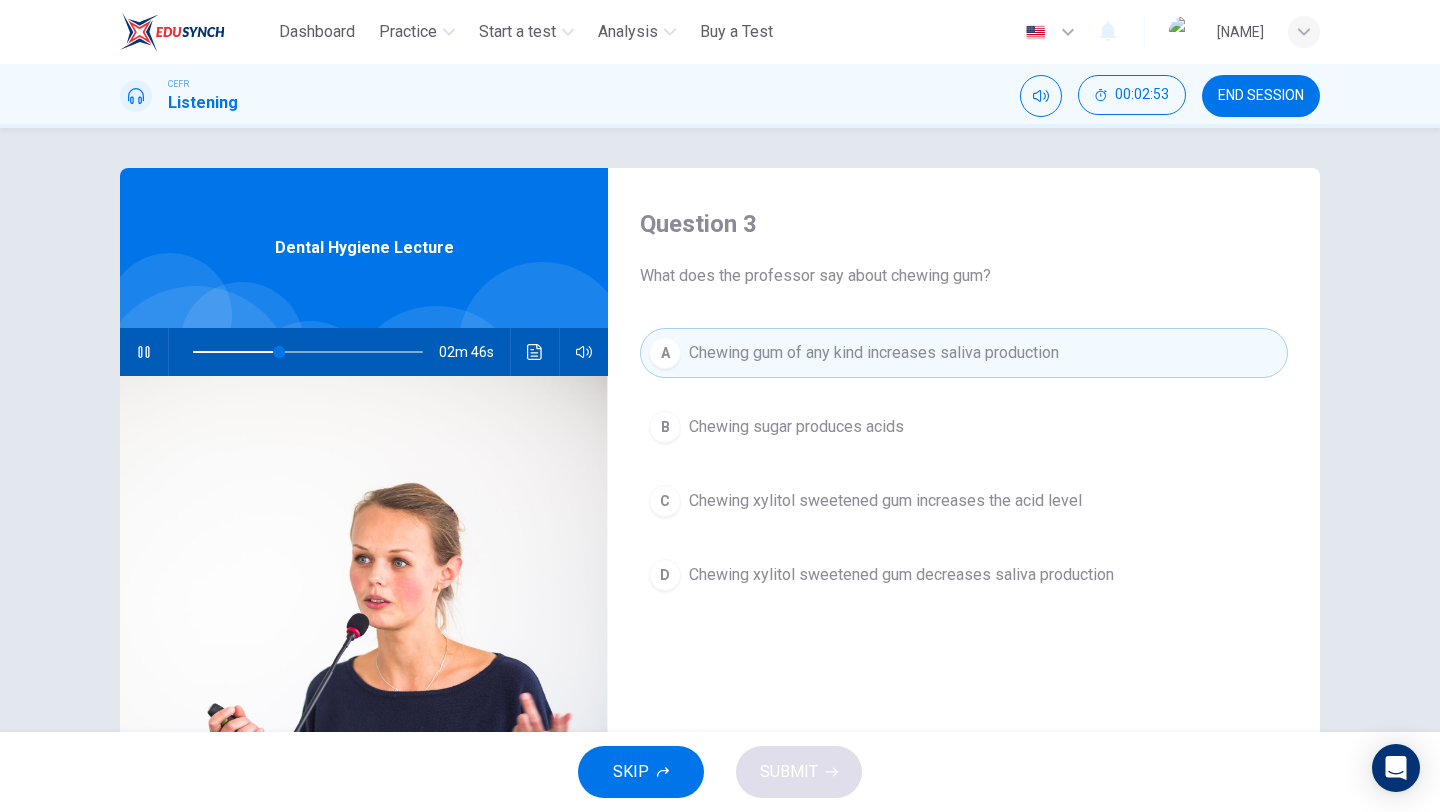 click on "Chewing xylitol sweetened gum increases the acid level" at bounding box center (796, 427) 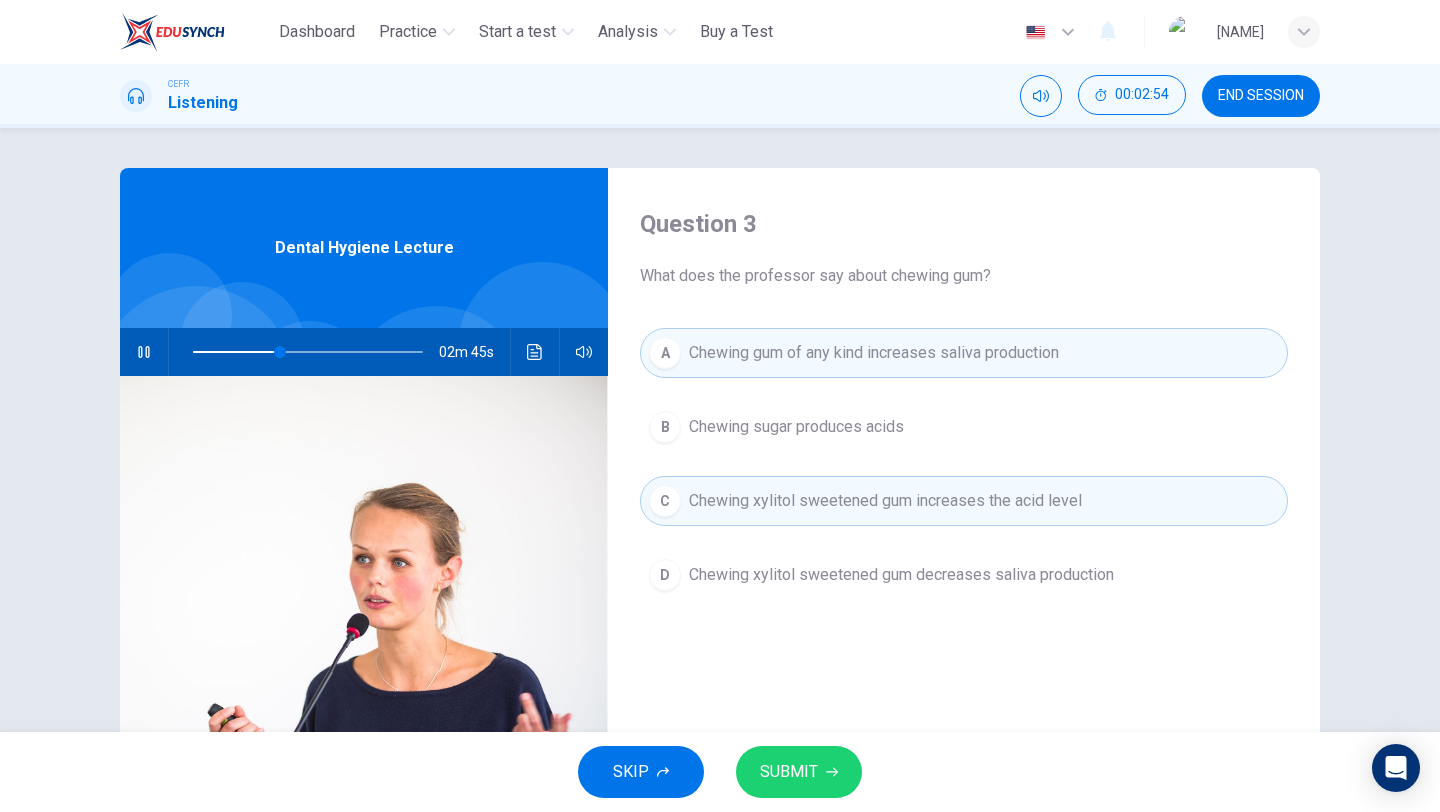 click at bounding box center [832, 772] 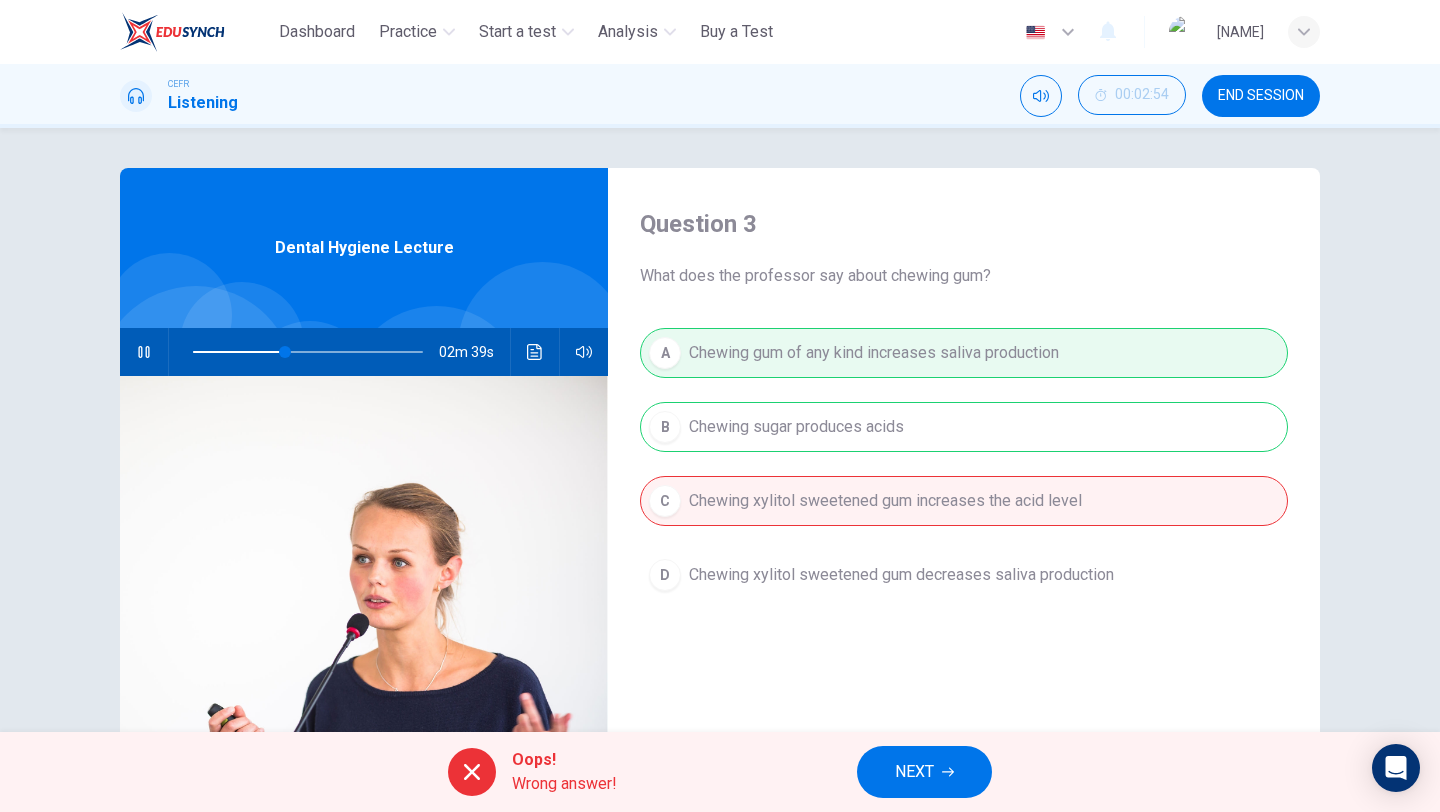 click at bounding box center [472, 772] 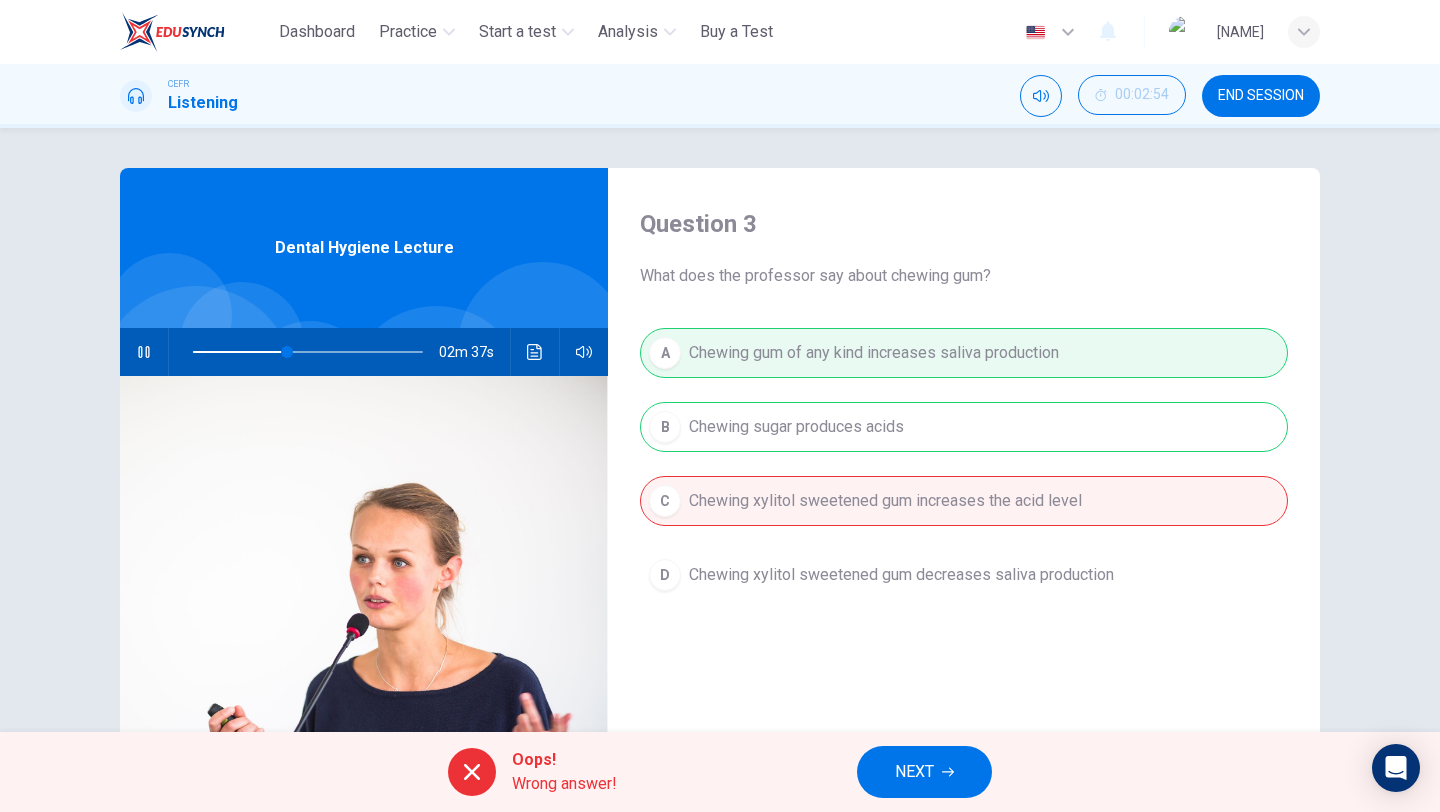 click at bounding box center [948, 772] 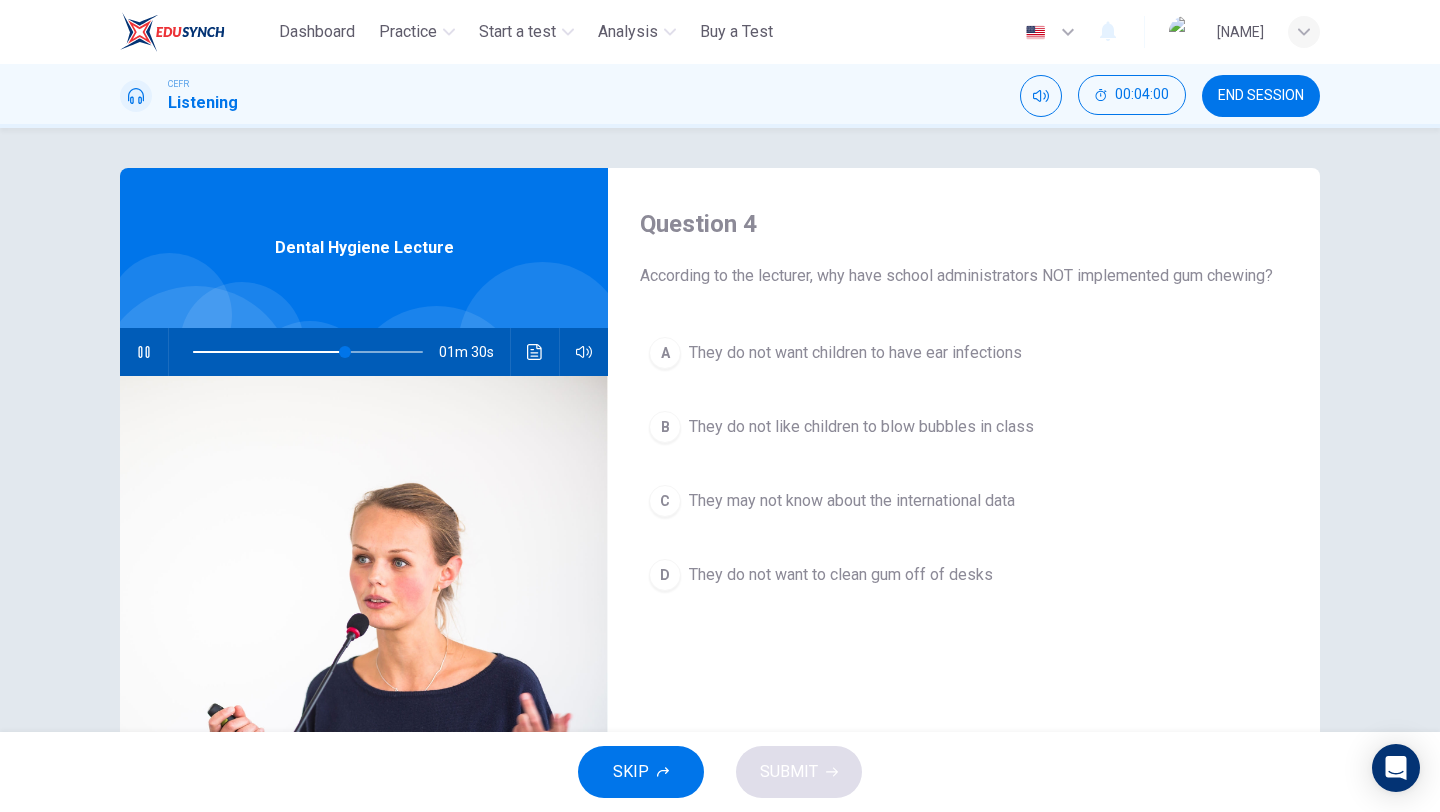 click on "They do not want to clean gum off of desks" at bounding box center (855, 353) 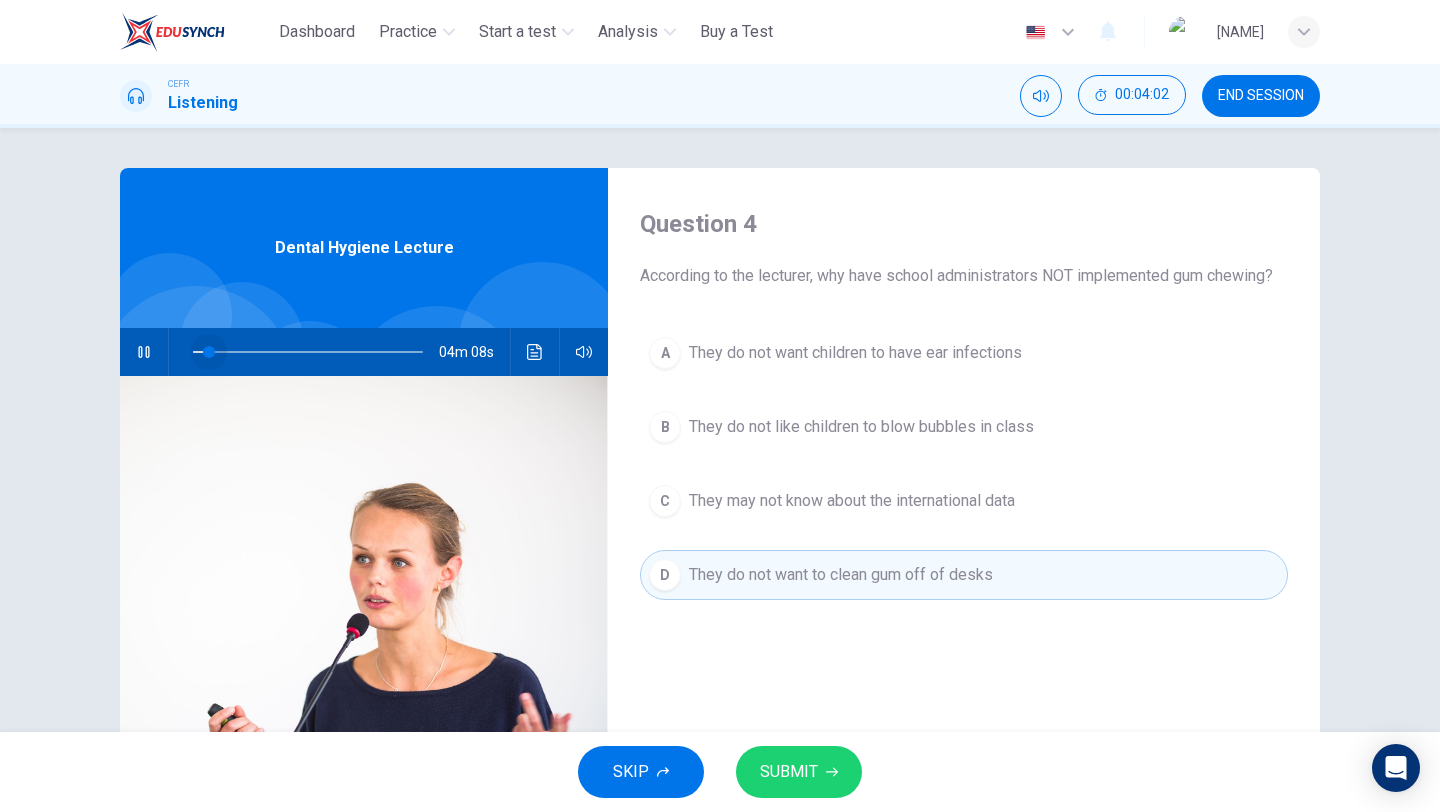 drag, startPoint x: 347, startPoint y: 351, endPoint x: 202, endPoint y: 345, distance: 145.12408 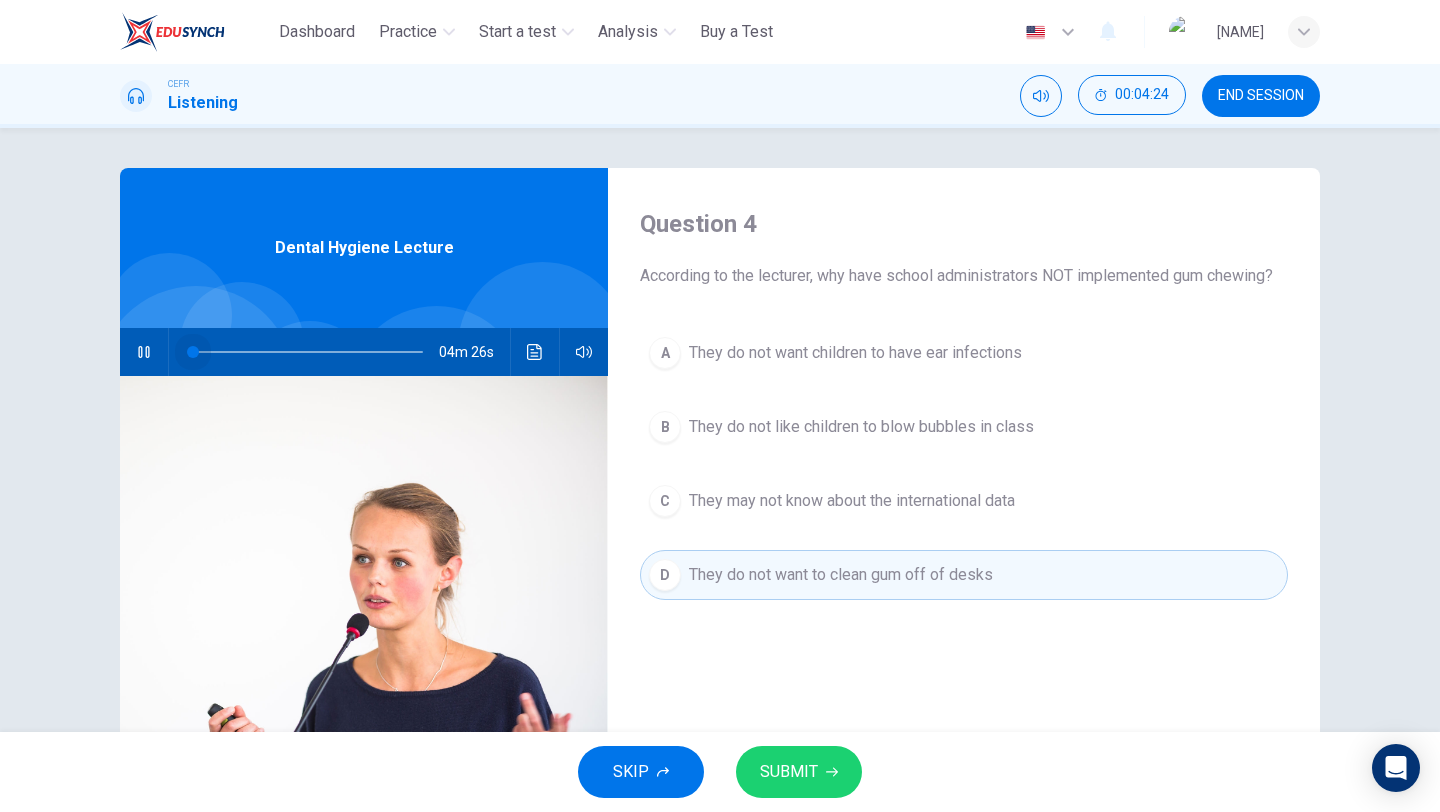 drag, startPoint x: 215, startPoint y: 349, endPoint x: 156, endPoint y: 349, distance: 59 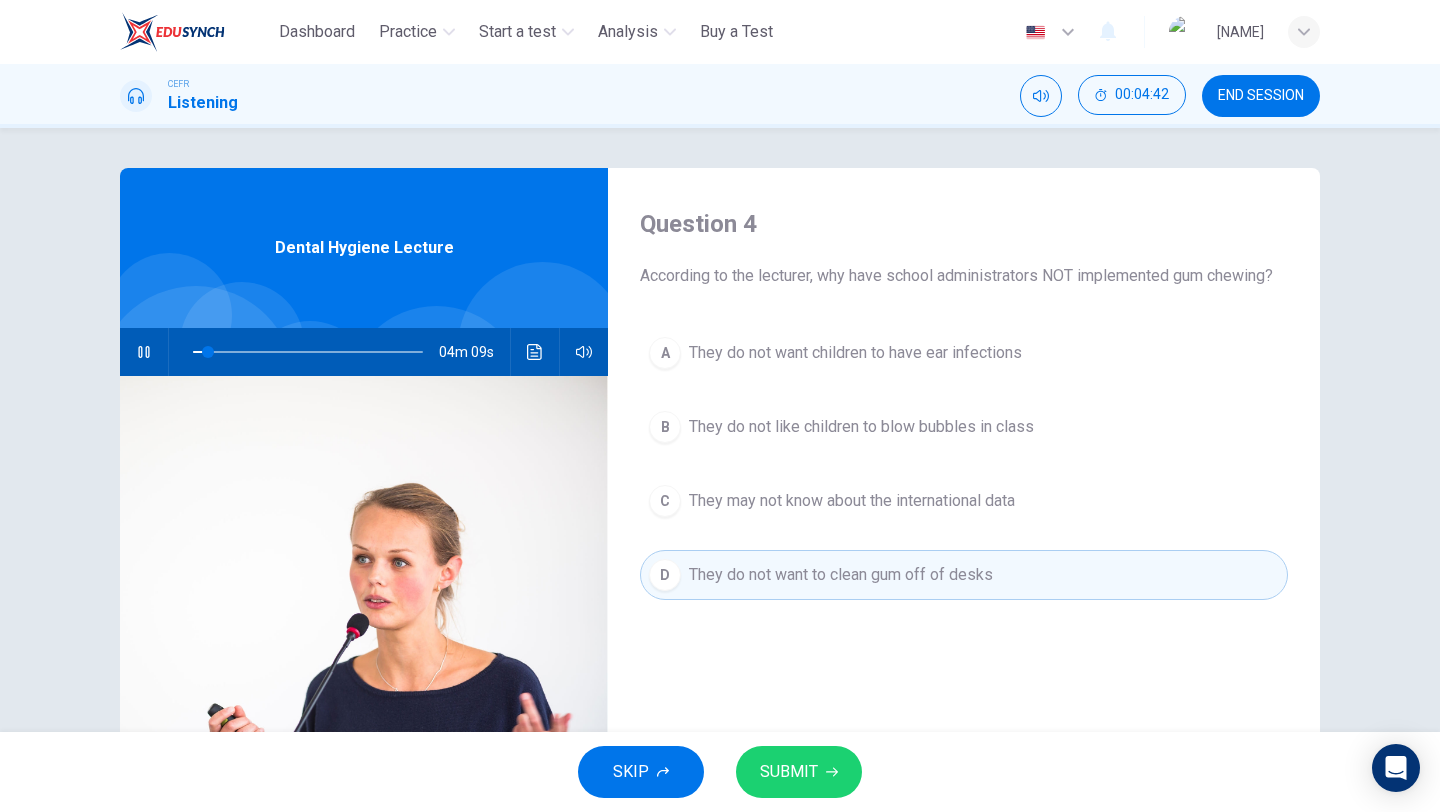 click on "A They do not want children to have ear infections B They do not like children to blow bubbles in class C They may not know about the international data D They do not want to clean gum off of desks" at bounding box center (964, 484) 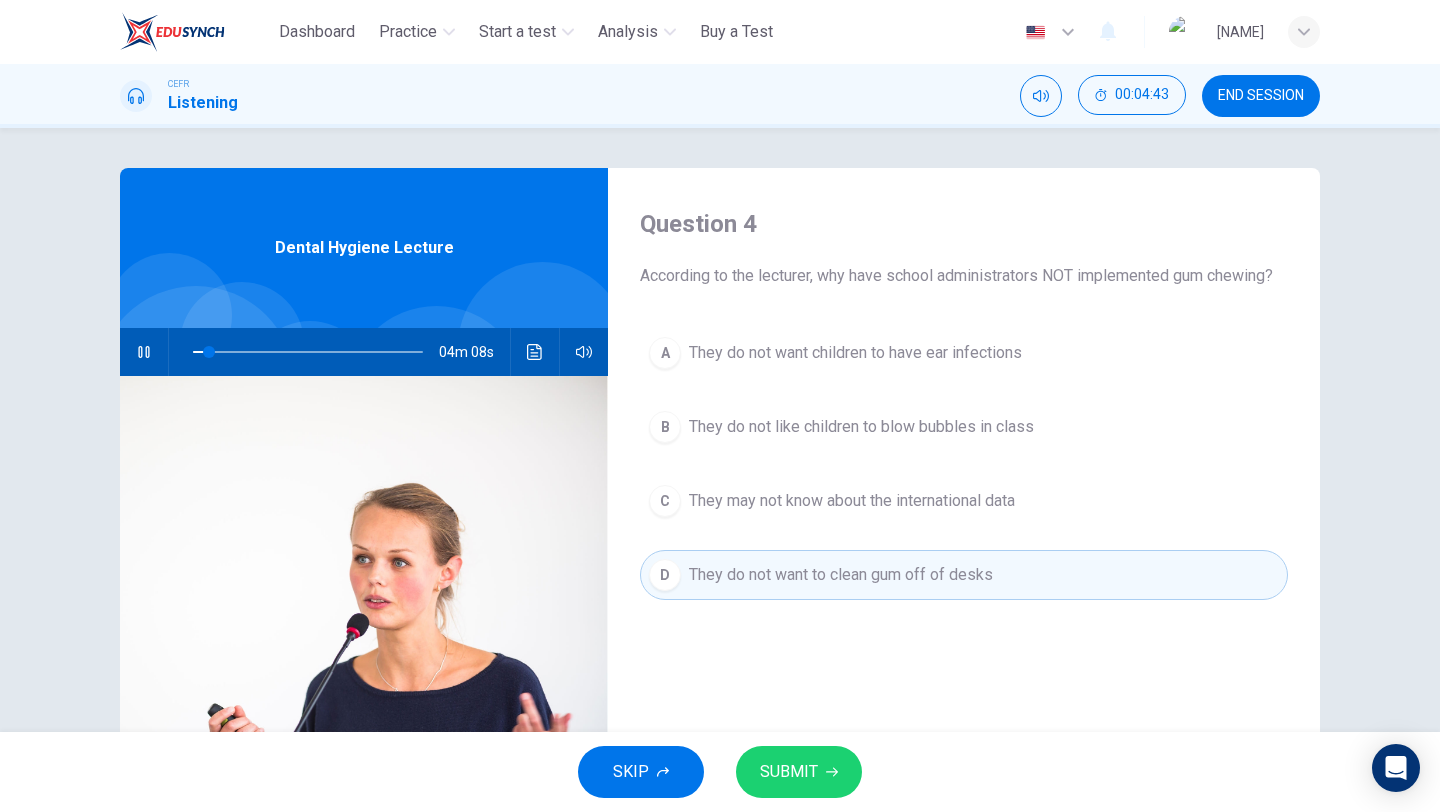 click on "They do not want children to have ear infections" at bounding box center (855, 353) 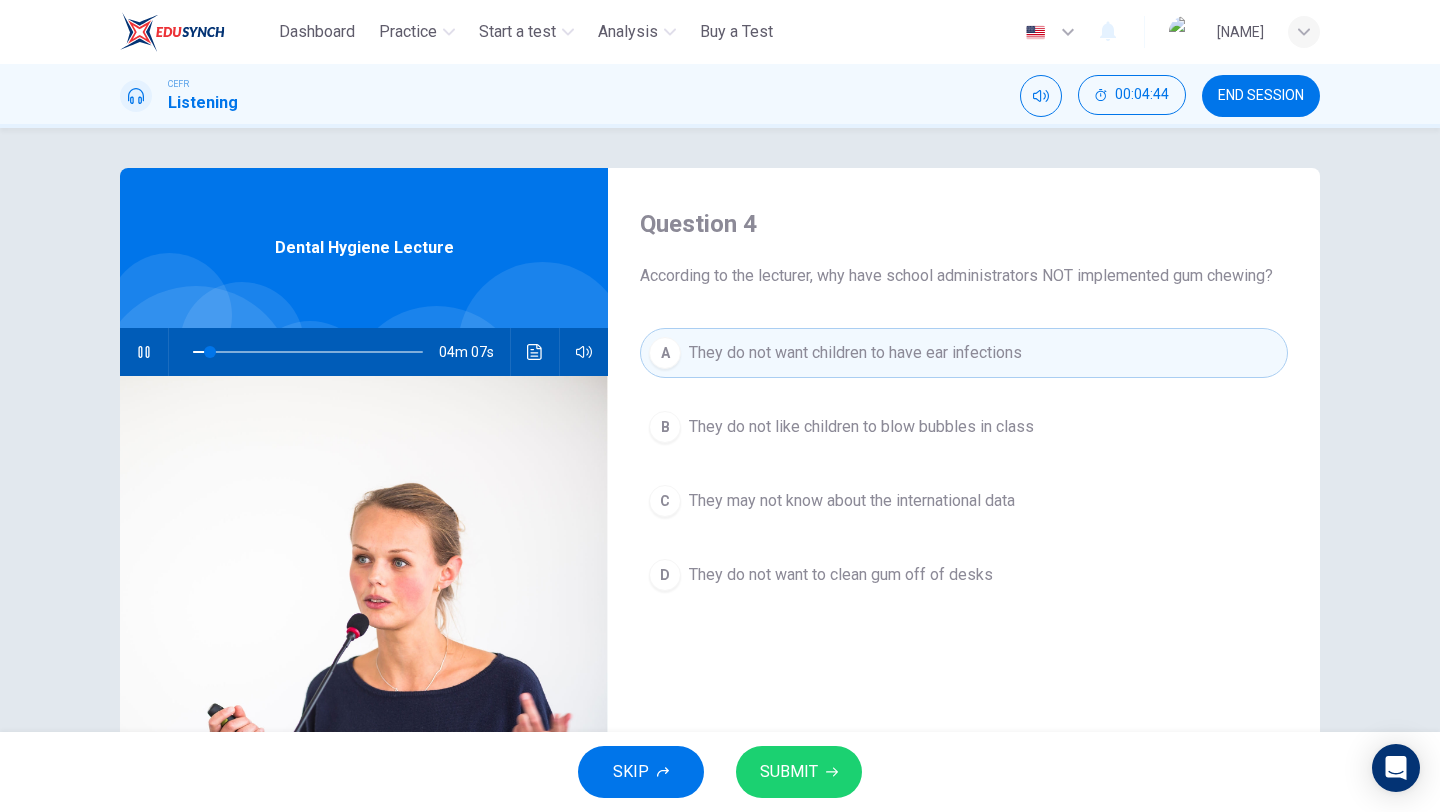 click on "They do not want to clean gum off of desks" at bounding box center [861, 427] 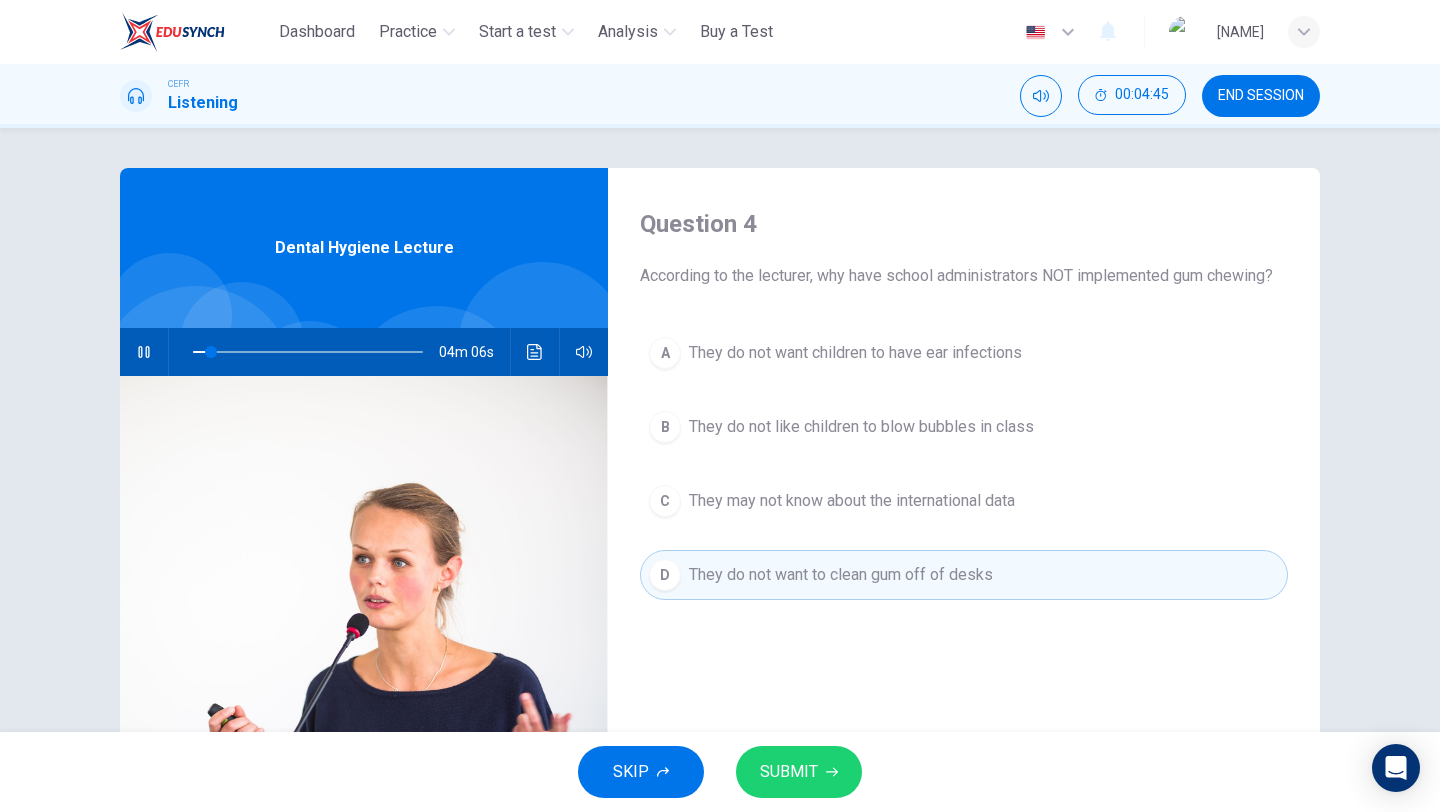 click on "SUBMIT" at bounding box center [799, 772] 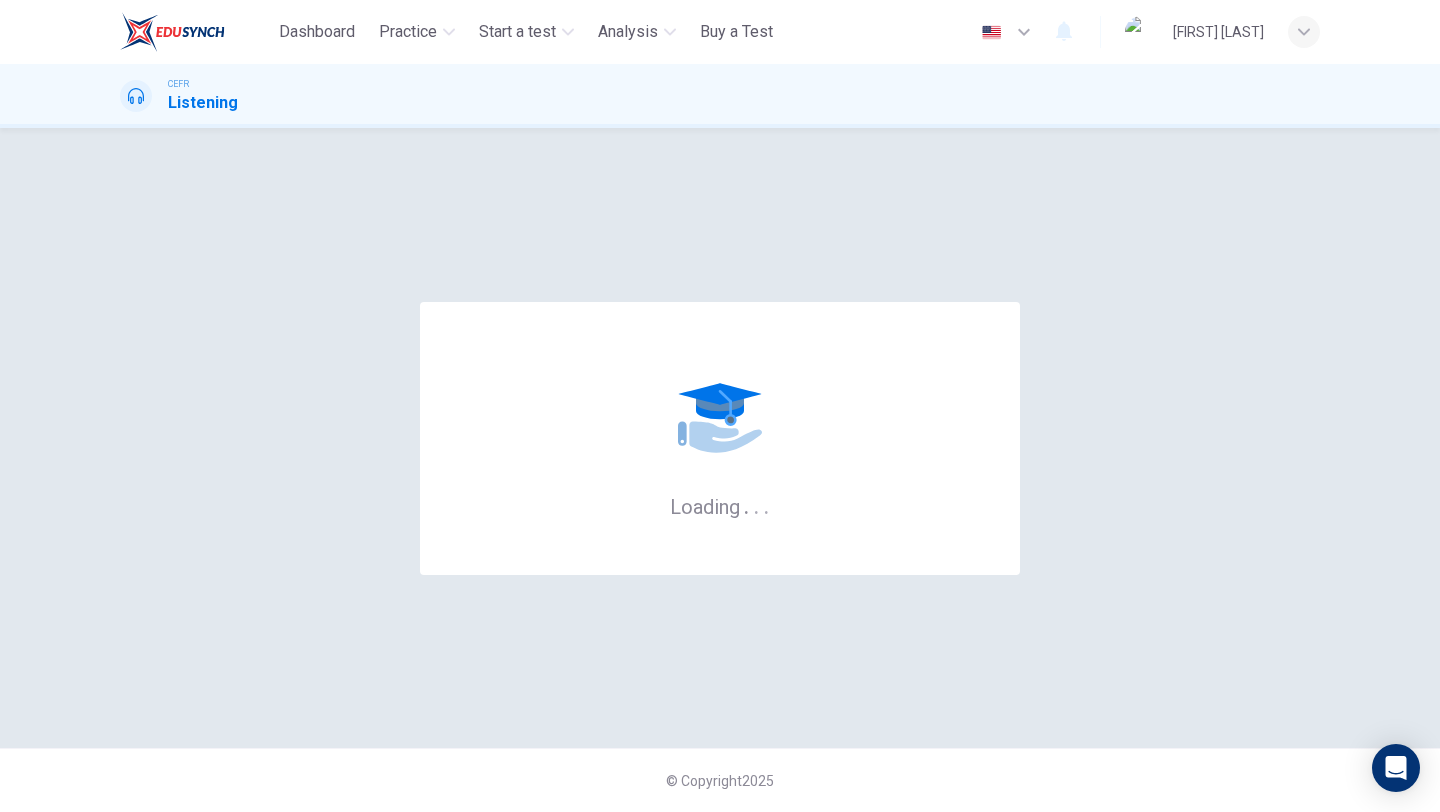 scroll, scrollTop: 0, scrollLeft: 0, axis: both 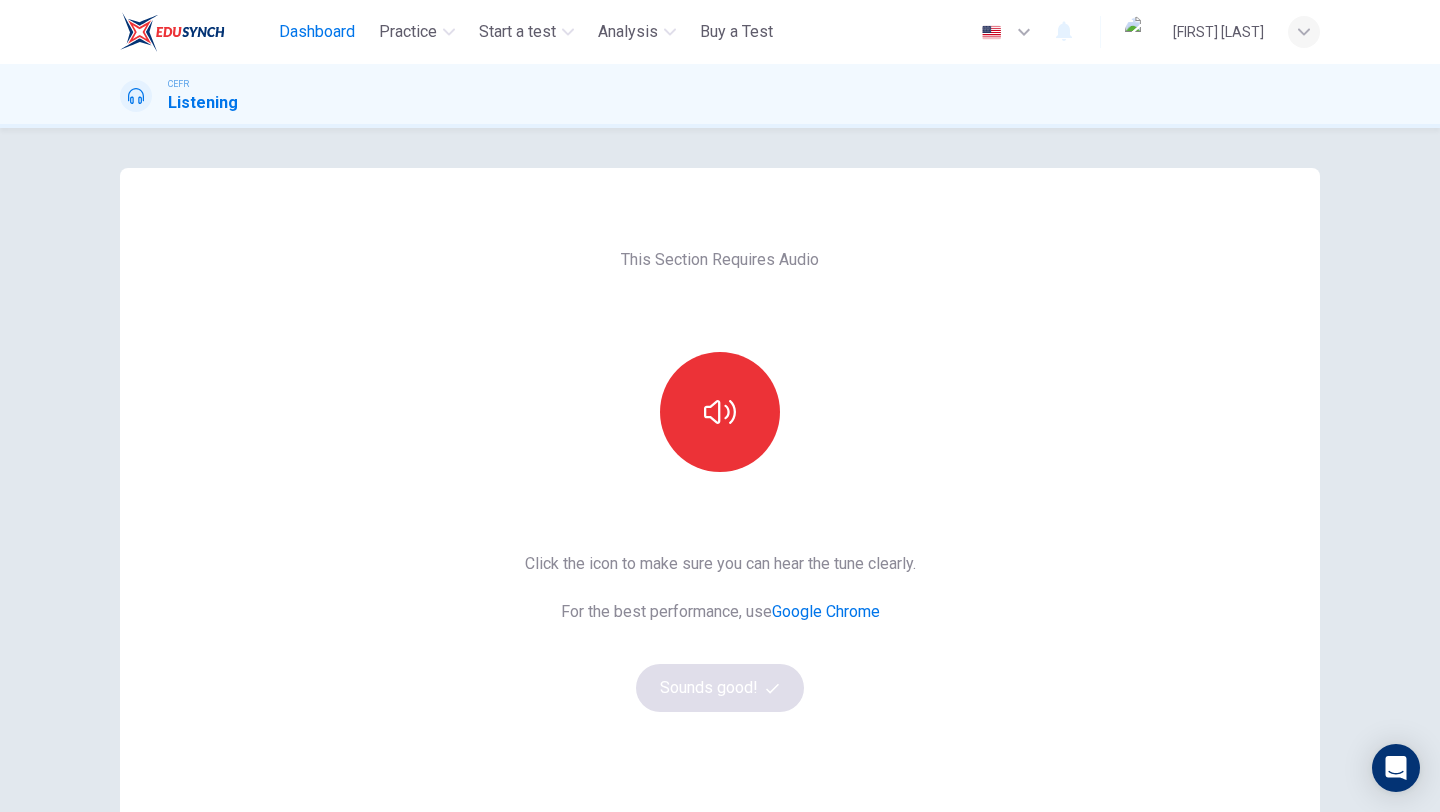 click on "Dashboard" at bounding box center [317, 32] 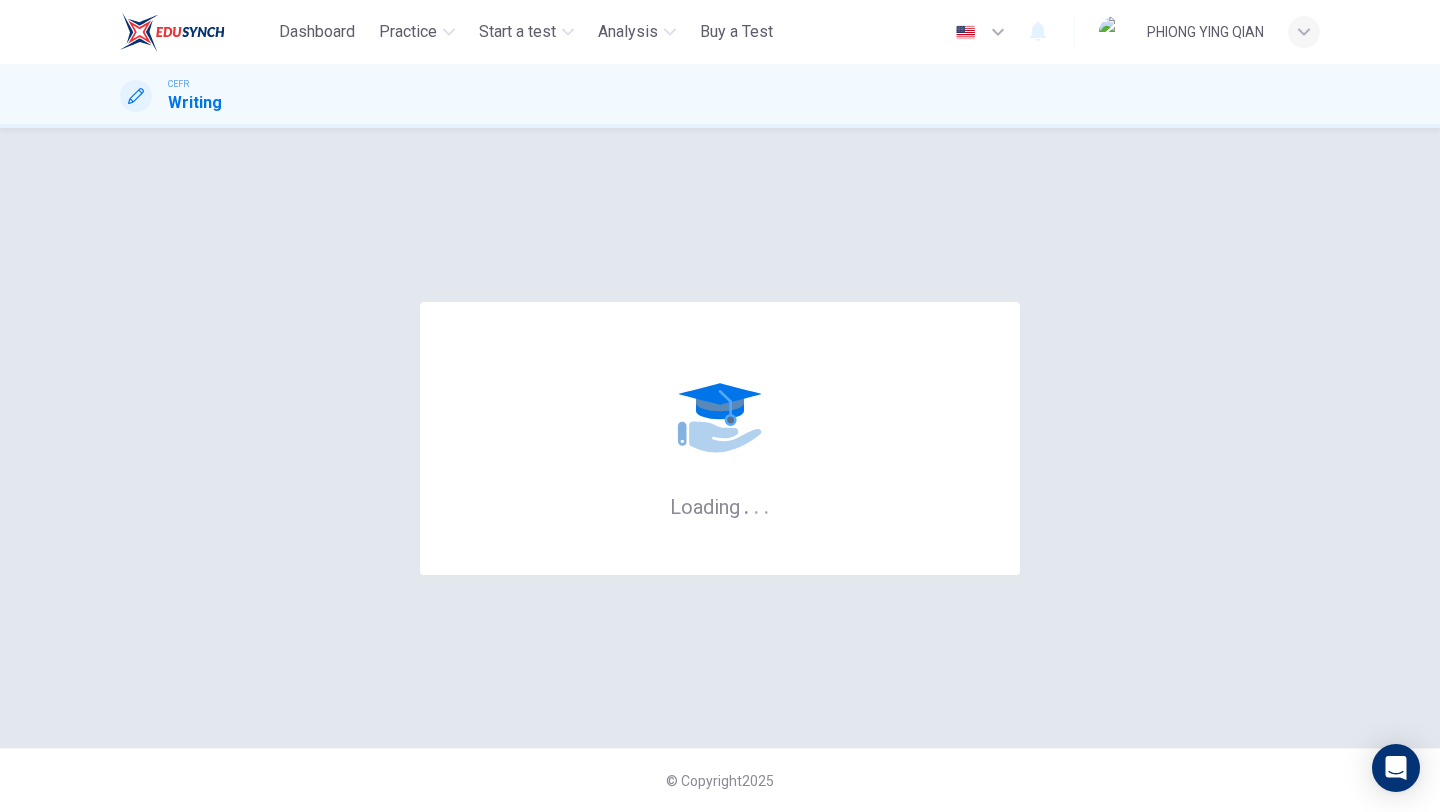 scroll, scrollTop: 0, scrollLeft: 0, axis: both 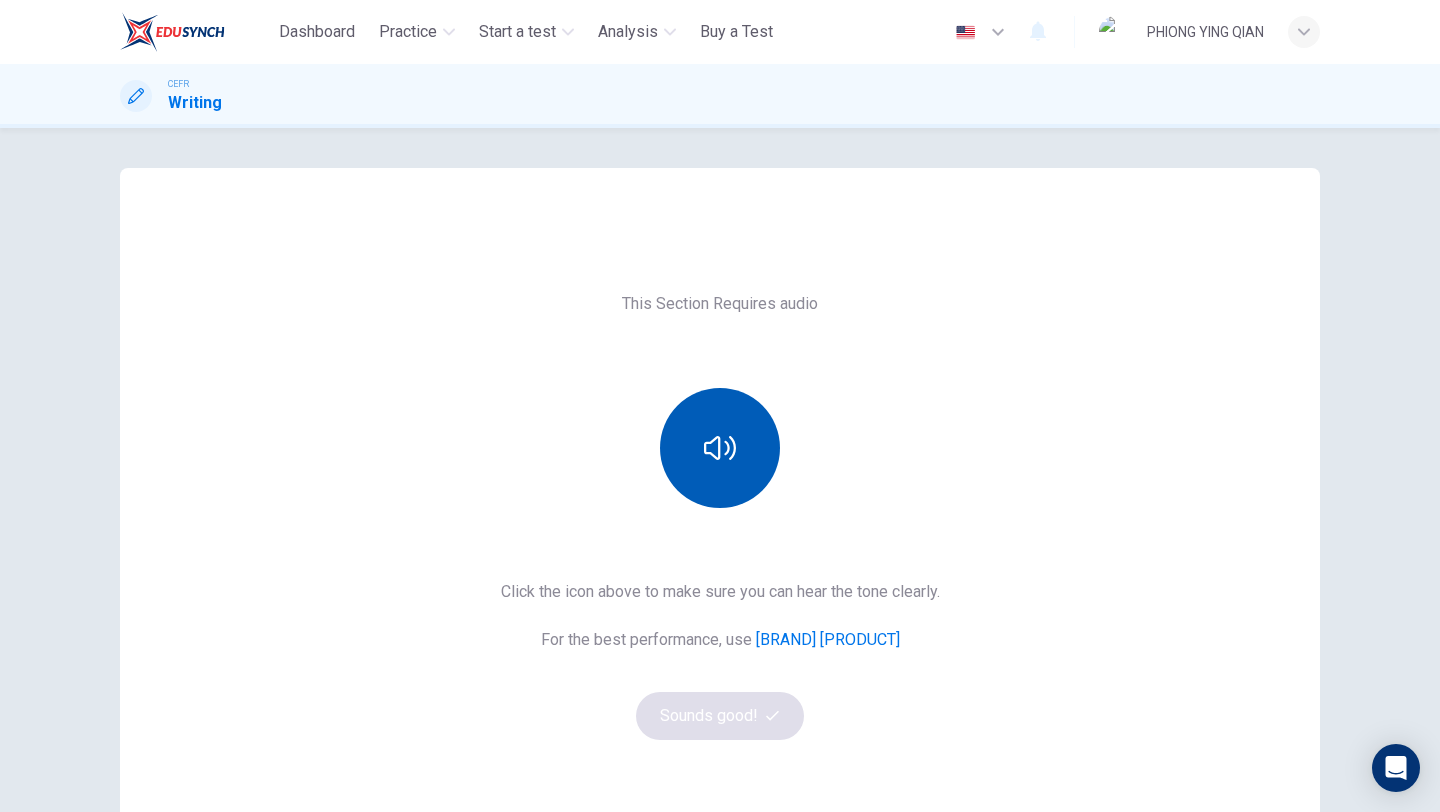 click at bounding box center (720, 448) 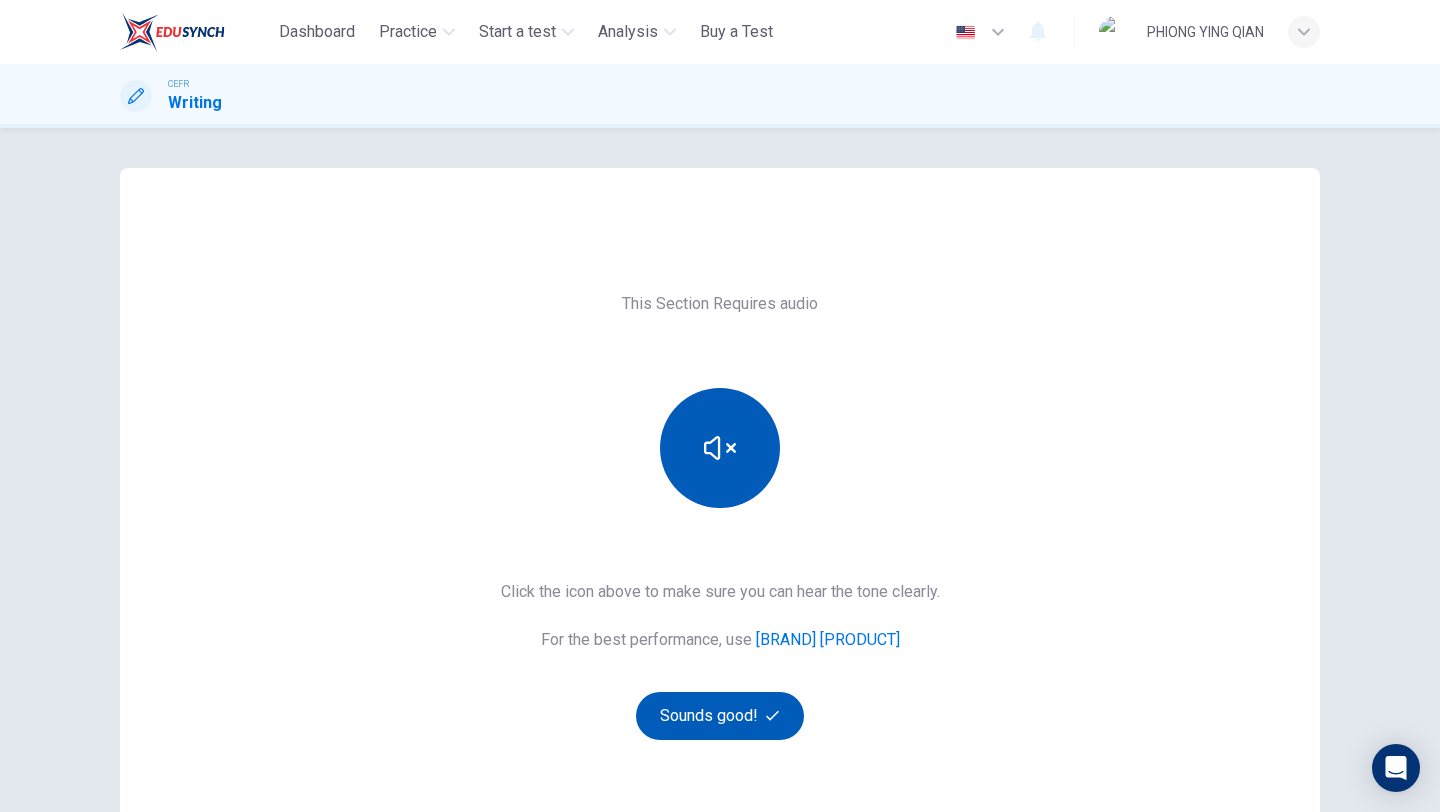 click on "Sounds good!" at bounding box center (720, 716) 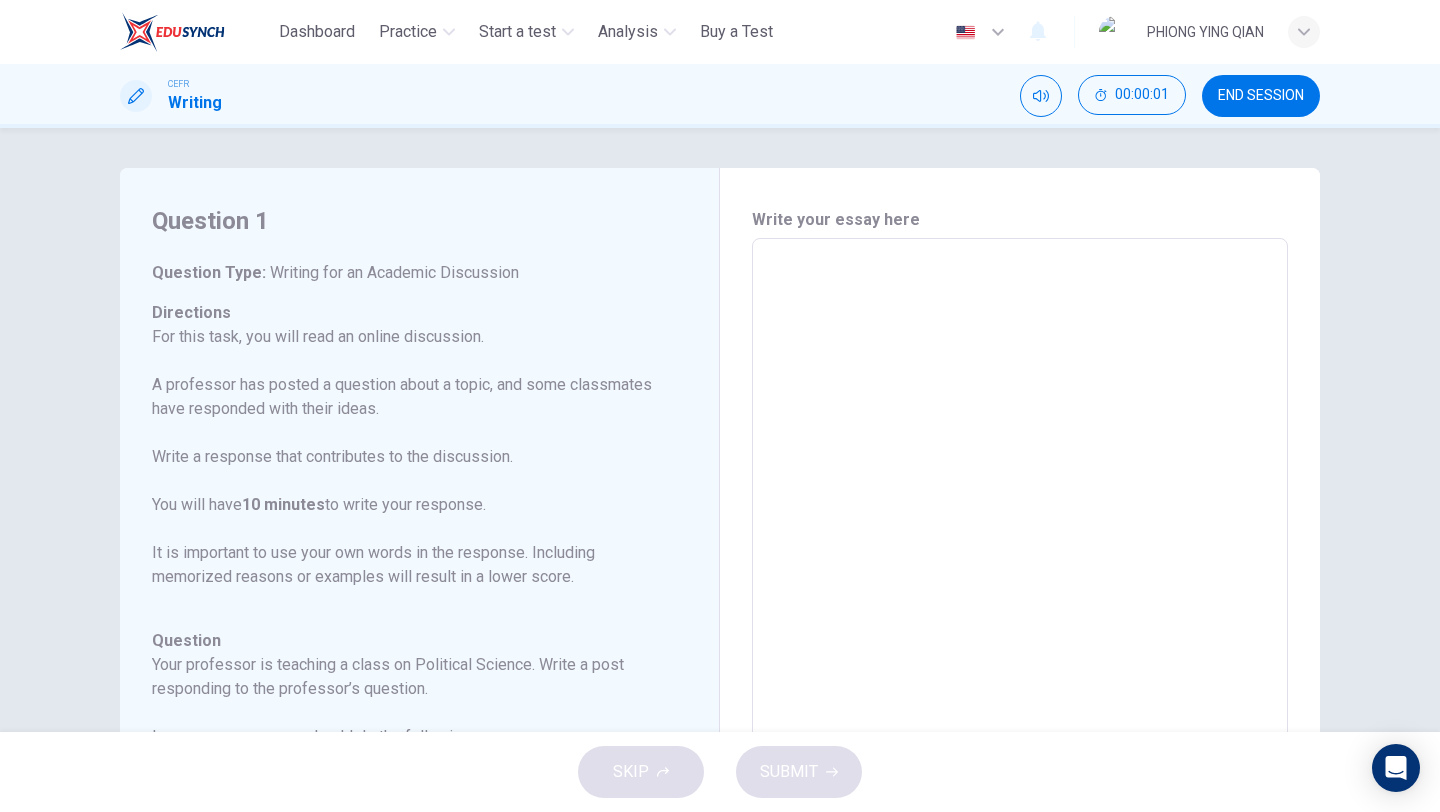 scroll, scrollTop: 0, scrollLeft: 0, axis: both 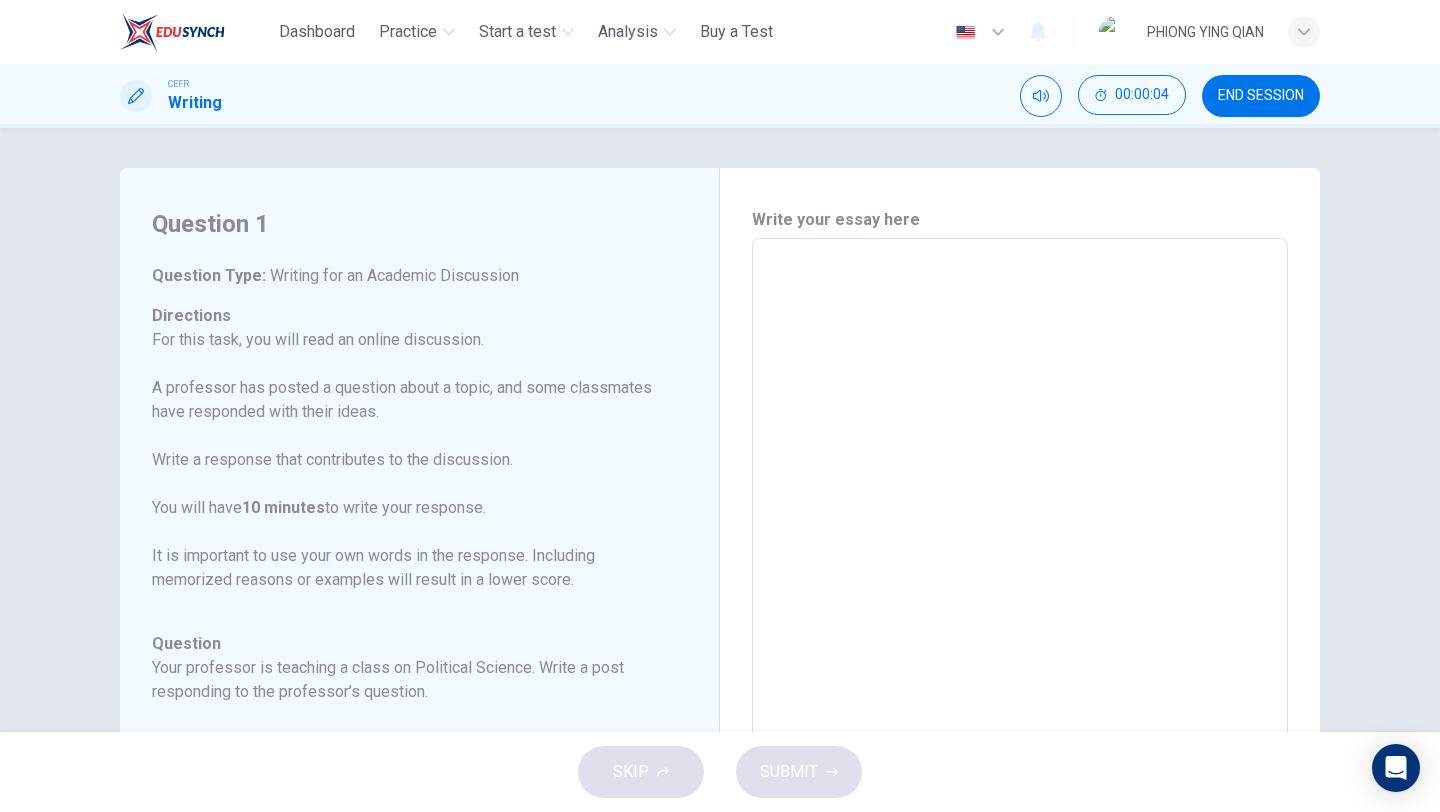 click at bounding box center [1020, 572] 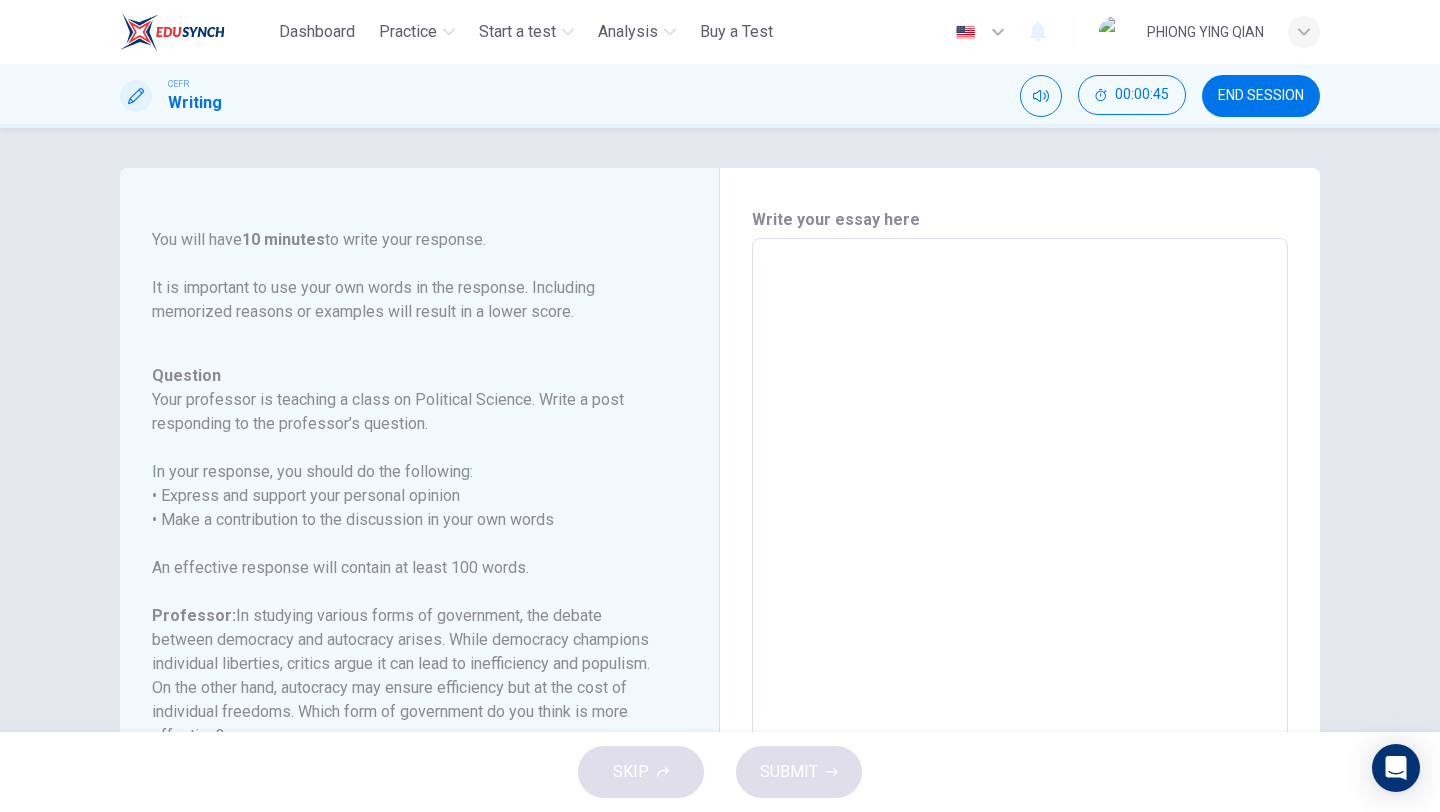 scroll, scrollTop: 294, scrollLeft: 0, axis: vertical 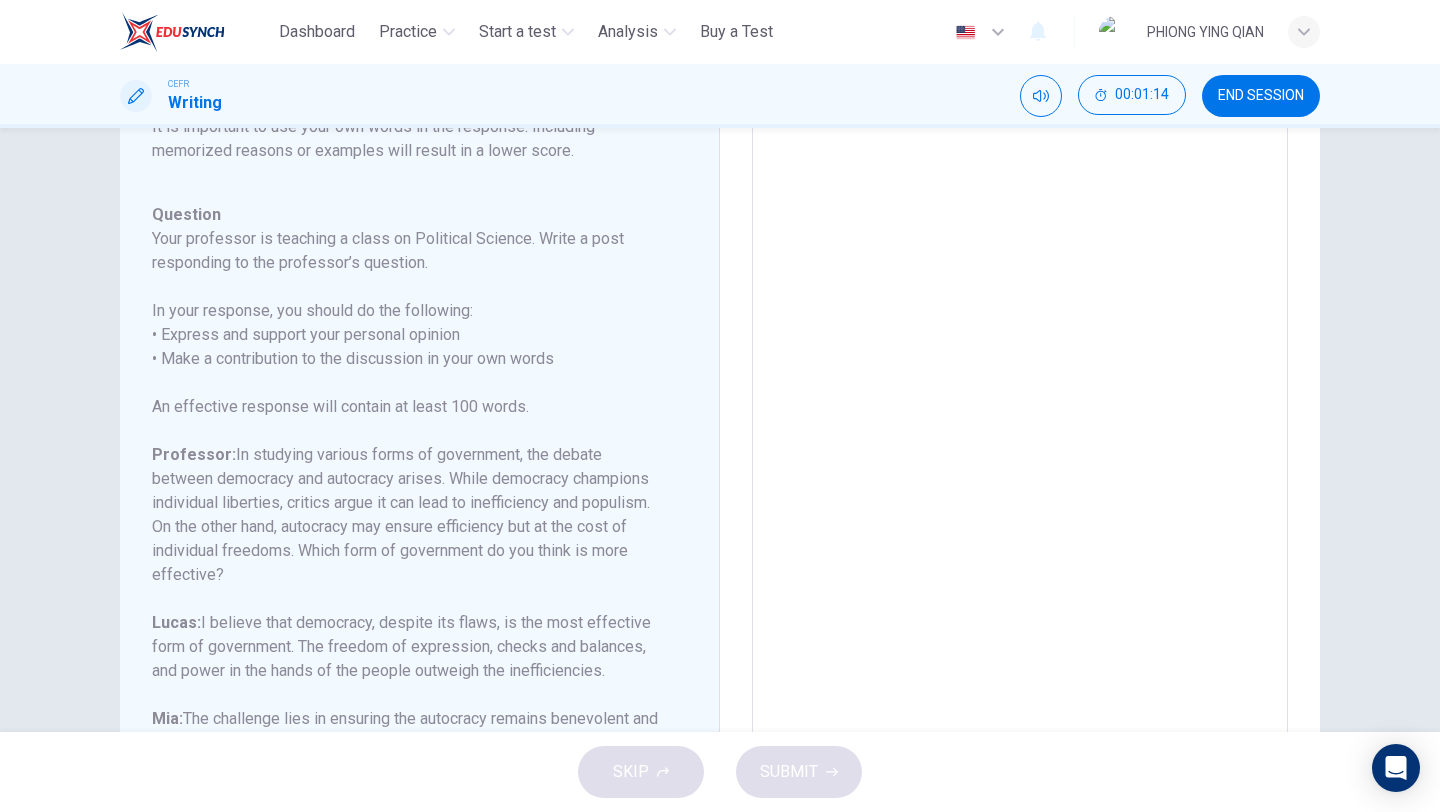 click on "CEFR Writing 00:01:14 END SESSION" at bounding box center [720, 96] 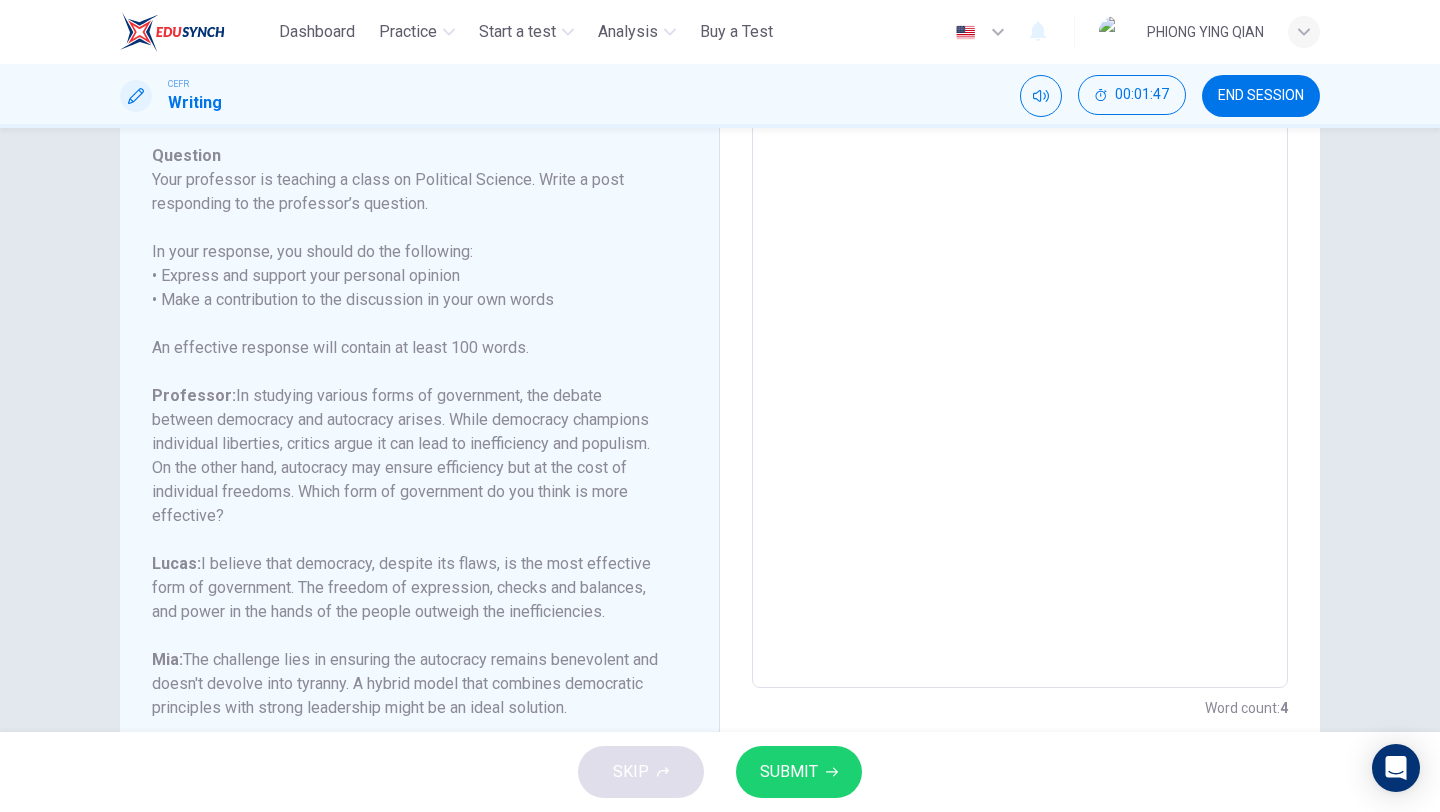 scroll, scrollTop: 227, scrollLeft: 0, axis: vertical 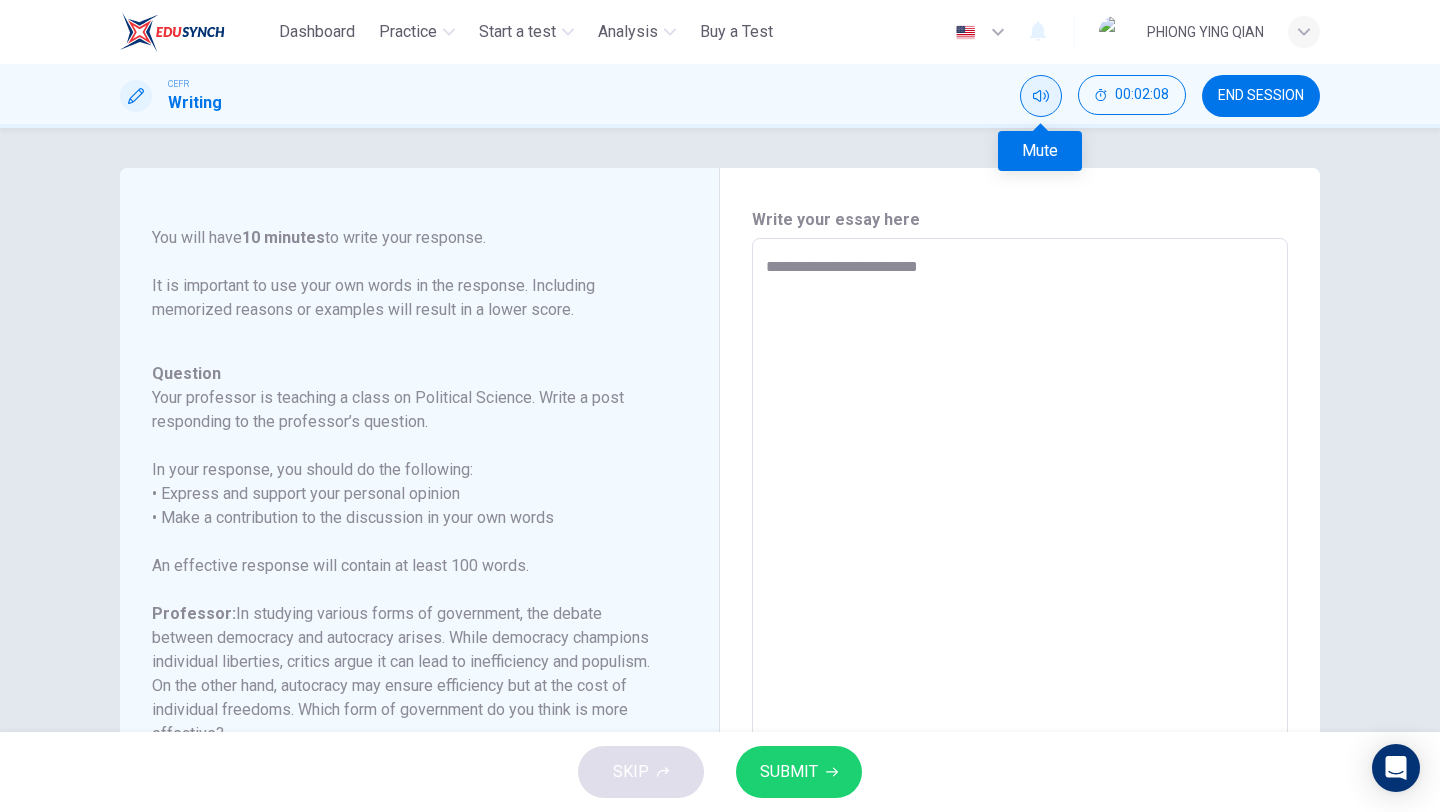 click at bounding box center (1041, 96) 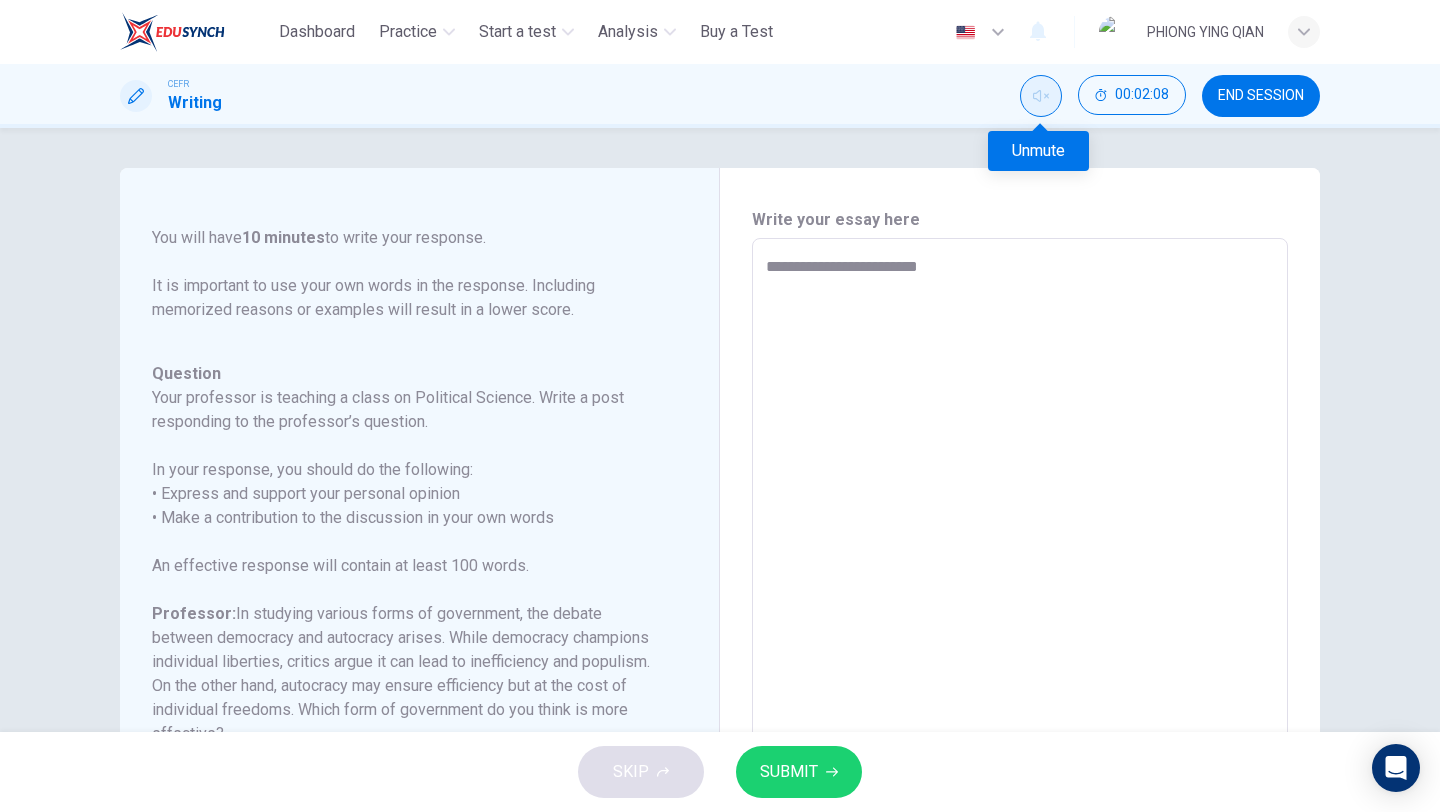 click at bounding box center [1041, 96] 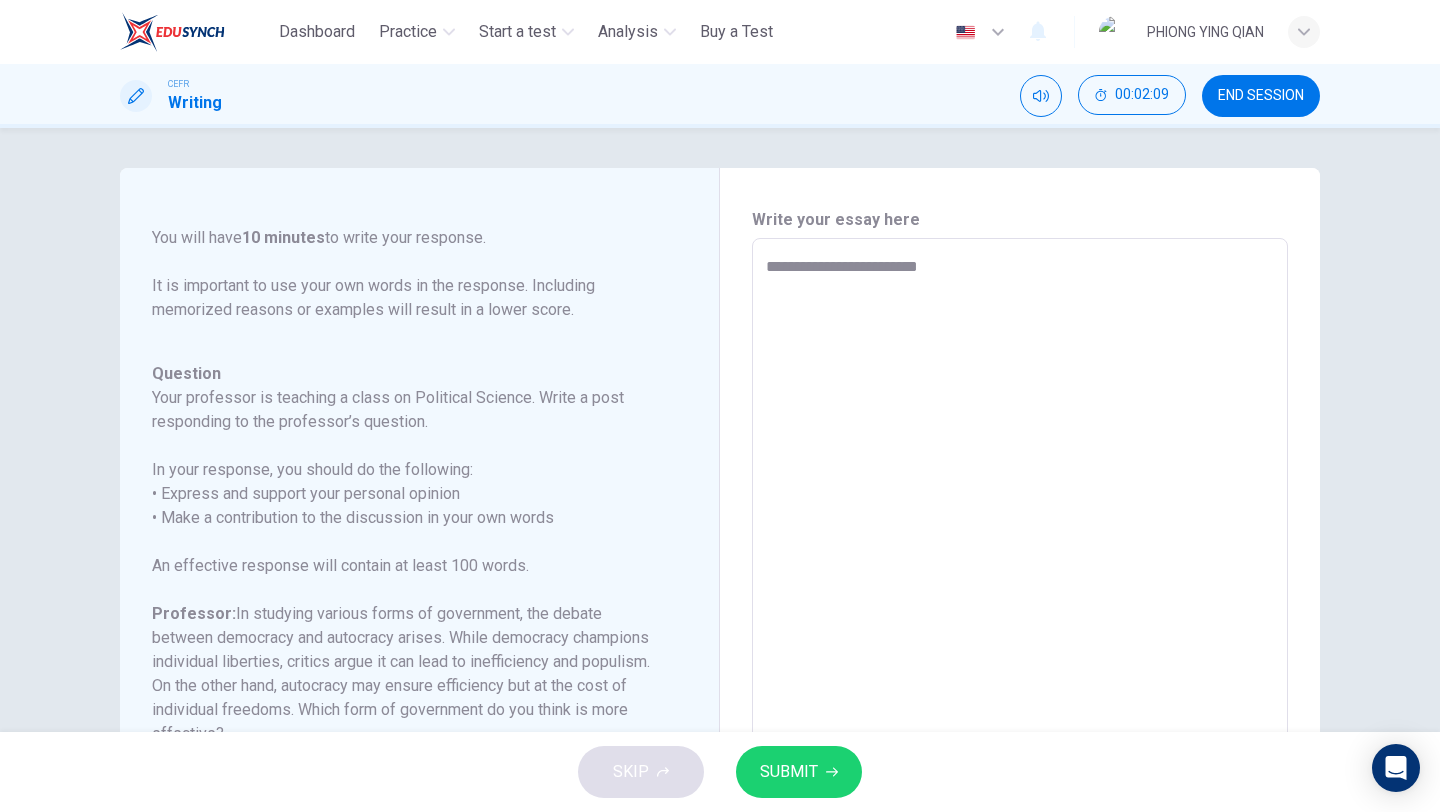 scroll, scrollTop: 294, scrollLeft: 0, axis: vertical 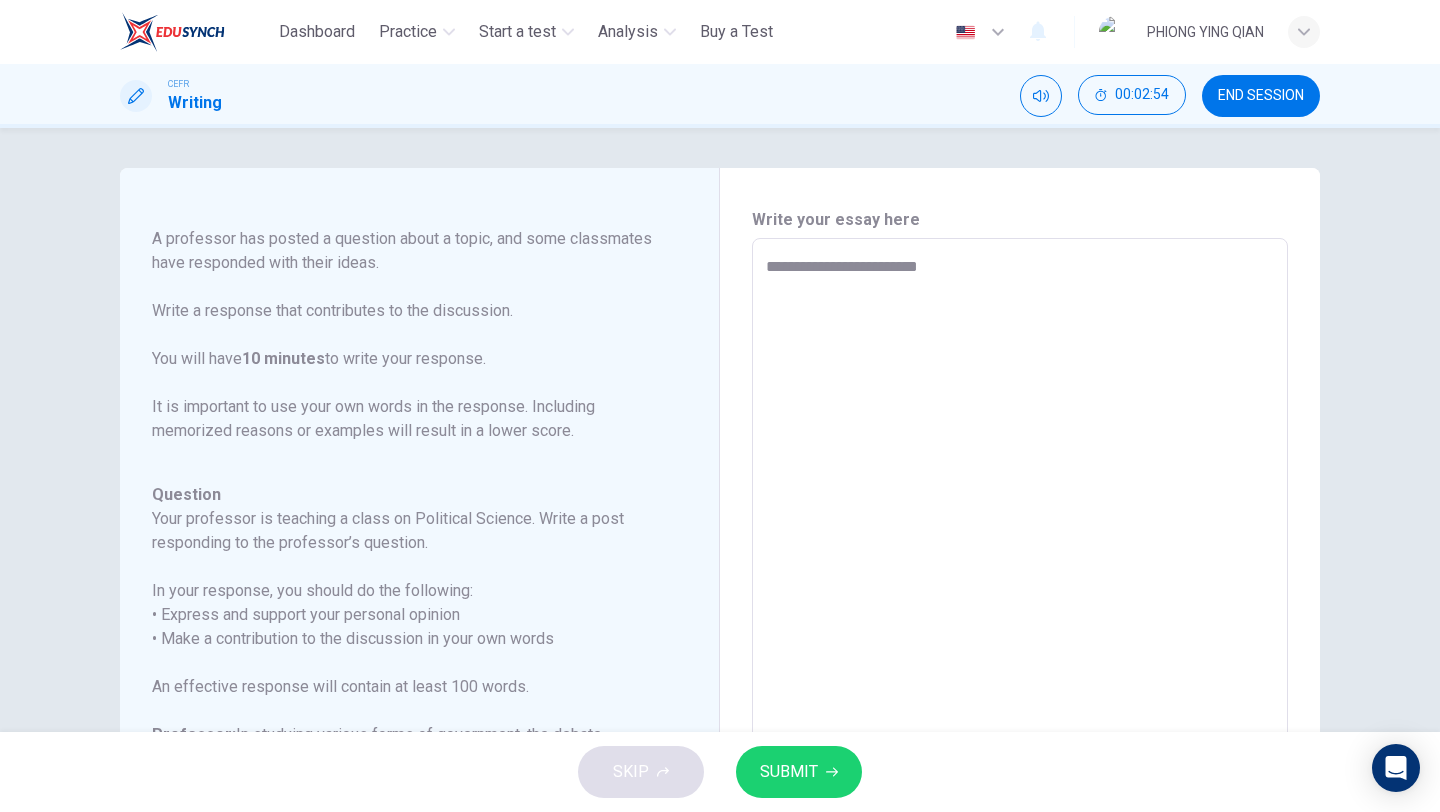 click on "**********" at bounding box center [1020, 572] 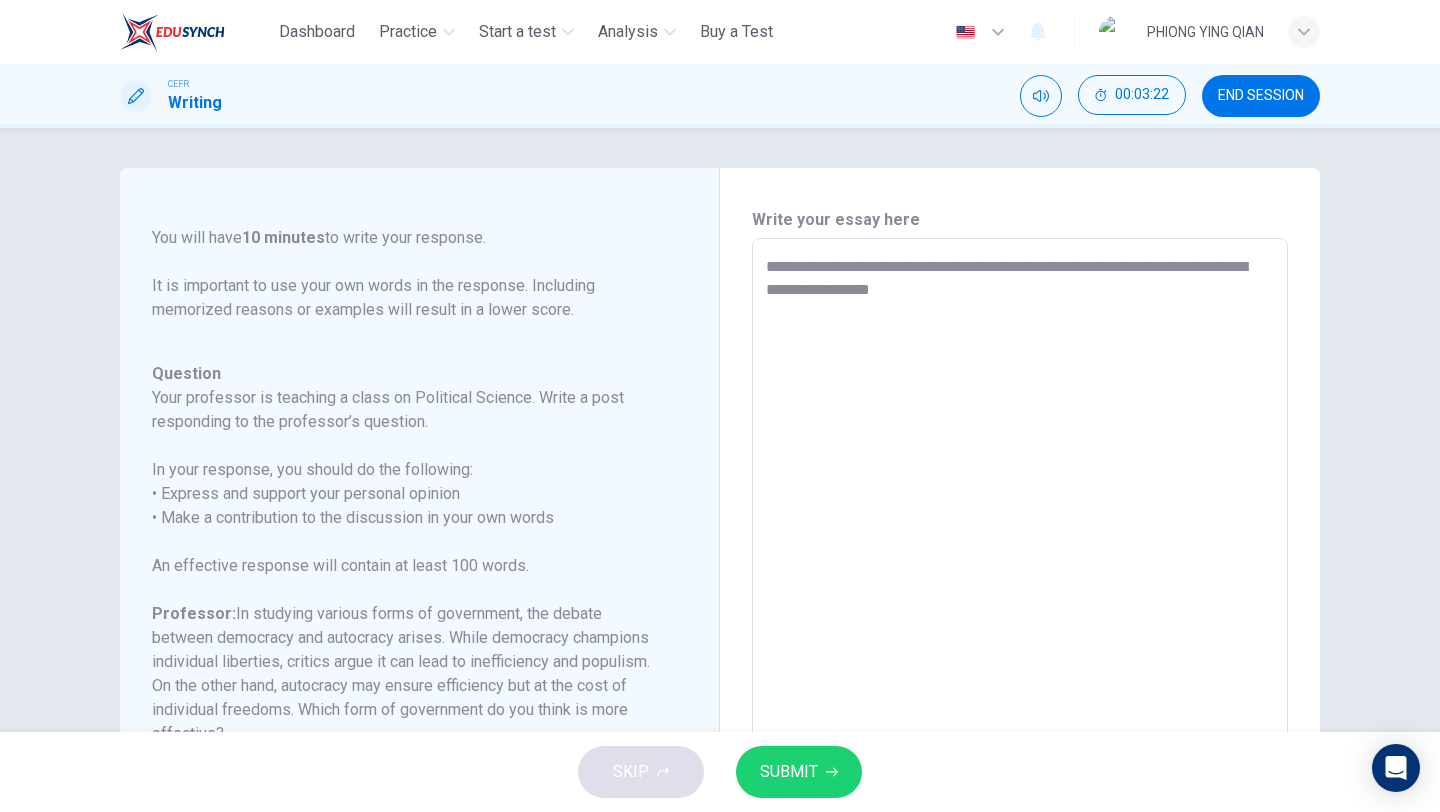 scroll, scrollTop: 294, scrollLeft: 0, axis: vertical 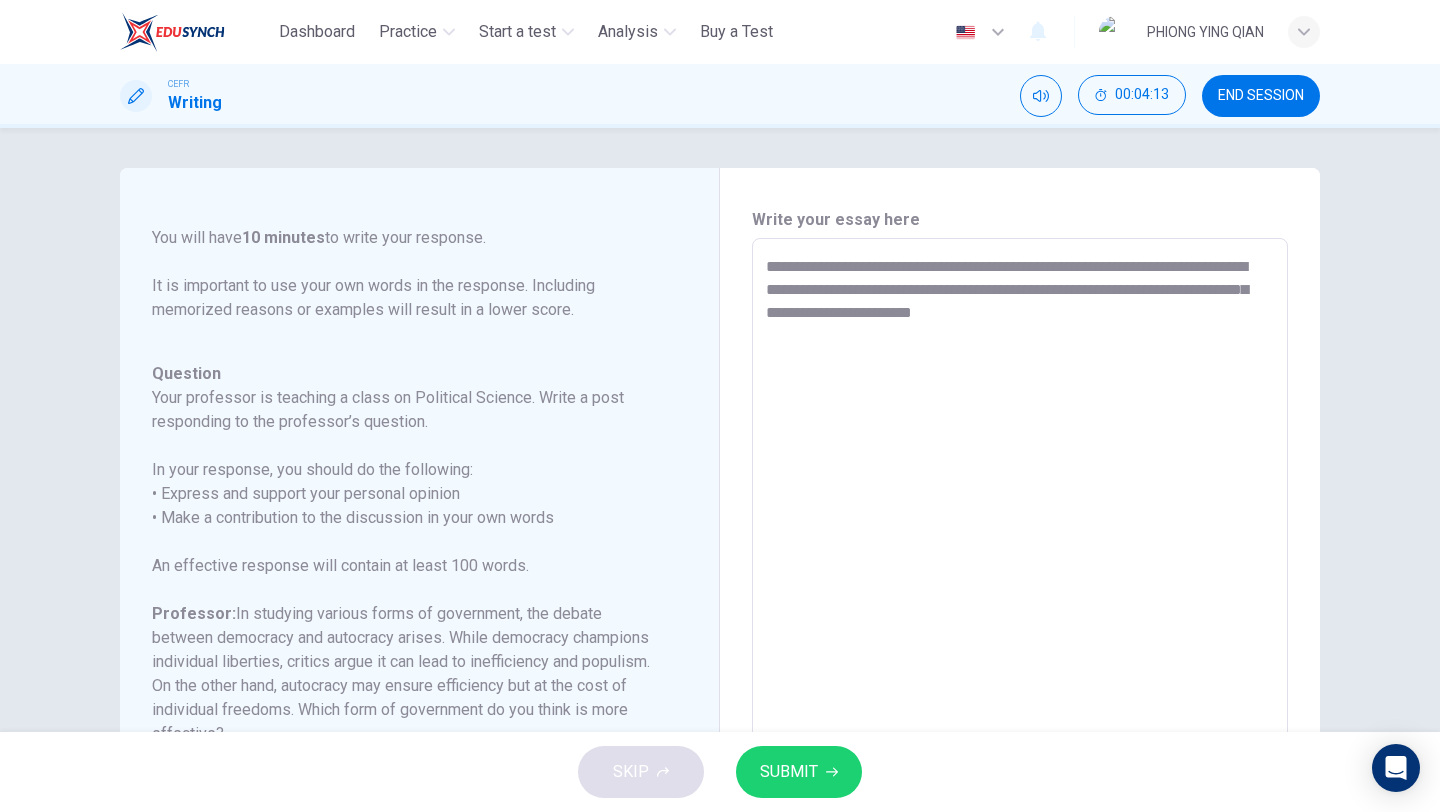 type on "**********" 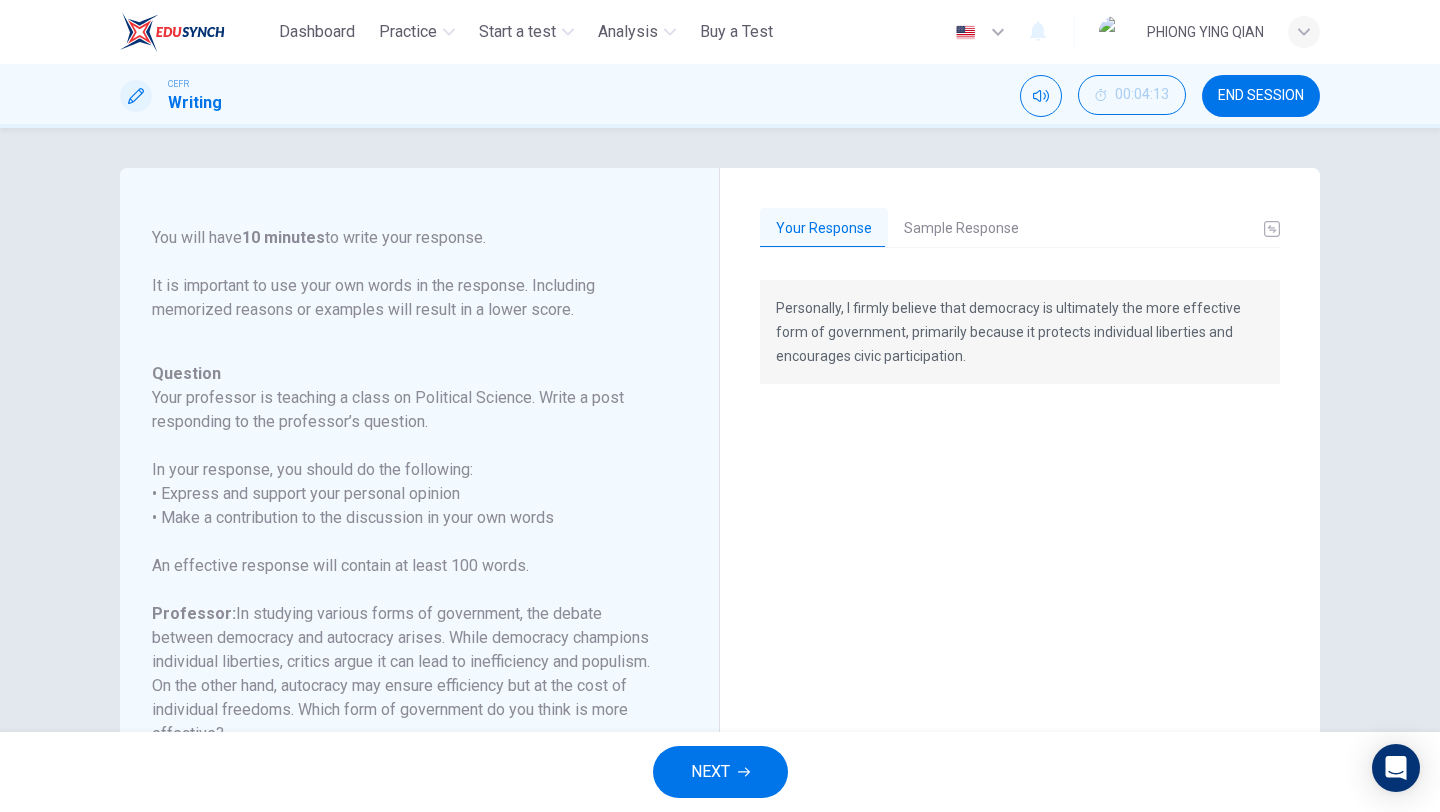 click on "Sample Response" at bounding box center [961, 229] 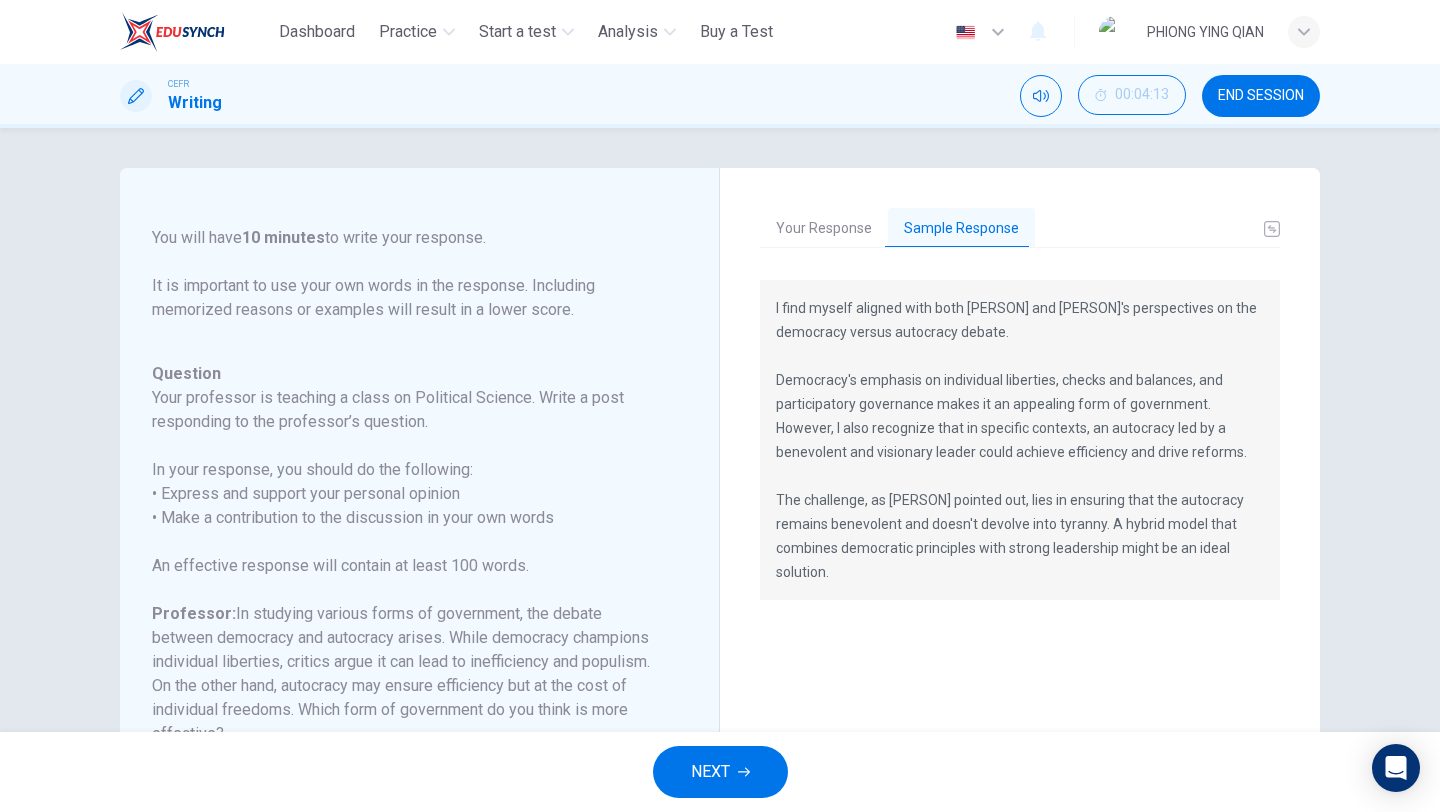click on "Your Response" at bounding box center [824, 229] 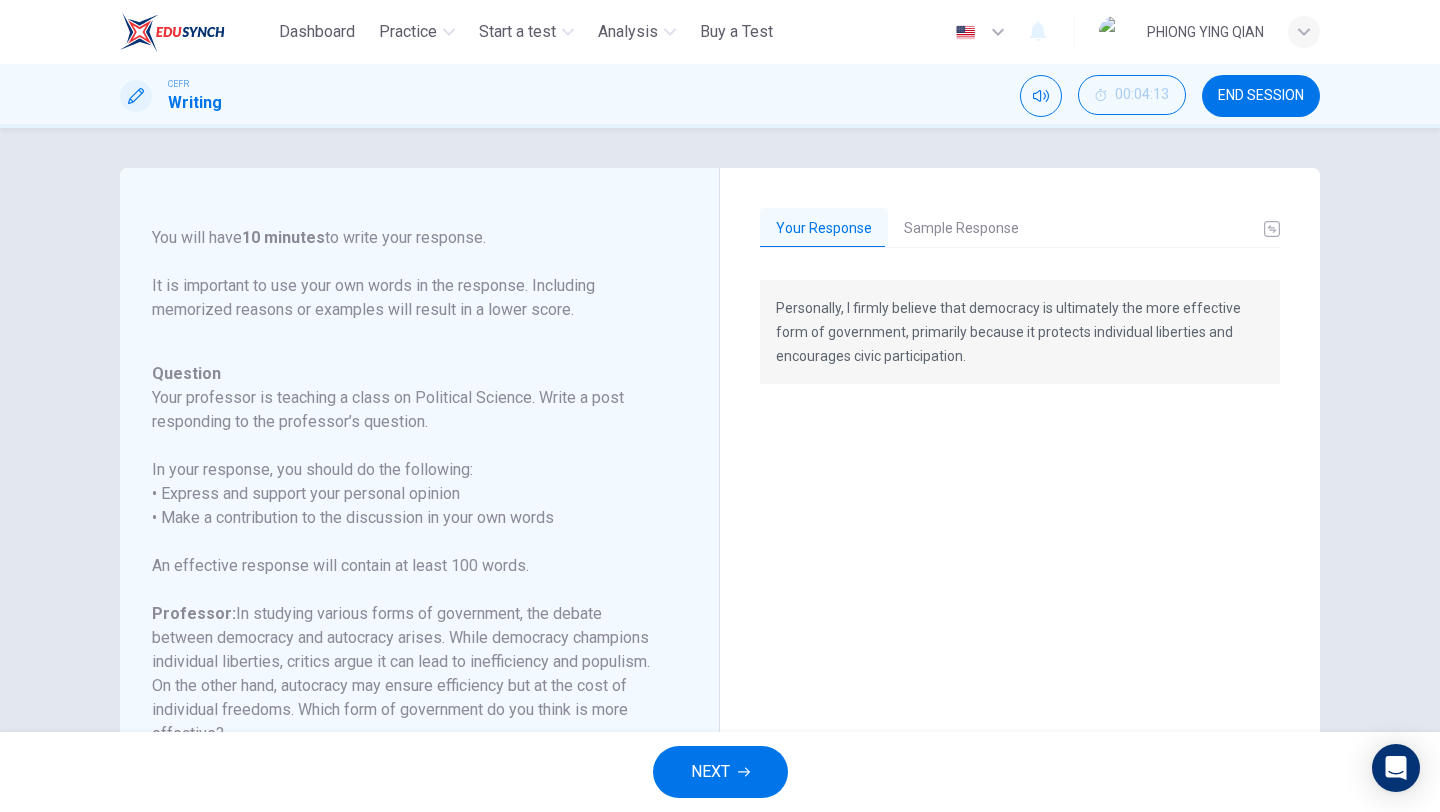 click on "Sample Response" at bounding box center (961, 229) 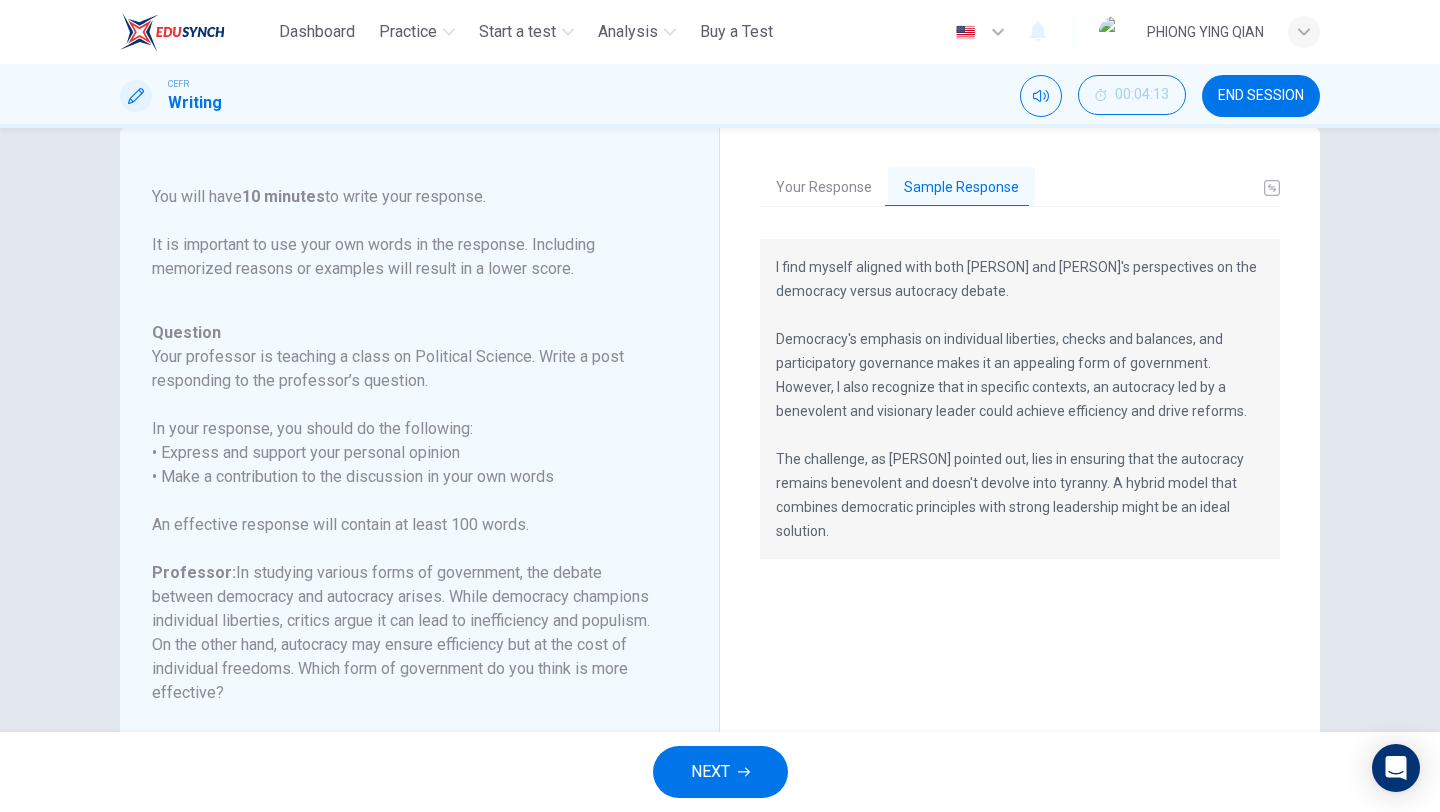 scroll, scrollTop: 0, scrollLeft: 0, axis: both 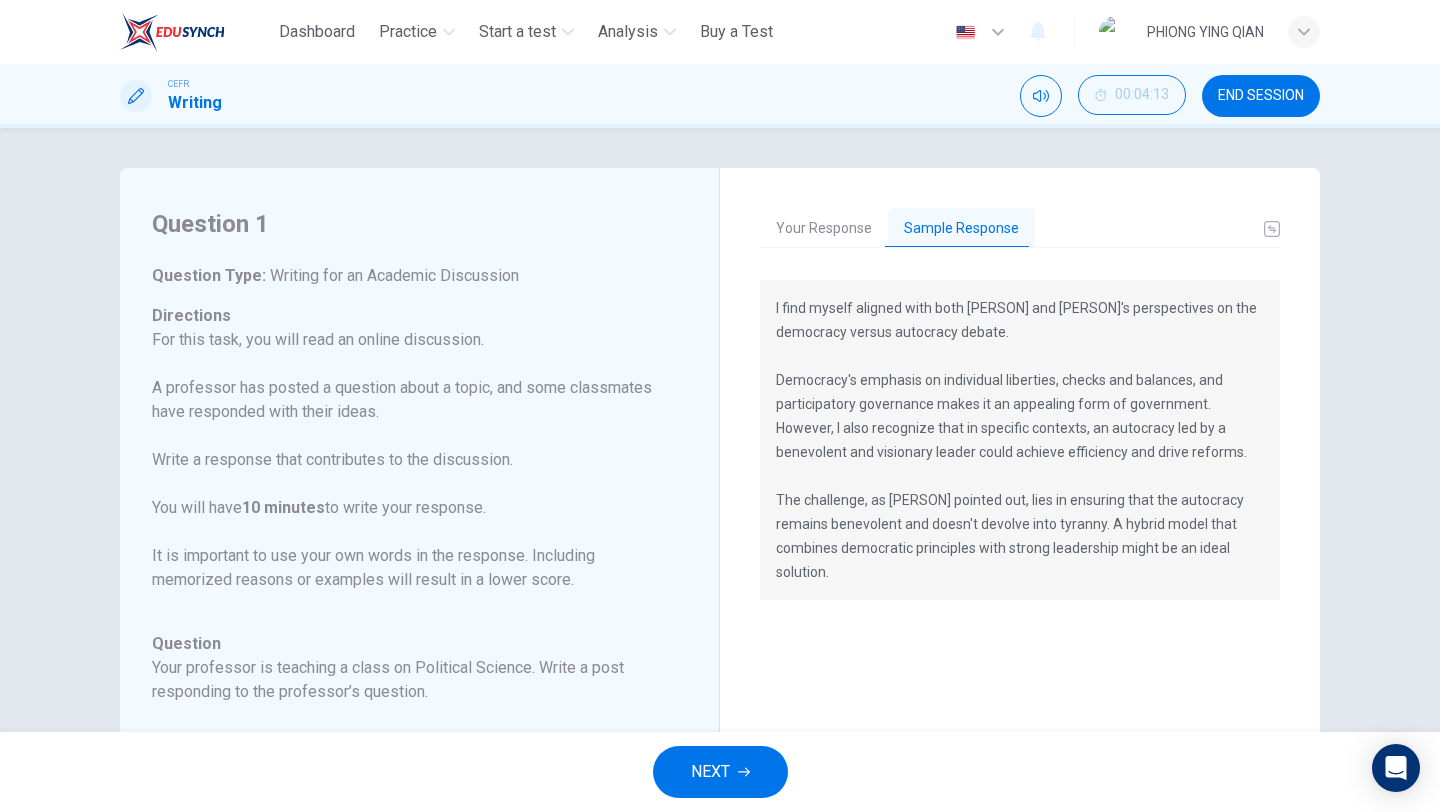 drag, startPoint x: 146, startPoint y: 221, endPoint x: 189, endPoint y: 248, distance: 50.77401 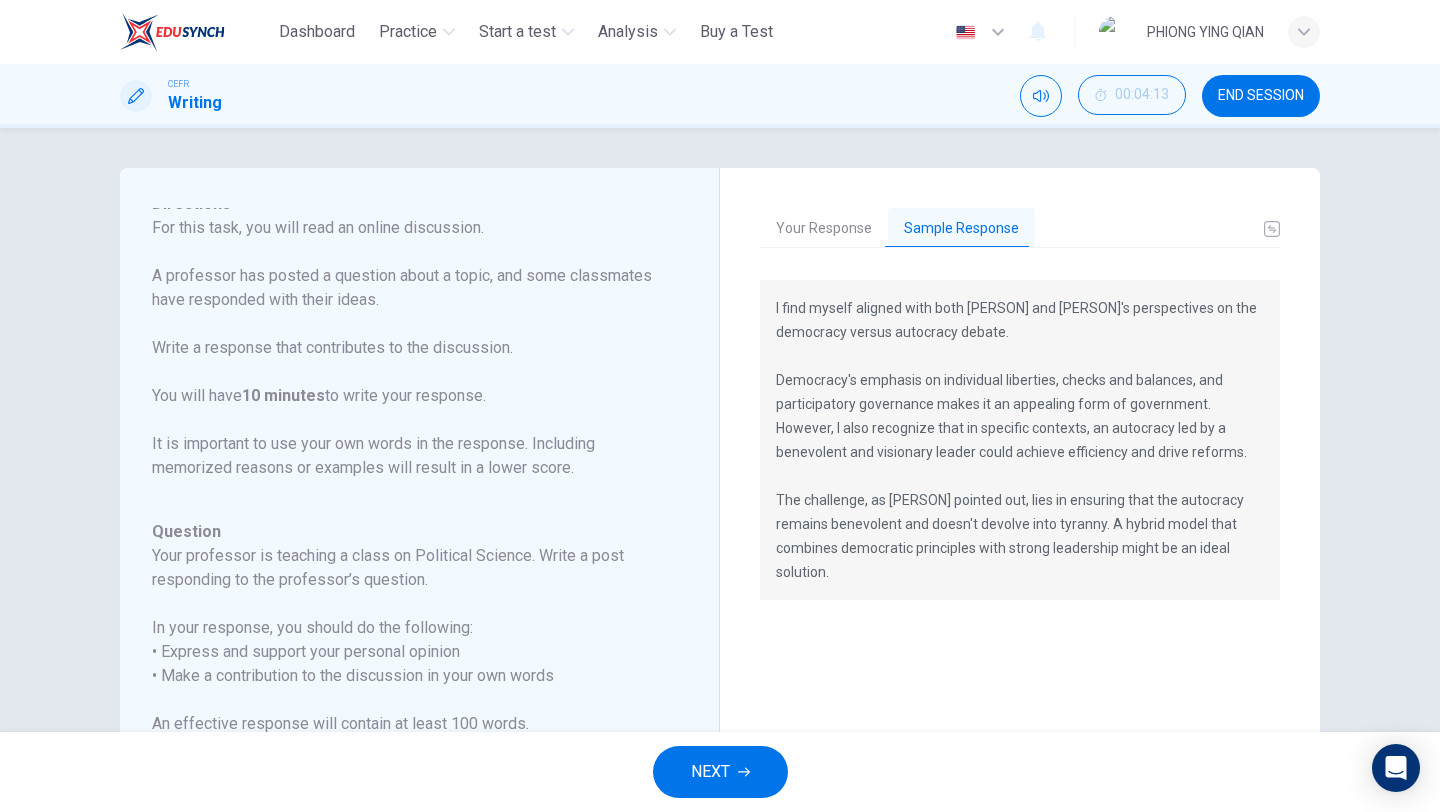 scroll, scrollTop: 113, scrollLeft: 0, axis: vertical 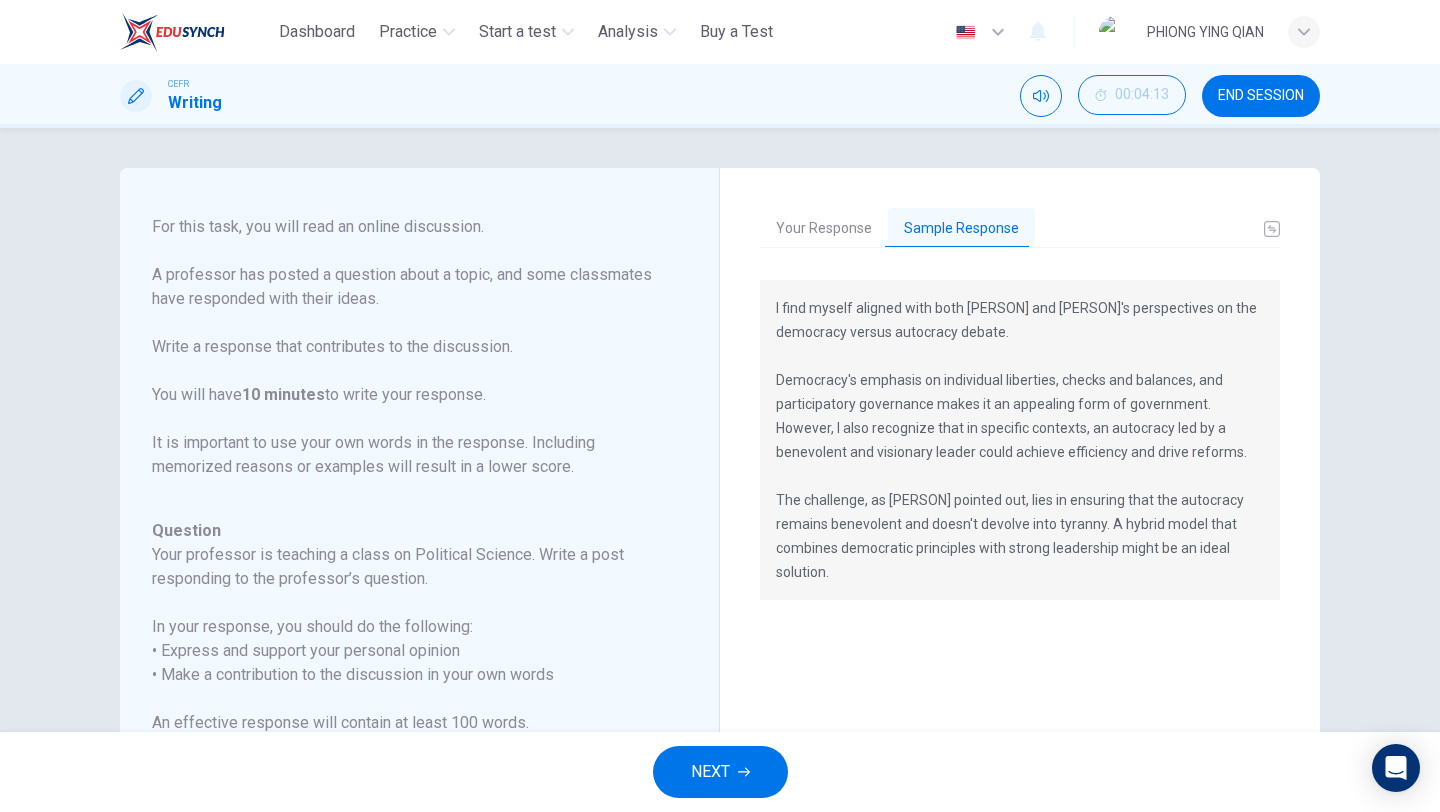 drag, startPoint x: 148, startPoint y: 226, endPoint x: 586, endPoint y: 519, distance: 526.9658 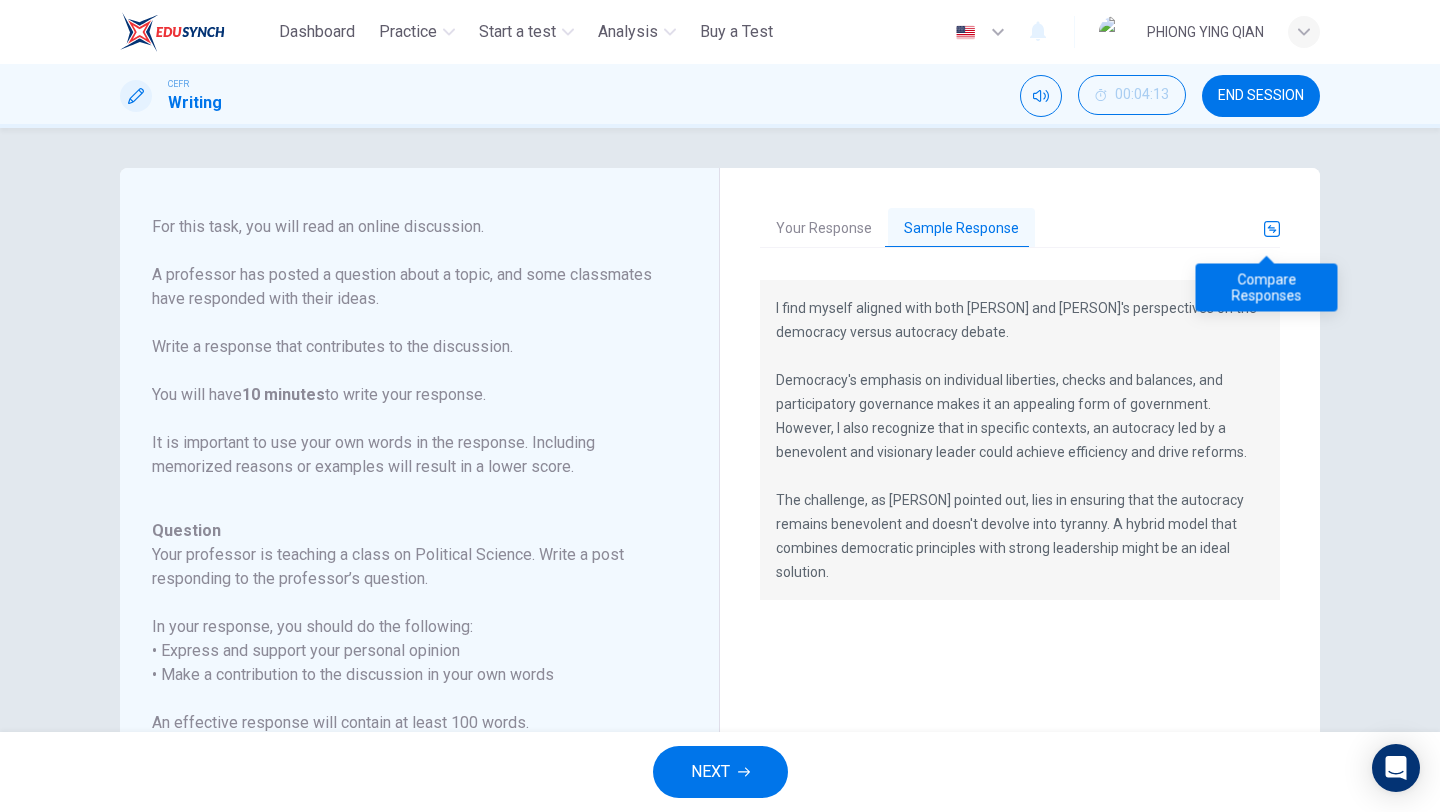 click at bounding box center [1272, 229] 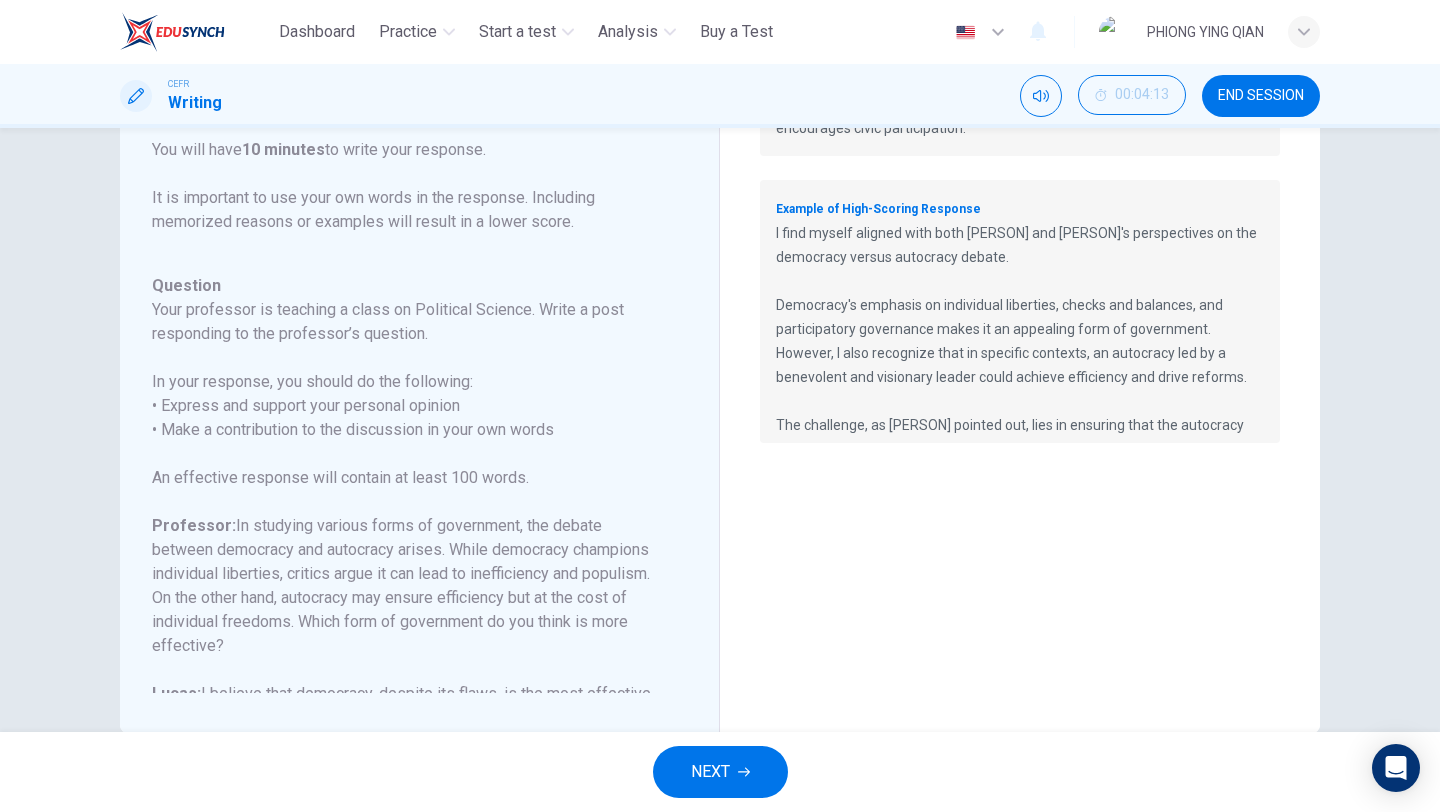 scroll, scrollTop: 209, scrollLeft: 0, axis: vertical 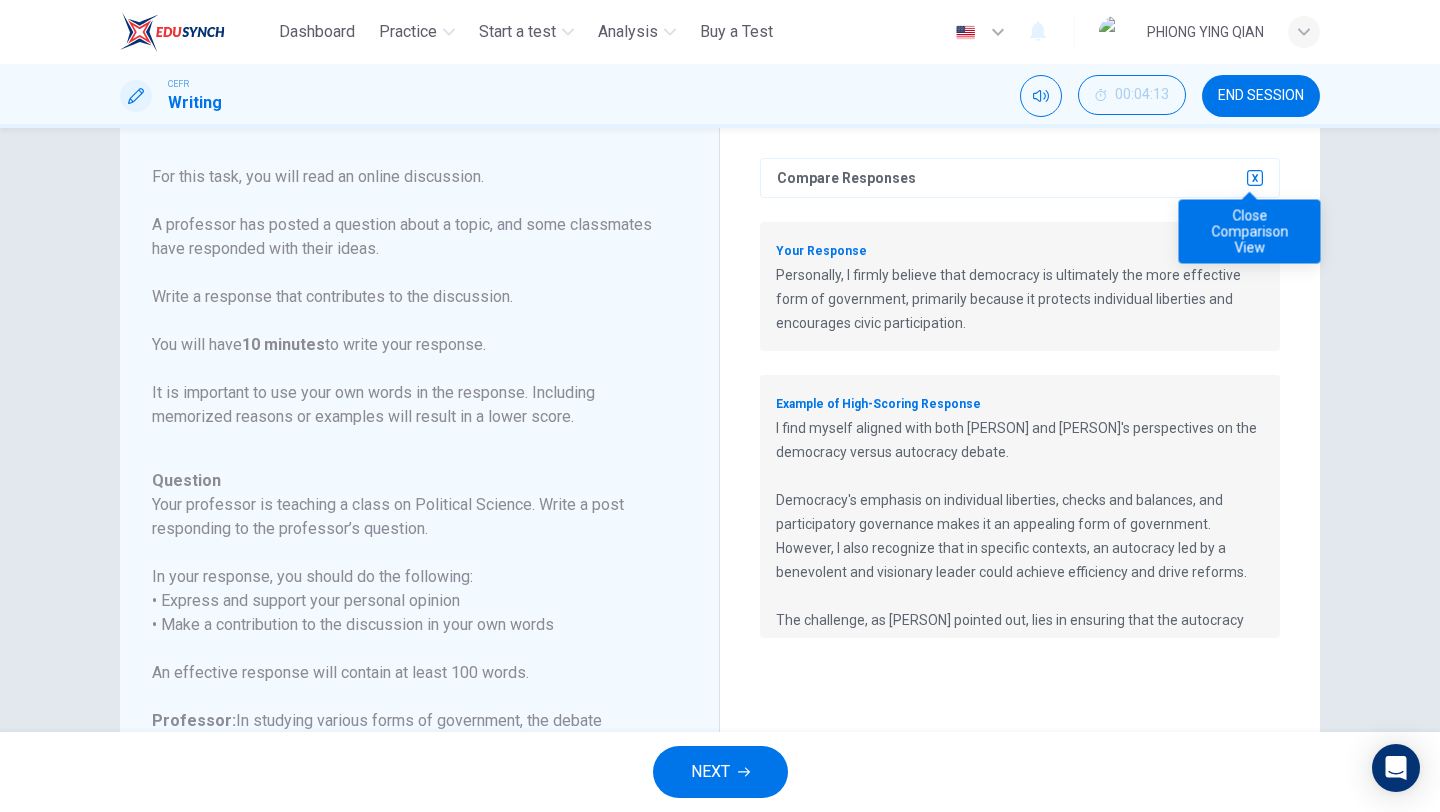 click at bounding box center (1255, 178) 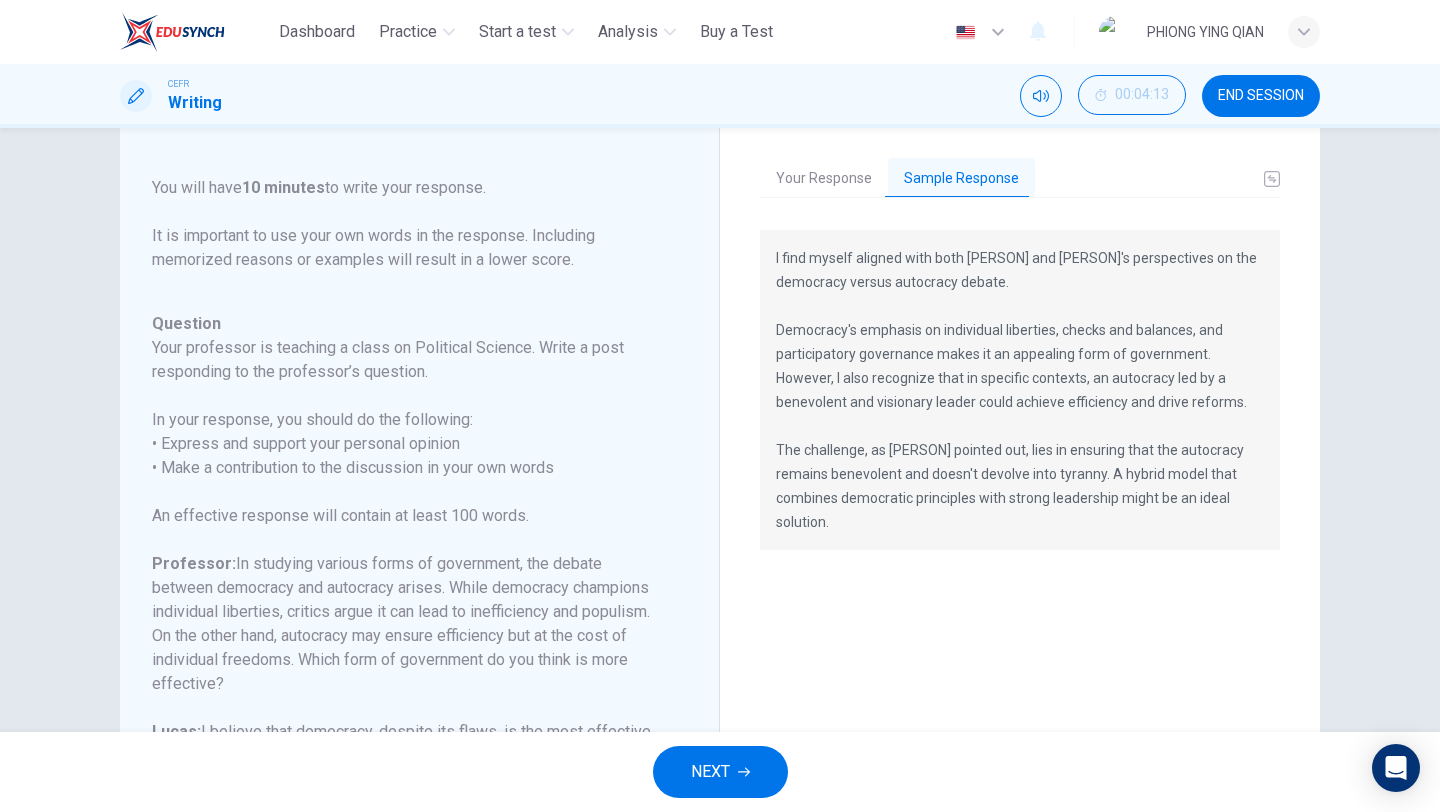 scroll, scrollTop: 294, scrollLeft: 0, axis: vertical 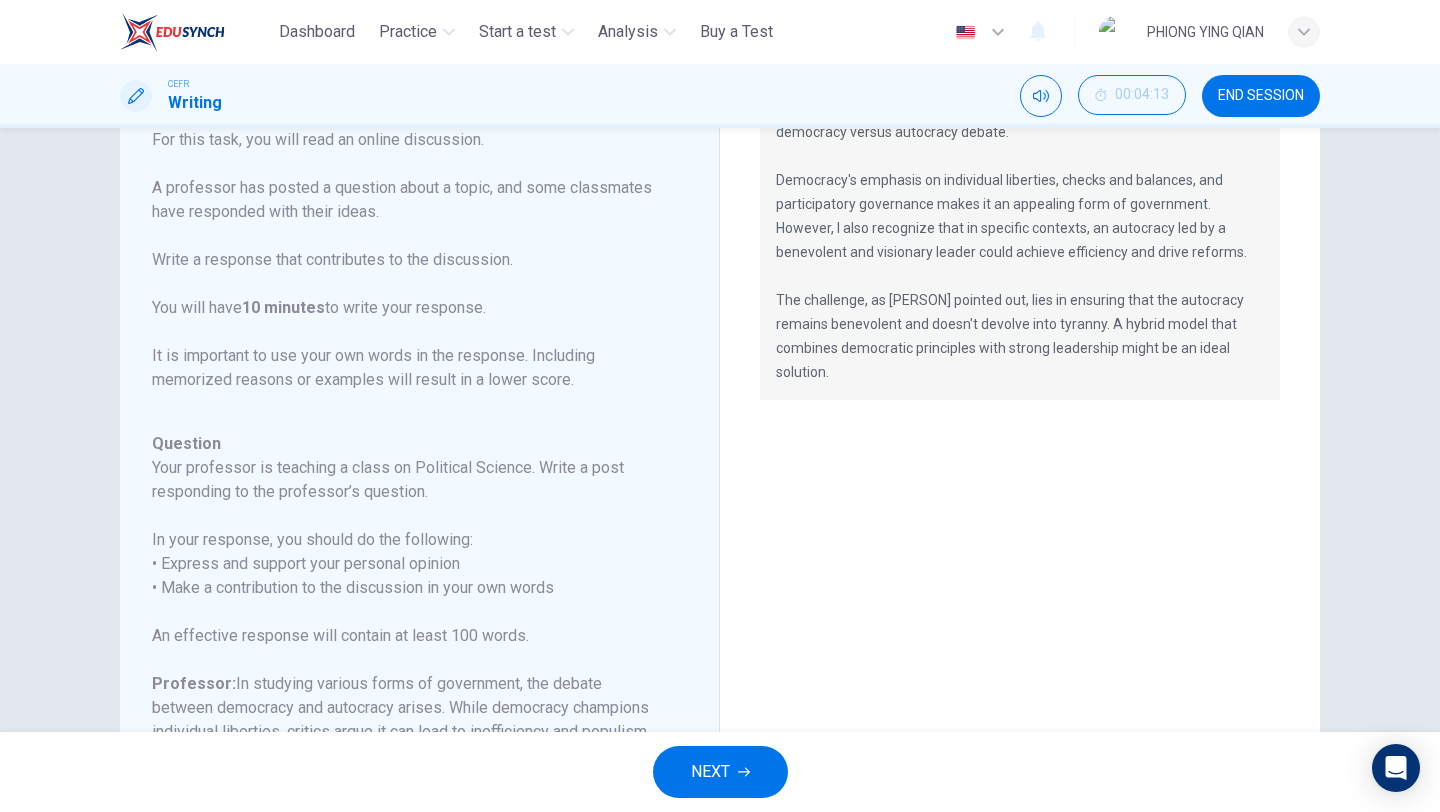 click on "For this task, you will read an online discussion. A professor has posted a question about a topic, and some classmates have responded with their ideas. Write a response that contributes to the discussion. You will have  10 minutes  to write your response.  It is important to use your own words in the response. Including memorized reasons or examples will result in a lower score." at bounding box center [407, 260] 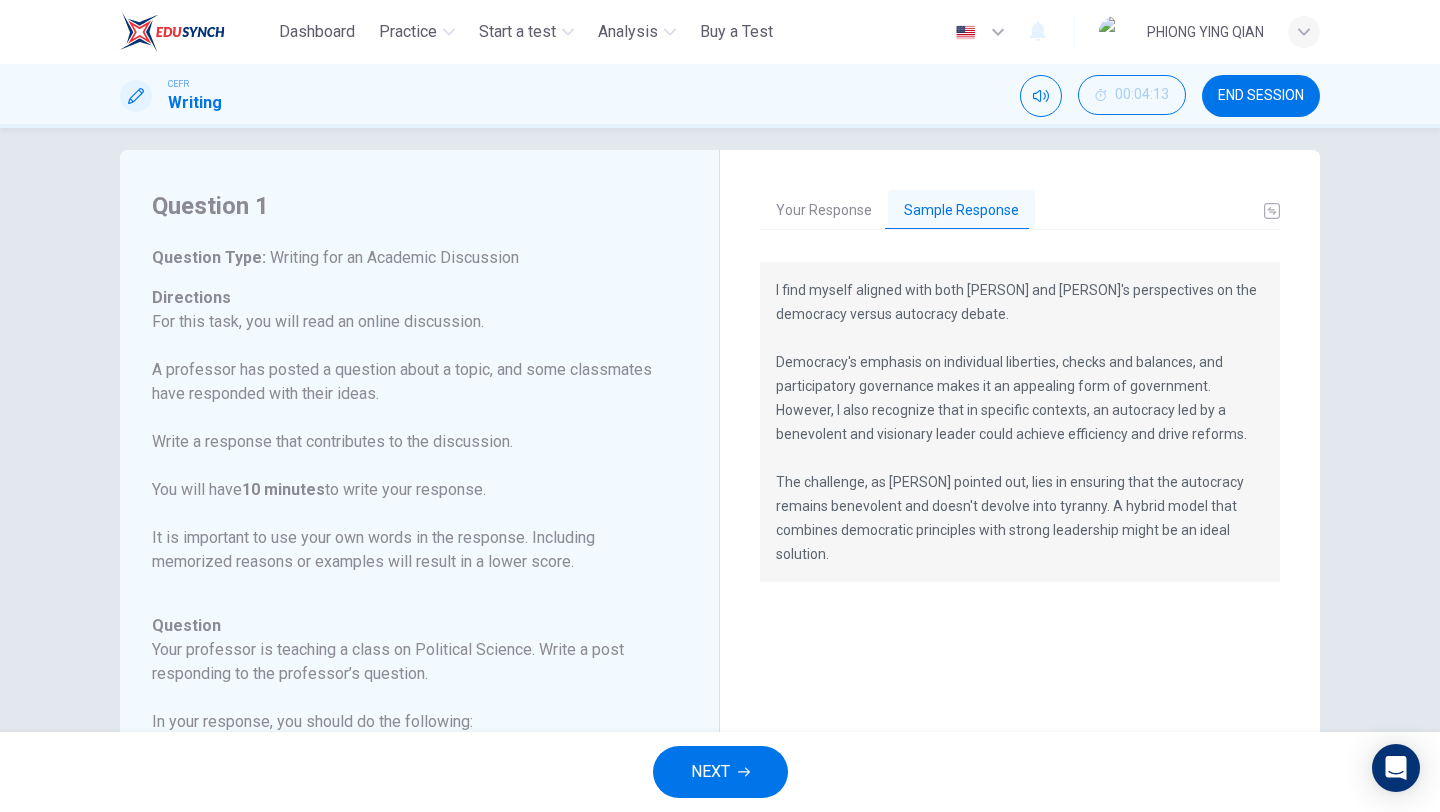 scroll, scrollTop: 0, scrollLeft: 0, axis: both 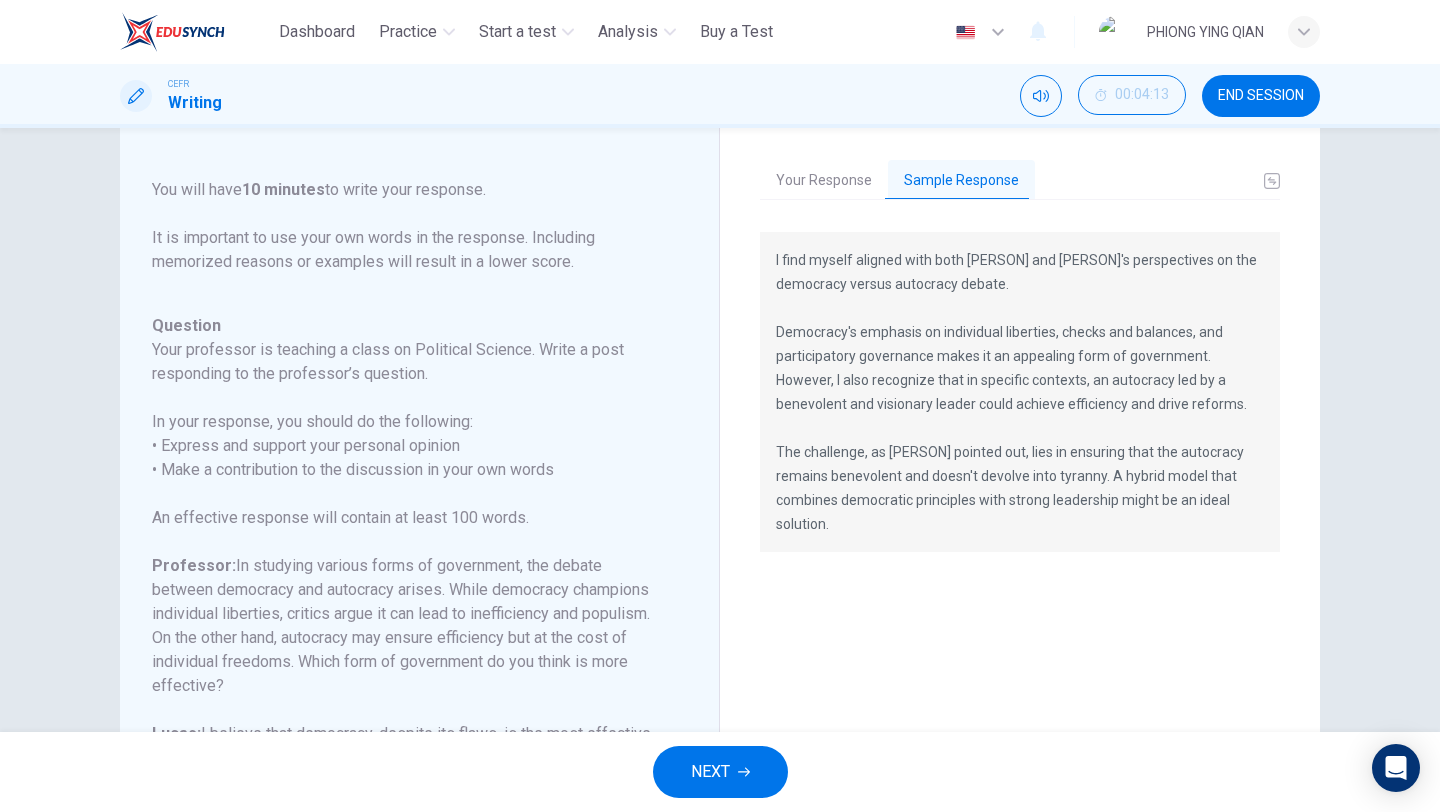 drag, startPoint x: 771, startPoint y: 260, endPoint x: 1088, endPoint y: 403, distance: 347.7614 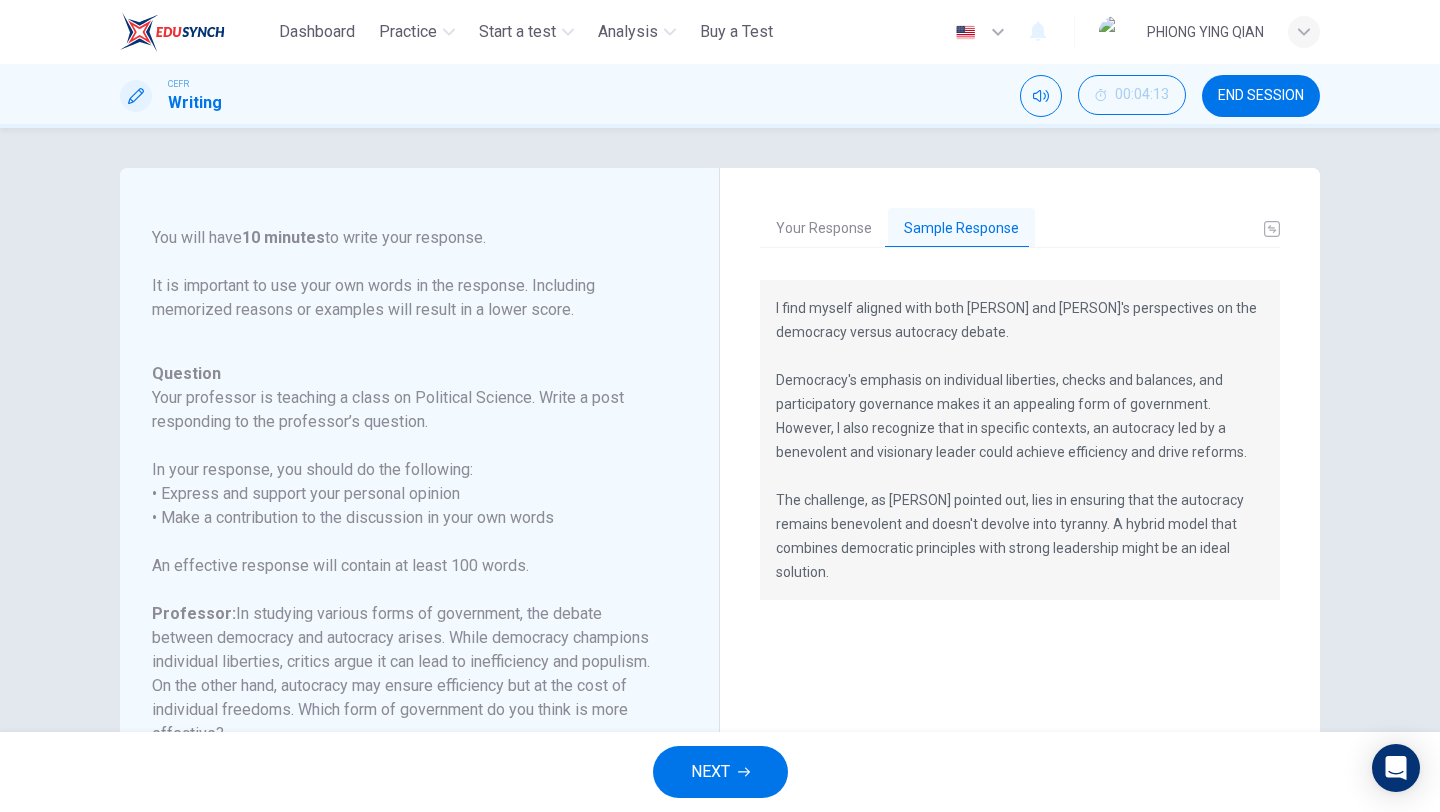 scroll, scrollTop: 0, scrollLeft: 0, axis: both 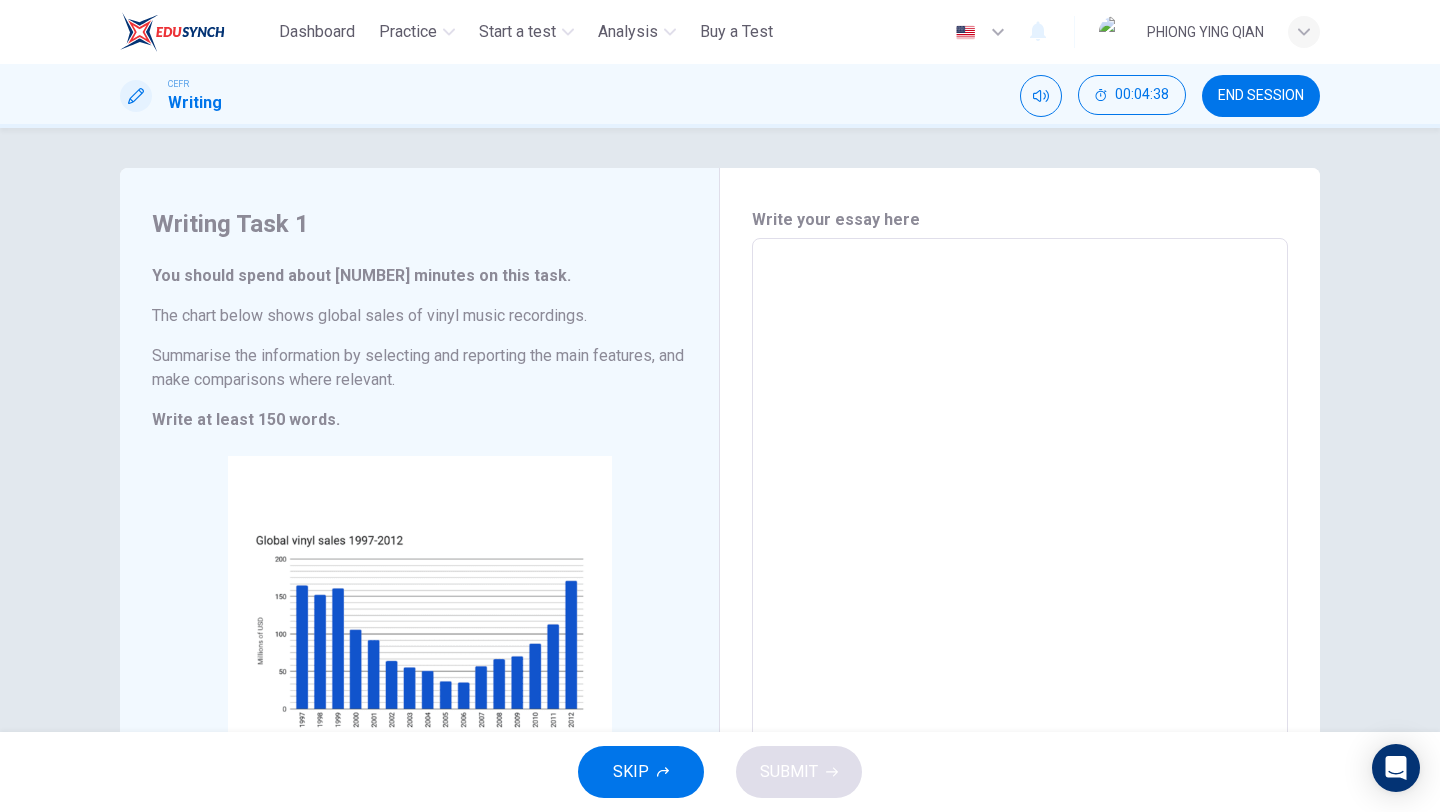 click at bounding box center (1020, 522) 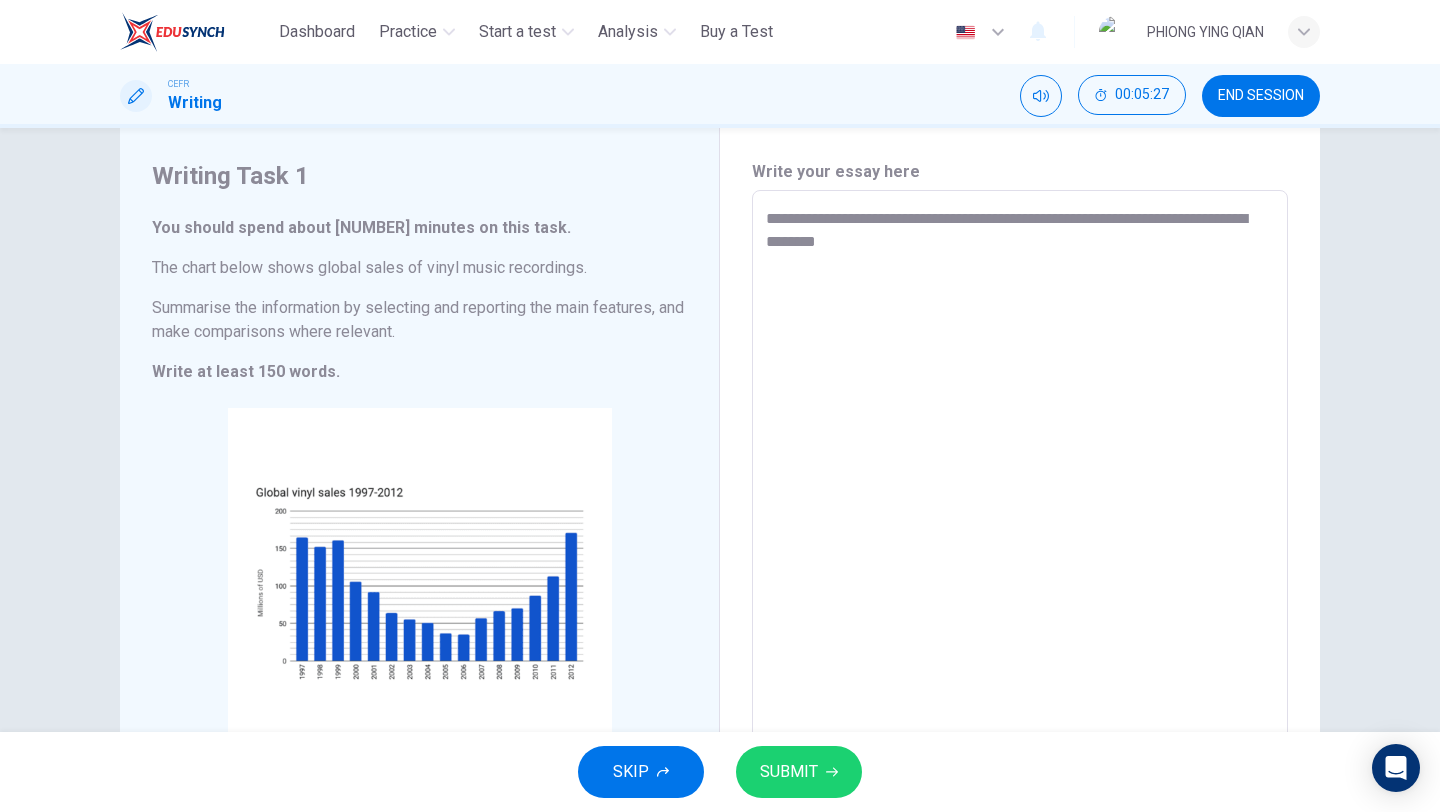 scroll, scrollTop: 0, scrollLeft: 0, axis: both 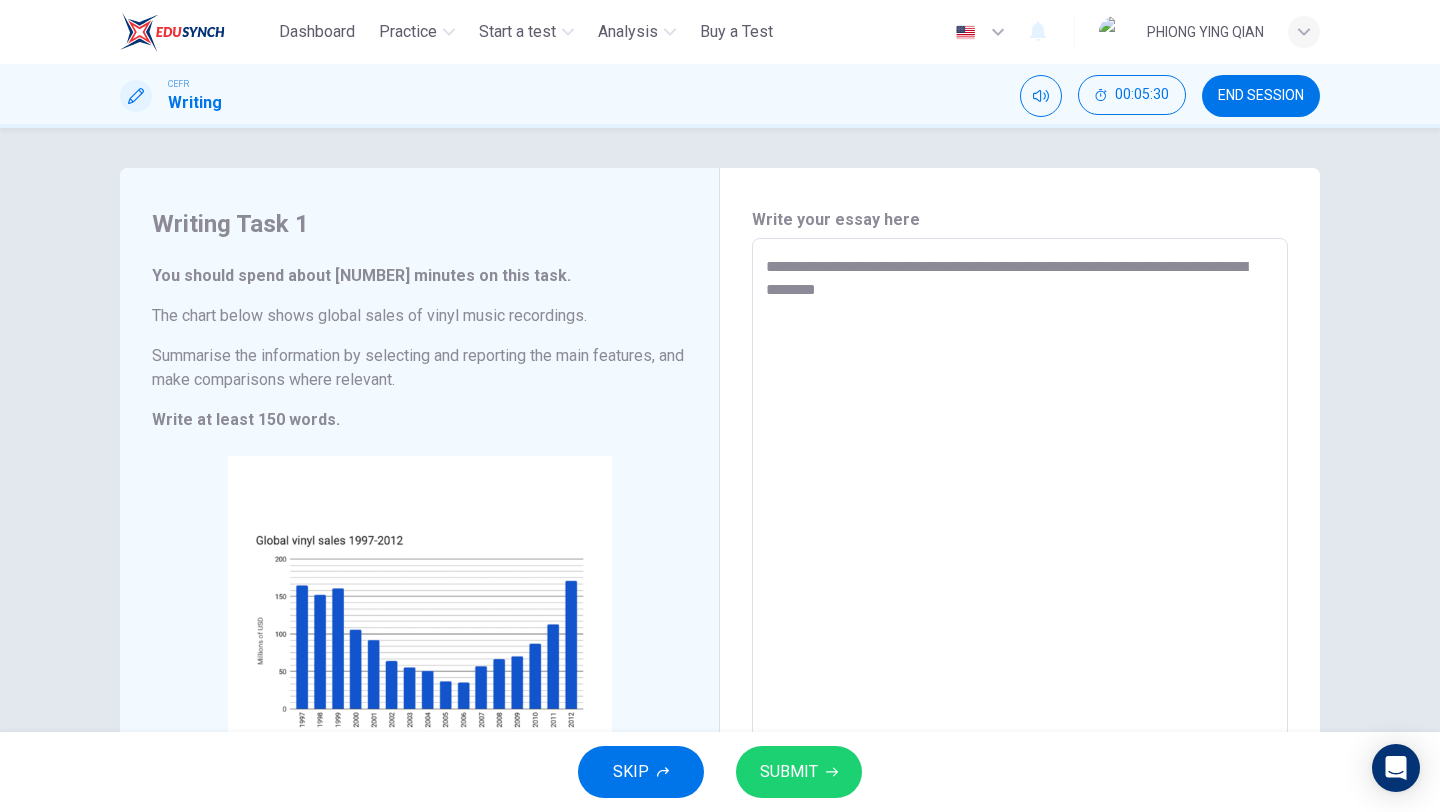 drag, startPoint x: 935, startPoint y: 287, endPoint x: 790, endPoint y: 254, distance: 148.70776 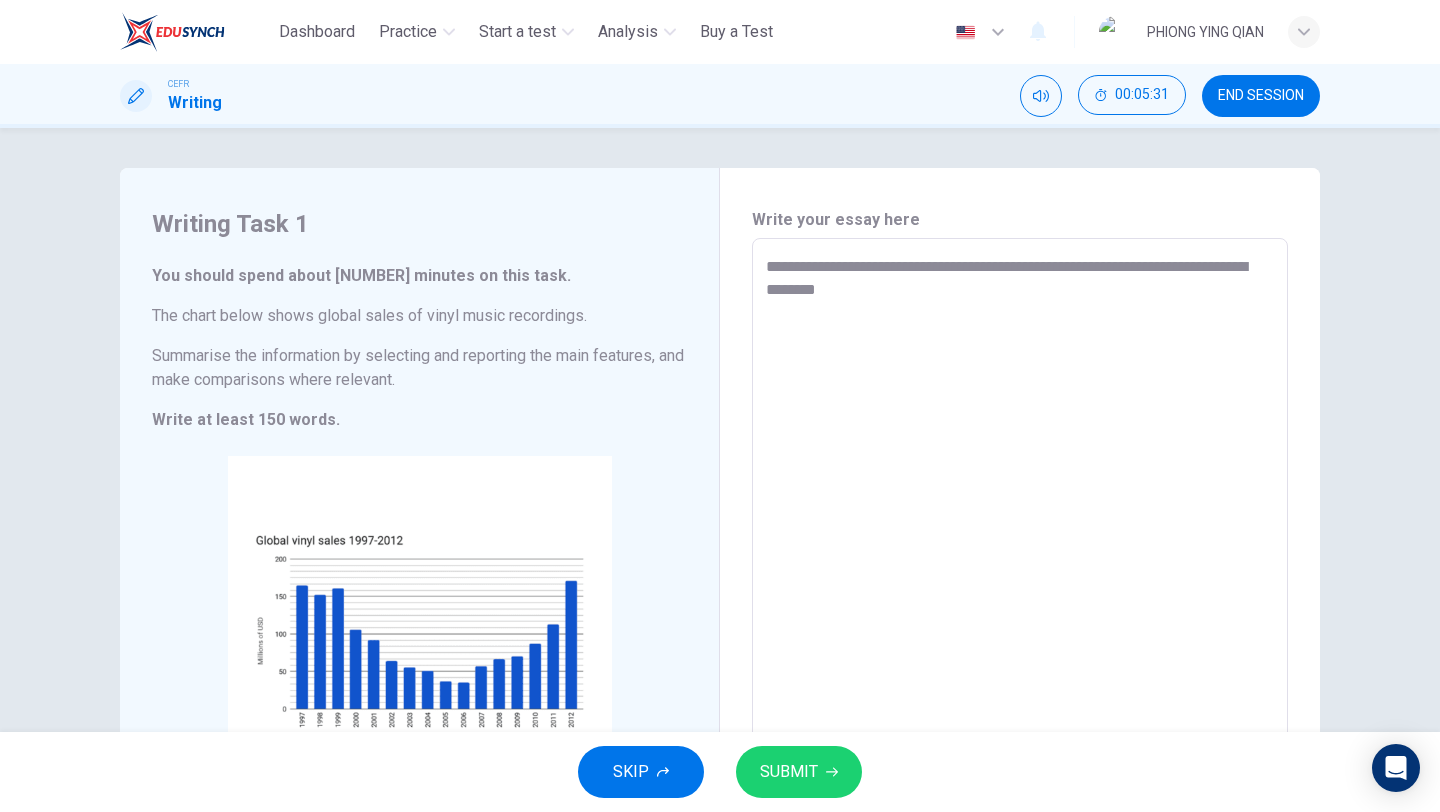 drag, startPoint x: 933, startPoint y: 288, endPoint x: 746, endPoint y: 274, distance: 187.52333 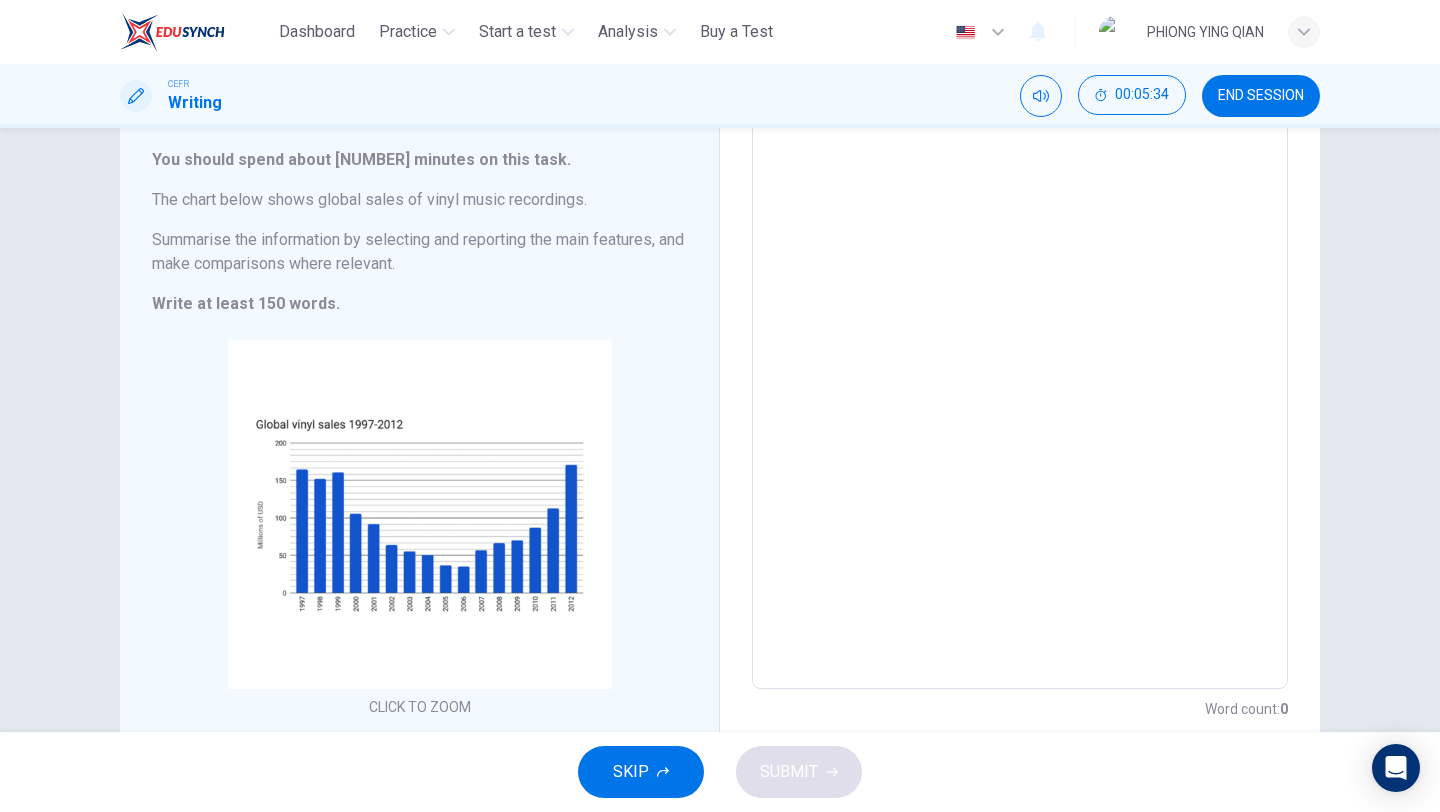 scroll, scrollTop: 119, scrollLeft: 0, axis: vertical 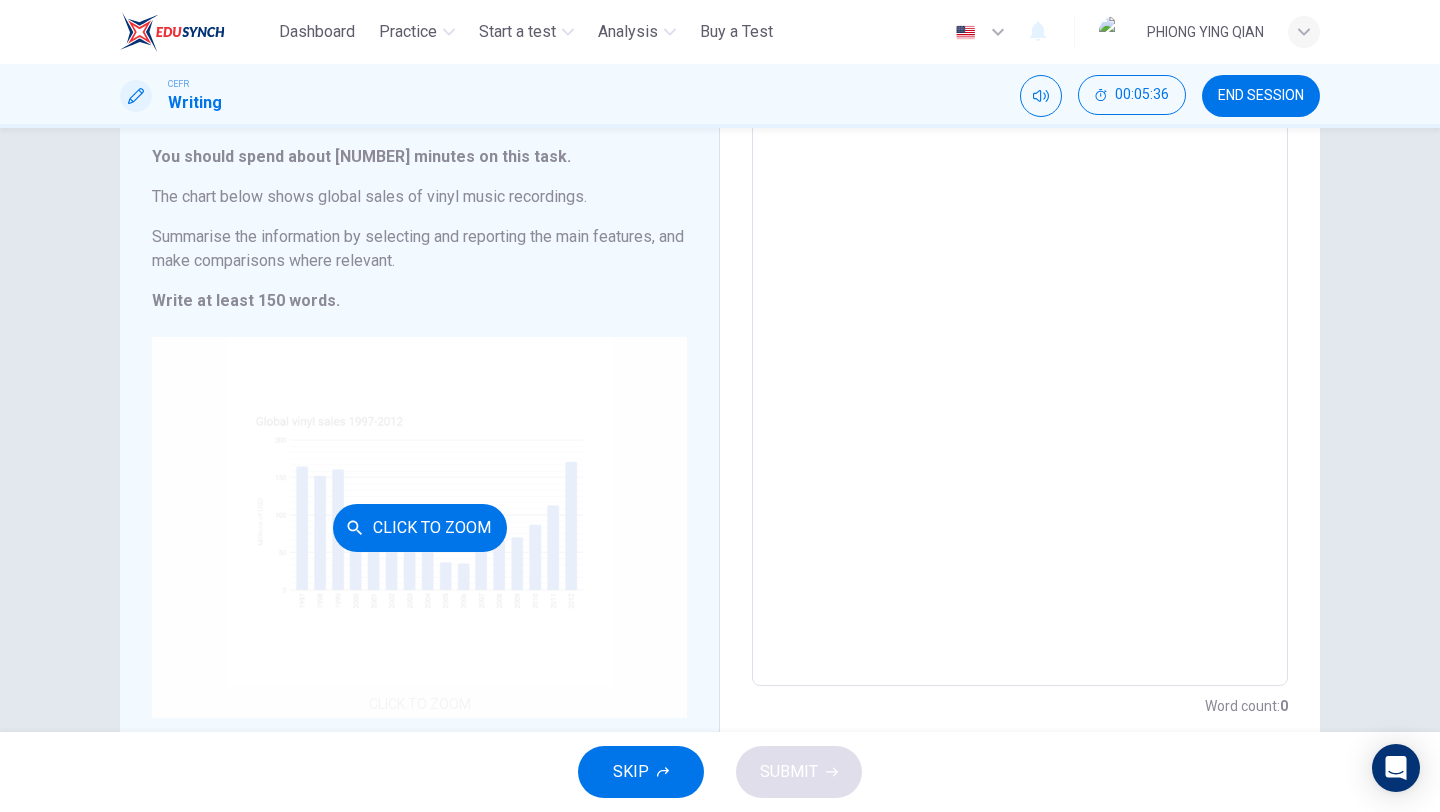 click on "Click to Zoom" at bounding box center (420, 528) 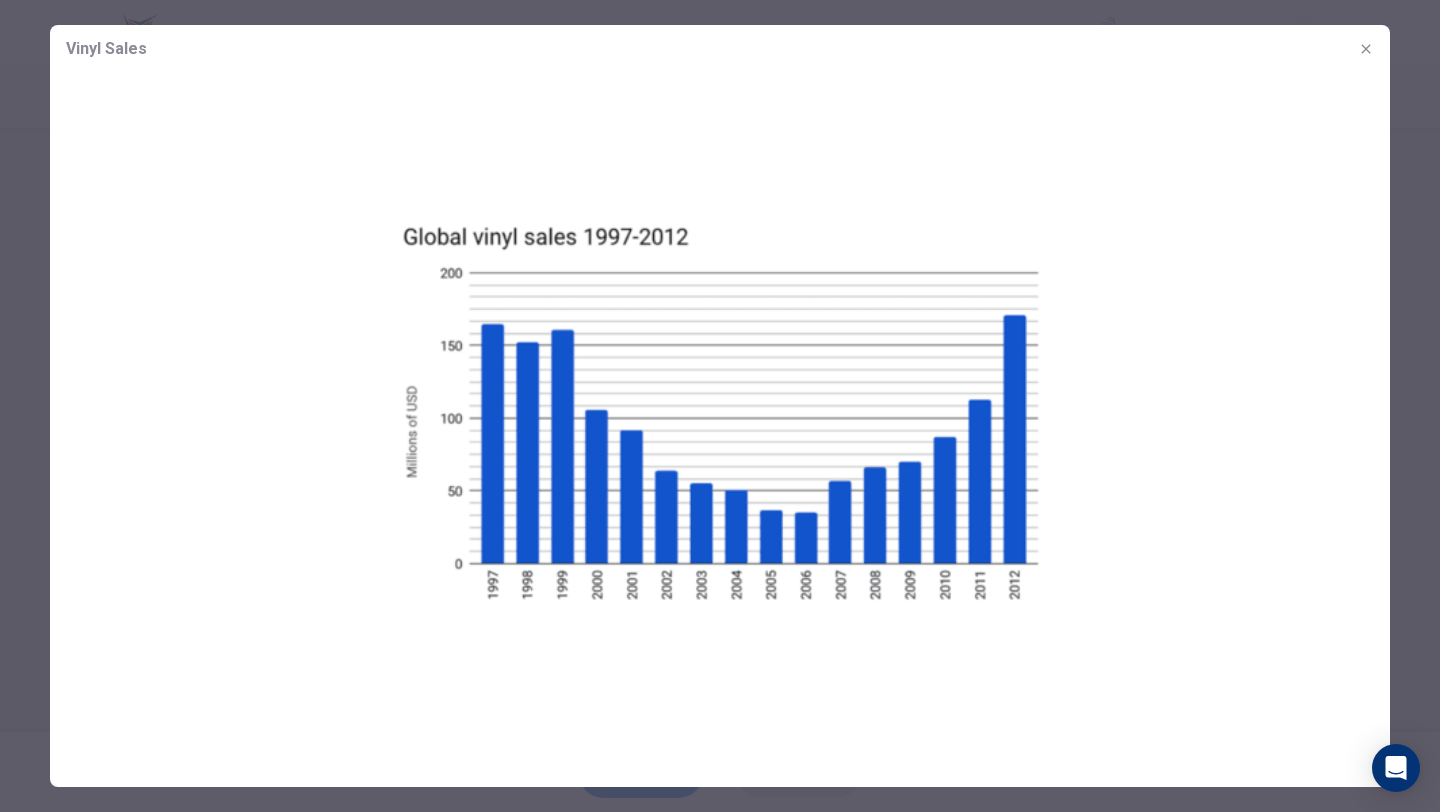 click at bounding box center [1366, 49] 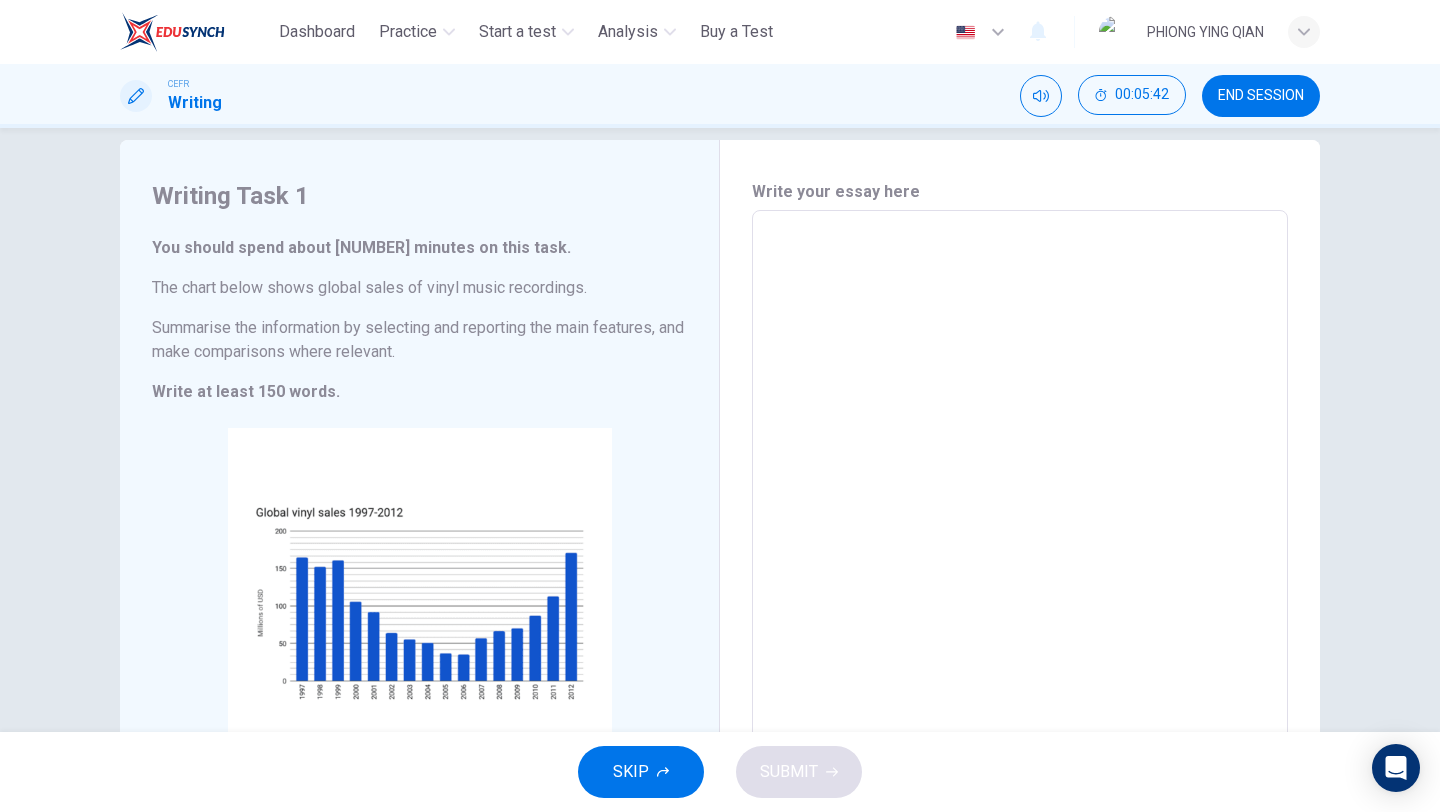scroll, scrollTop: 22, scrollLeft: 0, axis: vertical 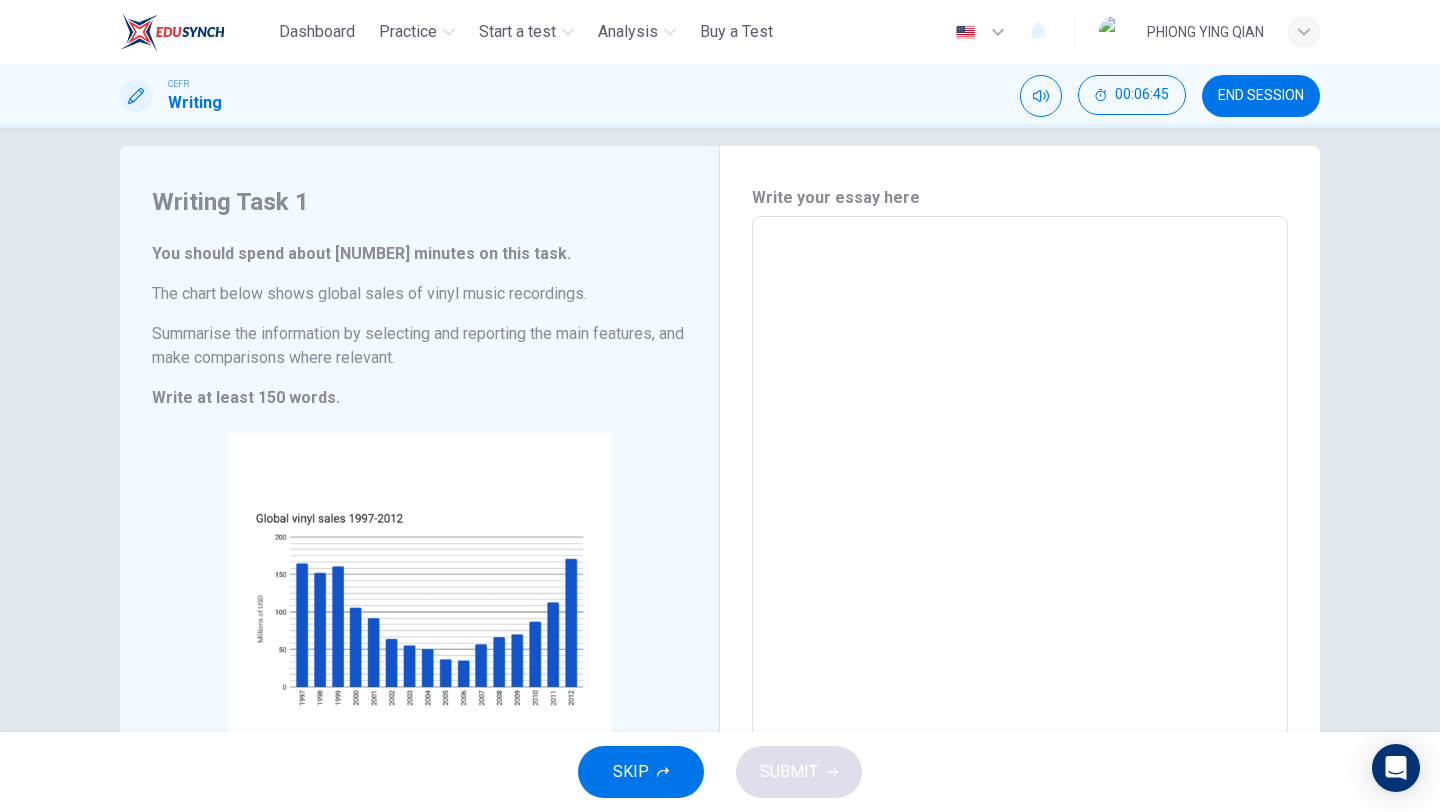 click on "* ​" at bounding box center (1020, 499) 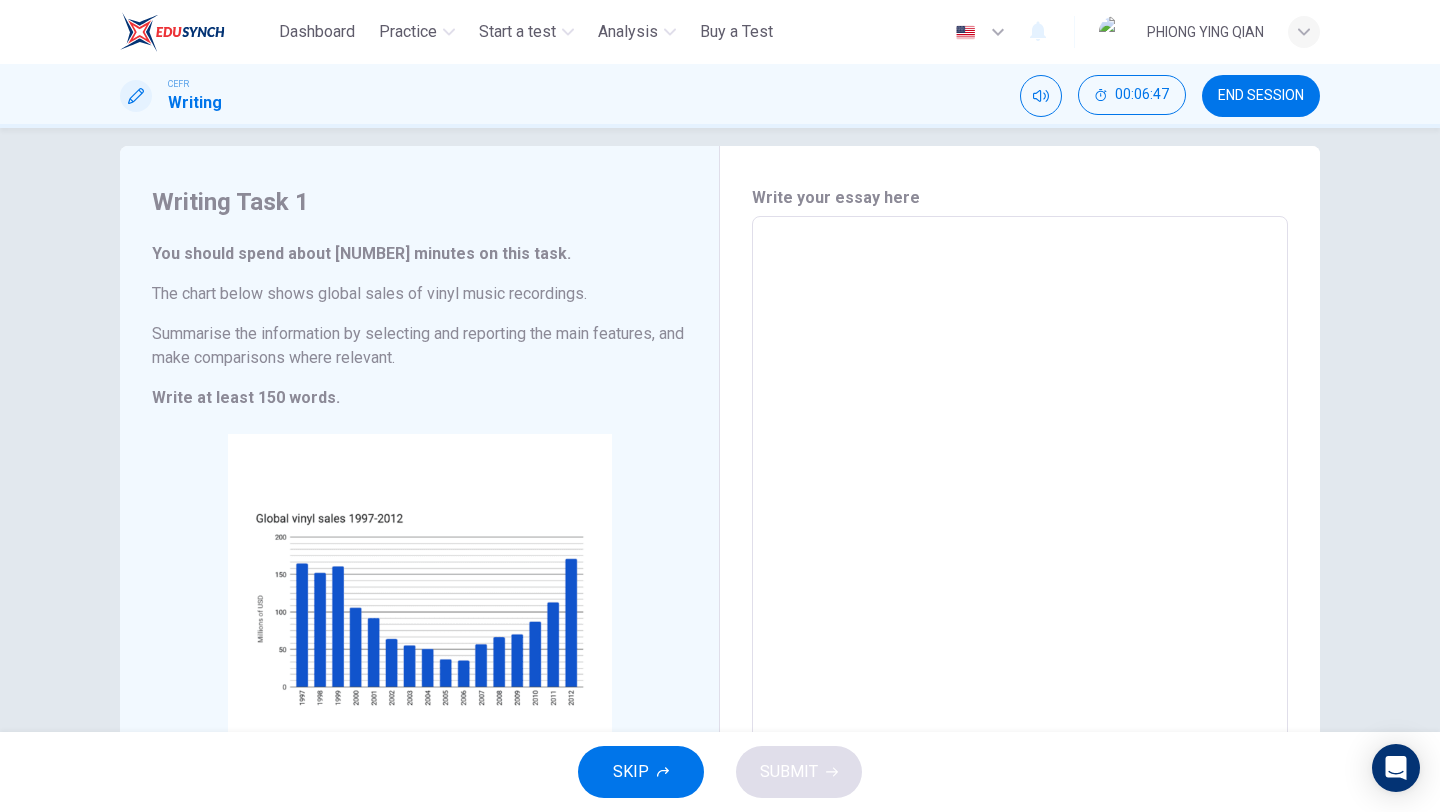 scroll, scrollTop: 22, scrollLeft: 0, axis: vertical 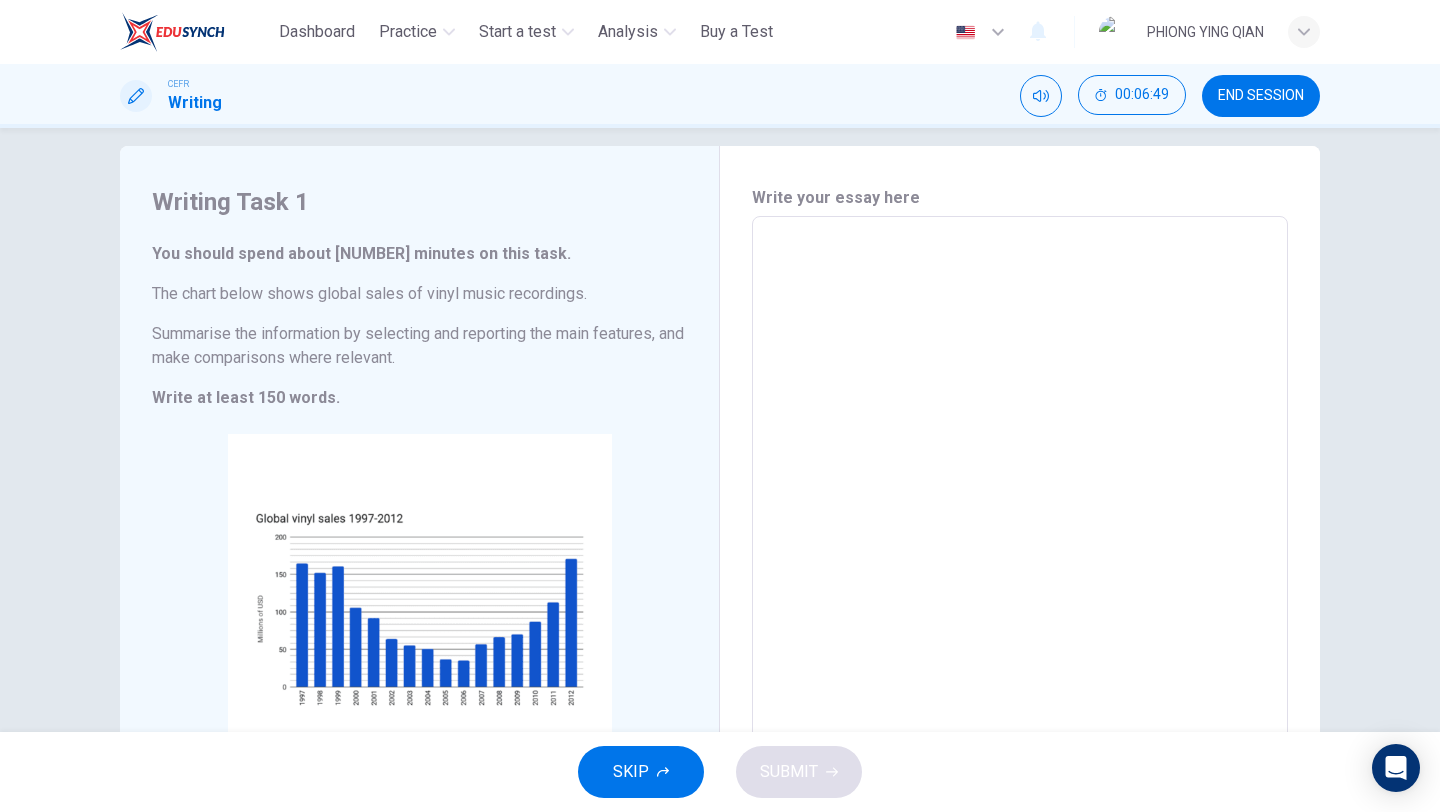 click on "CEFR Writing 00:06:49 END SESSION" at bounding box center [720, 96] 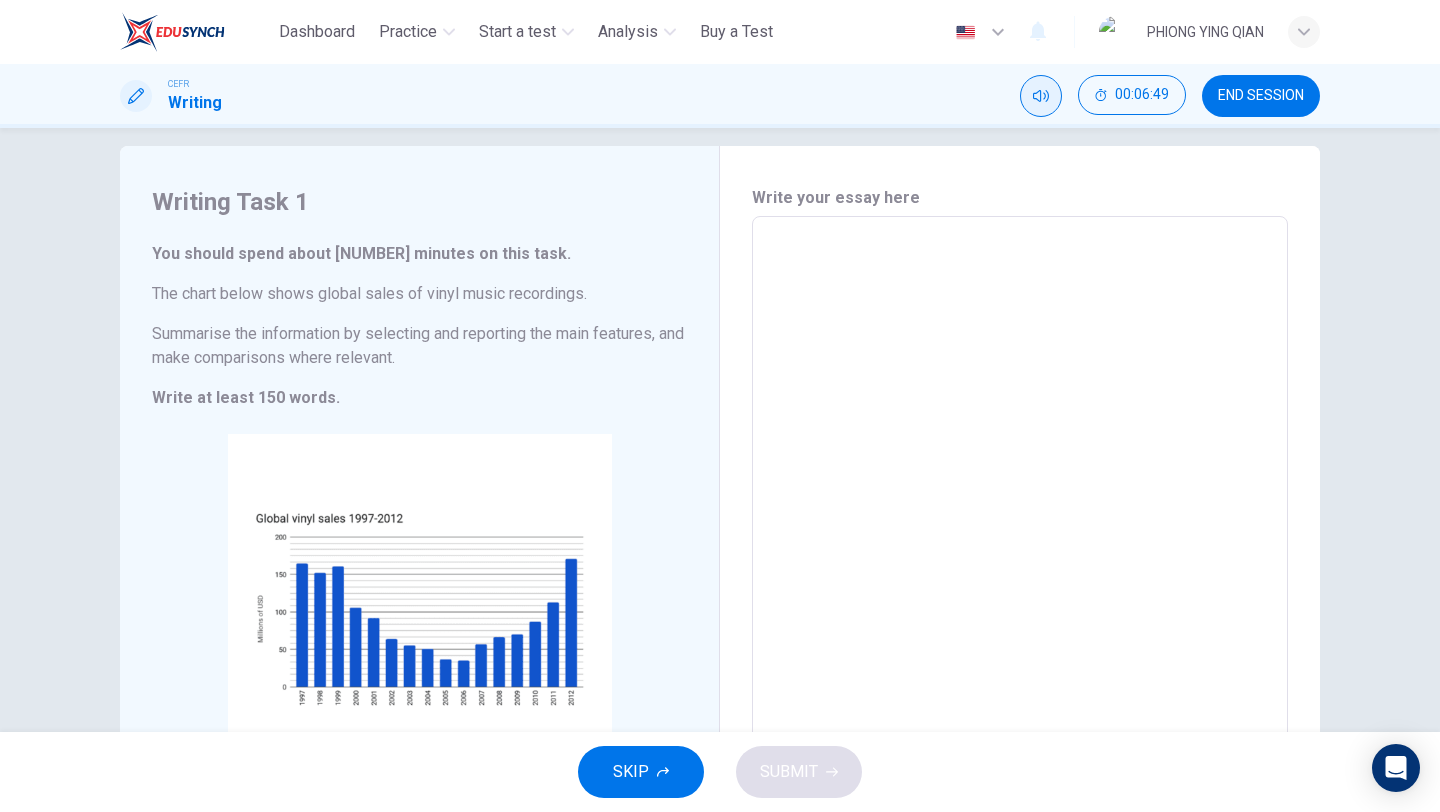click at bounding box center (1041, 96) 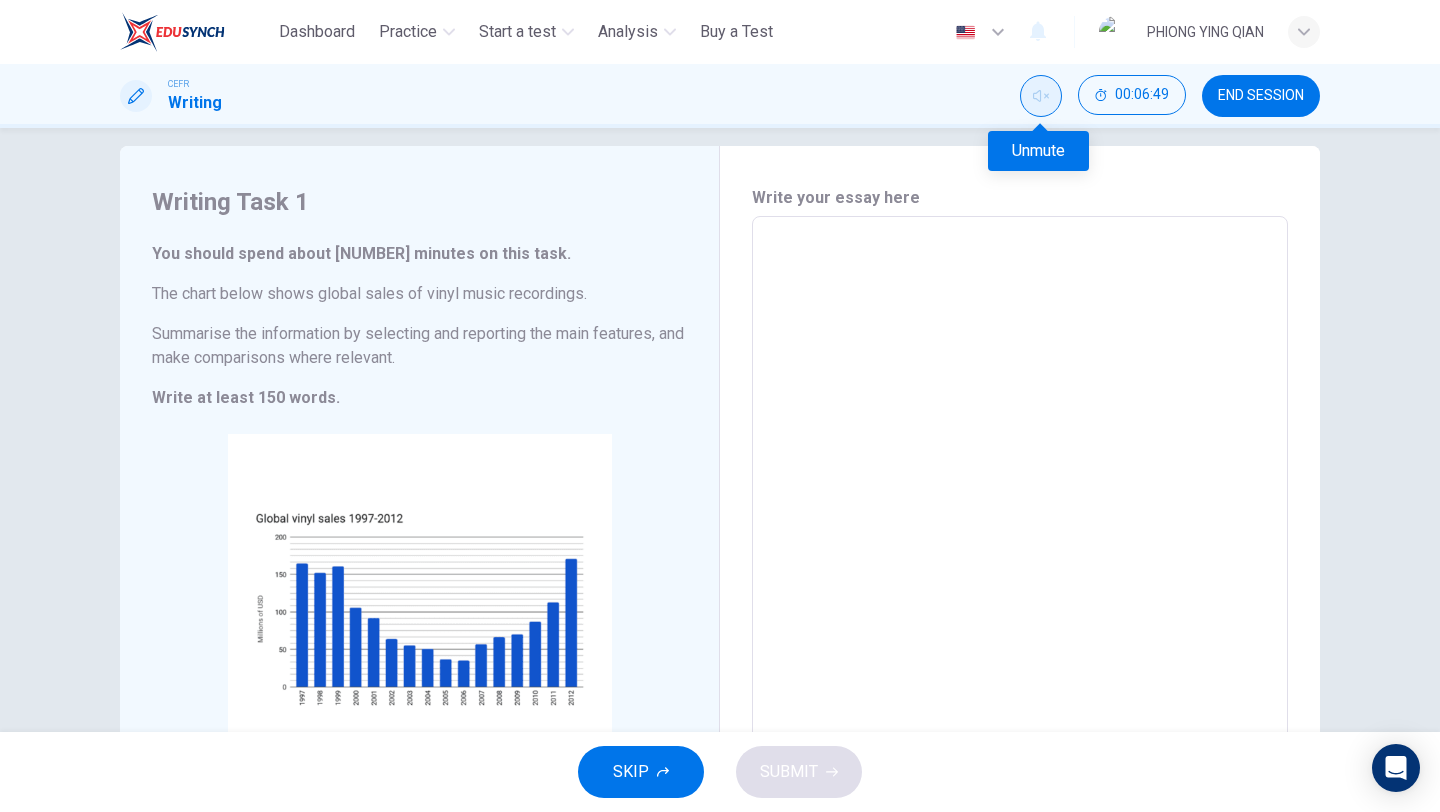 click at bounding box center [1041, 96] 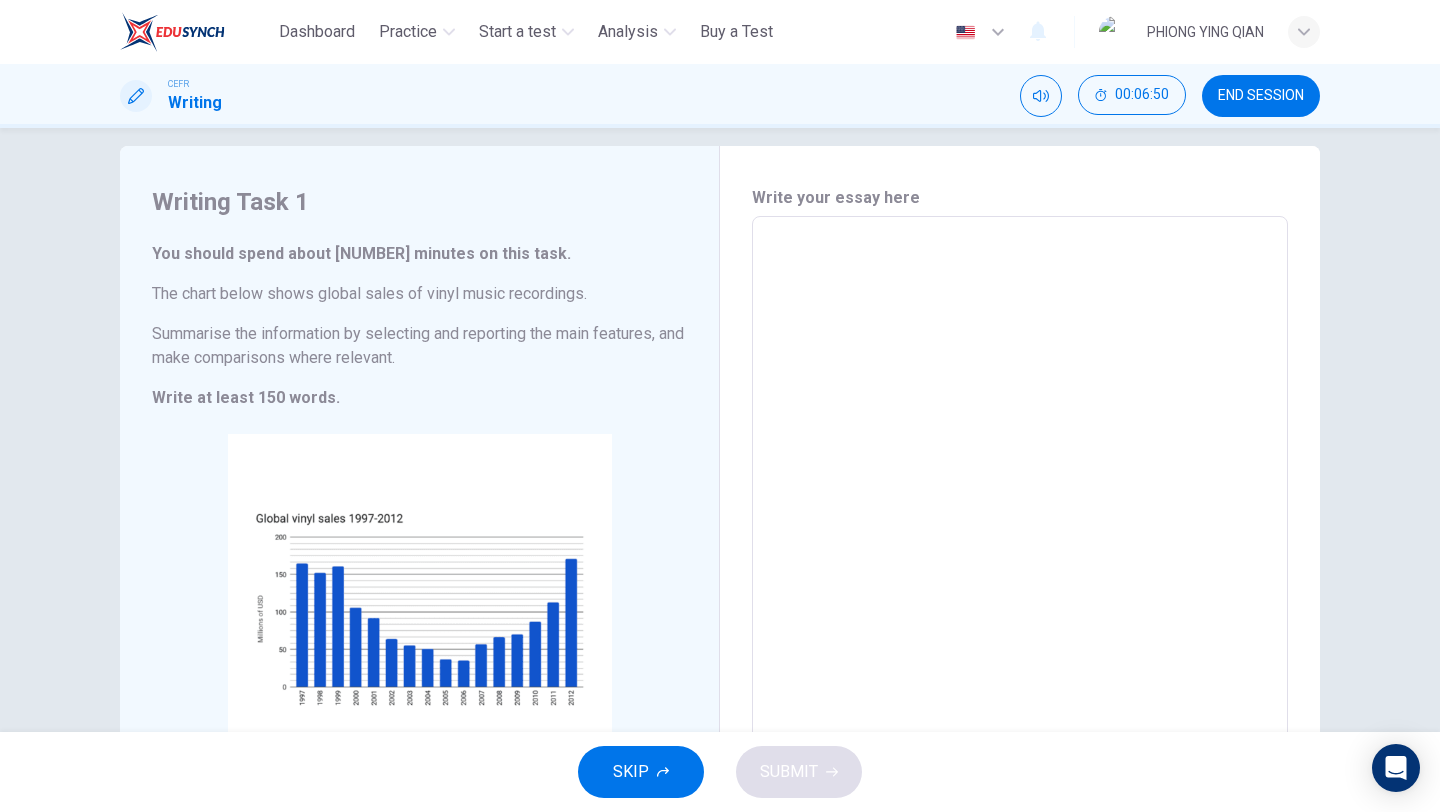 click at bounding box center (1020, 500) 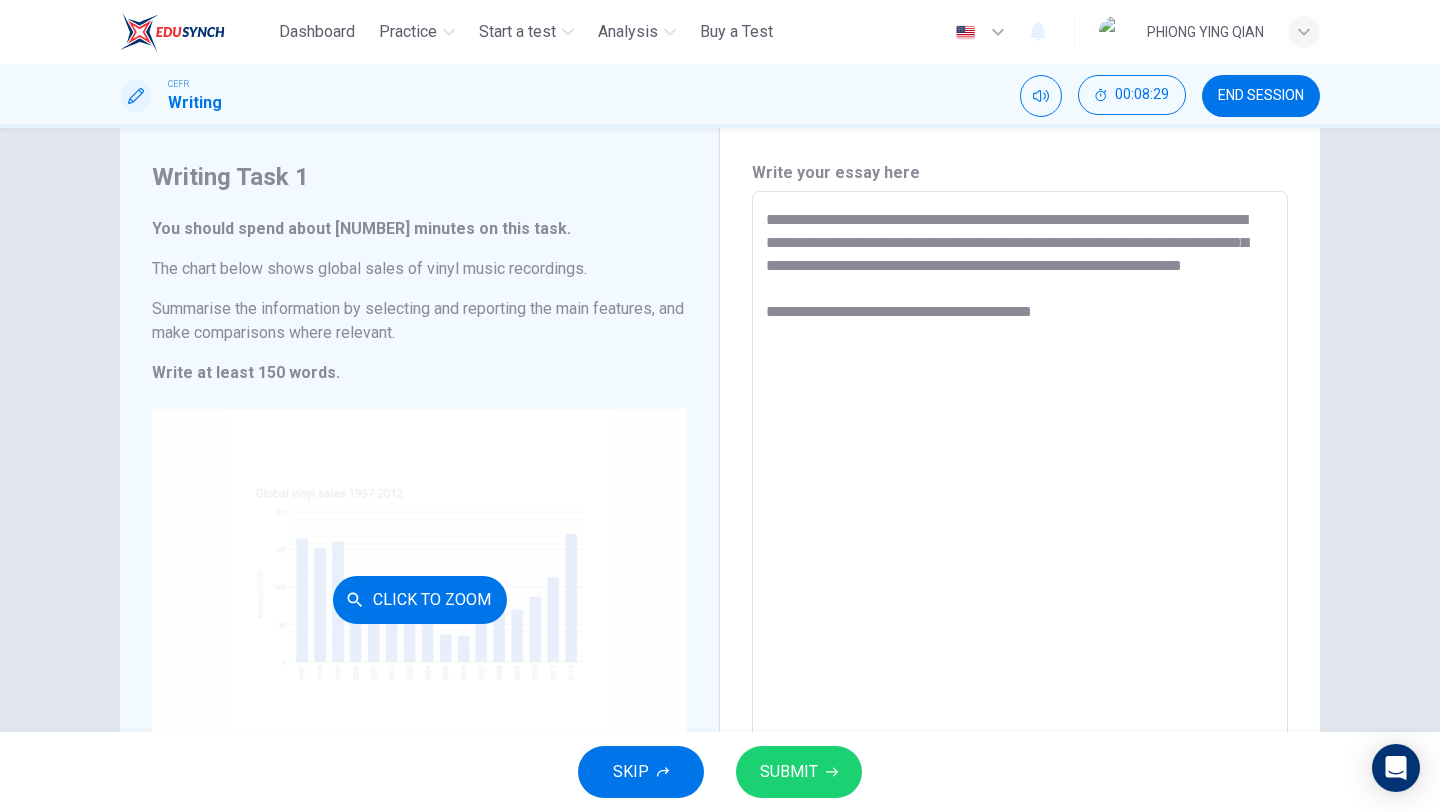 scroll, scrollTop: 48, scrollLeft: 0, axis: vertical 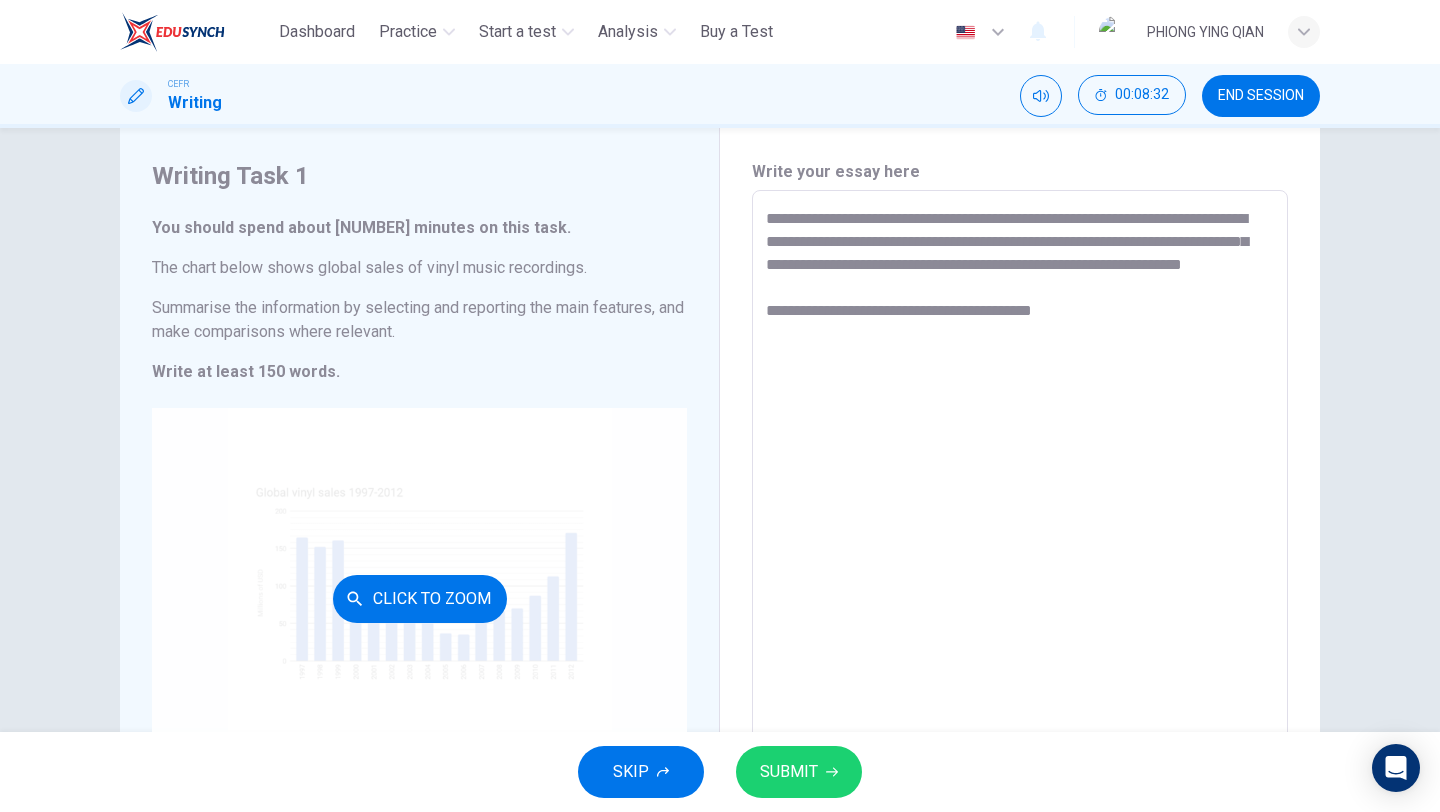 type on "**********" 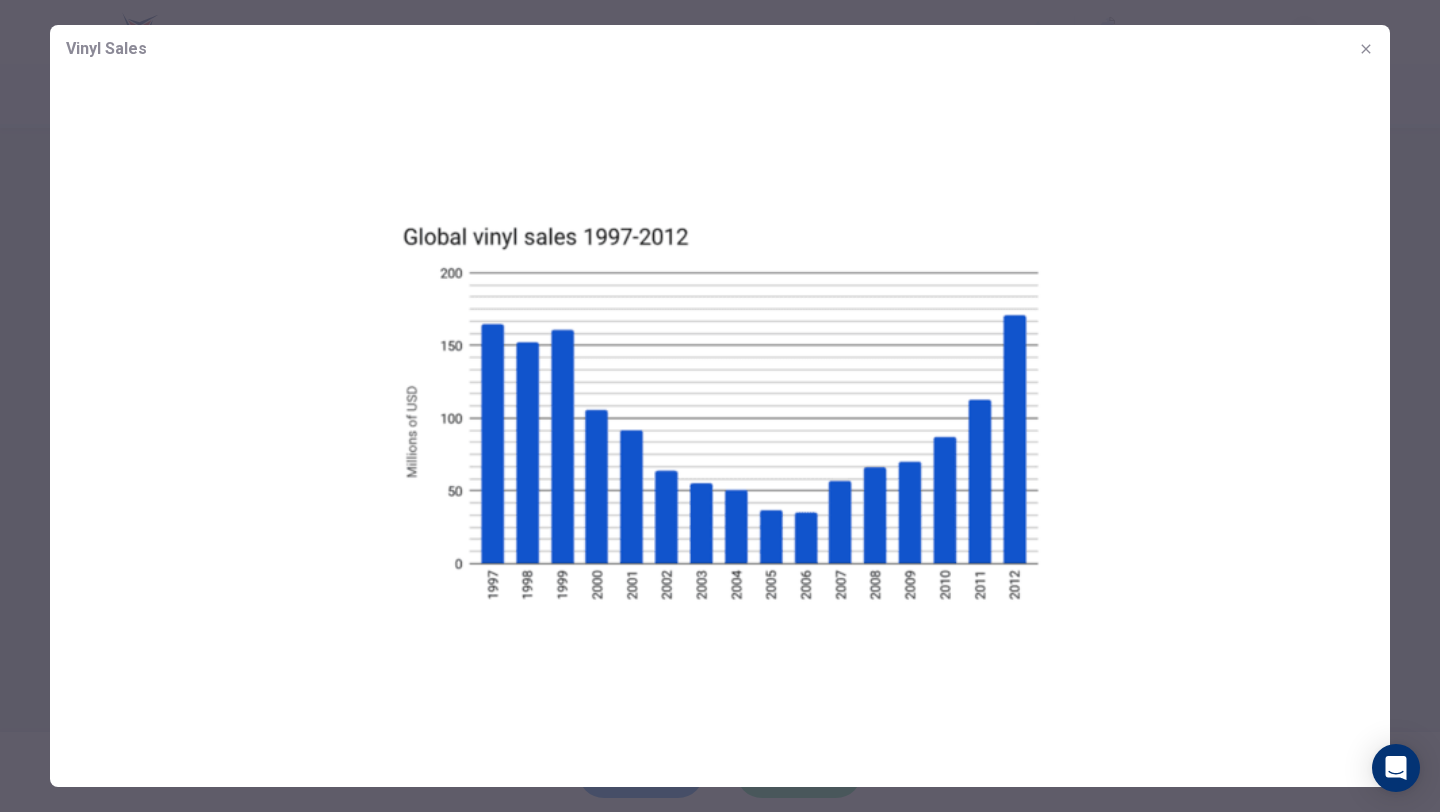 type 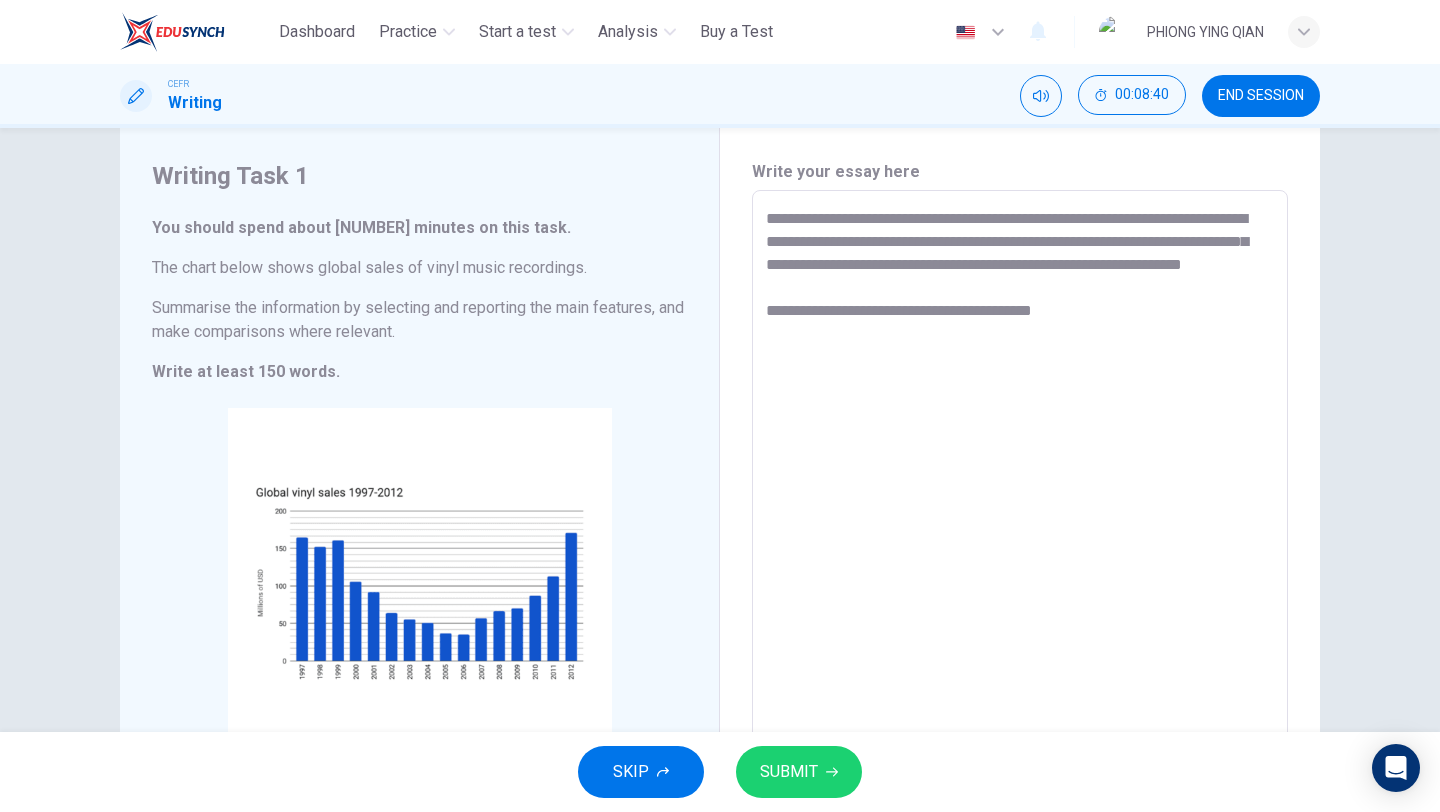 click on "**********" at bounding box center (1020, 474) 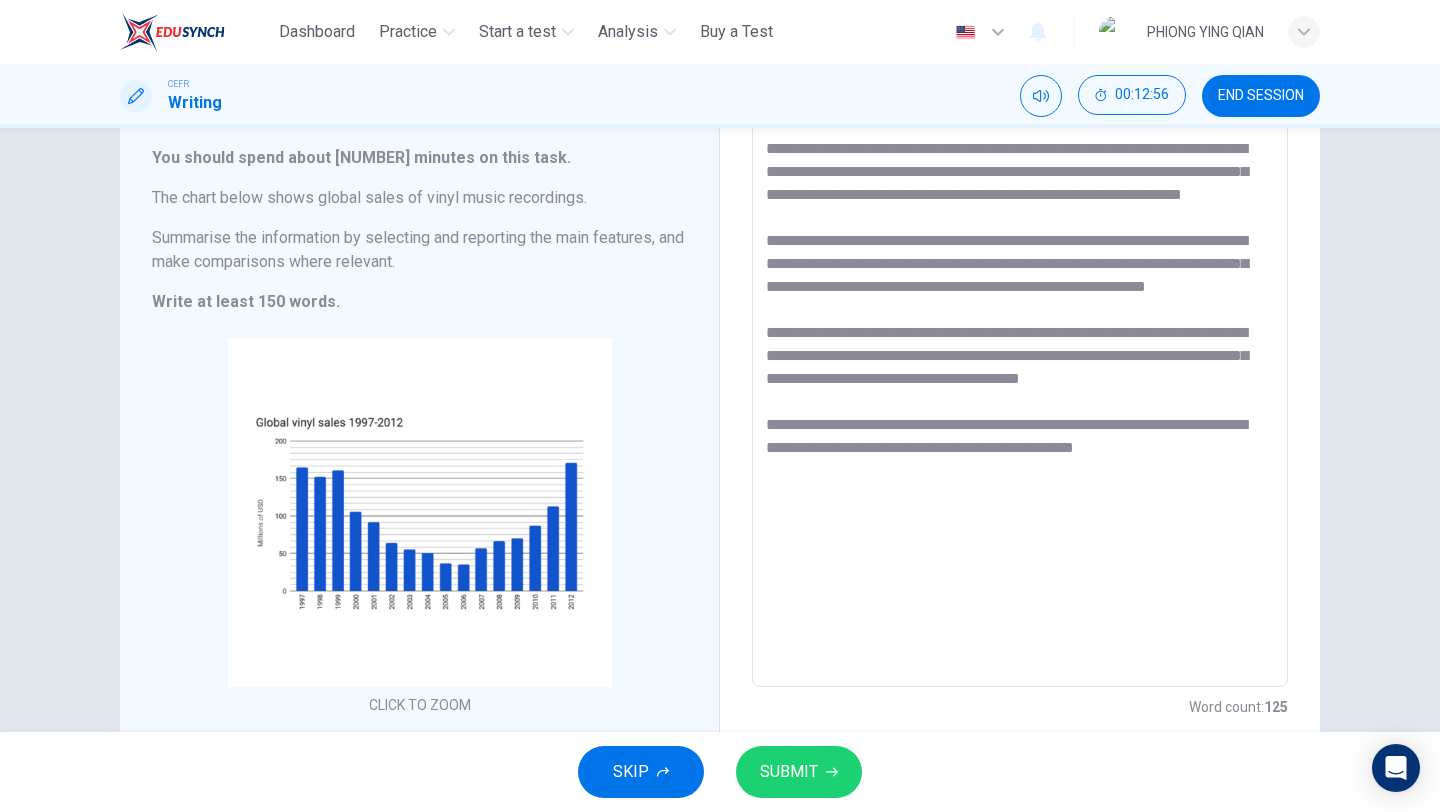 scroll, scrollTop: 127, scrollLeft: 0, axis: vertical 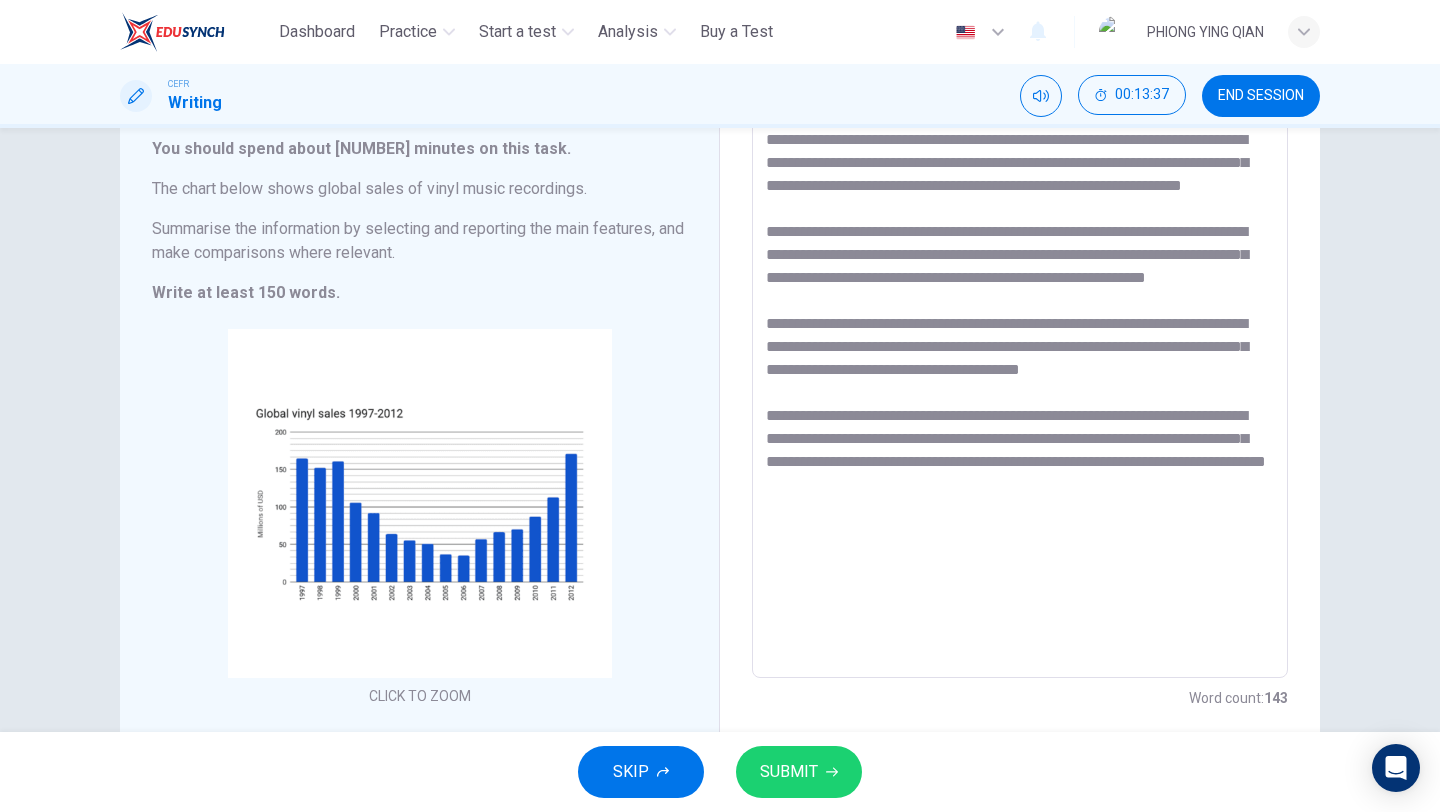 type on "**********" 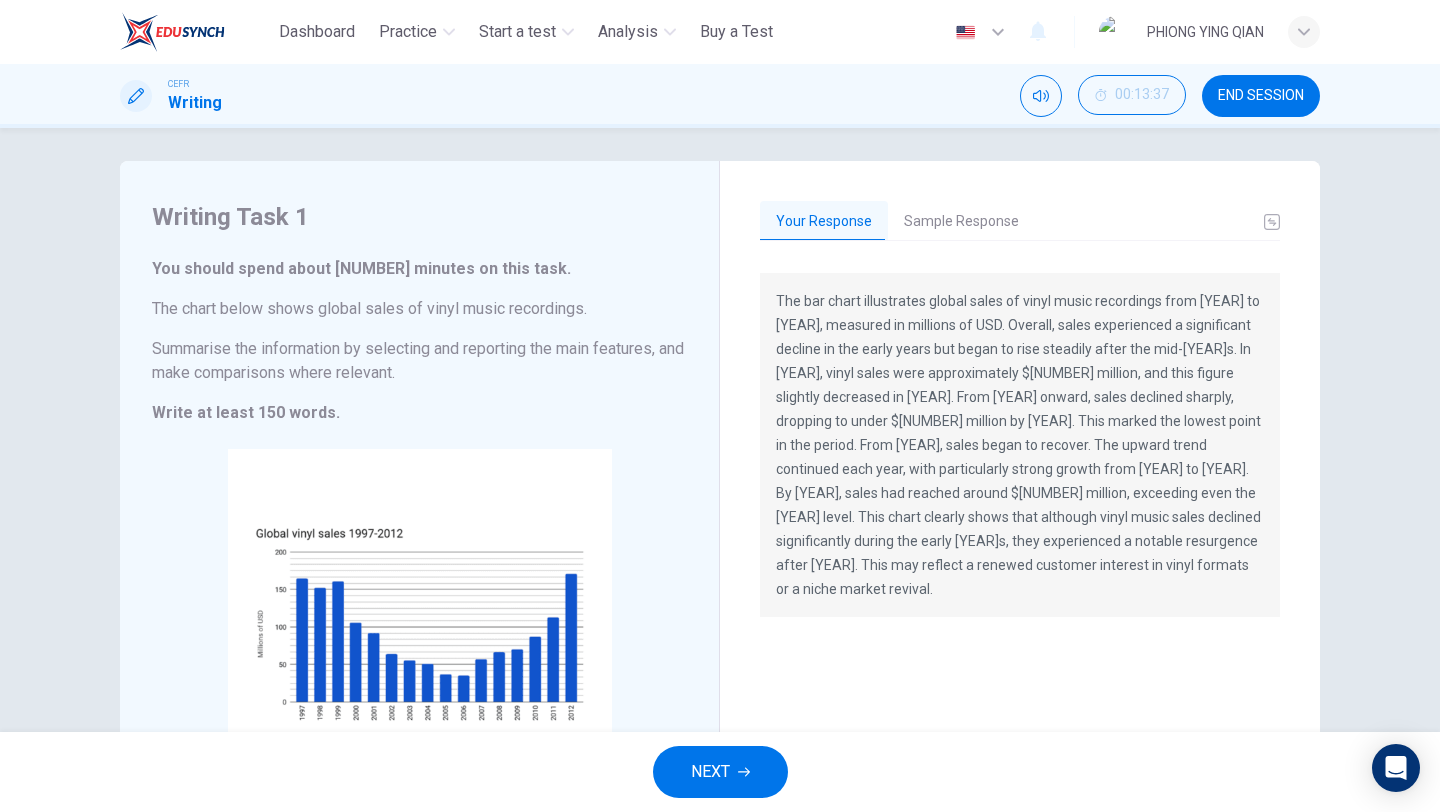 scroll, scrollTop: 8, scrollLeft: 0, axis: vertical 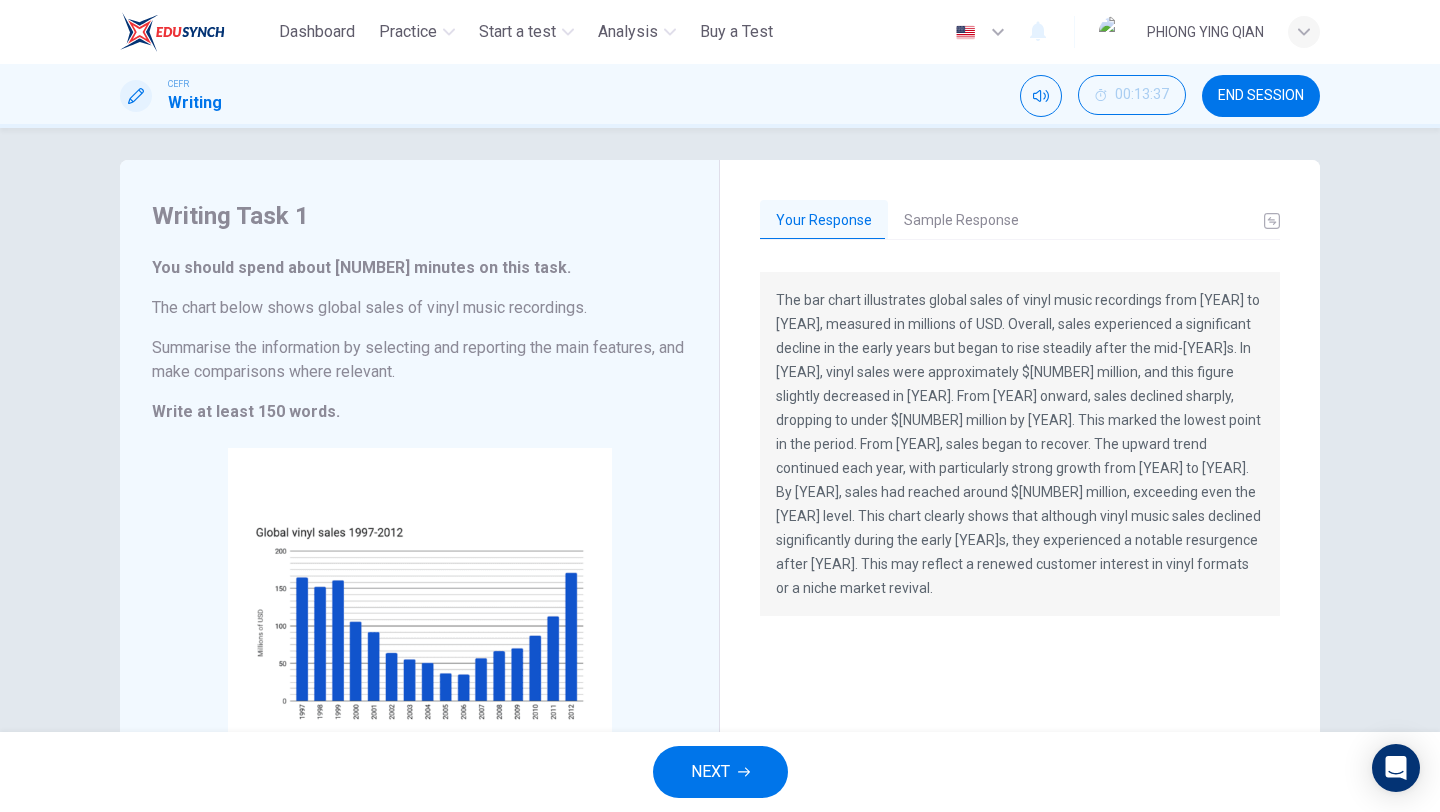 click on "The bar chart illustrates global sales of vinyl music recordings from 1997 to 2012, measured in millions of USD. Overall, sales experienced a significant decline in the early years but began to rise steadily after the mid-2000s.
In 1997, vinyl sales were approximately $160 million, and this figure slightly decreased in 1998. From 1999 onward, sales declined sharply, dropping to under $40 million by 2006. This marked the lowest point in the period.
From 2007, sales began to recover. The upward trend continued each year, with particularly strong growth from 2010 to 2012. By 2012, sales had reached around $170 million, exceeding even the 1997 level.
This chart clearly shows that although vinyl music sales declined significantly during the early 2000s, they experienced a notable resurgence after 2006. This may reflect a renewed customer interest in vinyl formats or a niche market revival." at bounding box center (1020, 444) 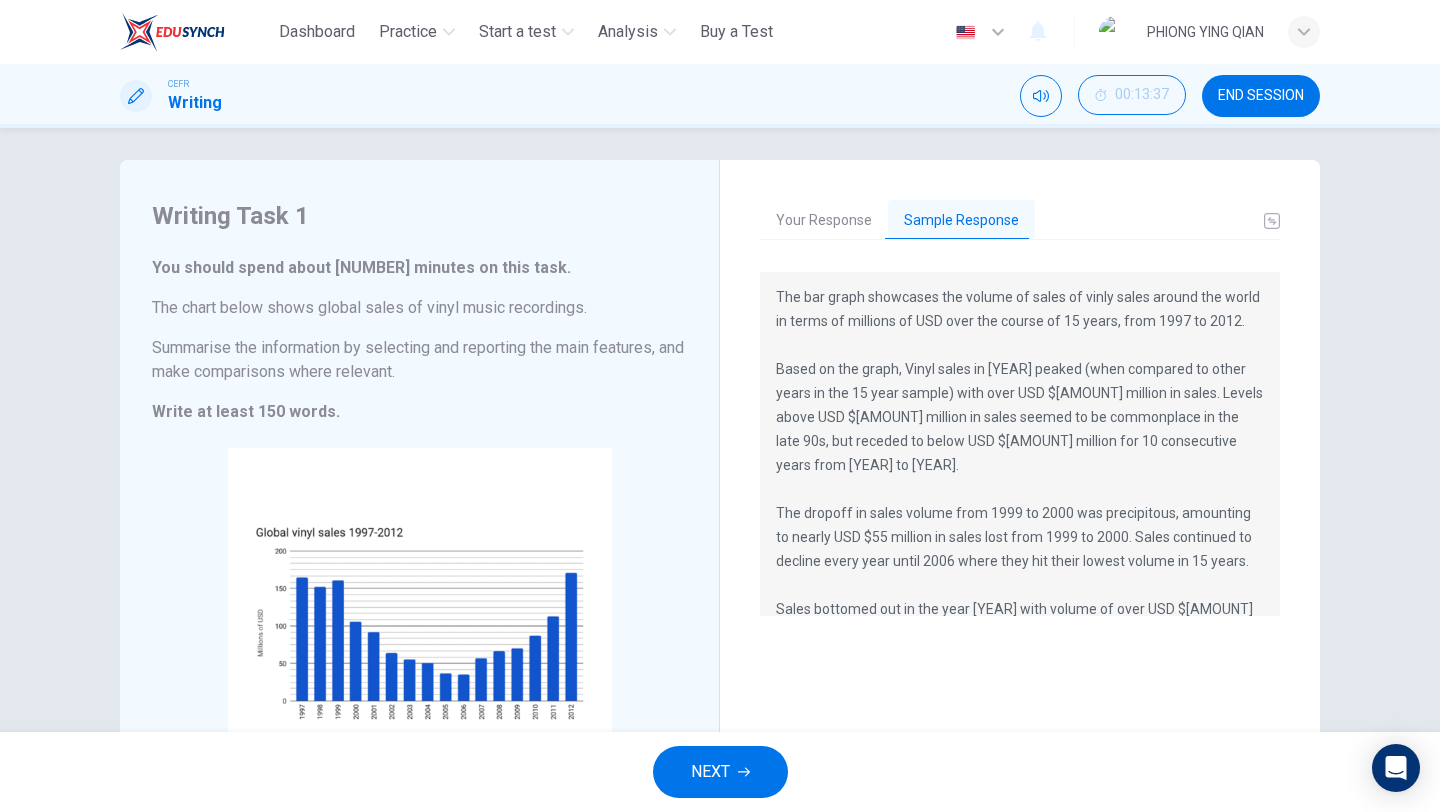 scroll, scrollTop: 4, scrollLeft: 0, axis: vertical 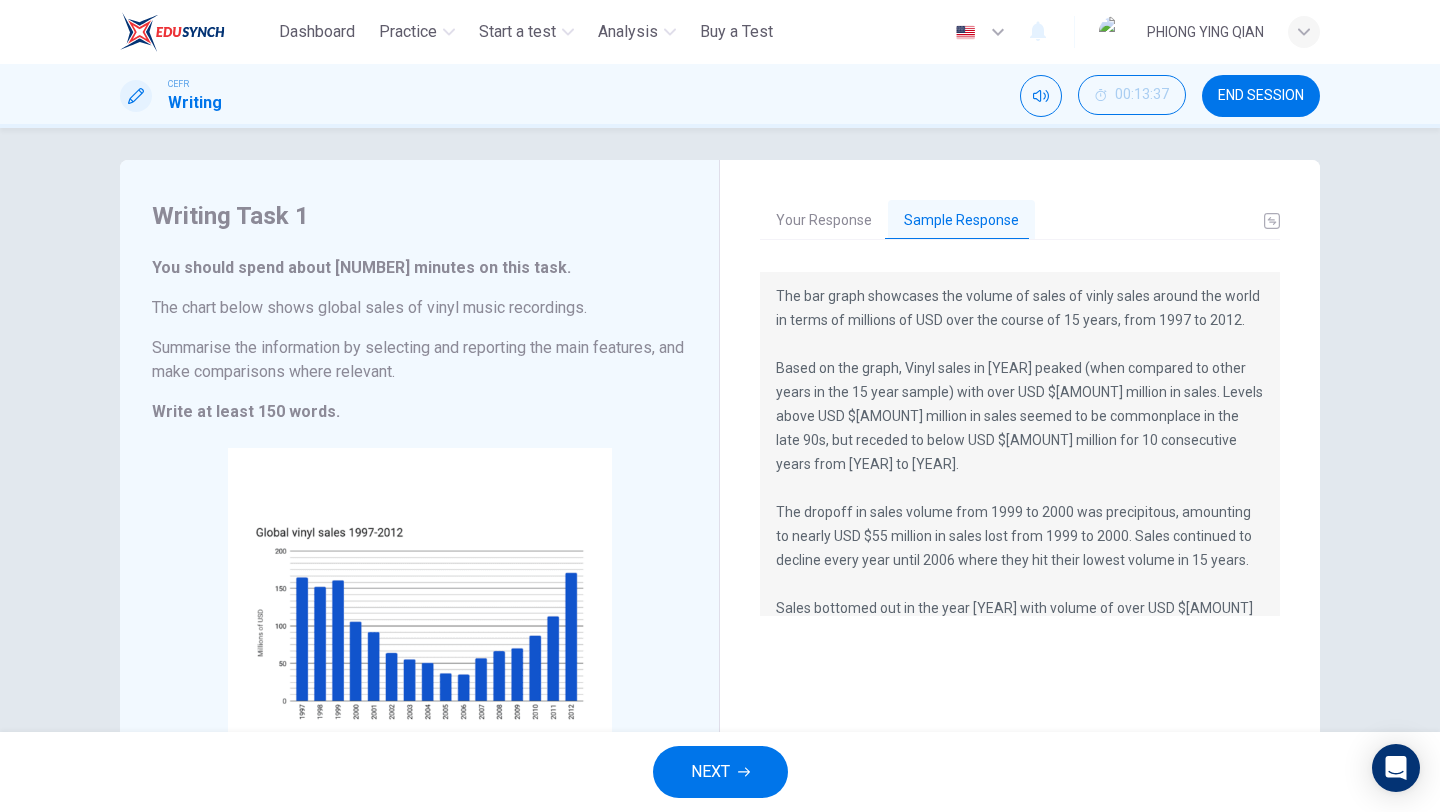 click on "Your Response" at bounding box center [824, 221] 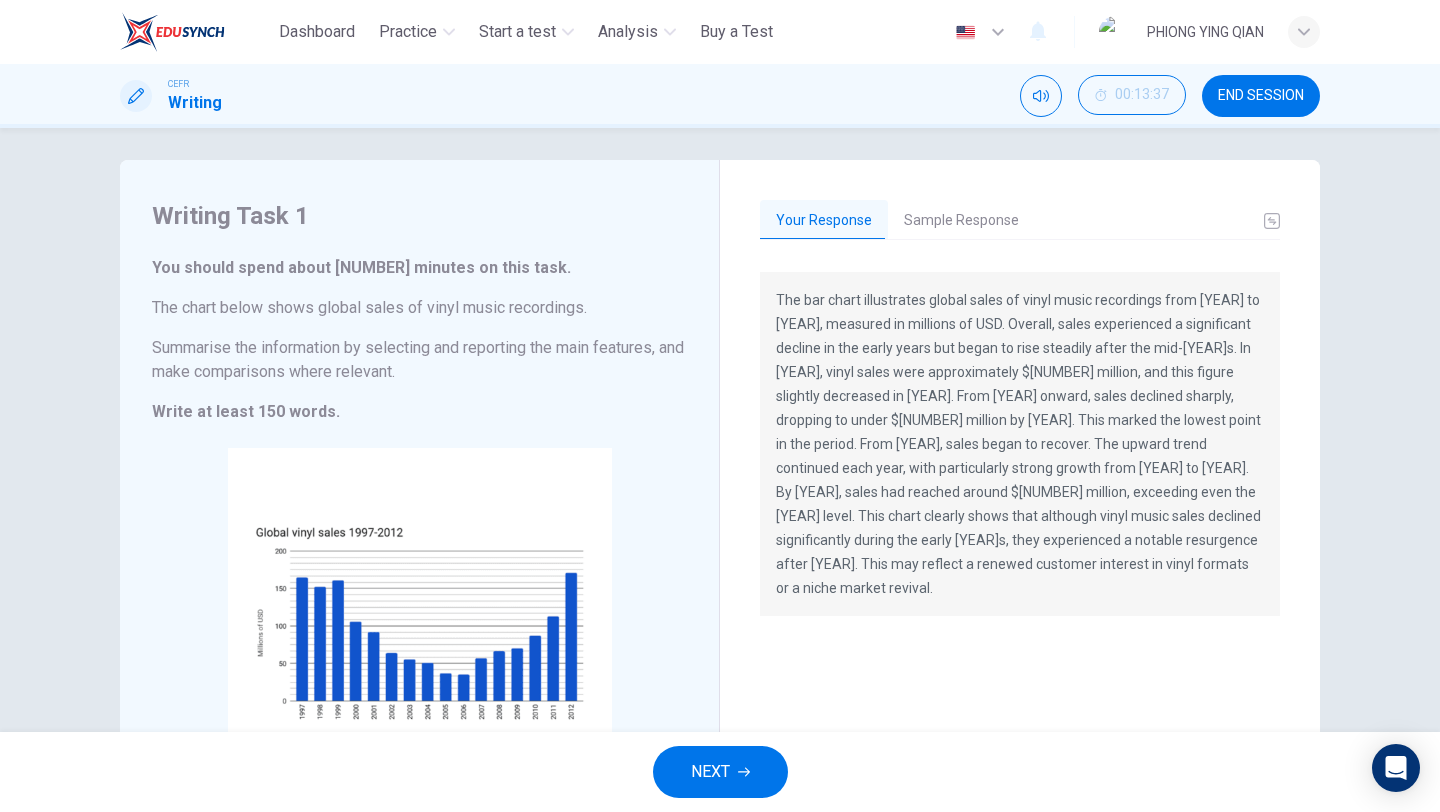 click on "Sample Response" at bounding box center [961, 221] 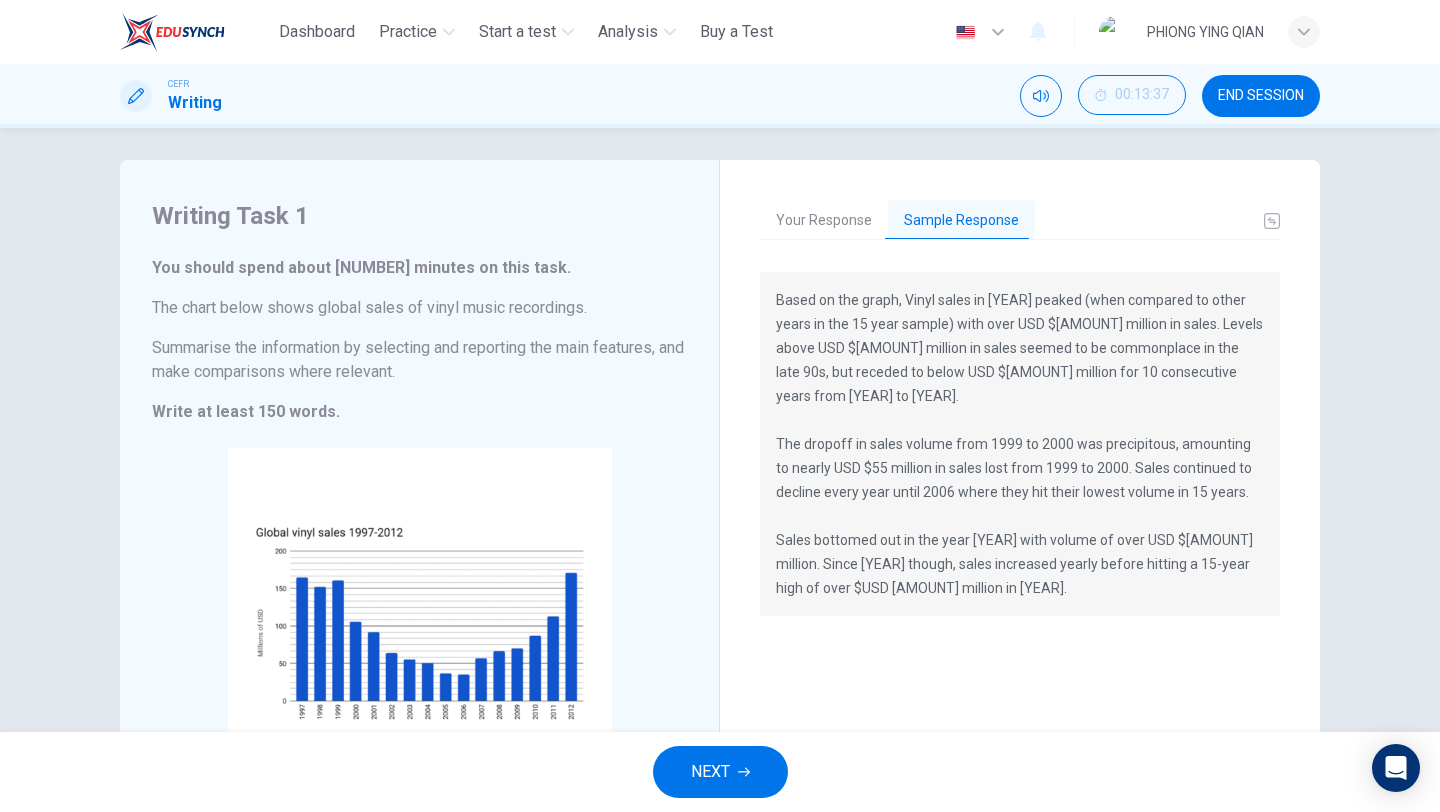 scroll, scrollTop: 96, scrollLeft: 0, axis: vertical 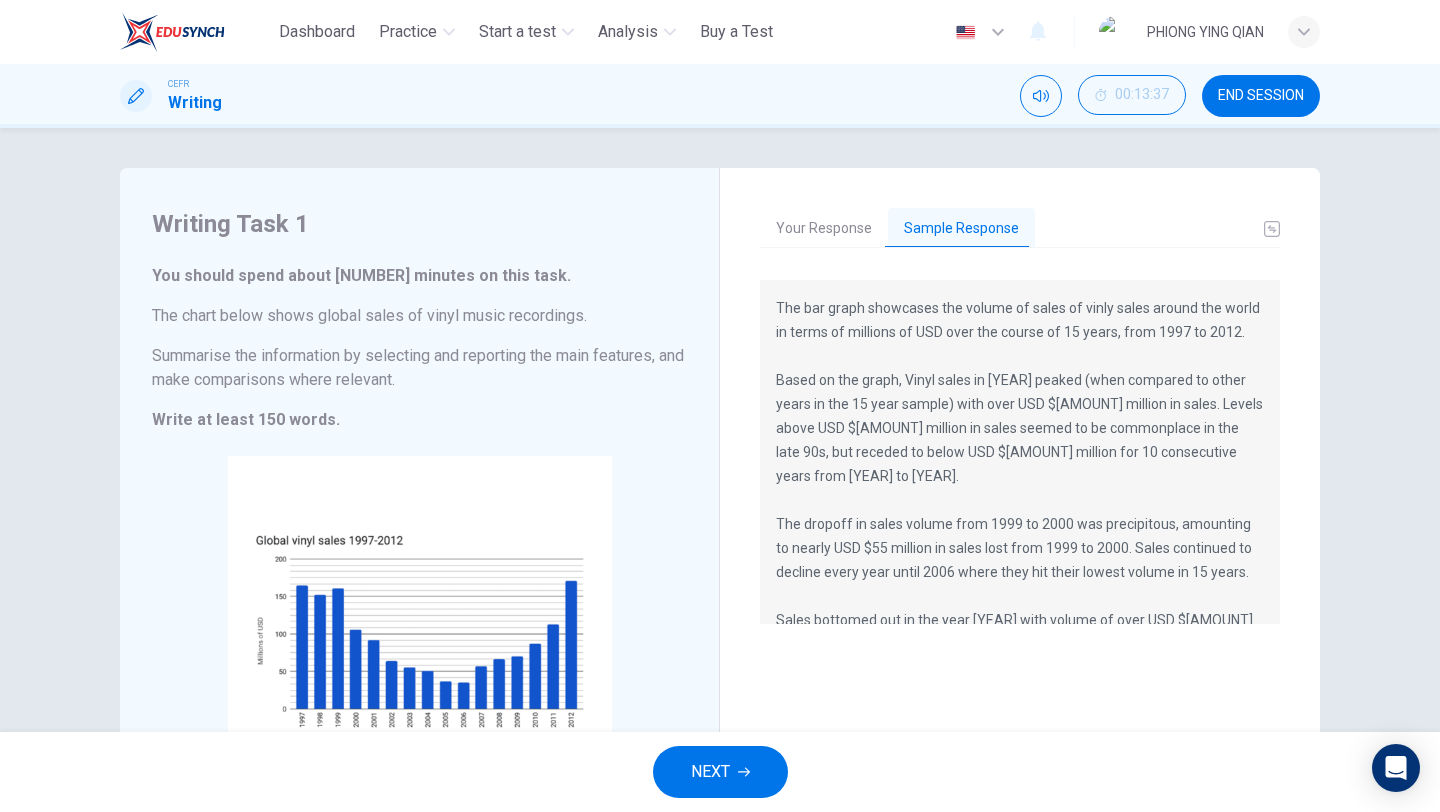 click on "Your Response" at bounding box center (824, 229) 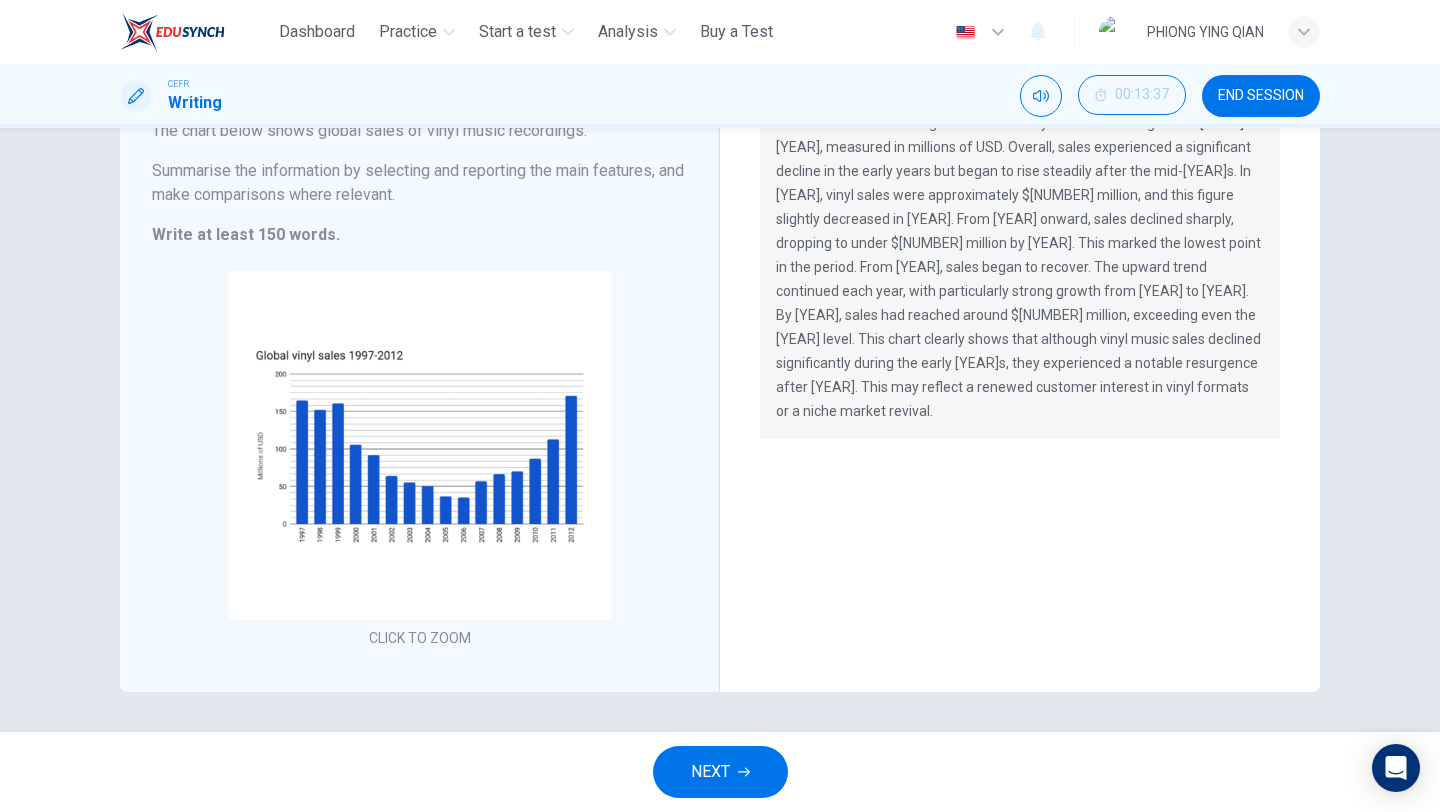 scroll, scrollTop: 0, scrollLeft: 0, axis: both 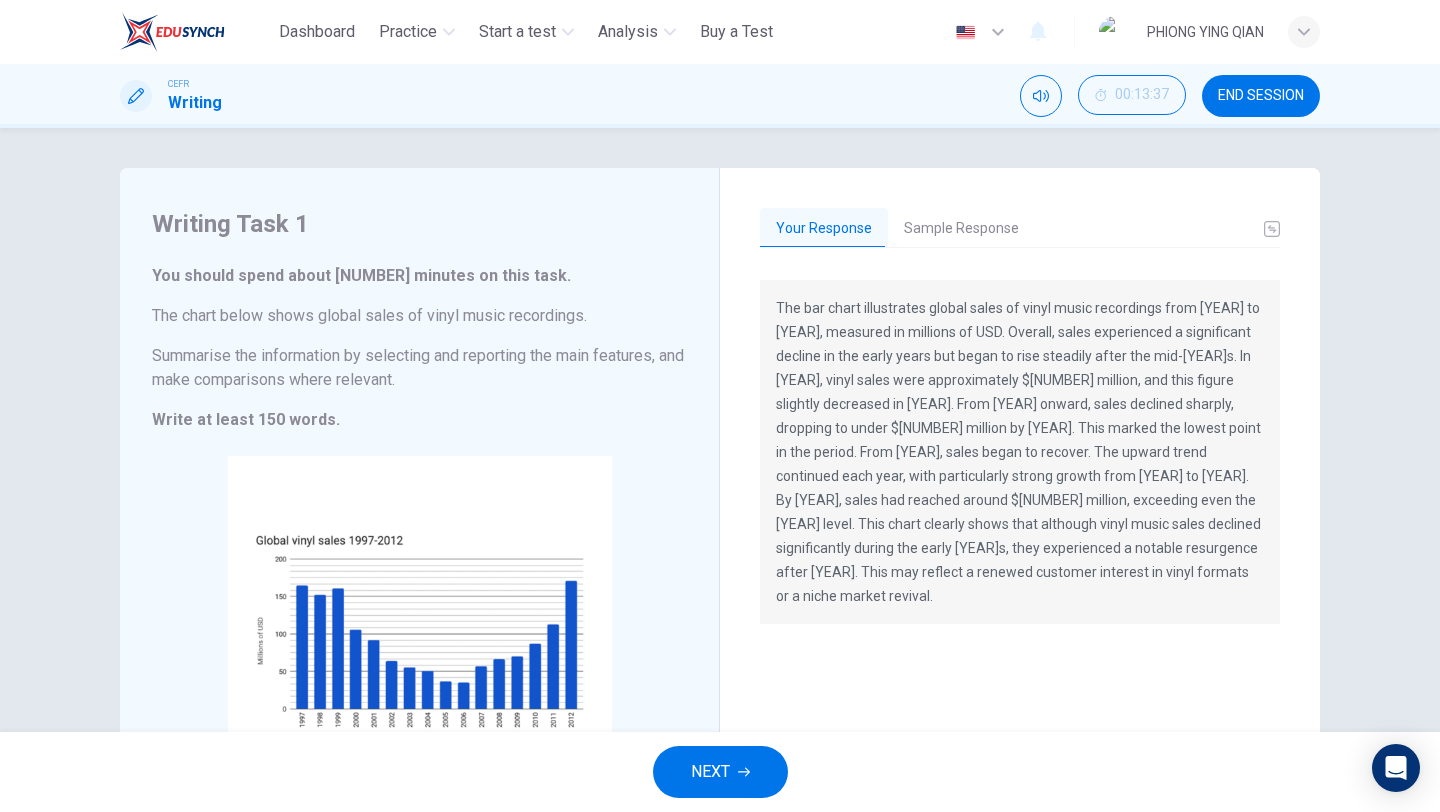 click on "Sample Response" at bounding box center (961, 229) 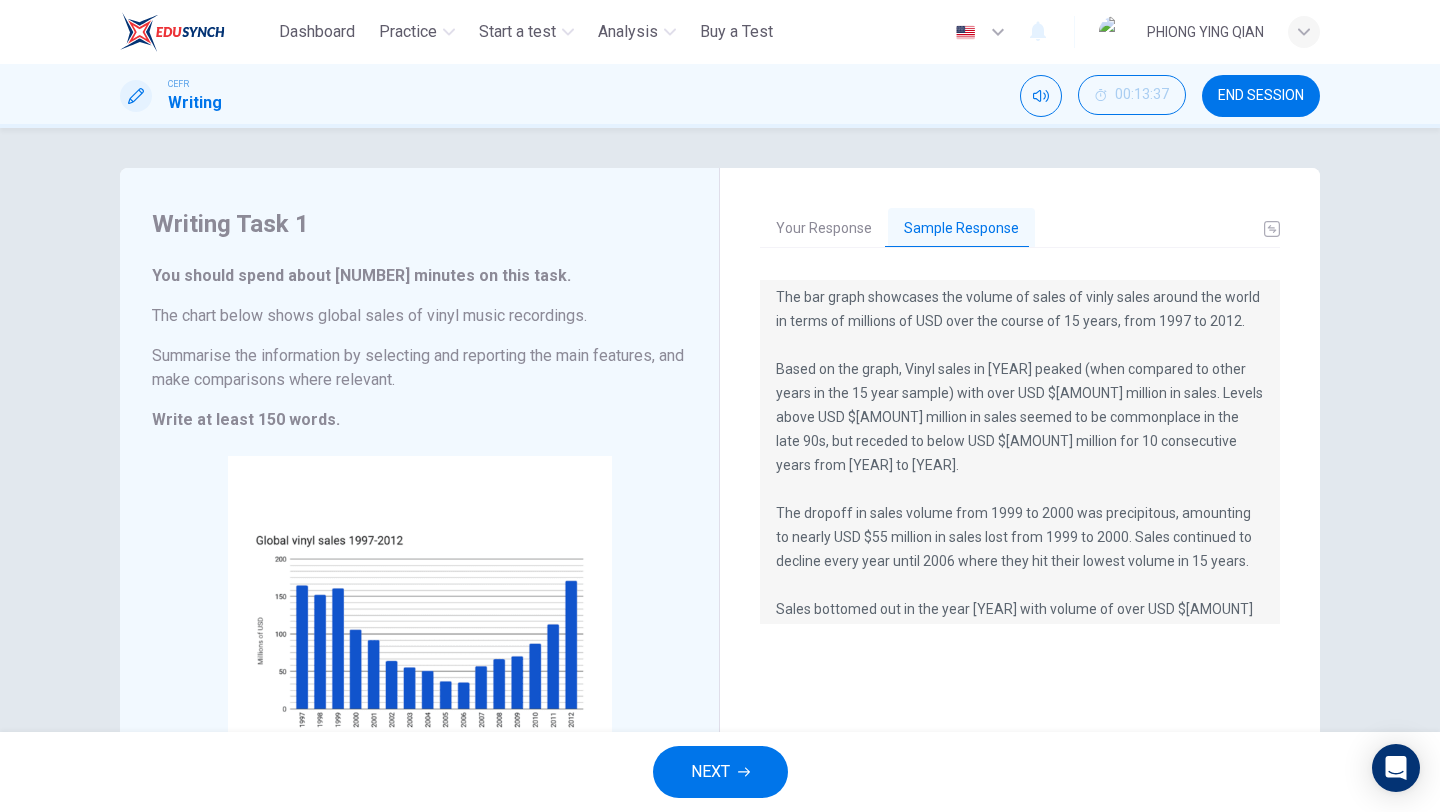 scroll, scrollTop: 0, scrollLeft: 0, axis: both 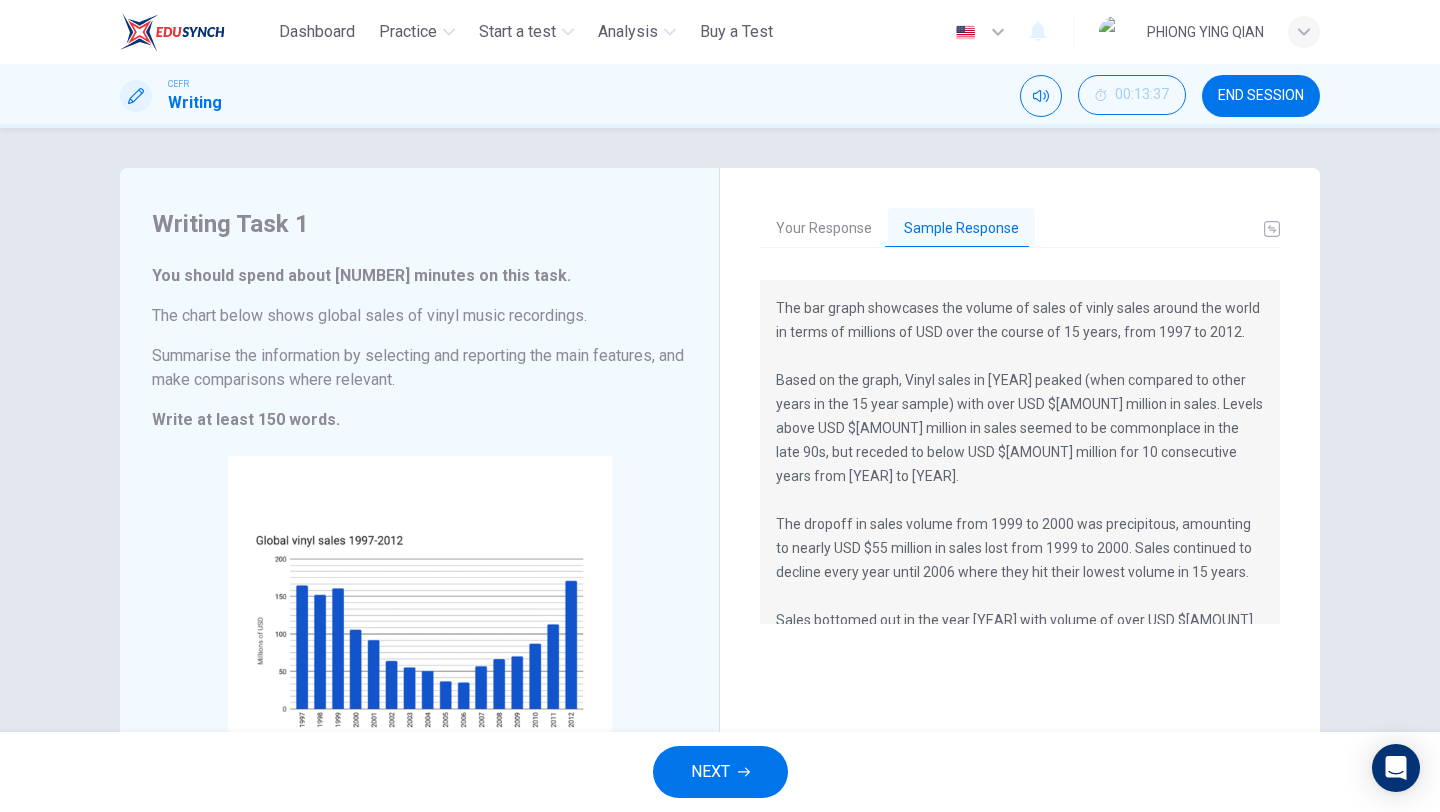 click on "Your Response" at bounding box center (824, 229) 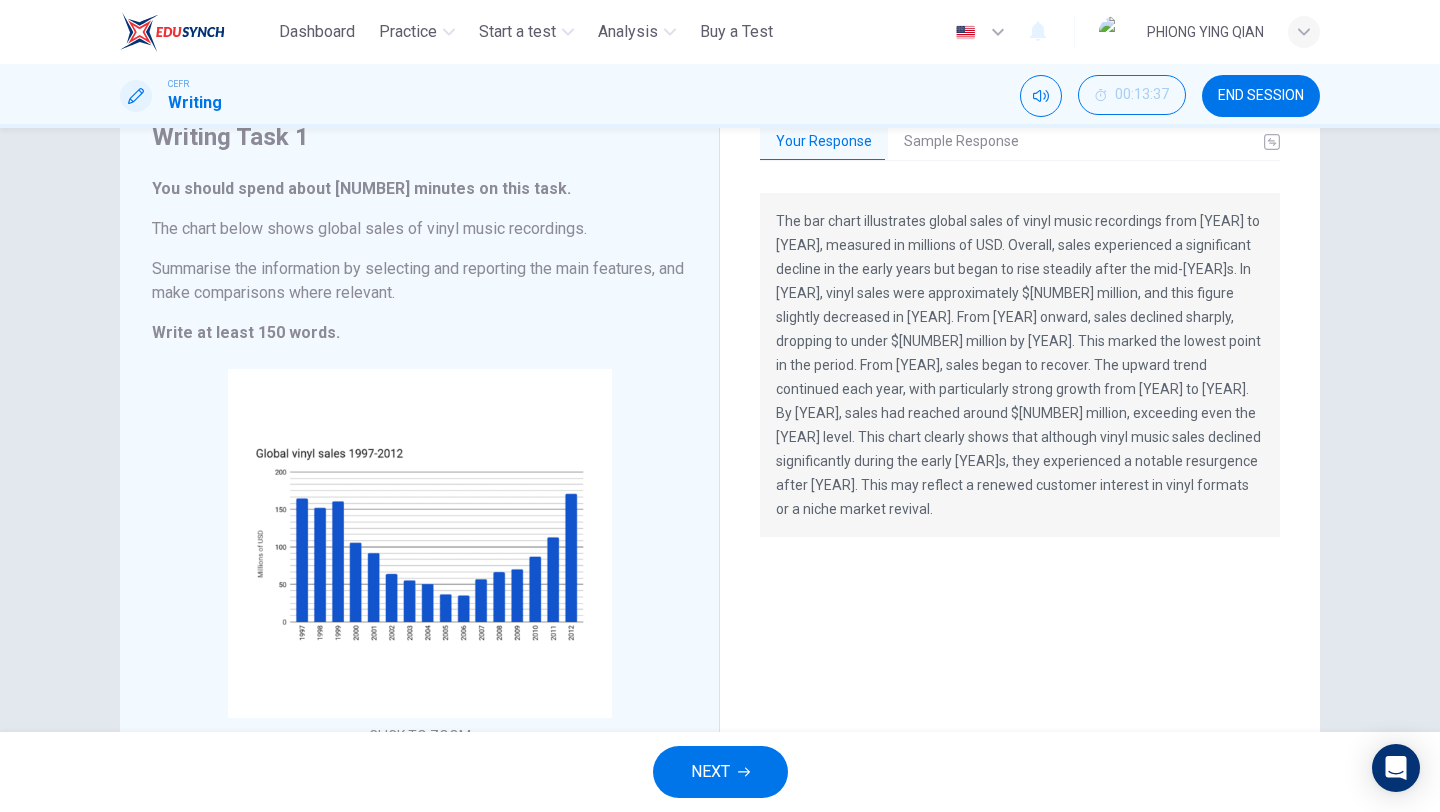 scroll, scrollTop: 83, scrollLeft: 0, axis: vertical 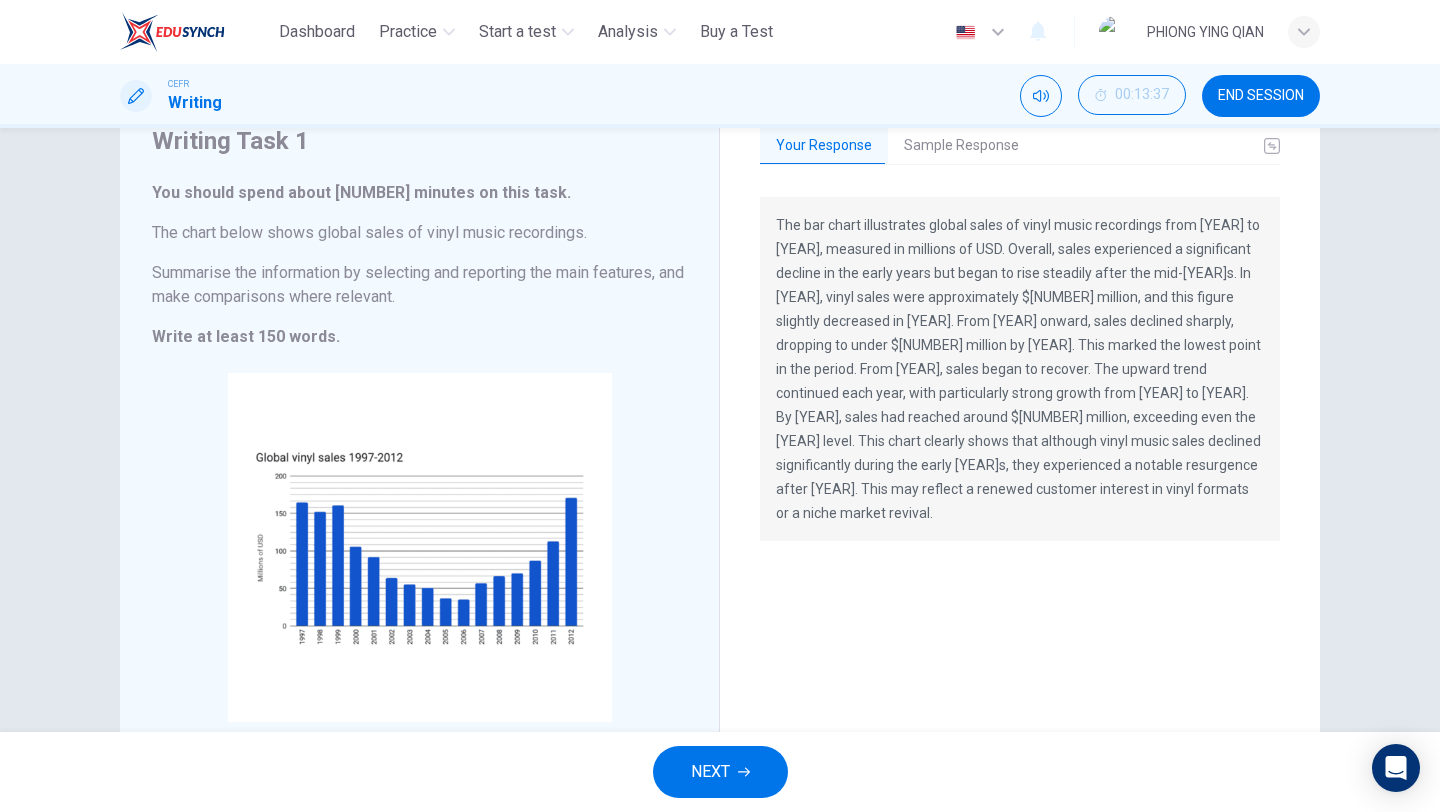 type 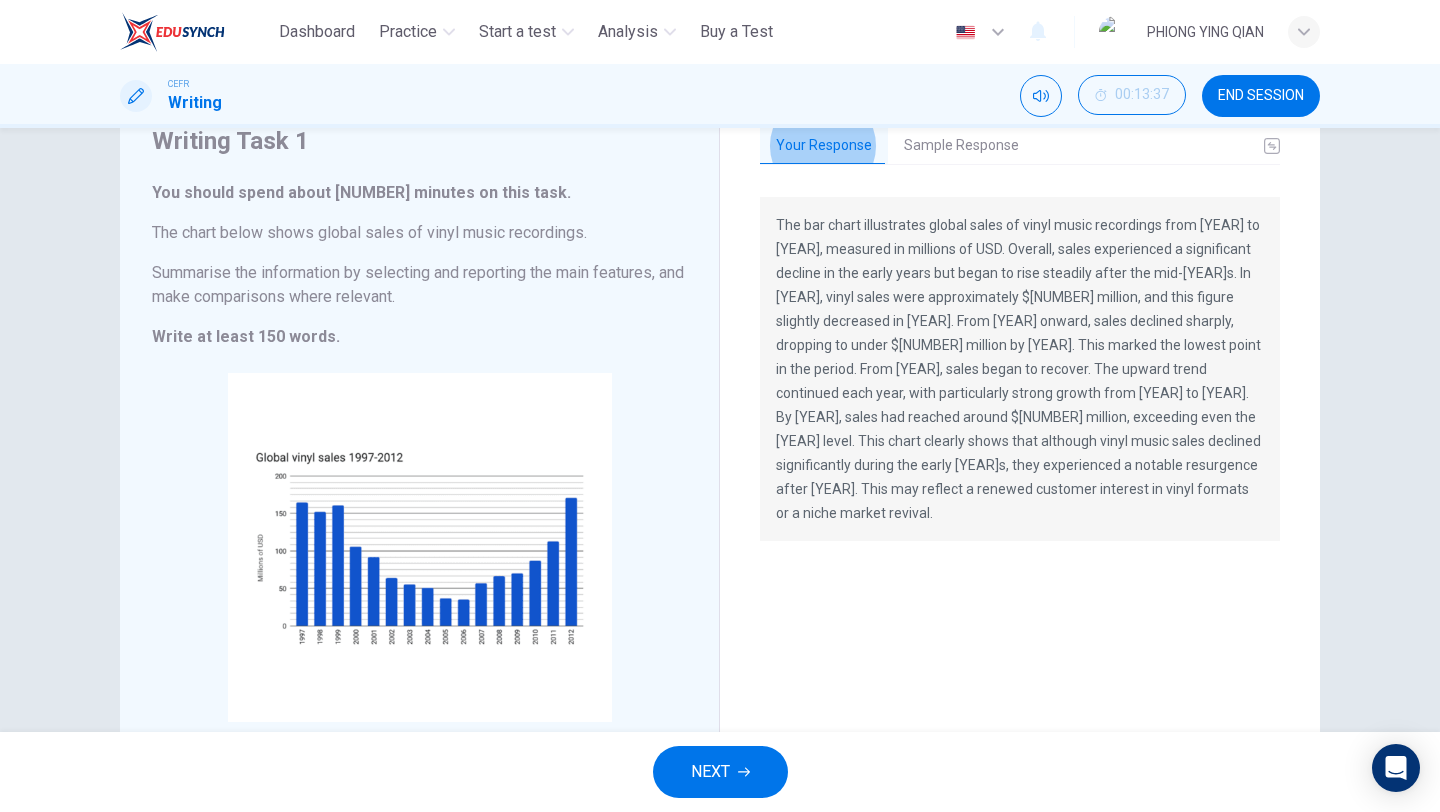 click on "The bar chart illustrates global sales of vinyl music recordings from 1997 to 2012, measured in millions of USD. Overall, sales experienced a significant decline in the early years but began to rise steadily after the mid-2000s.
In 1997, vinyl sales were approximately $160 million, and this figure slightly decreased in 1998. From 1999 onward, sales declined sharply, dropping to under $40 million by 2006. This marked the lowest point in the period.
From 2007, sales began to recover. The upward trend continued each year, with particularly strong growth from 2010 to 2012. By 2012, sales had reached around $170 million, exceeding even the 1997 level.
This chart clearly shows that although vinyl music sales declined significantly during the early 2000s, they experienced a notable resurgence after 2006. This may reflect a renewed customer interest in vinyl formats or a niche market revival." at bounding box center [1020, 369] 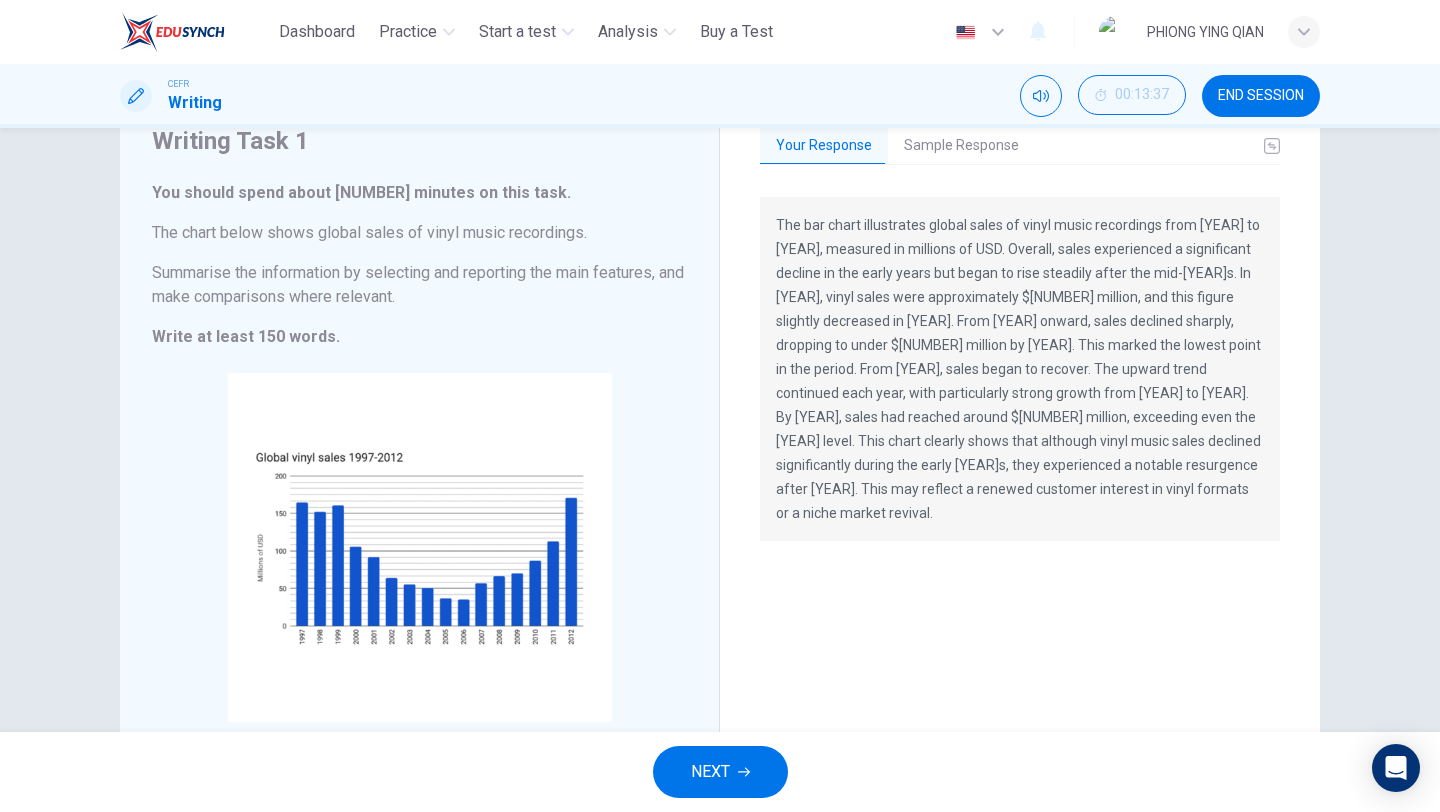 drag, startPoint x: 1134, startPoint y: 491, endPoint x: 951, endPoint y: 452, distance: 187.10959 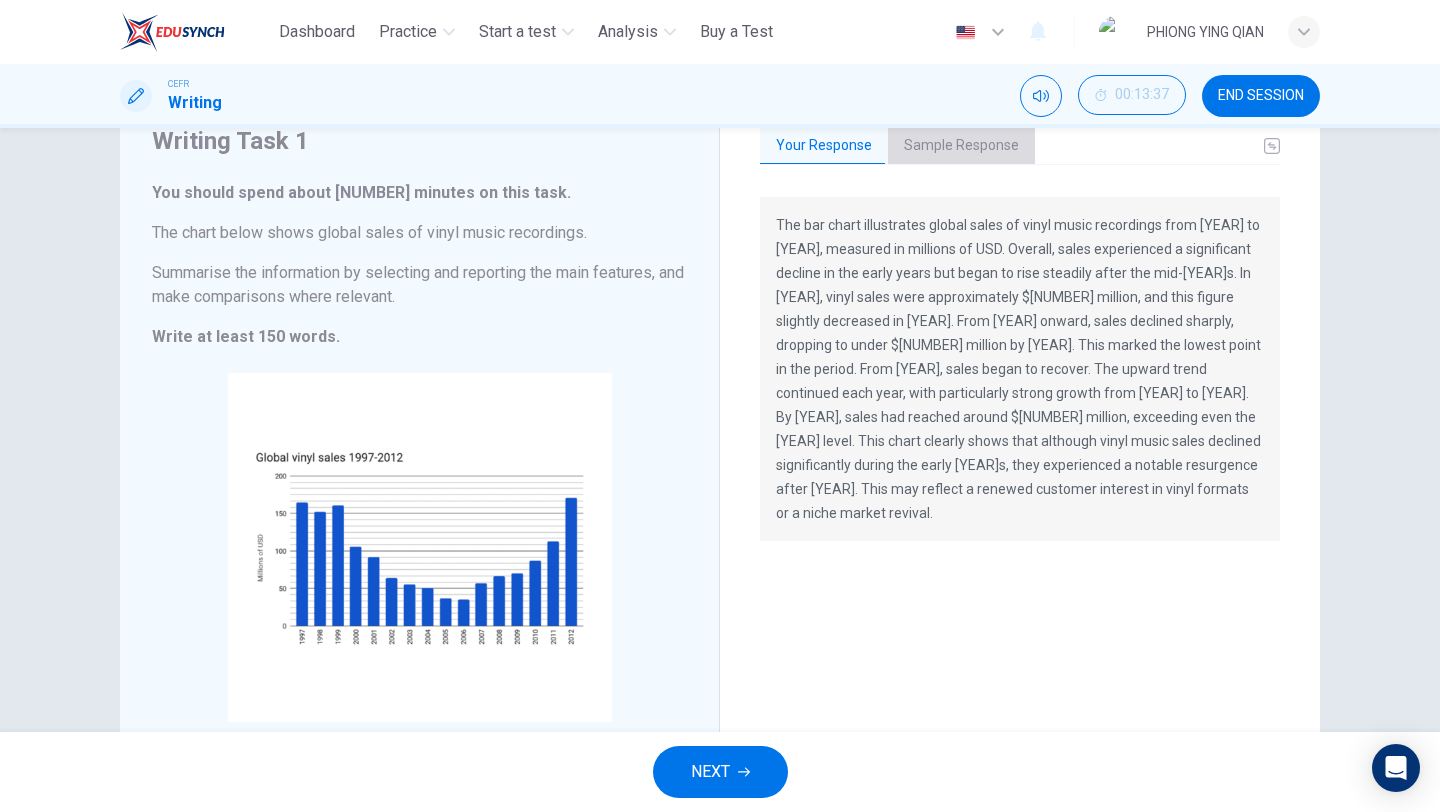 click on "Sample Response" at bounding box center [961, 146] 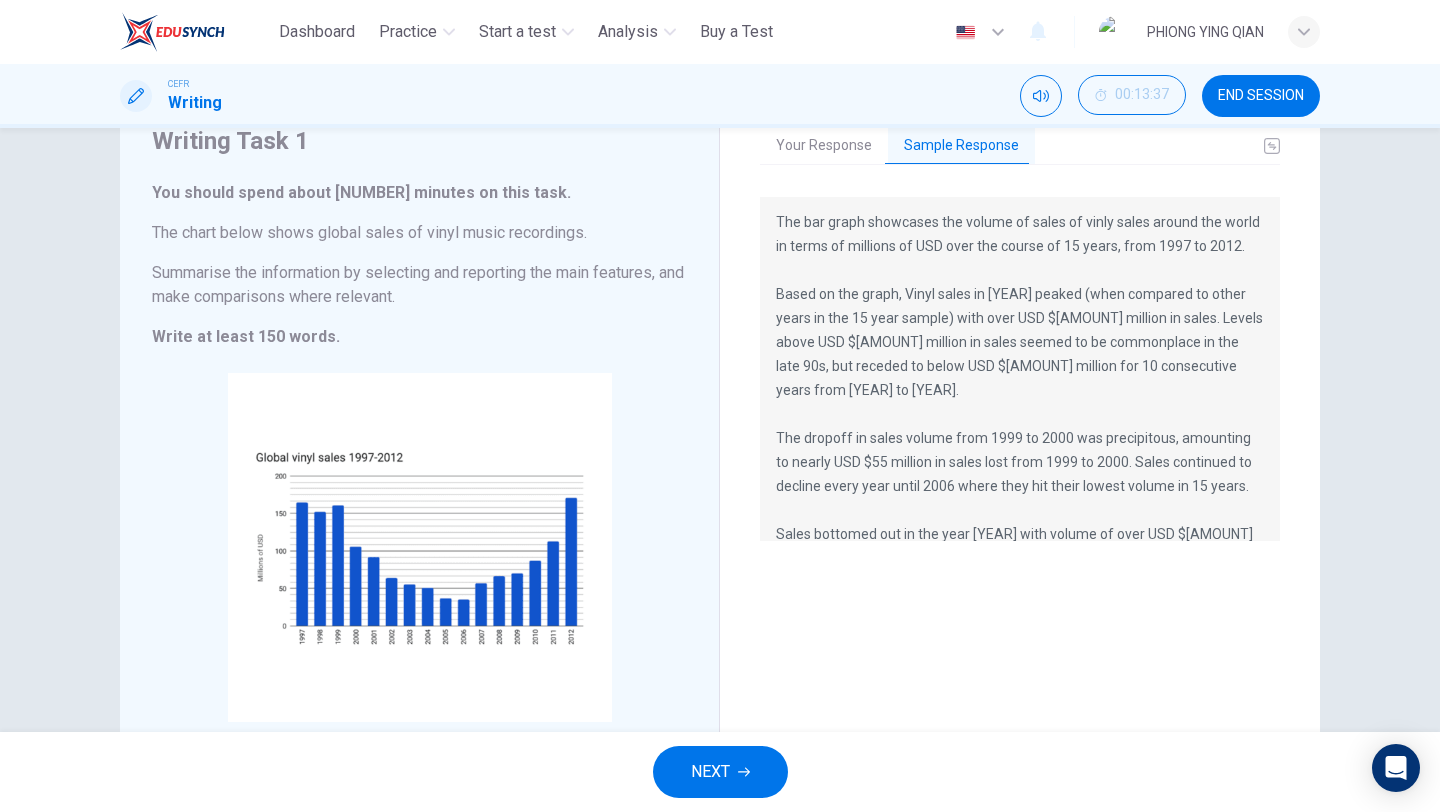 scroll, scrollTop: 0, scrollLeft: 0, axis: both 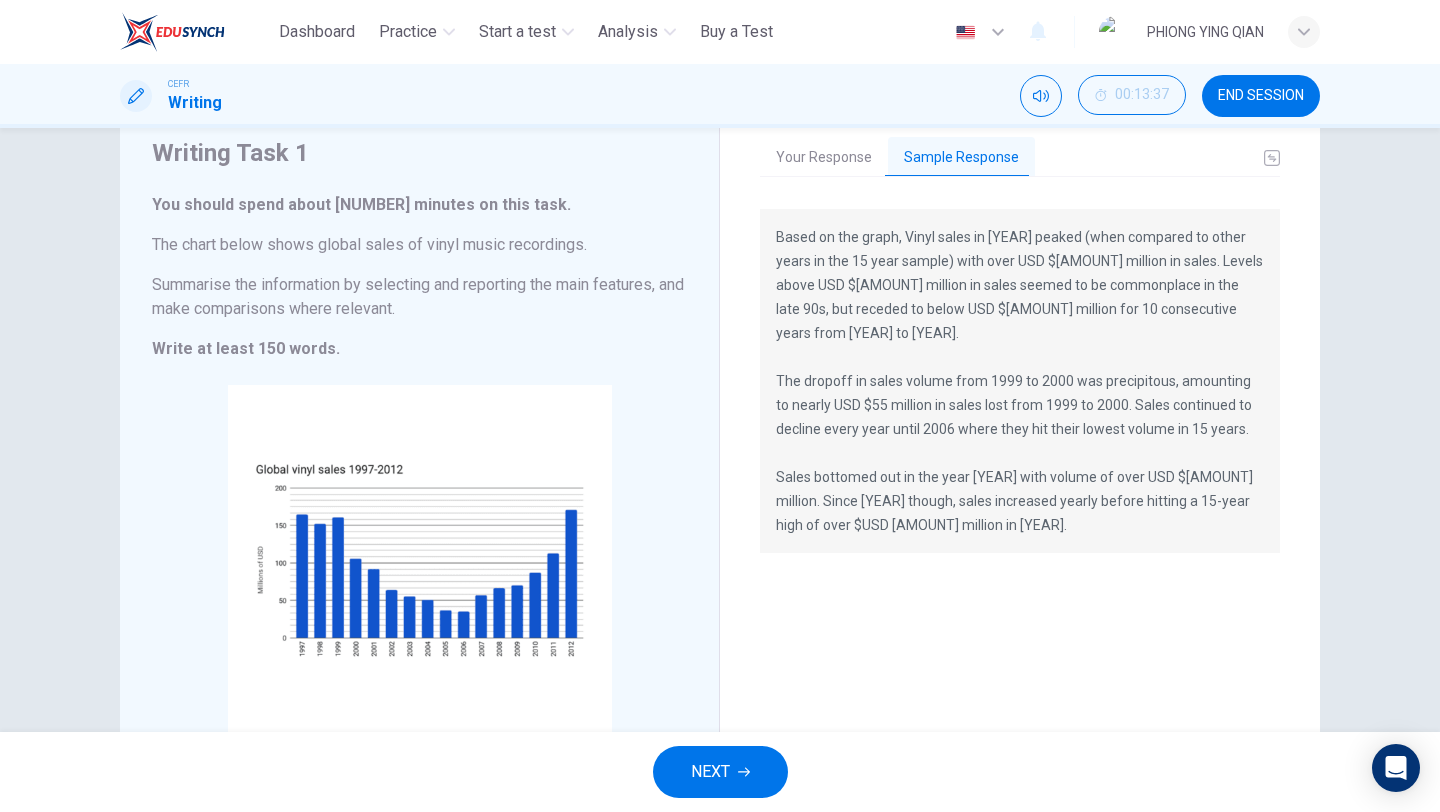 drag, startPoint x: 961, startPoint y: 527, endPoint x: 937, endPoint y: 515, distance: 26.832815 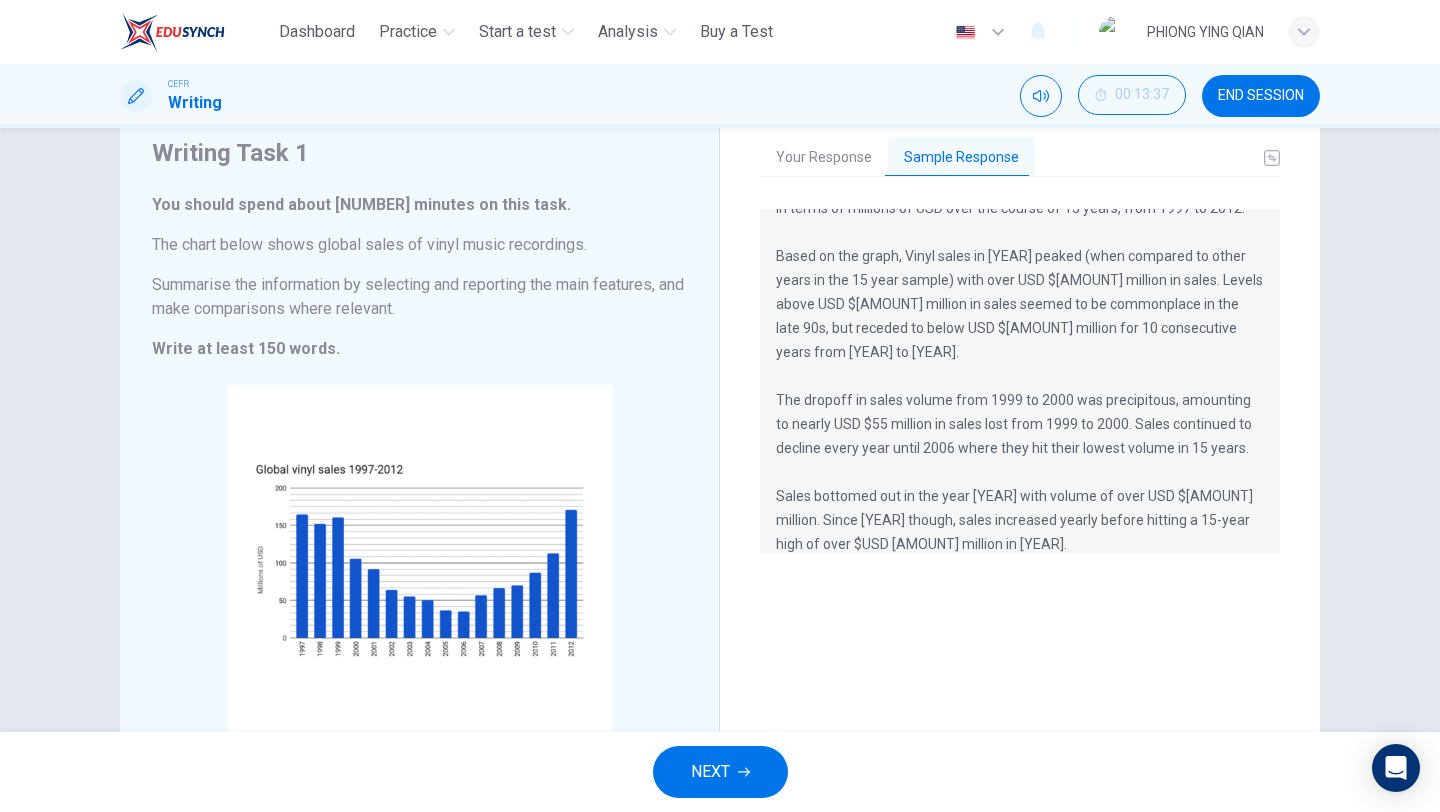 scroll, scrollTop: 49, scrollLeft: 0, axis: vertical 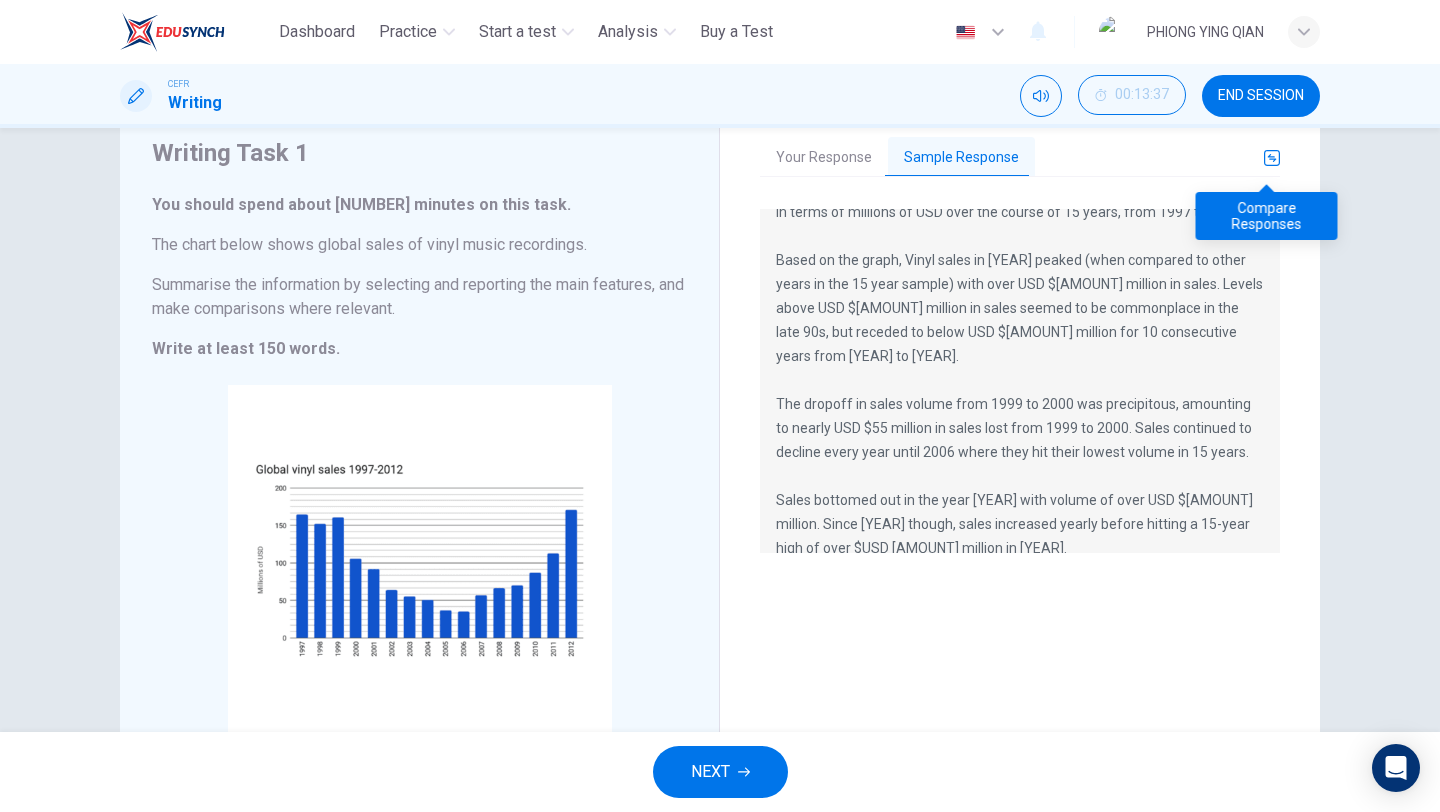 click at bounding box center [1272, 158] 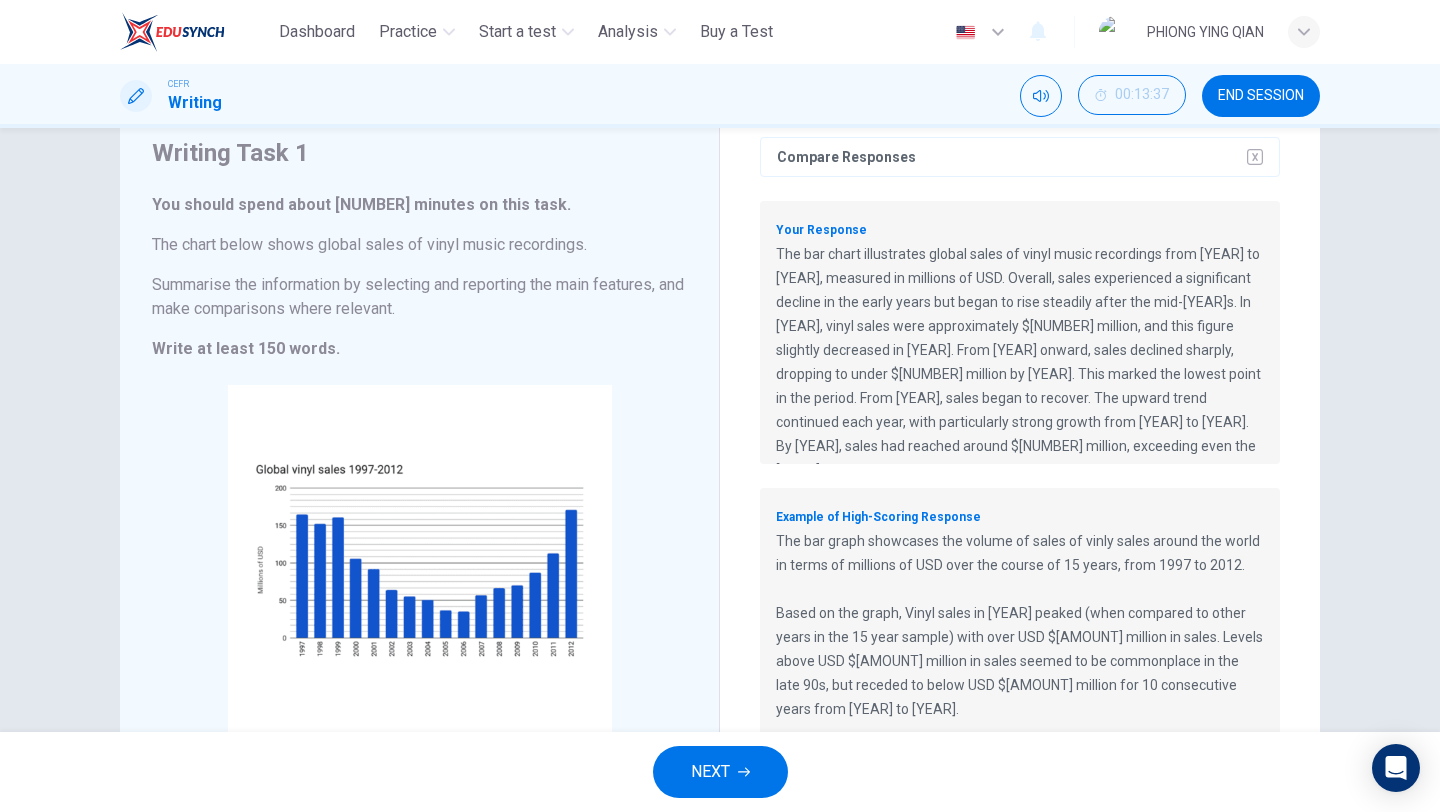 scroll, scrollTop: 82, scrollLeft: 0, axis: vertical 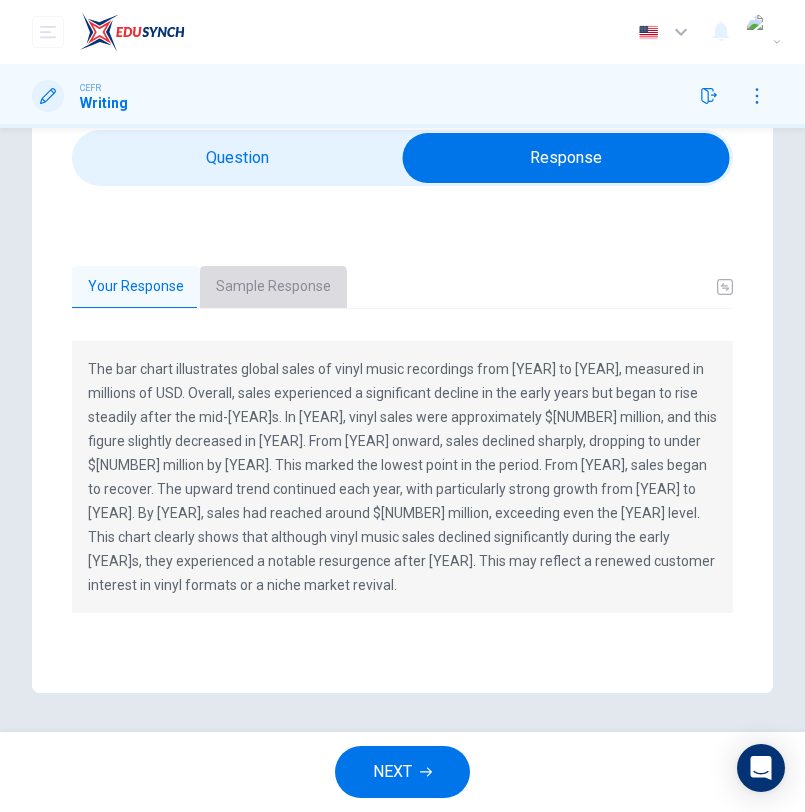 click on "Sample Response" at bounding box center [273, 287] 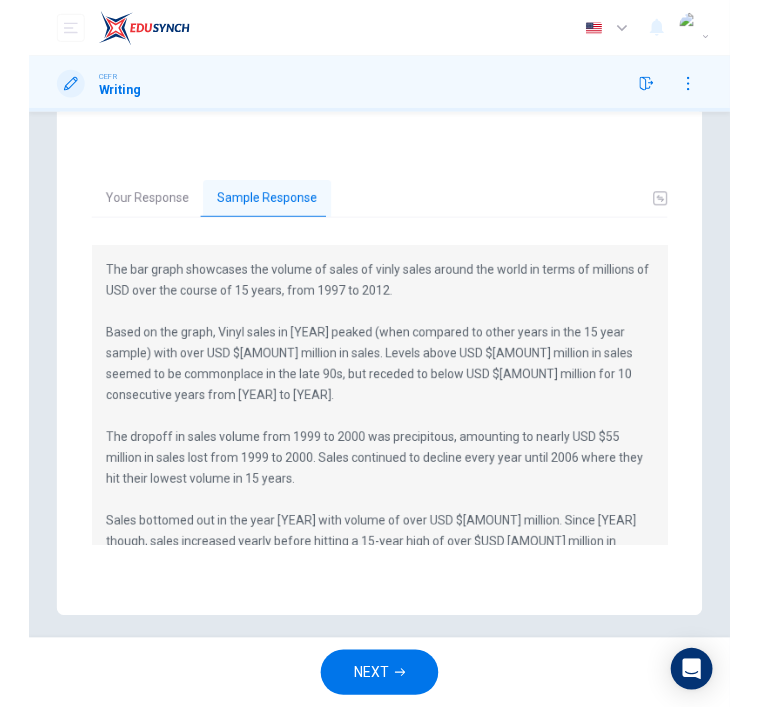 scroll, scrollTop: 150, scrollLeft: 0, axis: vertical 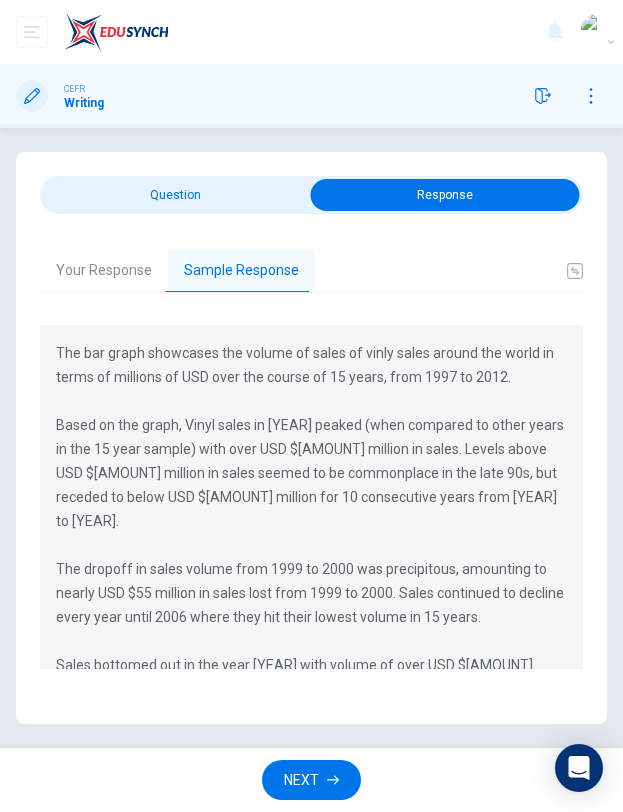 click on "Your Response" at bounding box center (104, 271) 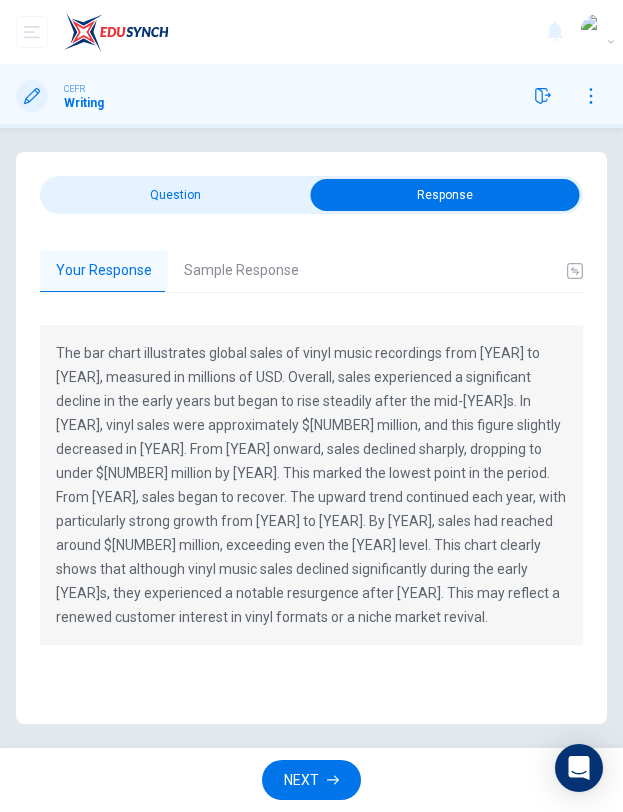 click on "Sample Response" at bounding box center (241, 271) 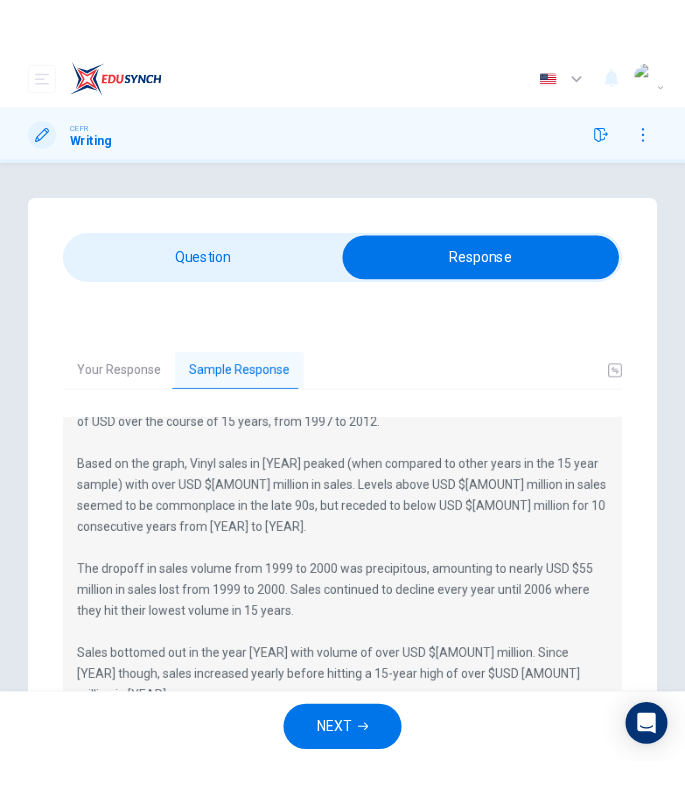 scroll, scrollTop: 24, scrollLeft: 0, axis: vertical 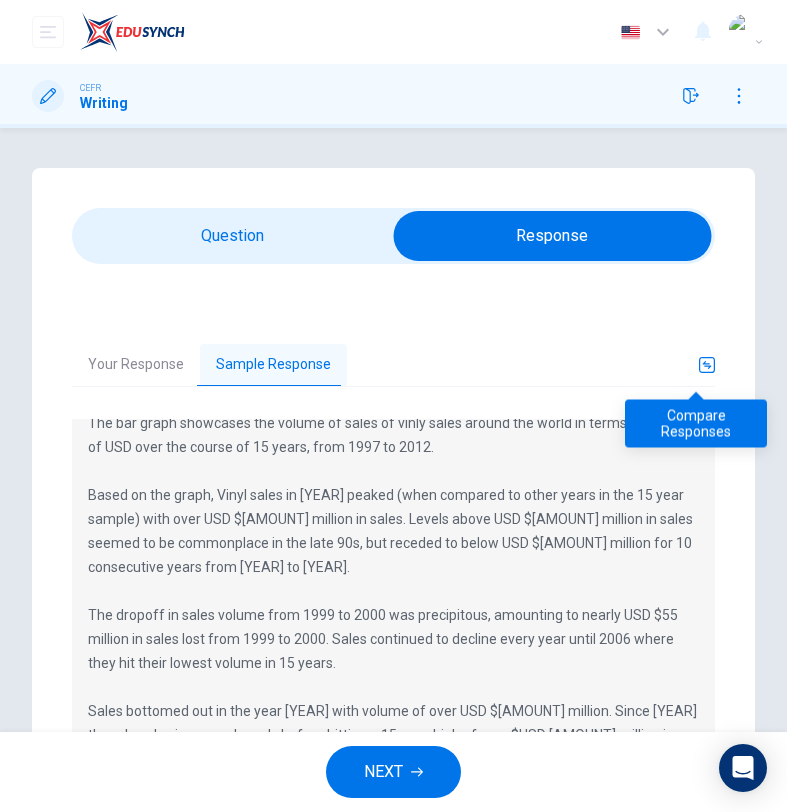 click at bounding box center (707, 365) 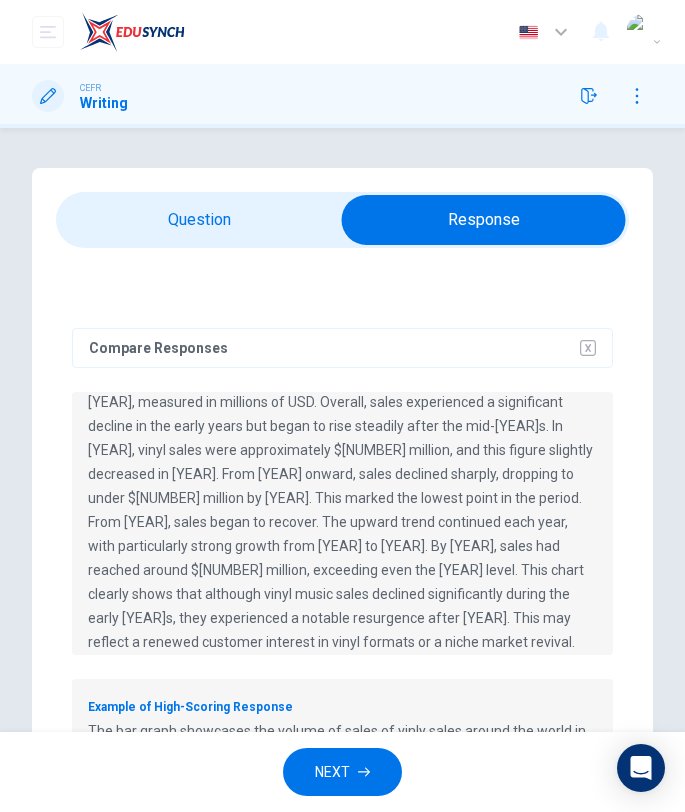 scroll, scrollTop: 79, scrollLeft: 0, axis: vertical 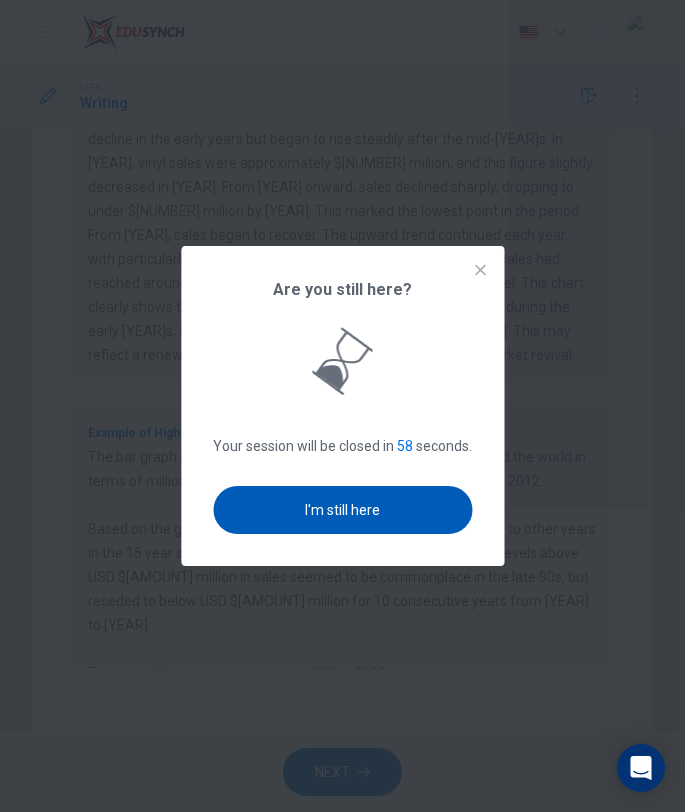 click on "I'm still here" at bounding box center [342, 510] 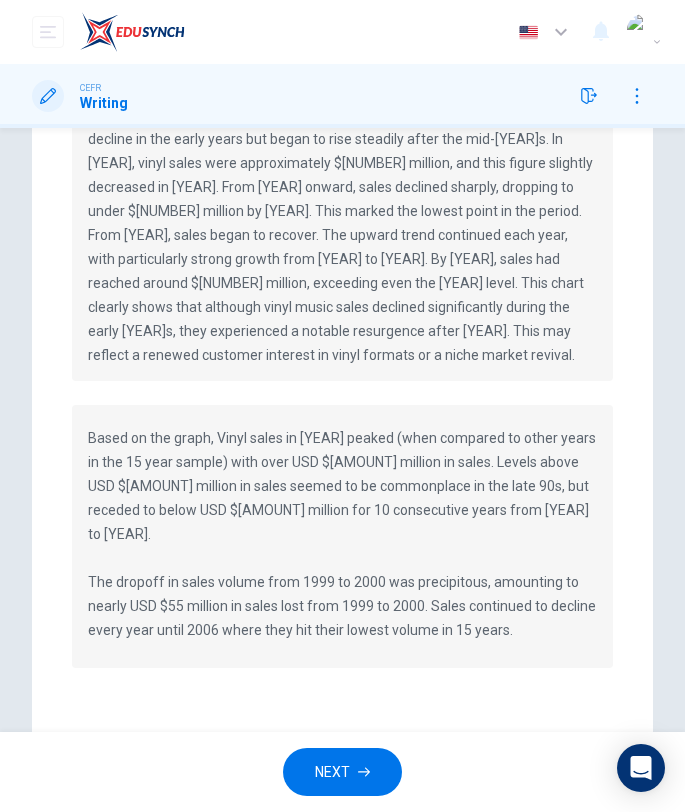 scroll, scrollTop: 104, scrollLeft: 0, axis: vertical 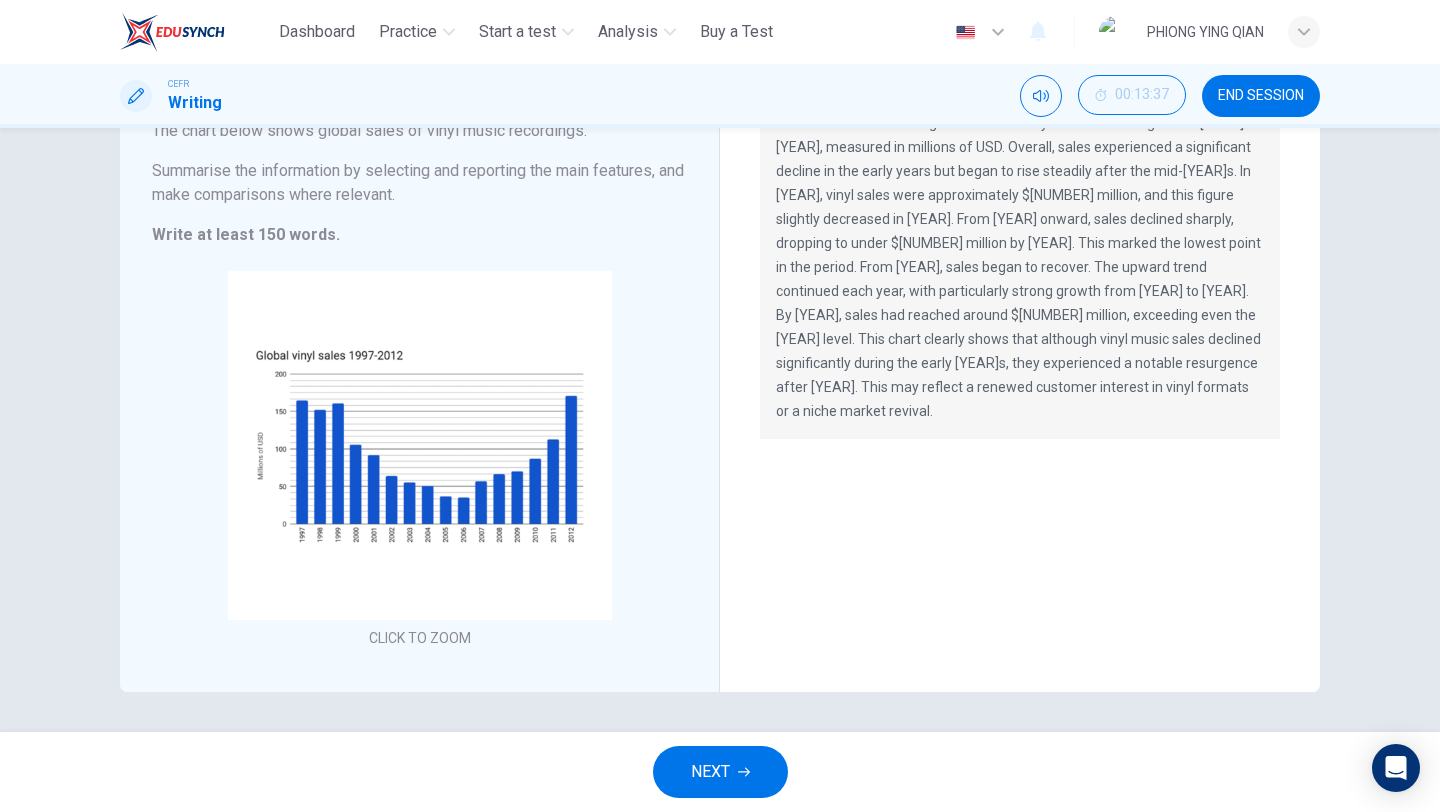click on "NEXT" at bounding box center (710, 772) 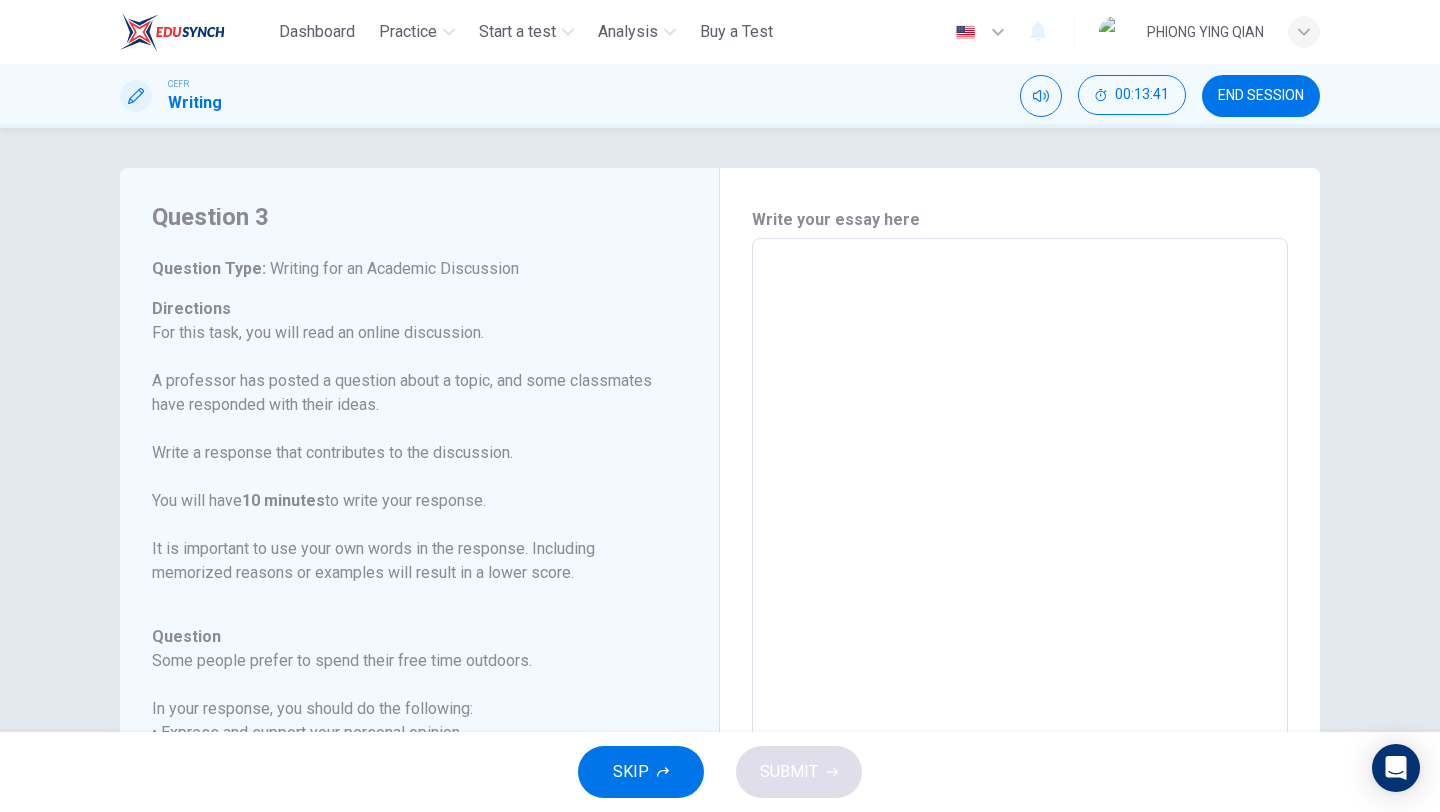 scroll, scrollTop: 222, scrollLeft: 0, axis: vertical 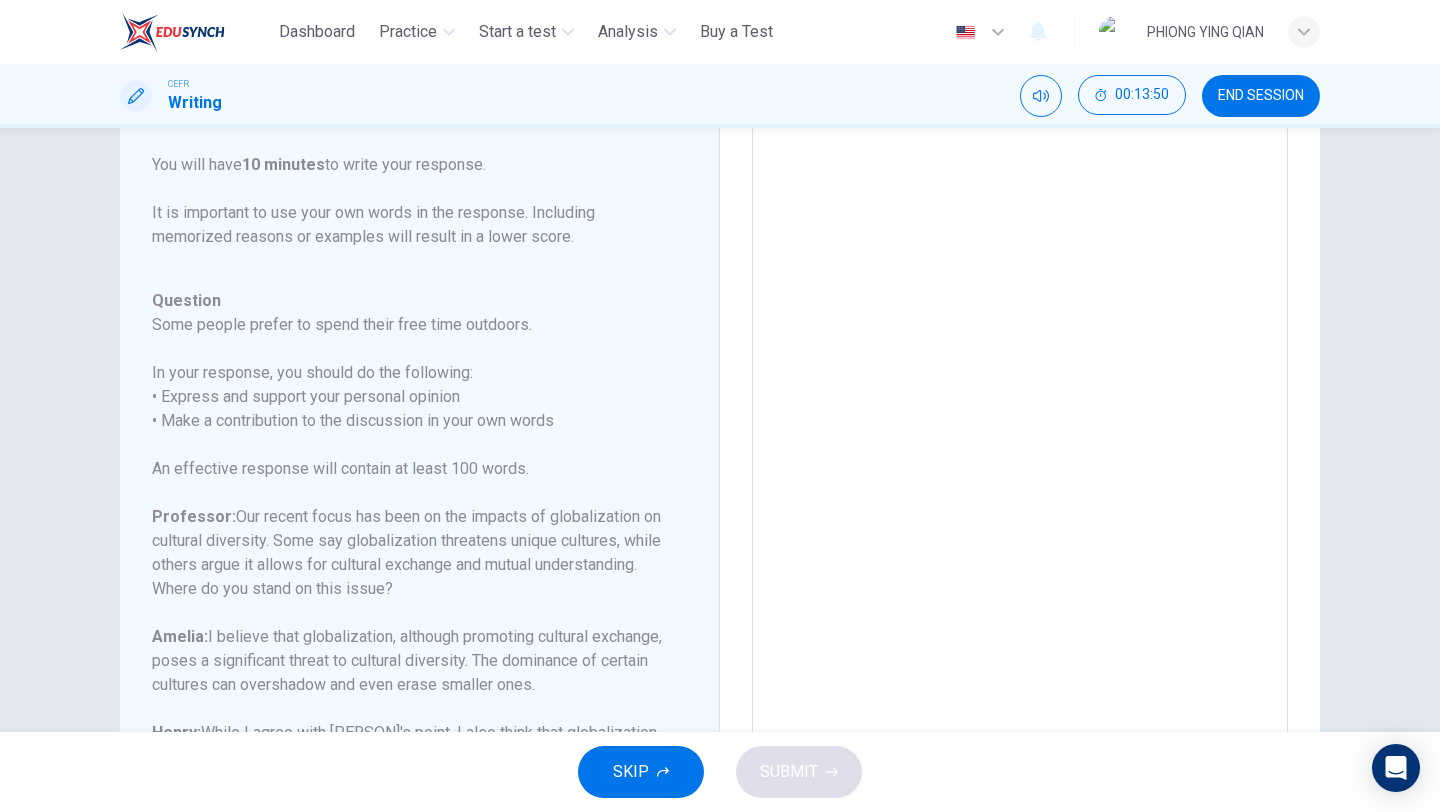 click at bounding box center [1020, 427] 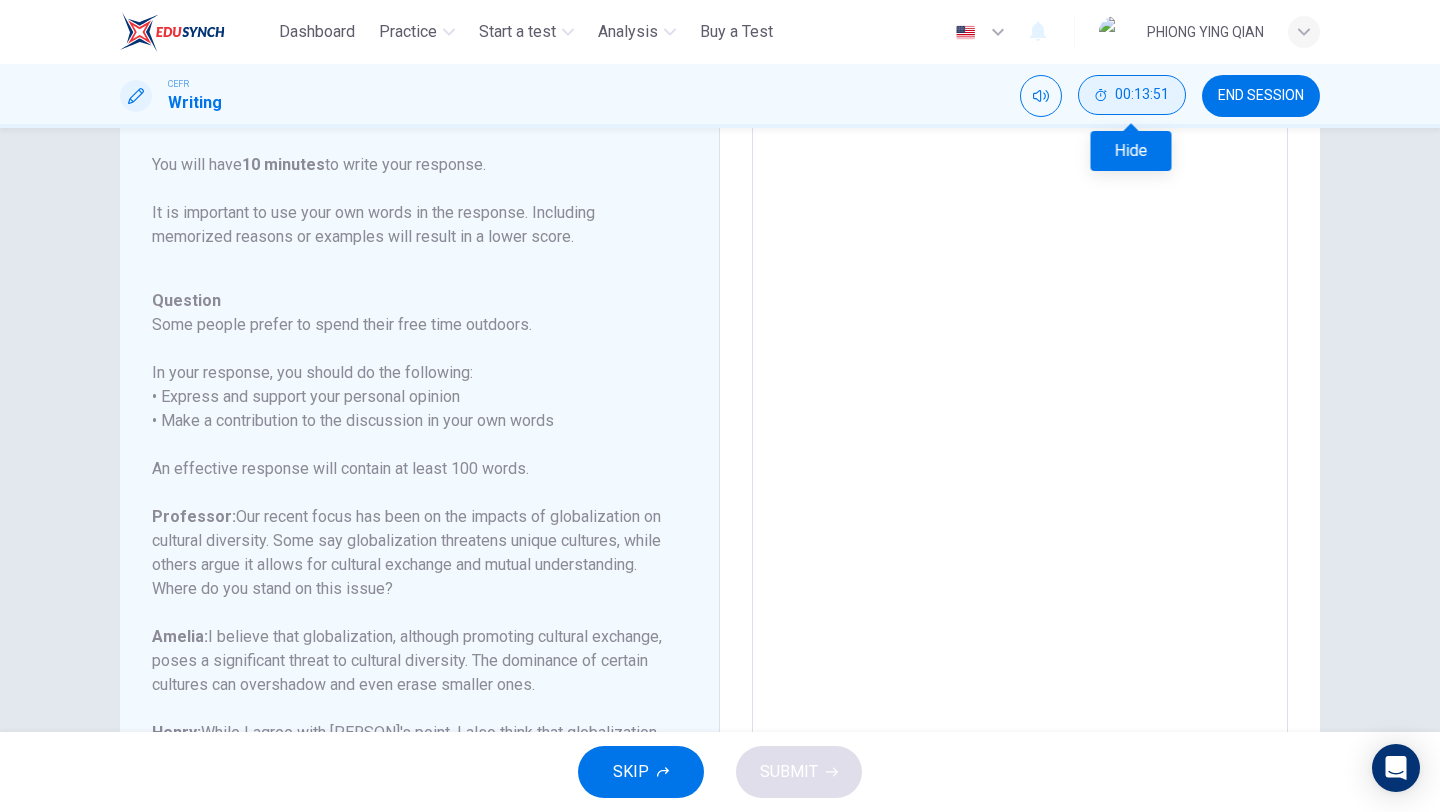 click on "00:13:51" at bounding box center [1142, 95] 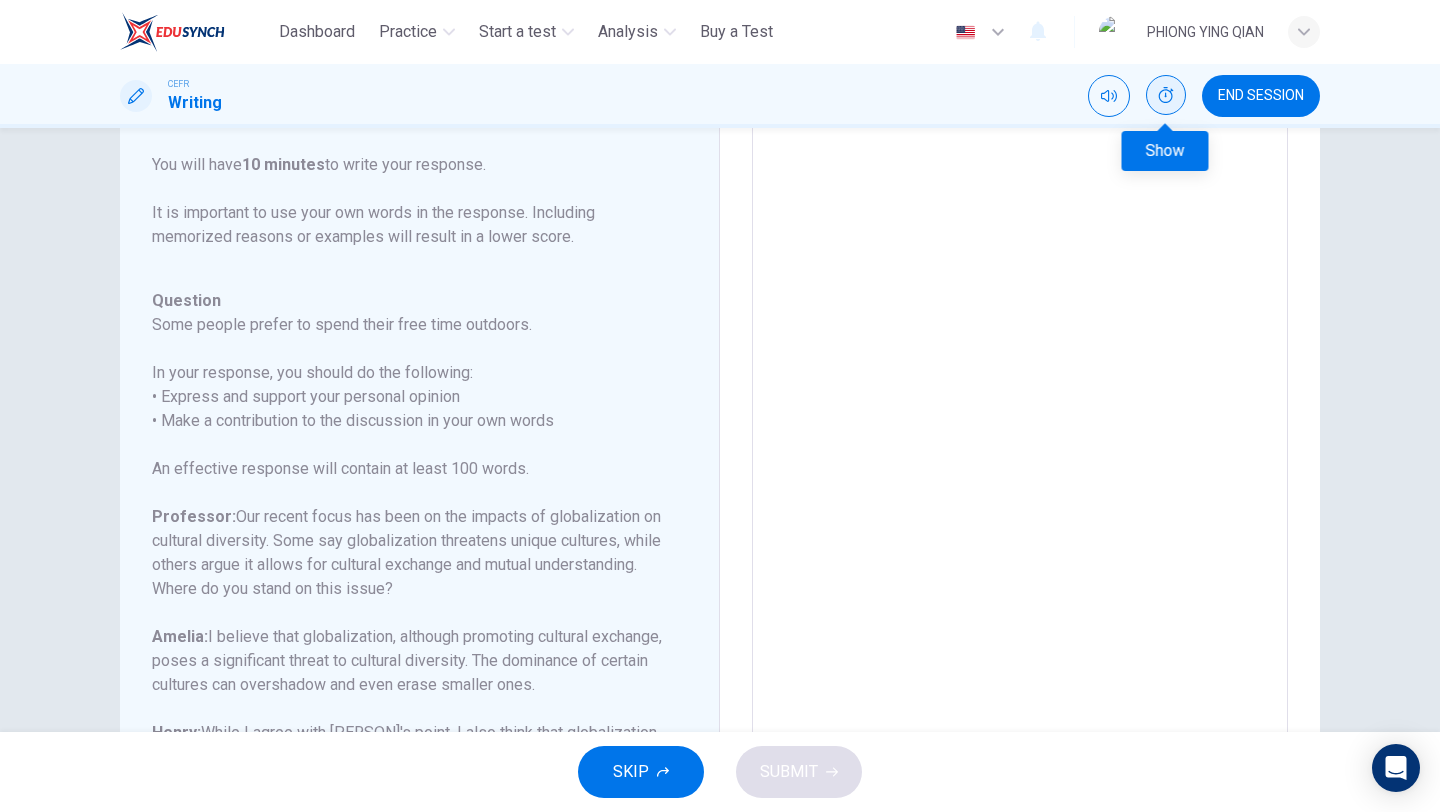 click at bounding box center (1166, 95) 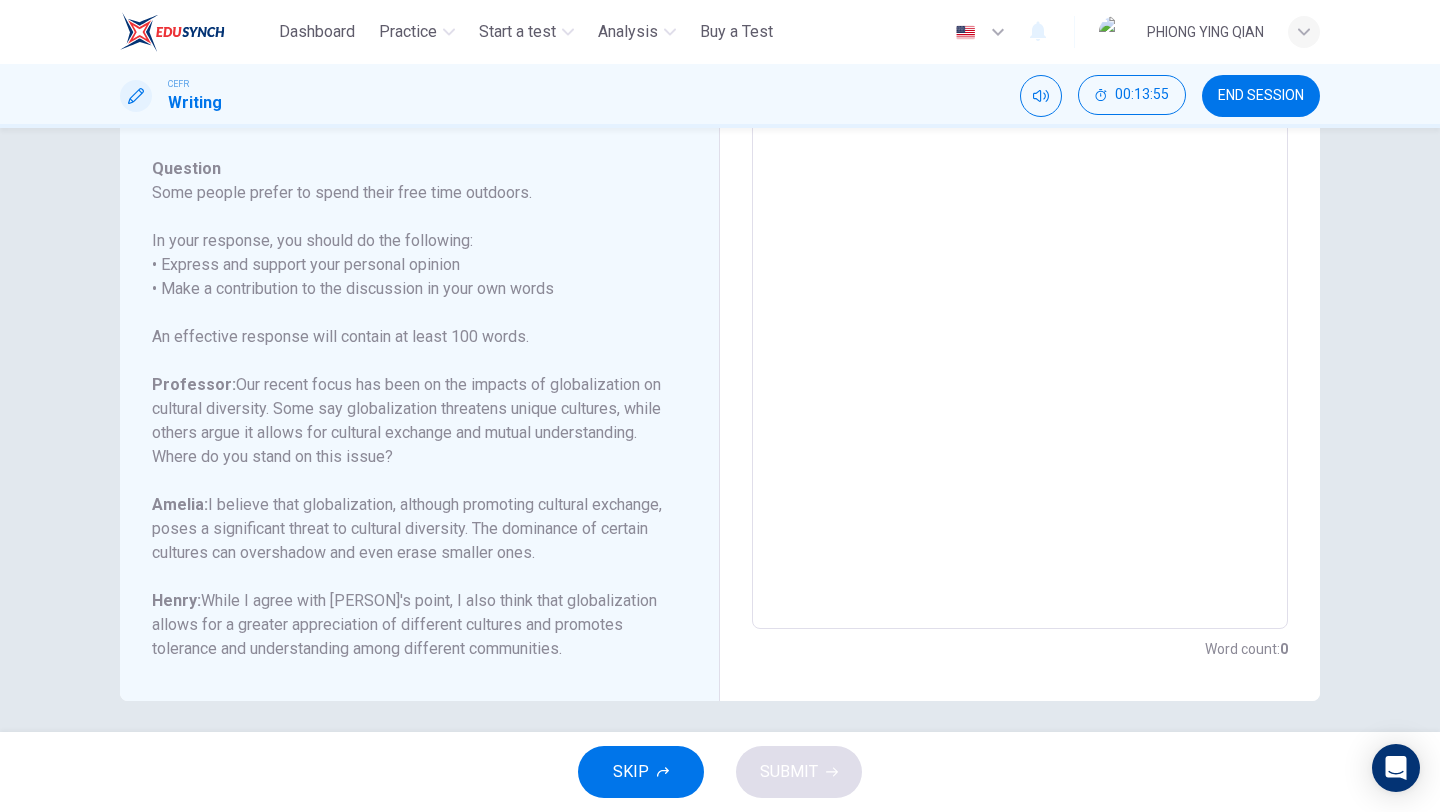 scroll, scrollTop: 286, scrollLeft: 0, axis: vertical 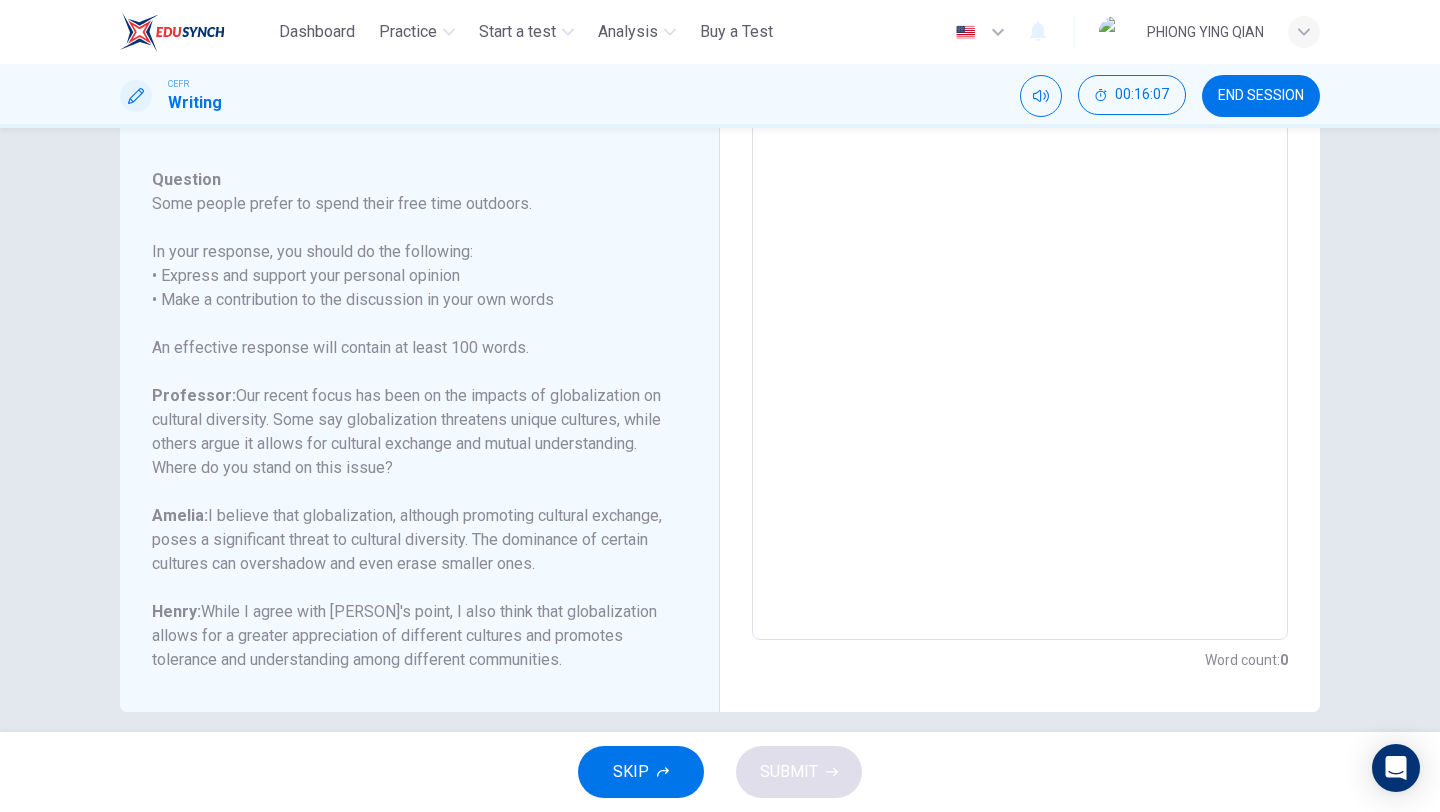 click on "An effective response will contain at least 100 words." at bounding box center [407, 348] 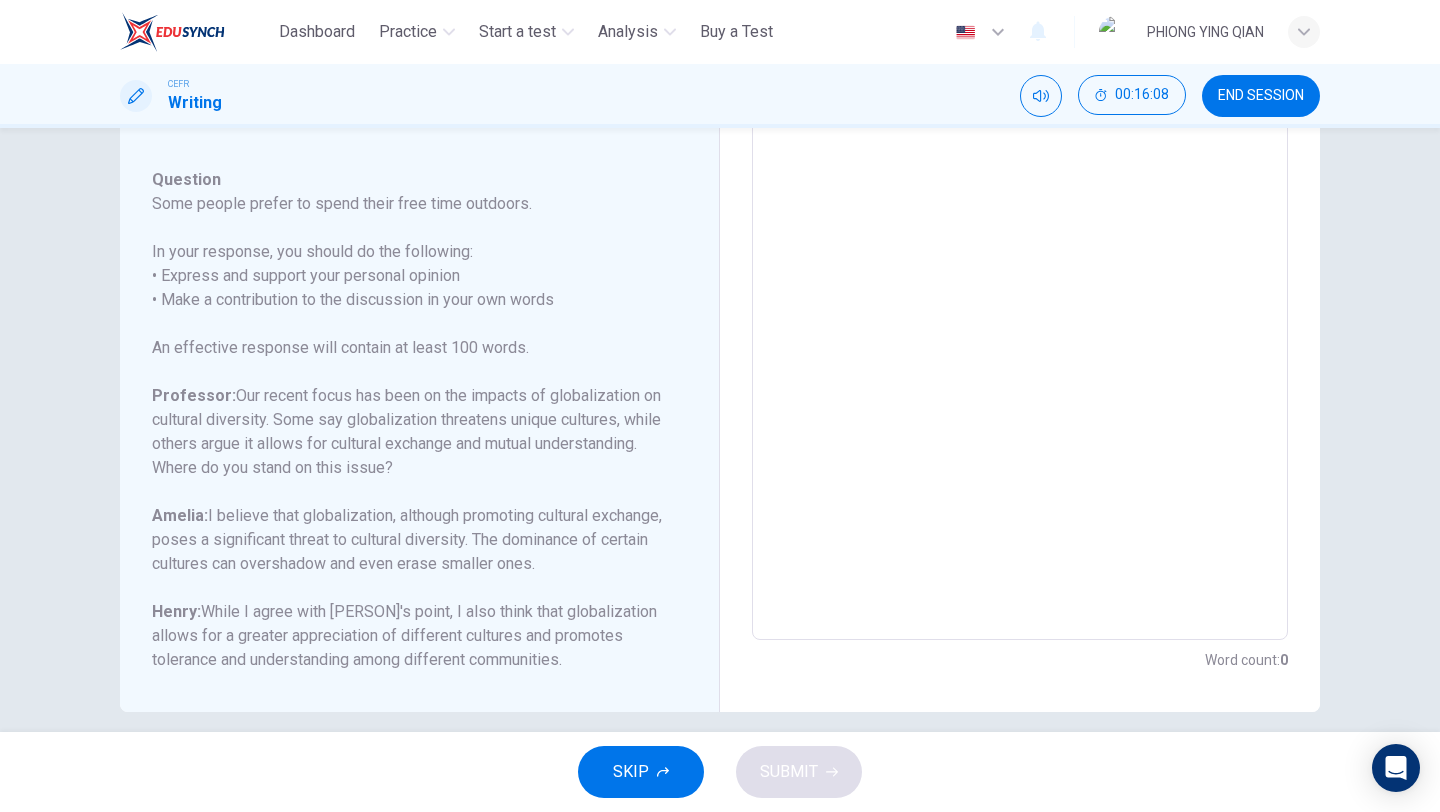 drag, startPoint x: 358, startPoint y: 299, endPoint x: 452, endPoint y: 404, distance: 140.92906 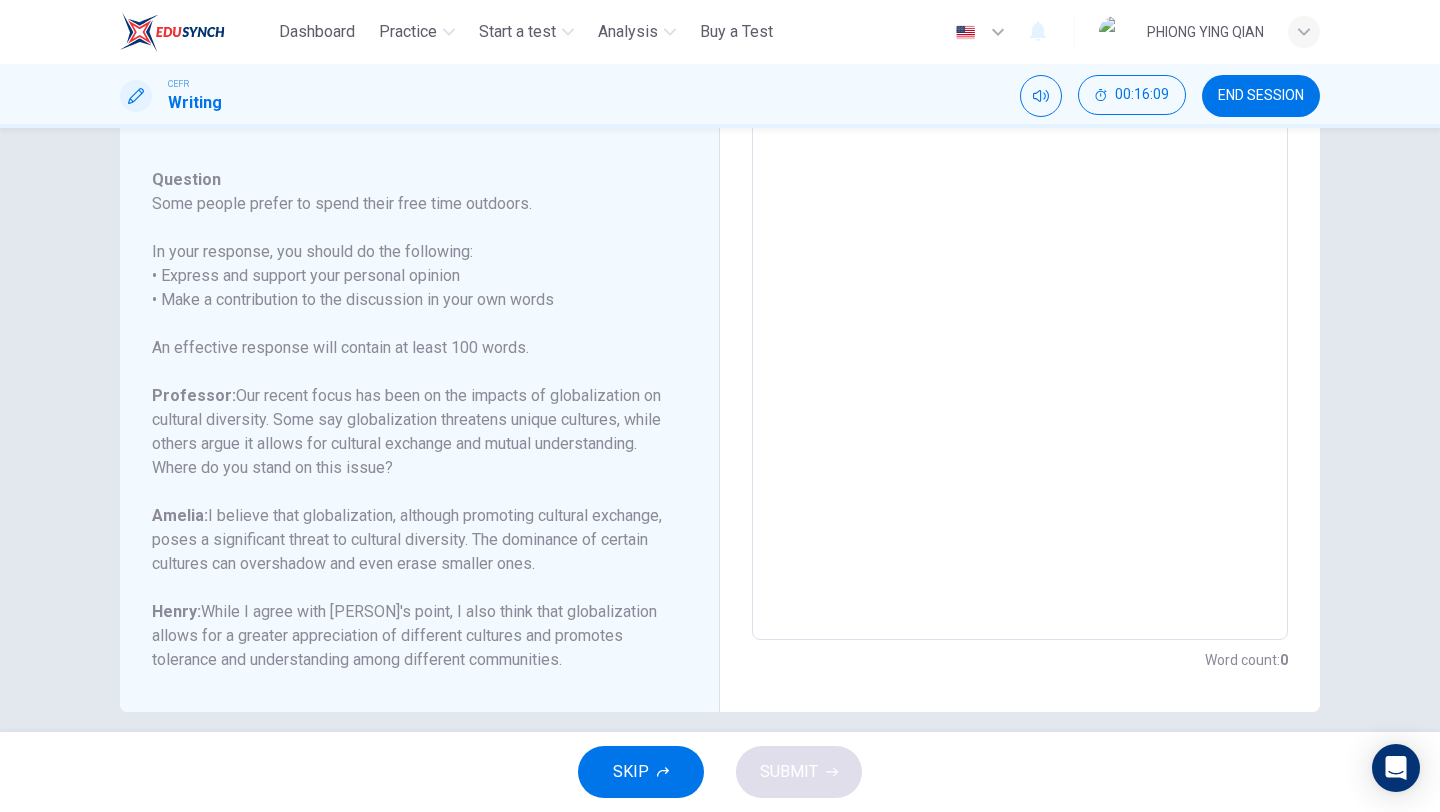 click on "Professor:  Our recent focus has been on the impacts of globalization on cultural diversity. Some say globalization threatens unique cultures, while others argue it allows for cultural exchange and mutual understanding. Where do you stand on this issue?" at bounding box center [407, 432] 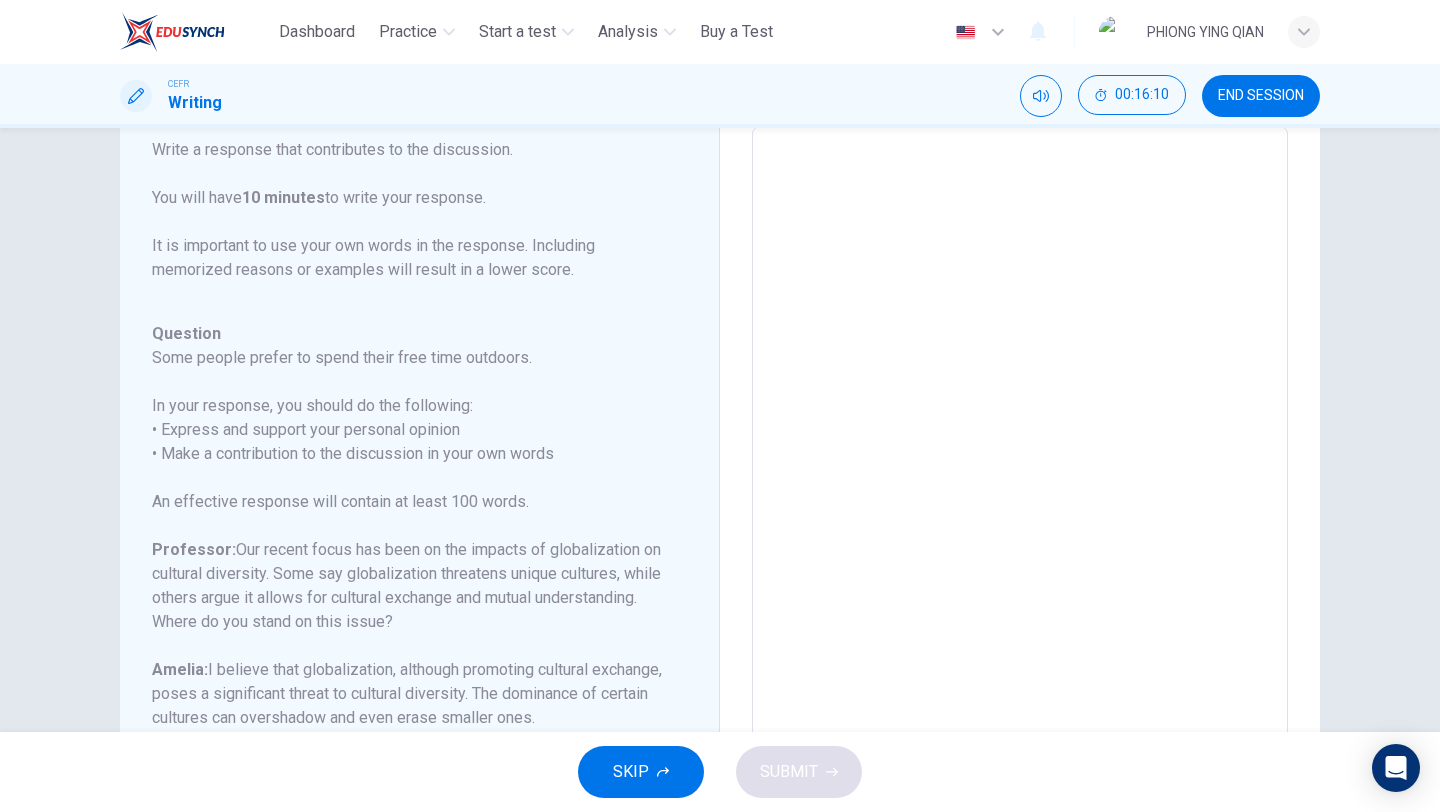 scroll, scrollTop: 0, scrollLeft: 0, axis: both 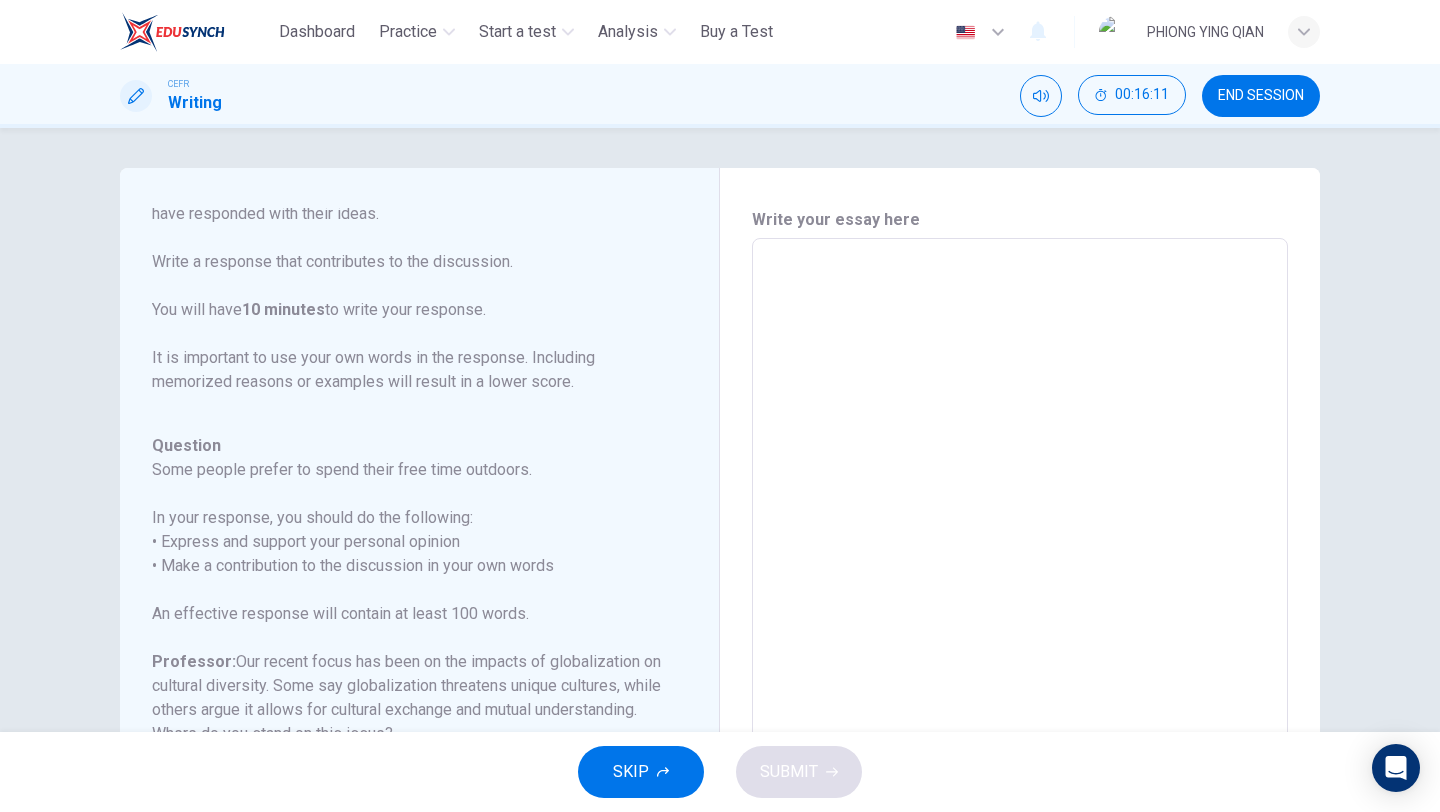 drag, startPoint x: 911, startPoint y: 305, endPoint x: 900, endPoint y: 304, distance: 11.045361 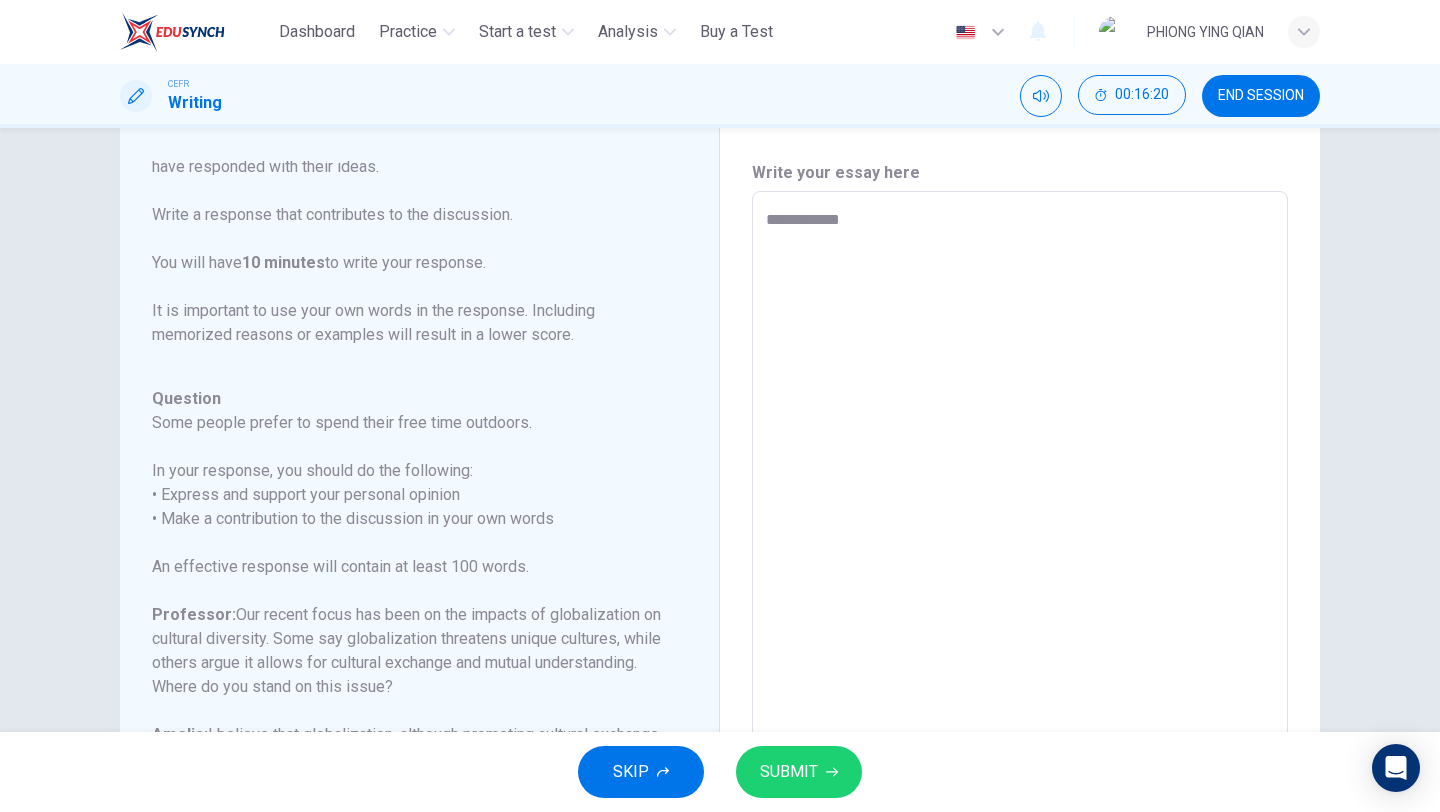 scroll, scrollTop: 30, scrollLeft: 0, axis: vertical 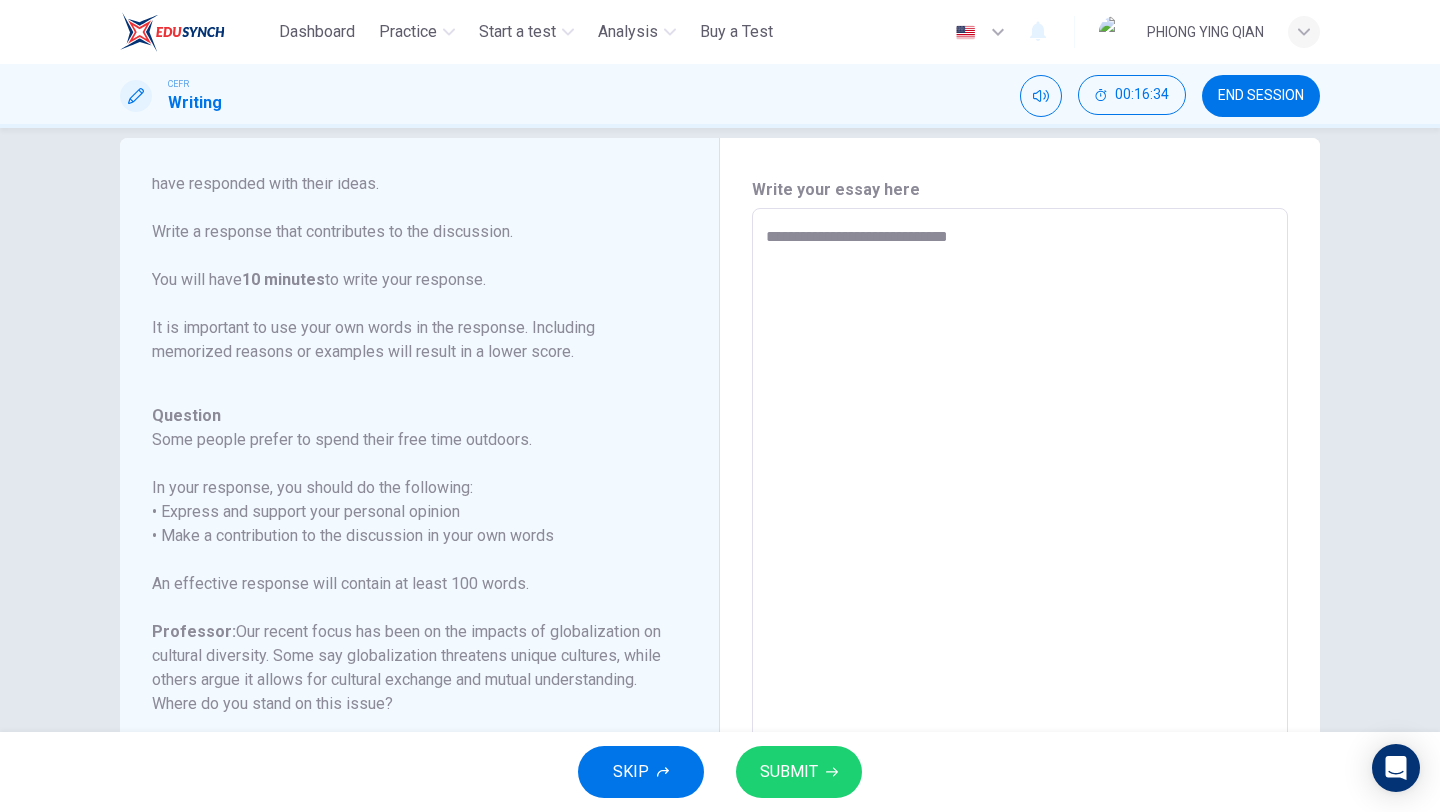 click on "**********" at bounding box center (1020, 542) 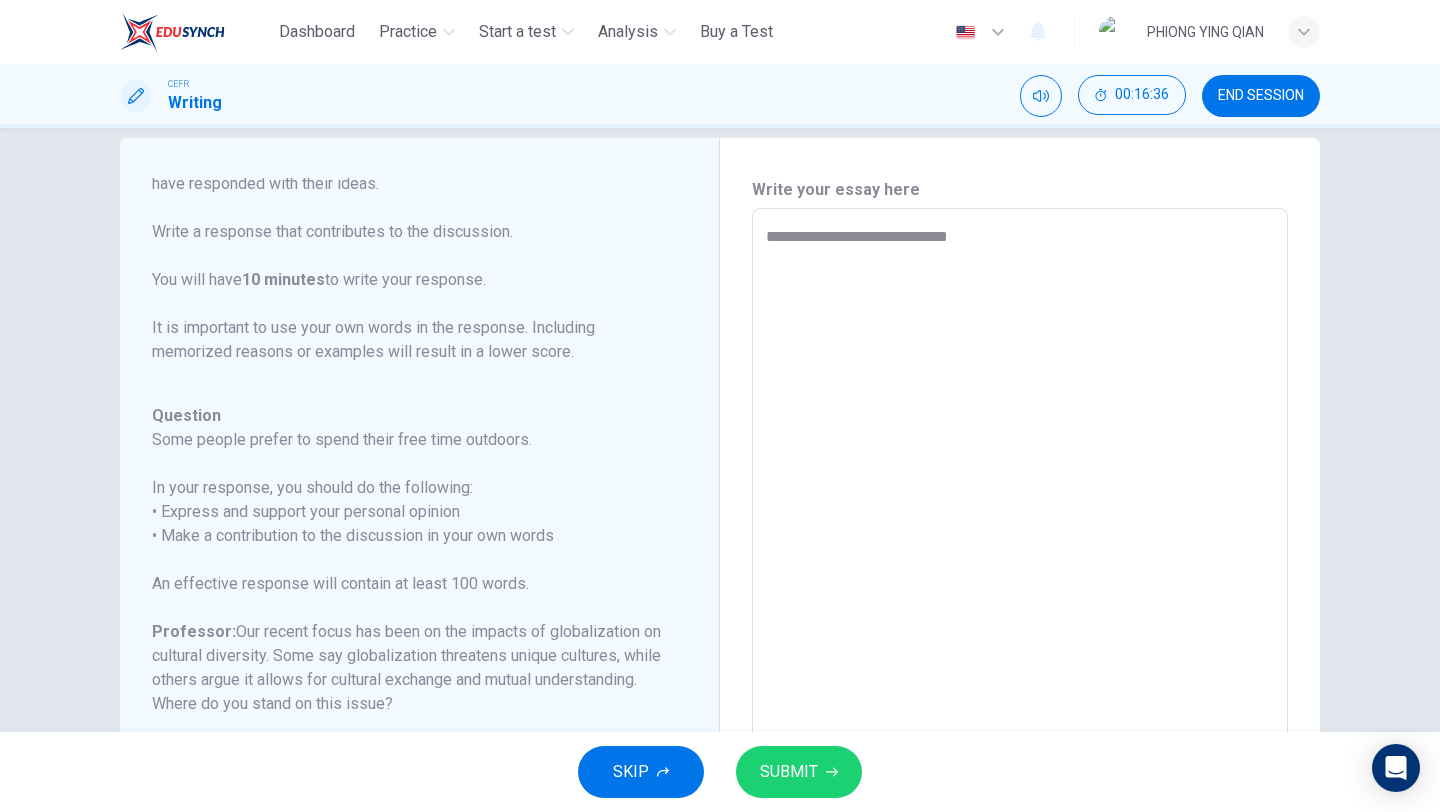 click on "**********" at bounding box center (1020, 542) 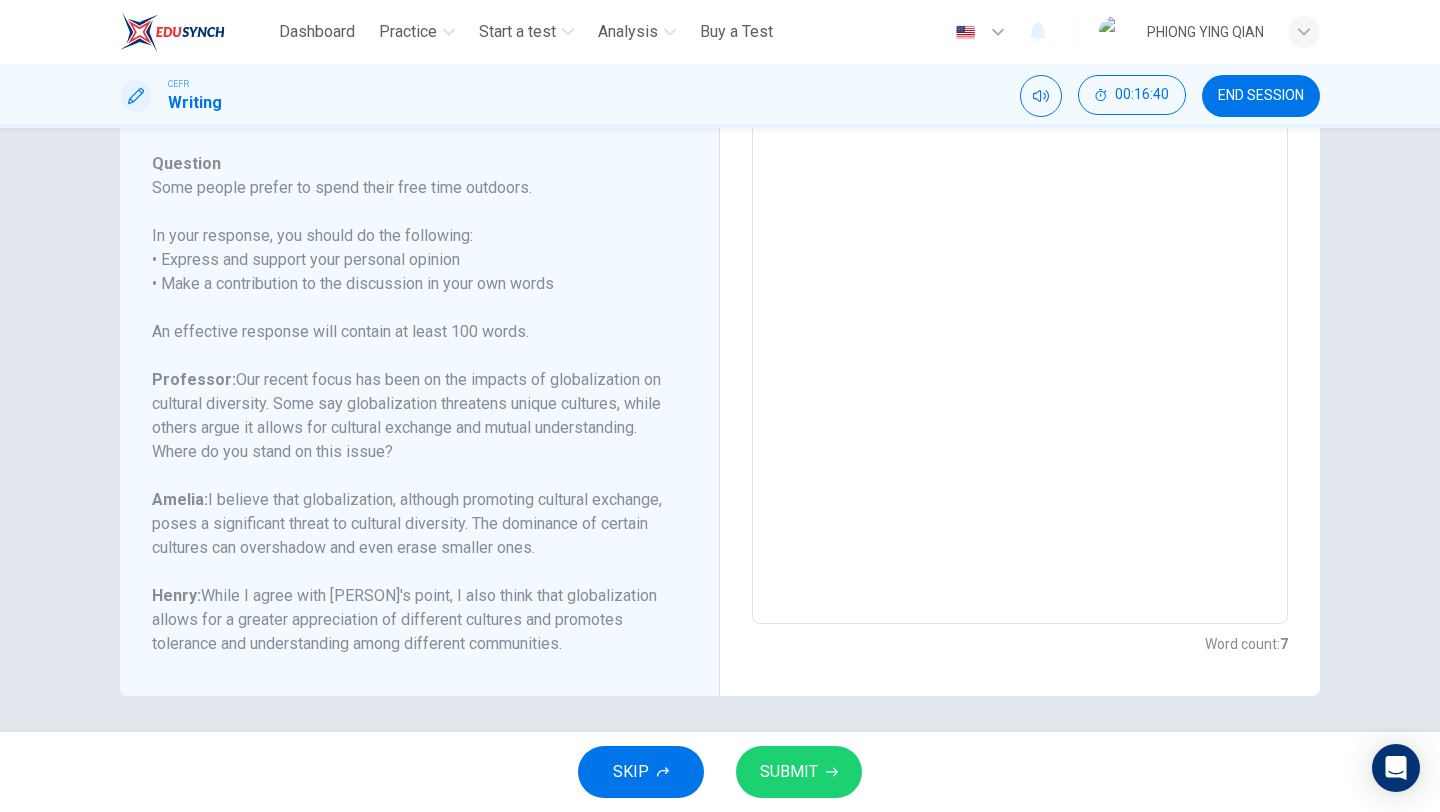 scroll, scrollTop: 286, scrollLeft: 0, axis: vertical 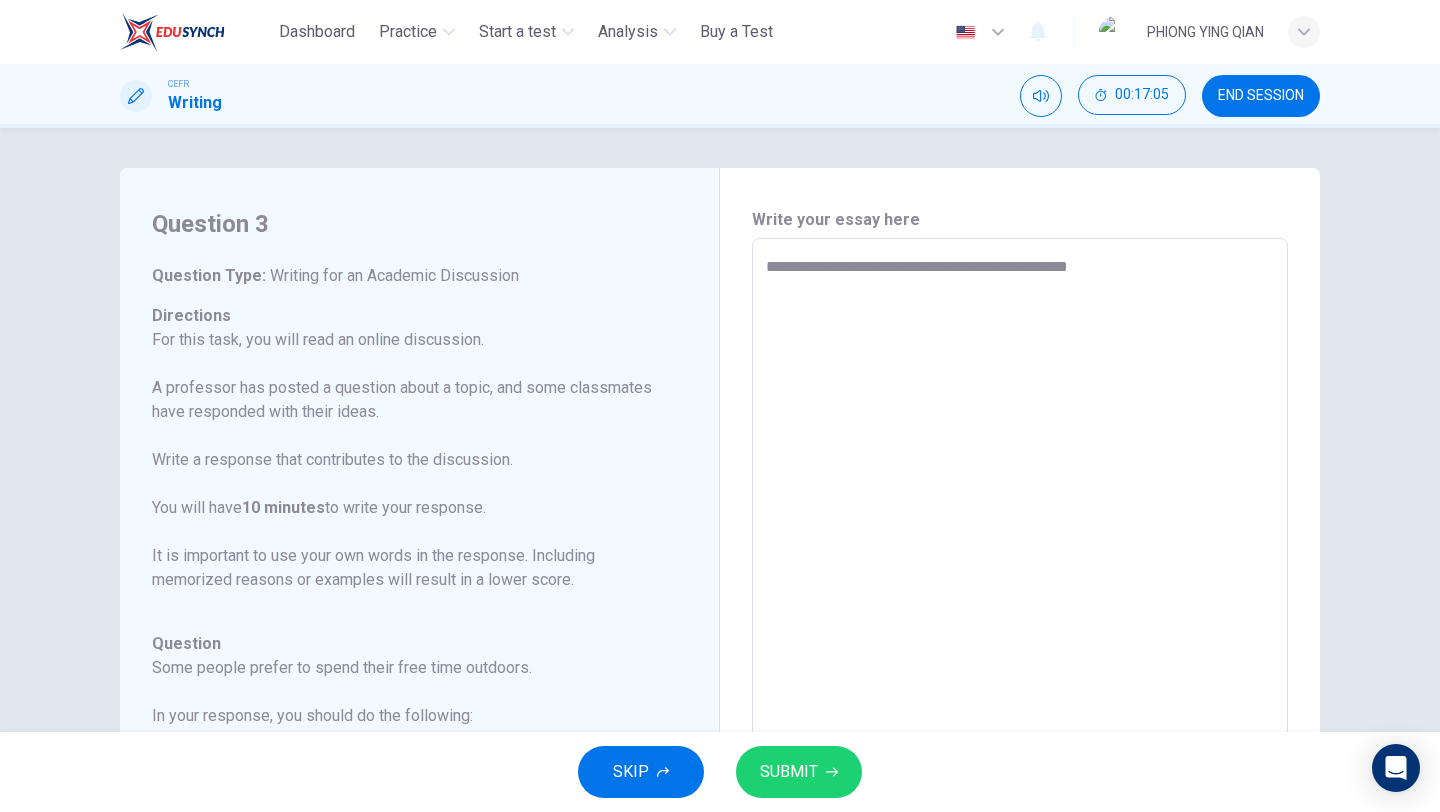 drag, startPoint x: 1136, startPoint y: 256, endPoint x: 794, endPoint y: 323, distance: 348.50107 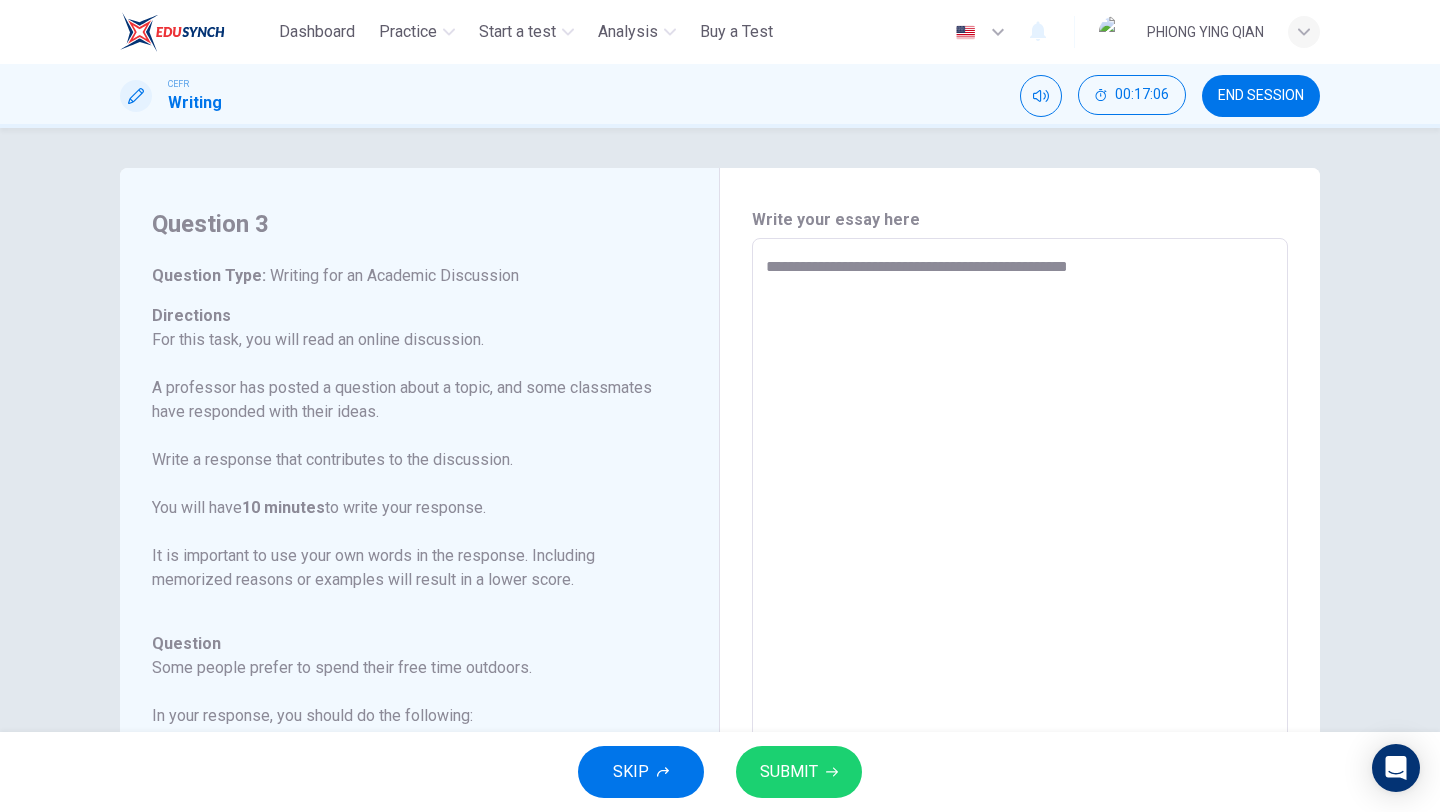 type on "**********" 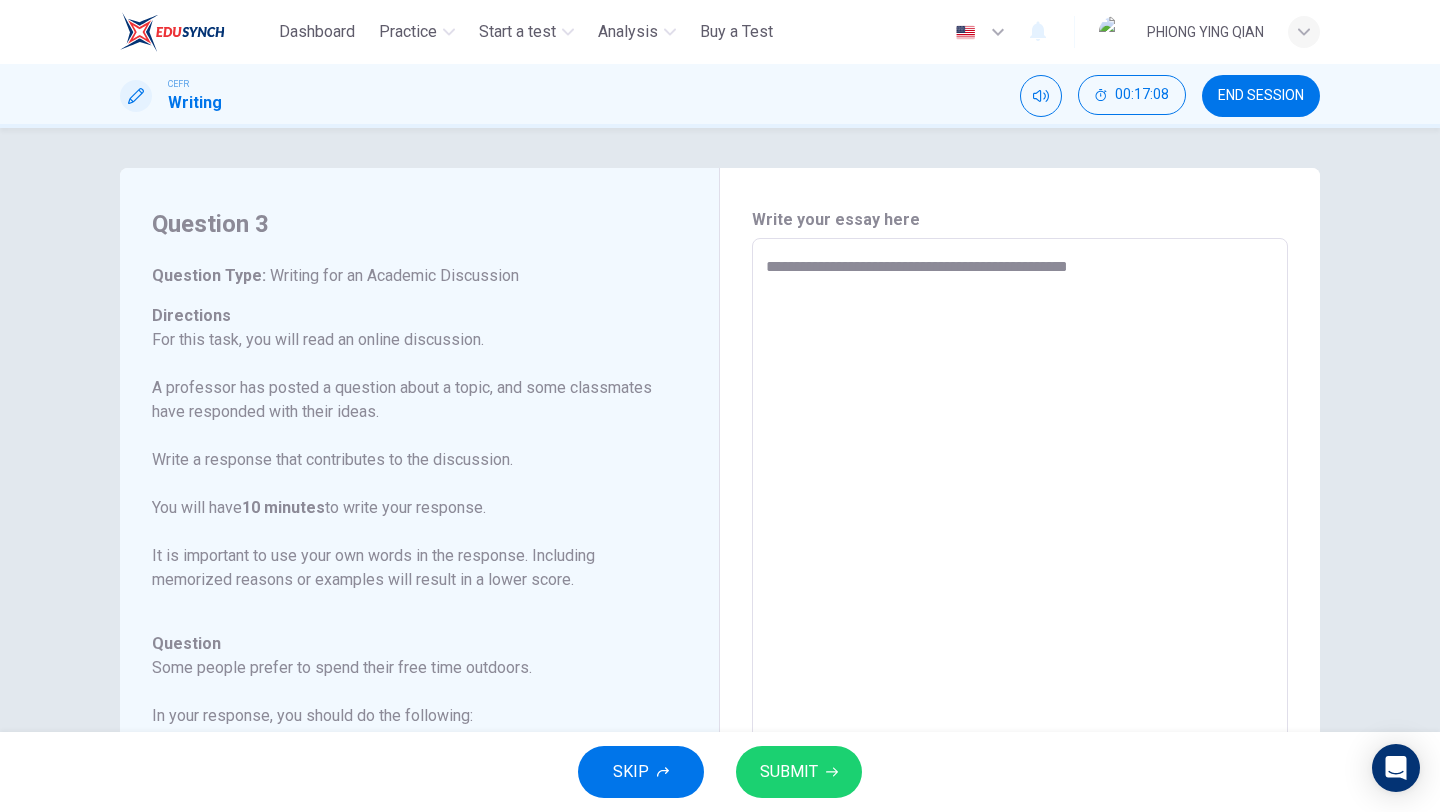 drag, startPoint x: 761, startPoint y: 271, endPoint x: 1130, endPoint y: 267, distance: 369.02167 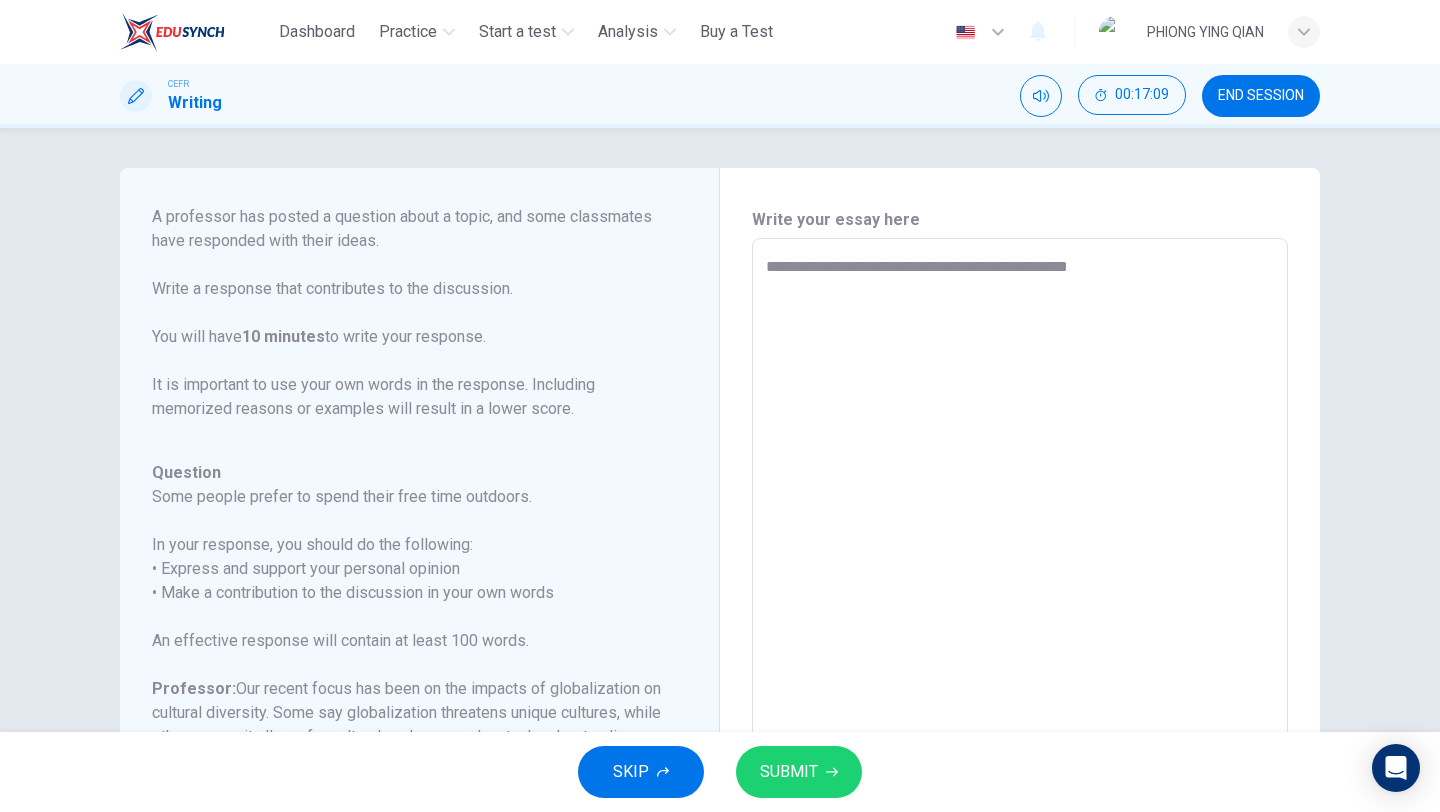 scroll, scrollTop: 222, scrollLeft: 0, axis: vertical 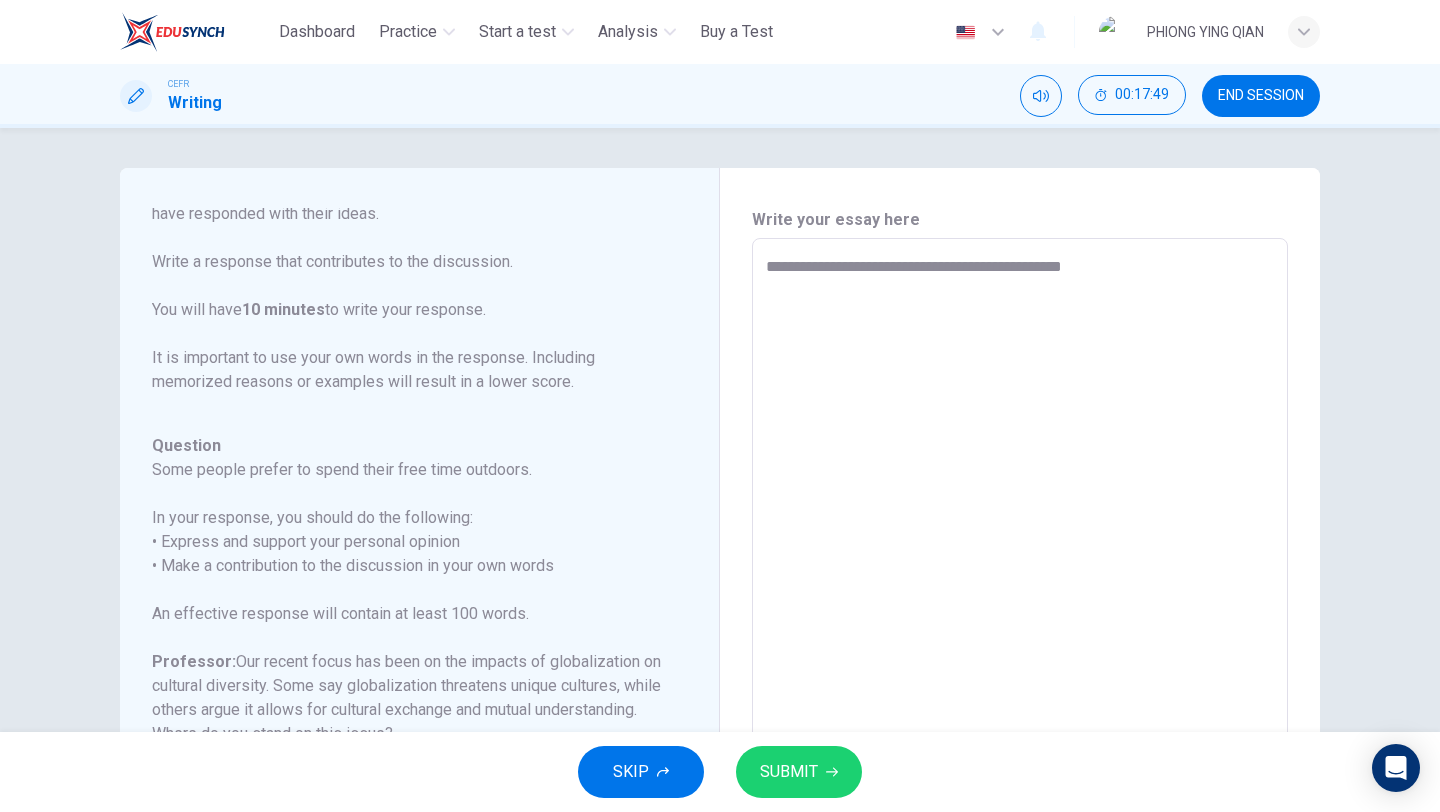 drag, startPoint x: 1120, startPoint y: 271, endPoint x: 751, endPoint y: 268, distance: 369.0122 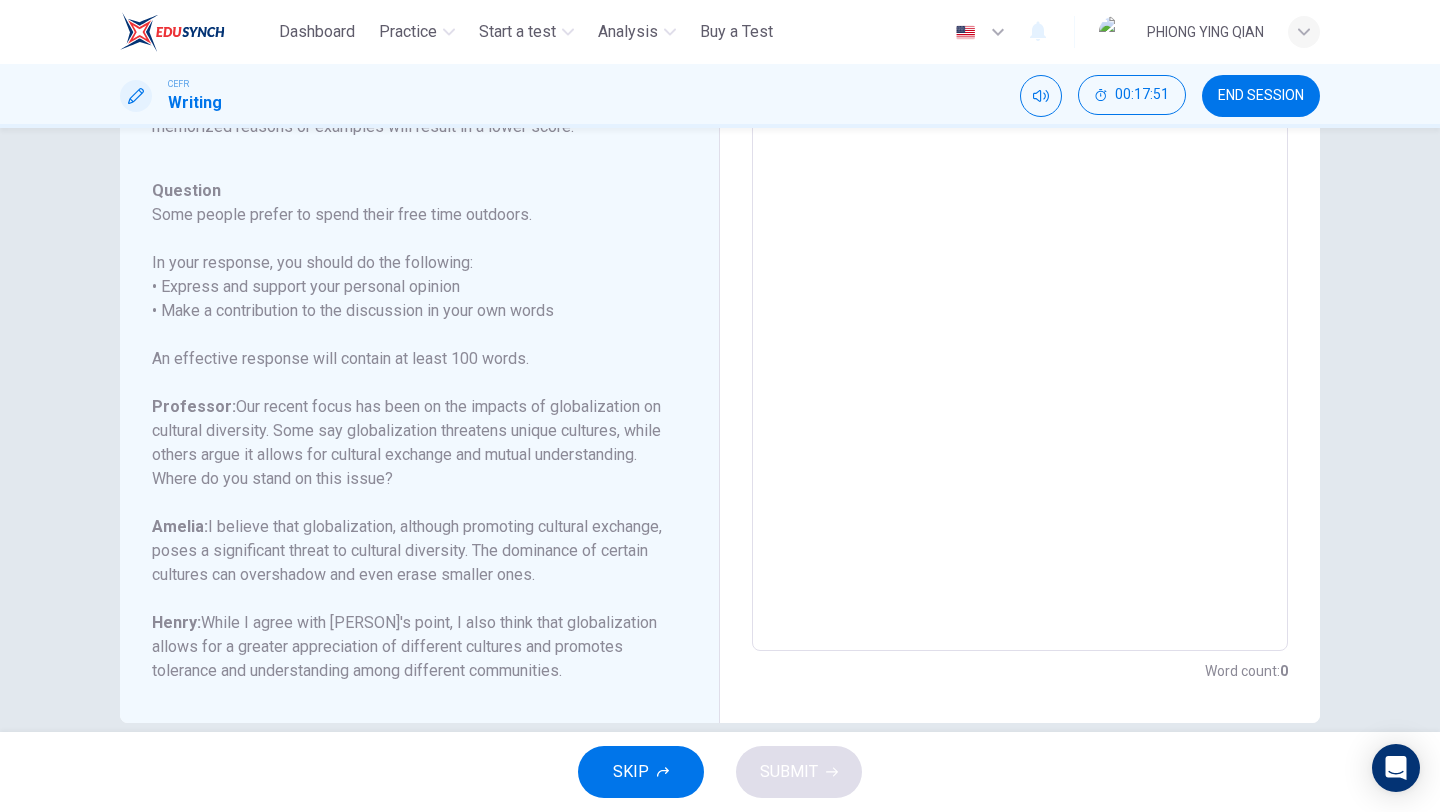 scroll, scrollTop: 286, scrollLeft: 0, axis: vertical 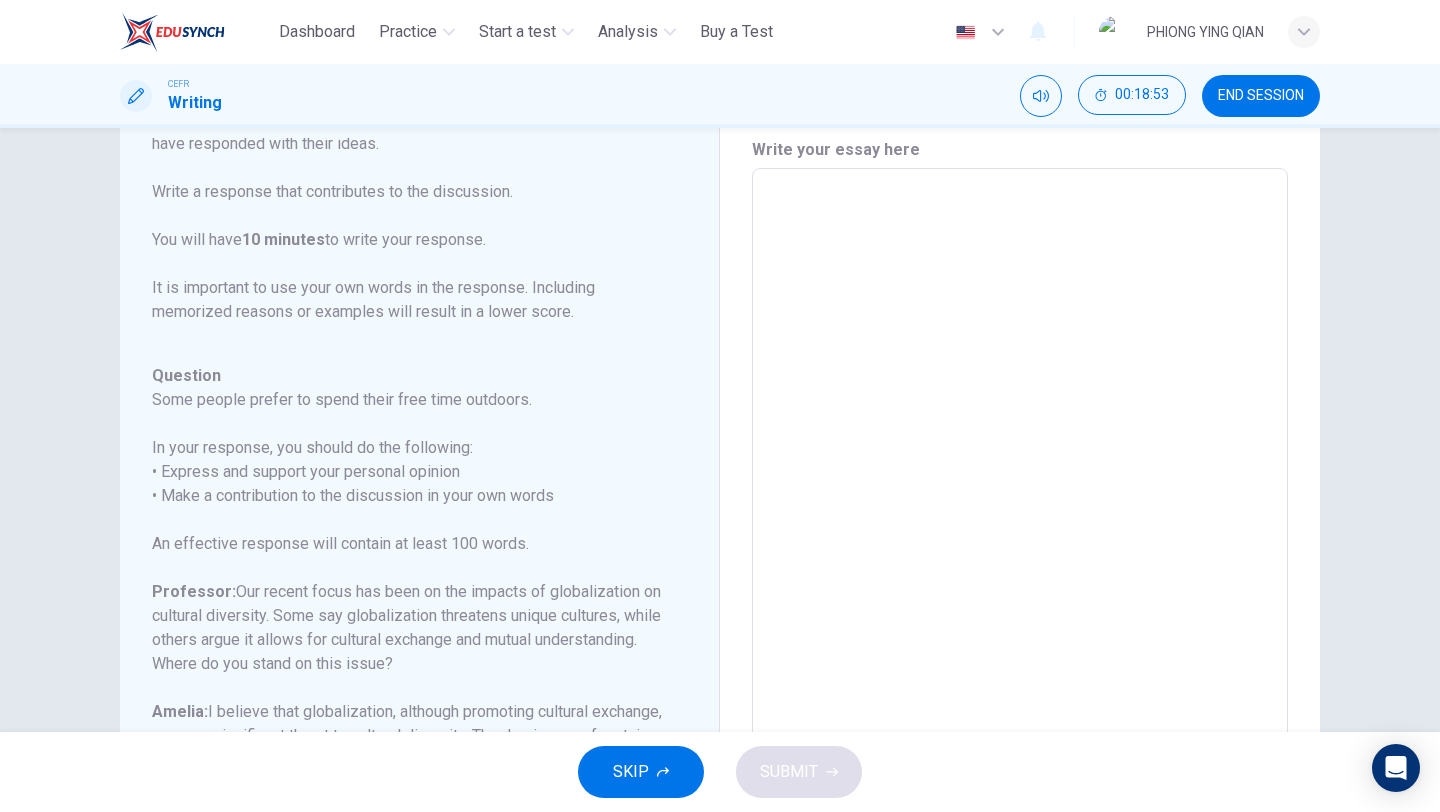 click at bounding box center (1020, 502) 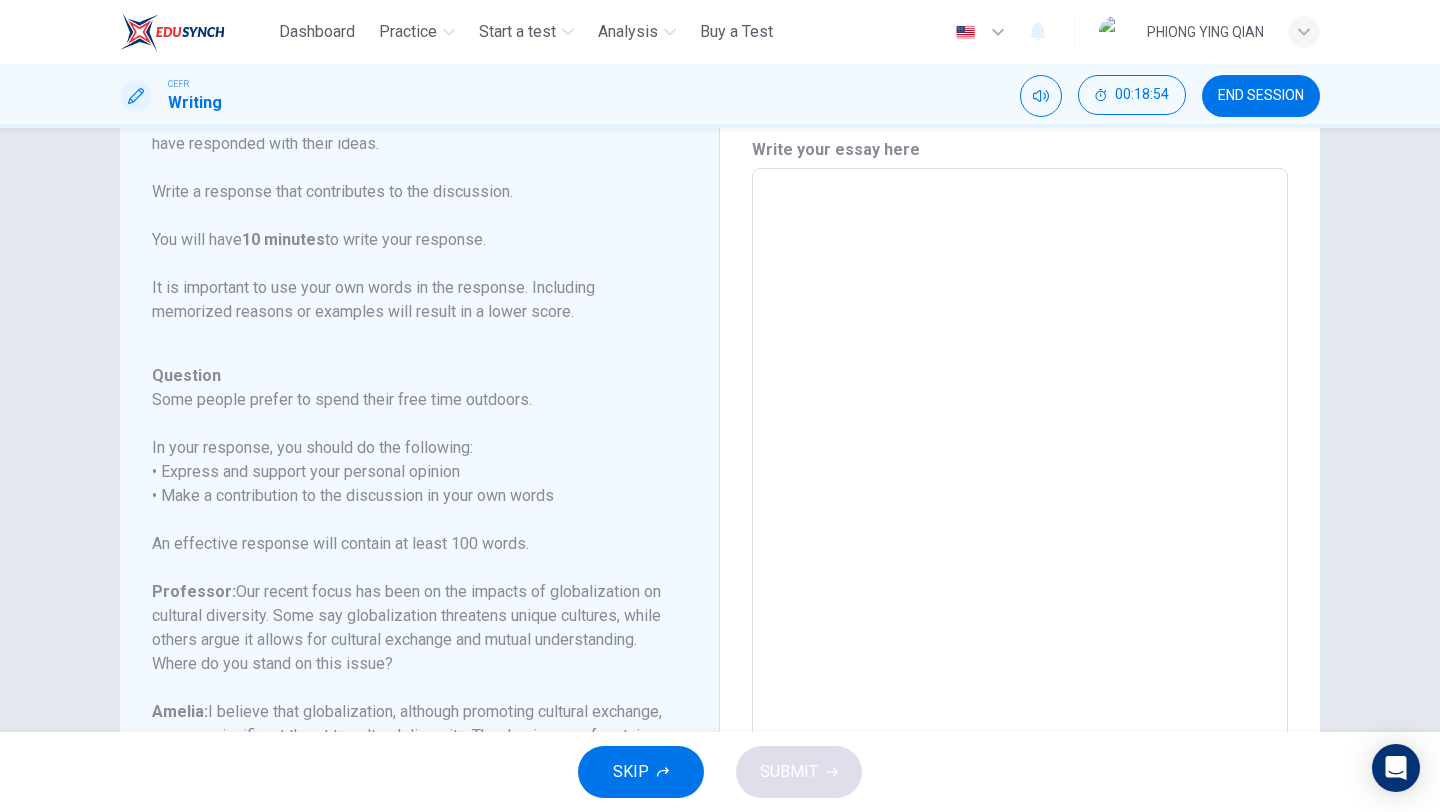 click at bounding box center [1020, 502] 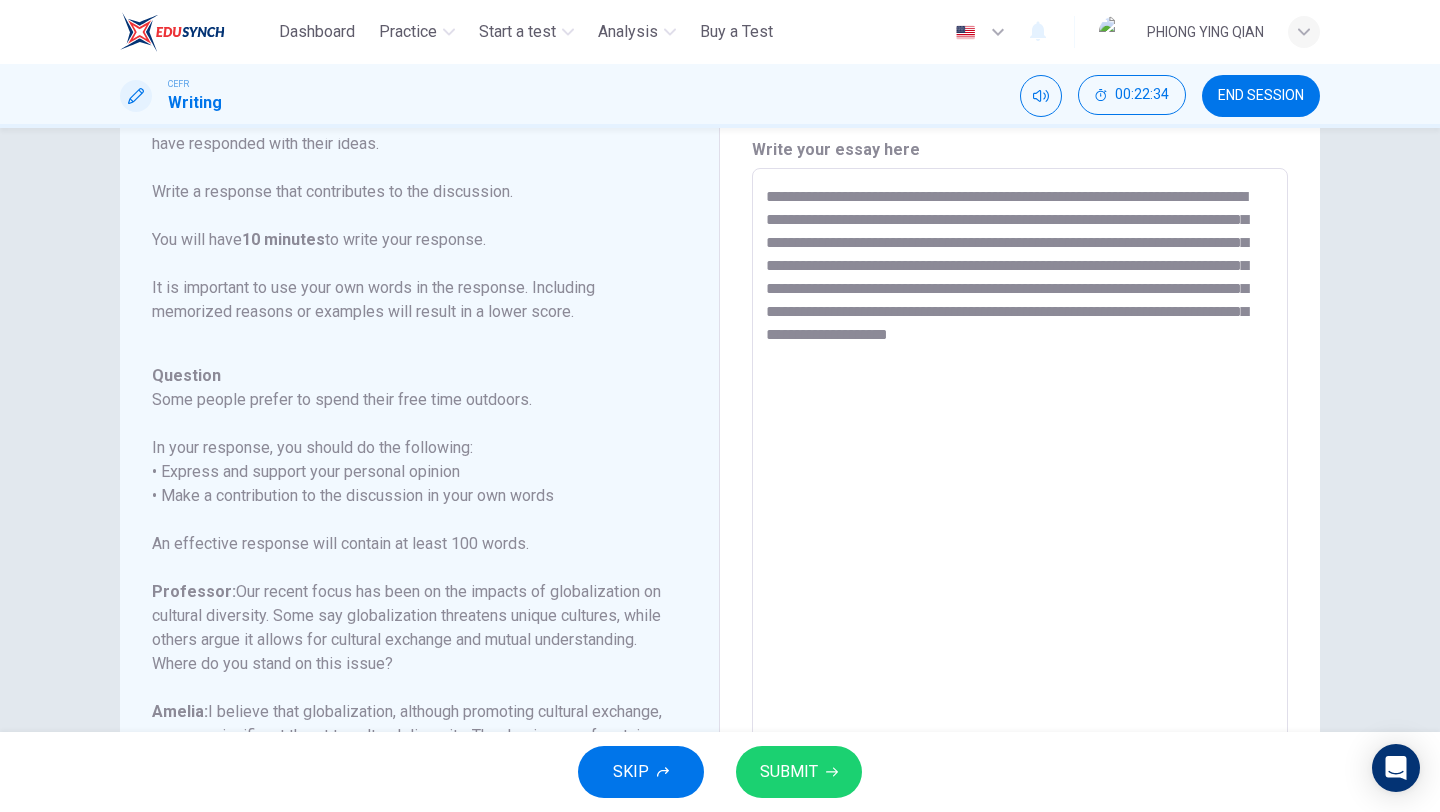 click on "**********" at bounding box center (1020, 502) 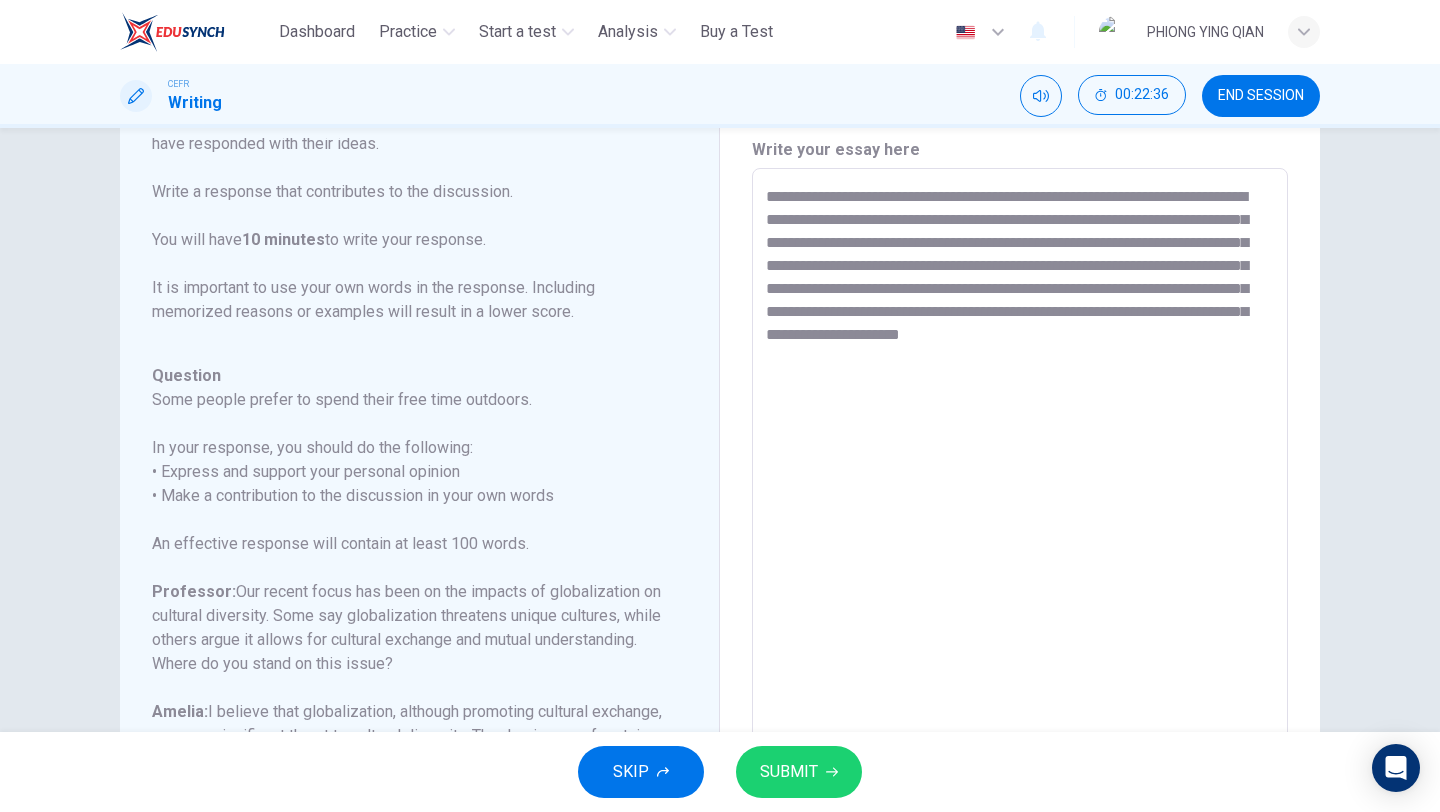 click on "**********" at bounding box center [1020, 502] 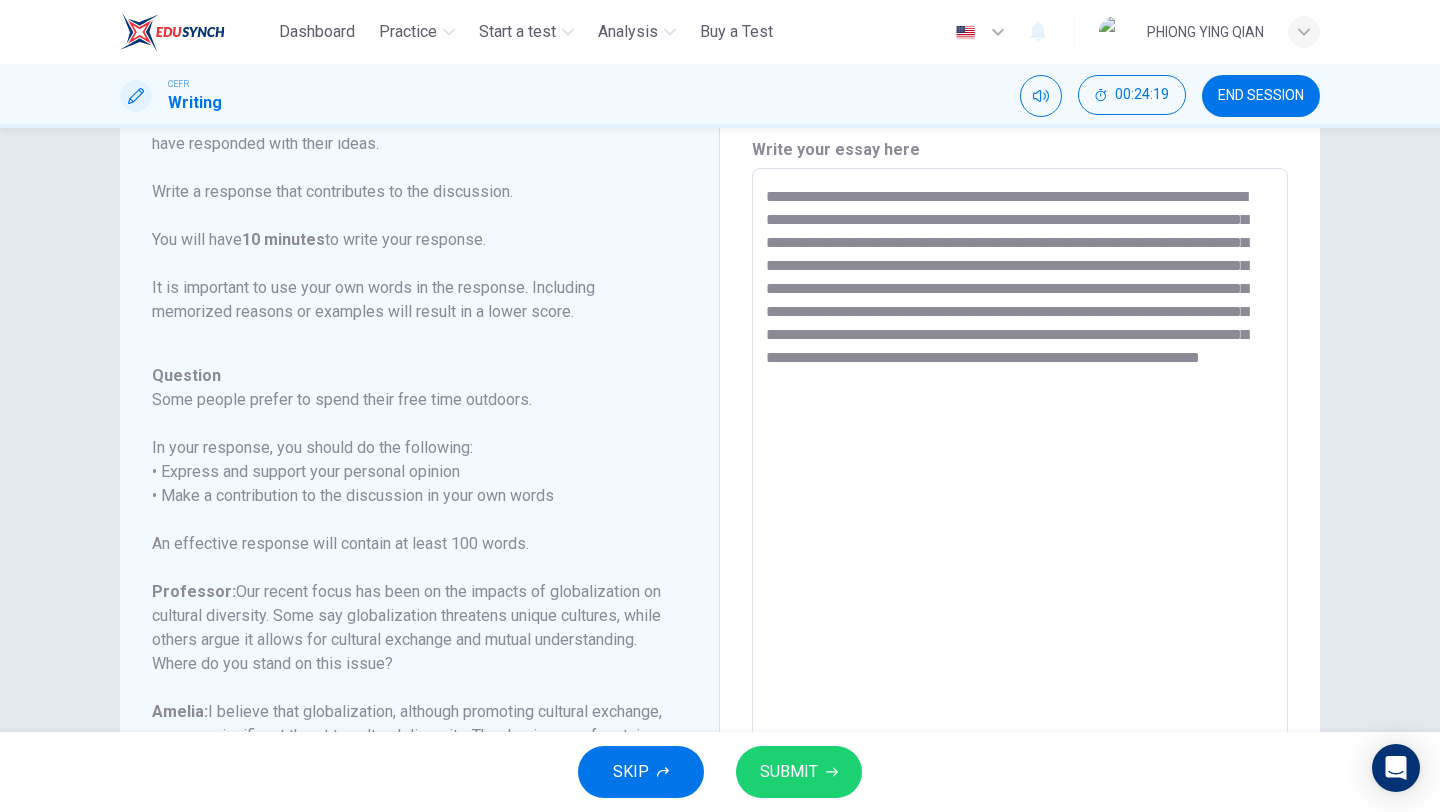 type on "**********" 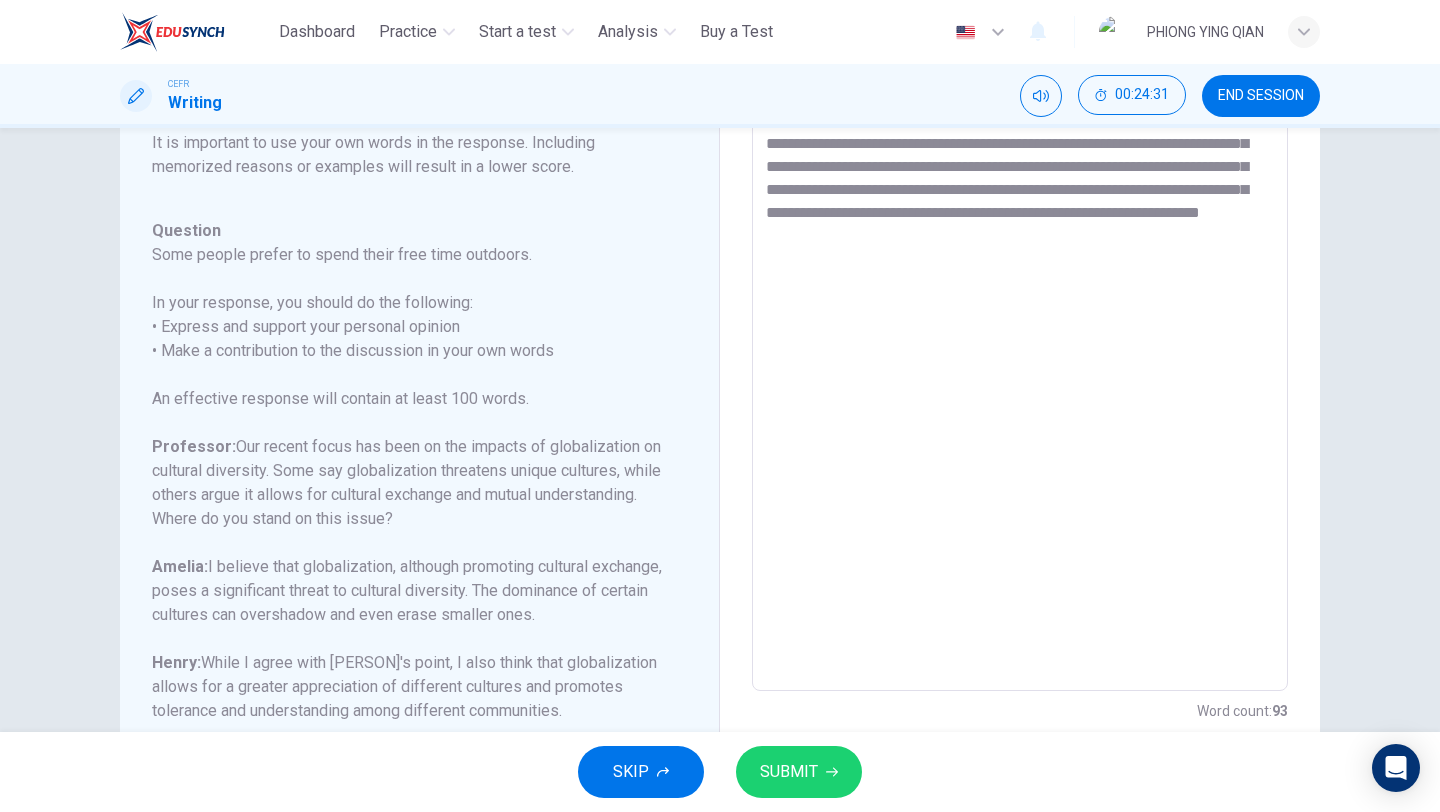 scroll, scrollTop: 216, scrollLeft: 0, axis: vertical 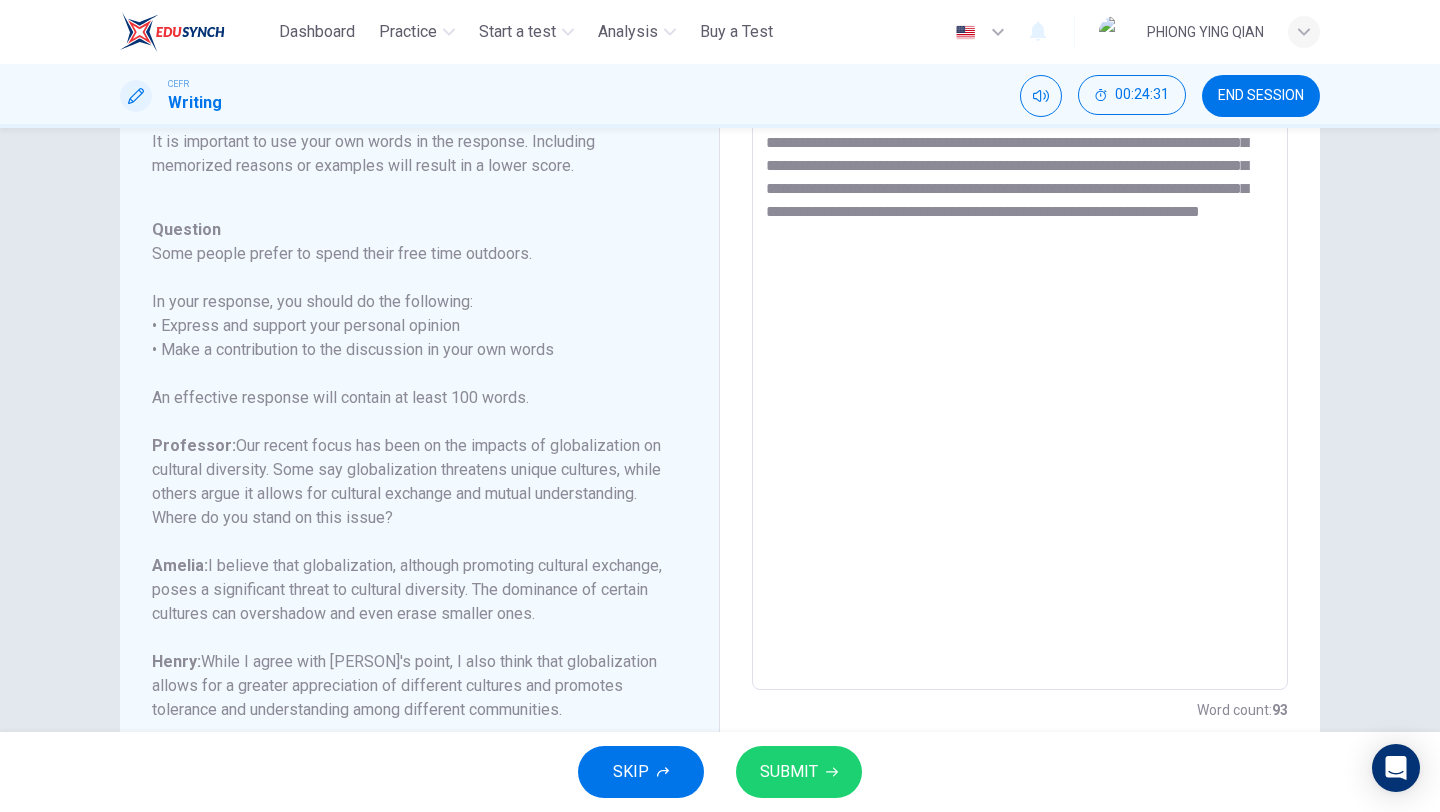 click on "SUBMIT" at bounding box center (799, 772) 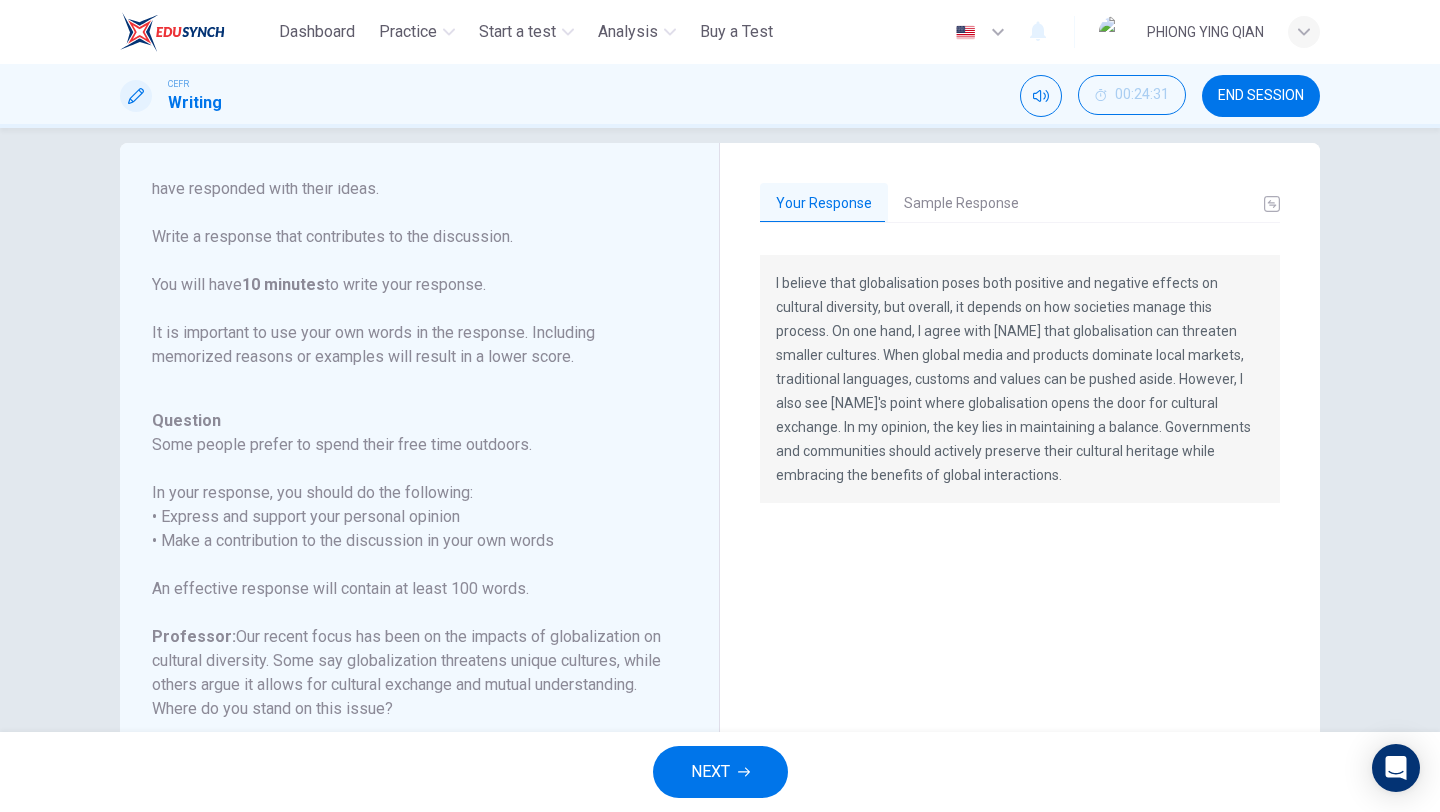 scroll, scrollTop: 24, scrollLeft: 0, axis: vertical 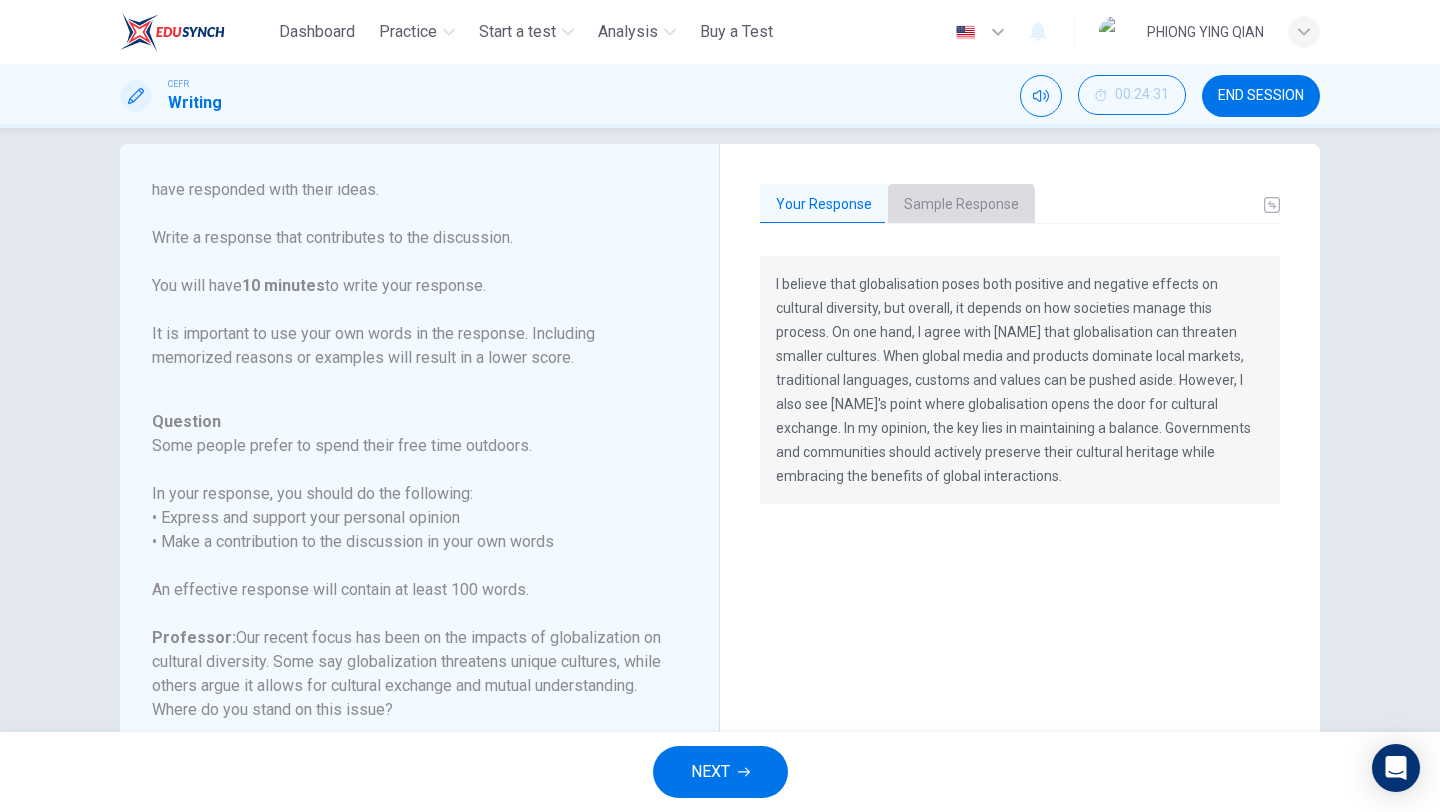 click on "Sample Response" at bounding box center [961, 205] 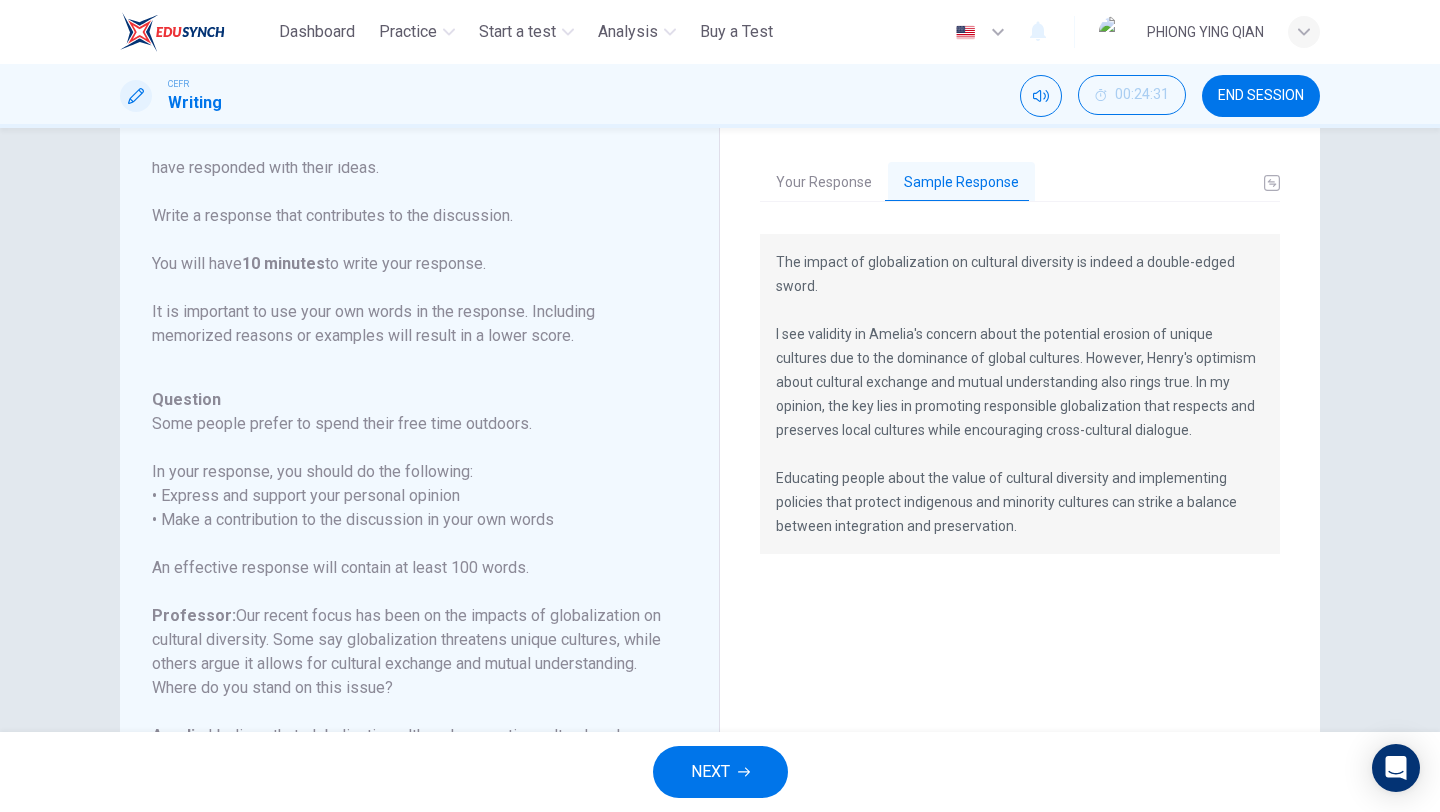 scroll, scrollTop: 48, scrollLeft: 0, axis: vertical 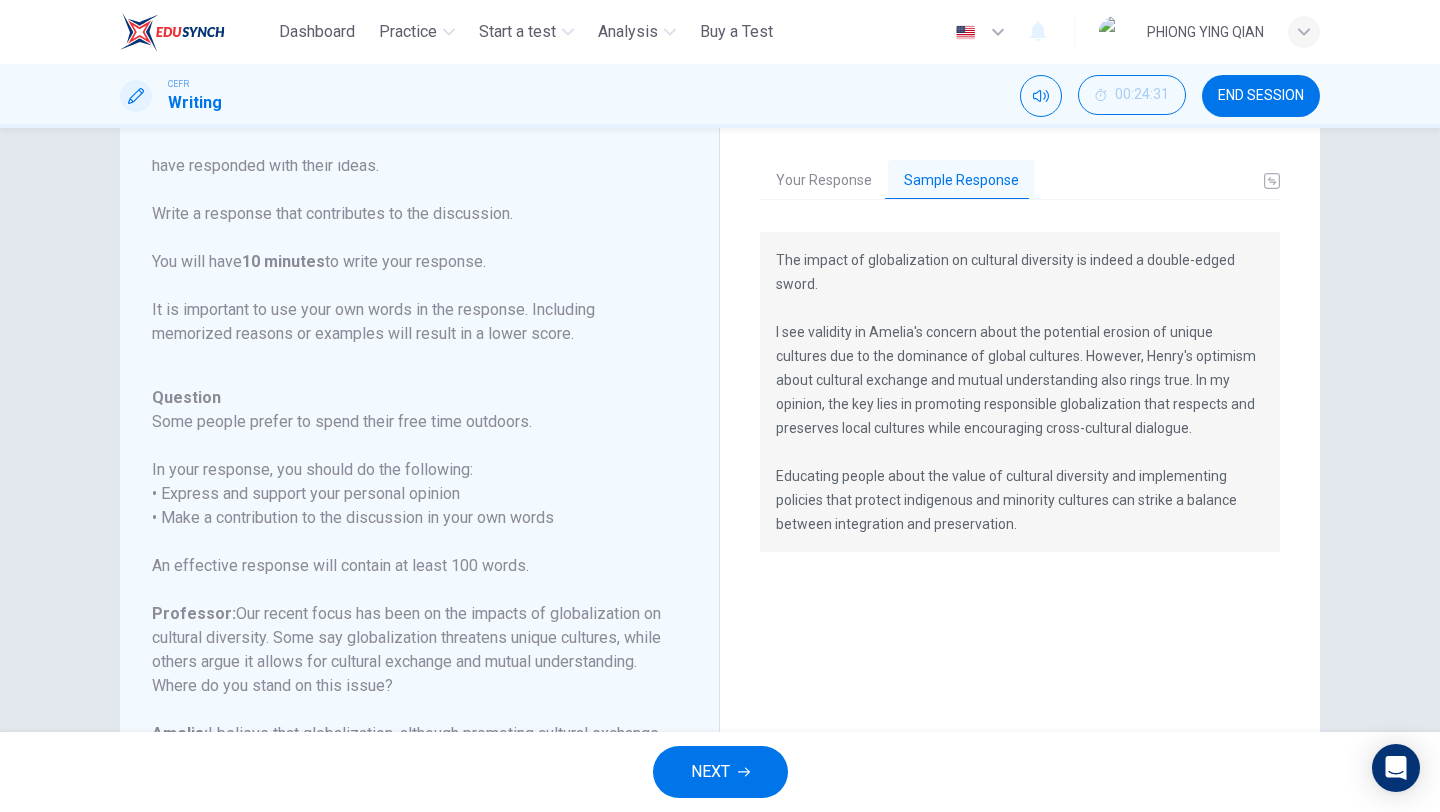 click on "The impact of globalization on cultural diversity is indeed a double-edged sword.  I see validity in Amelia's concern about the potential erosion of unique cultures due to the dominance of global cultures. However, Henry's optimism about cultural exchange and mutual understanding also rings true. In my opinion, the key lies in promoting responsible globalization that respects and preserves local cultures while encouraging cross-cultural dialogue.  Educating people about the value of cultural diversity and implementing policies that protect indigenous and minority cultures can strike a balance between integration and preservation." at bounding box center (1020, 392) 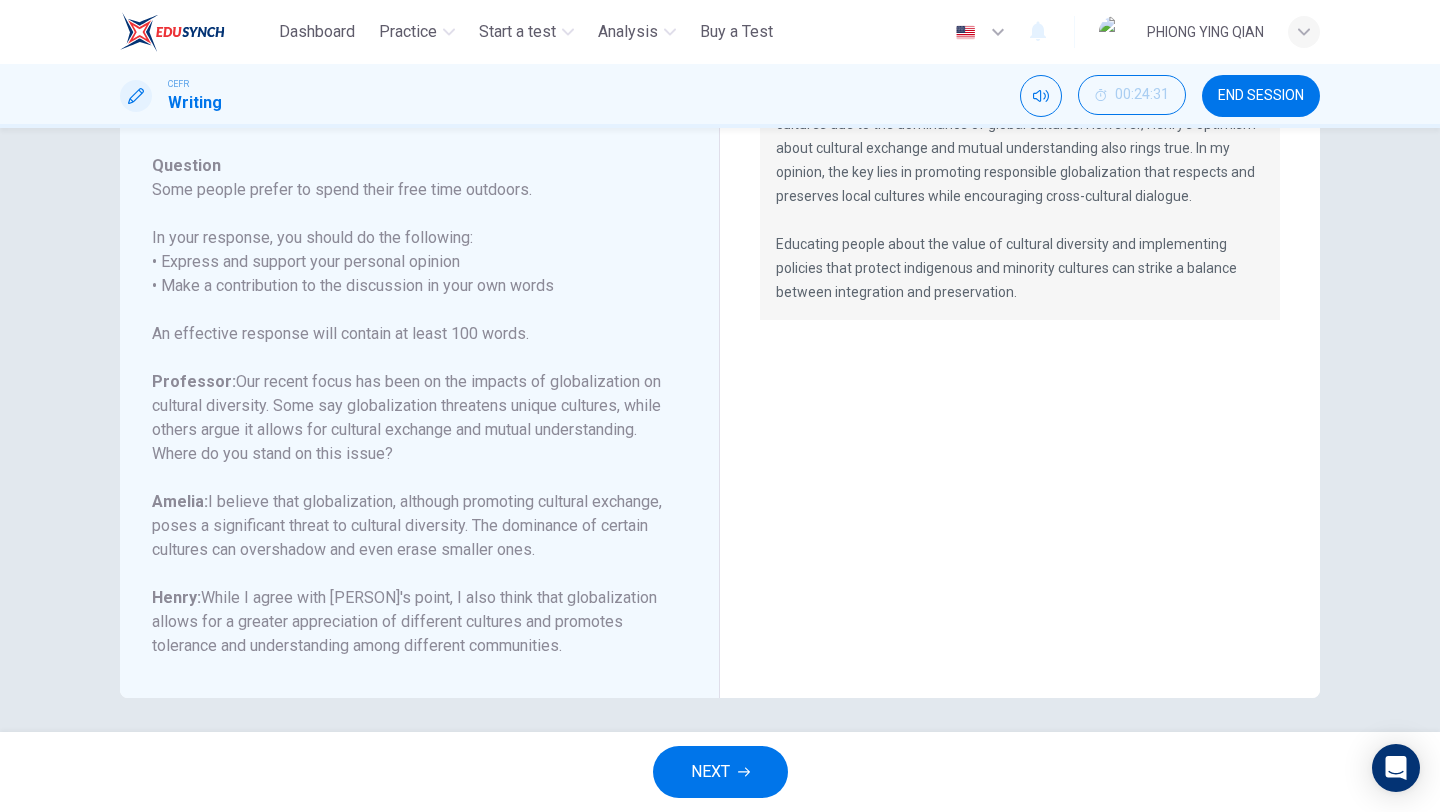 scroll, scrollTop: 286, scrollLeft: 0, axis: vertical 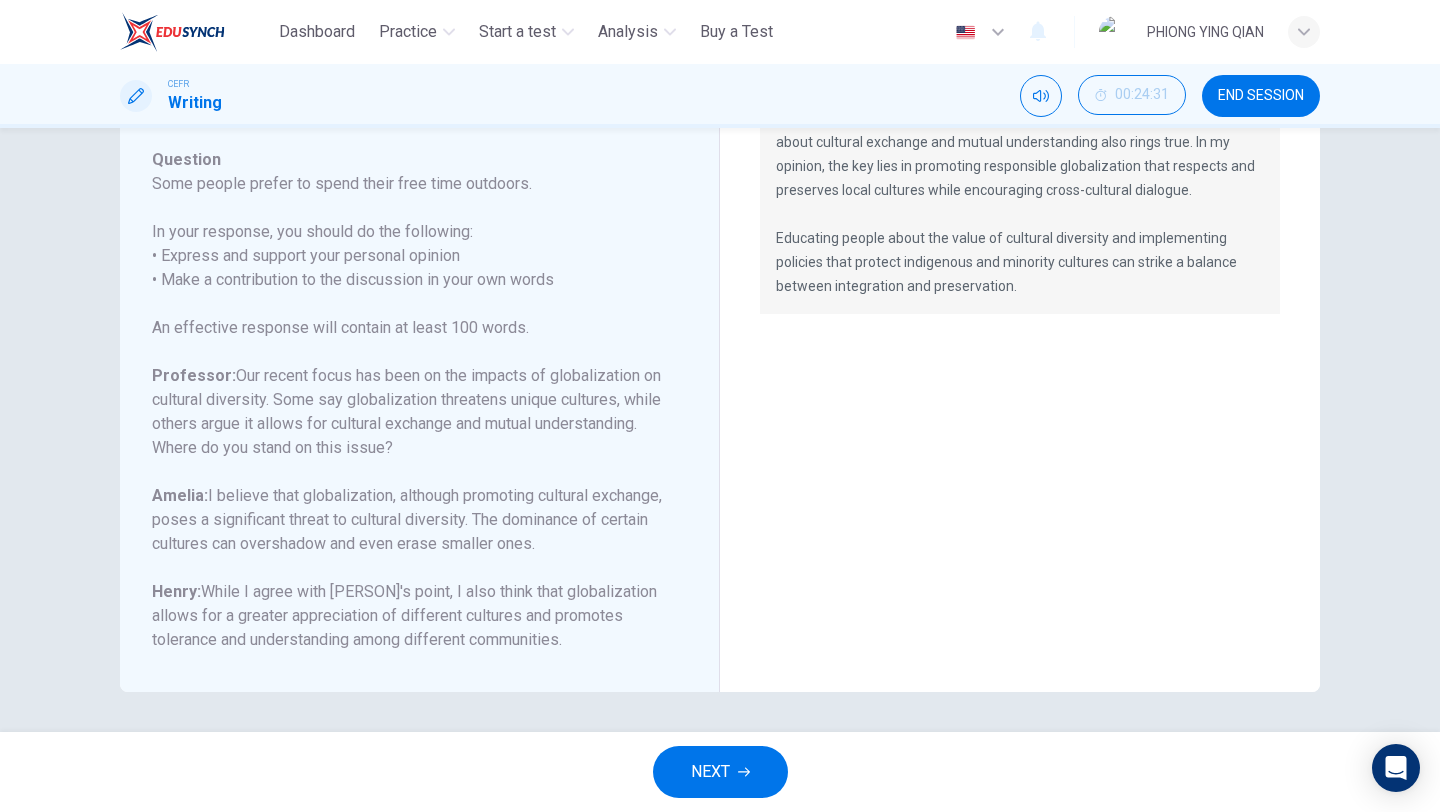 click on "END SESSION" at bounding box center (1261, 96) 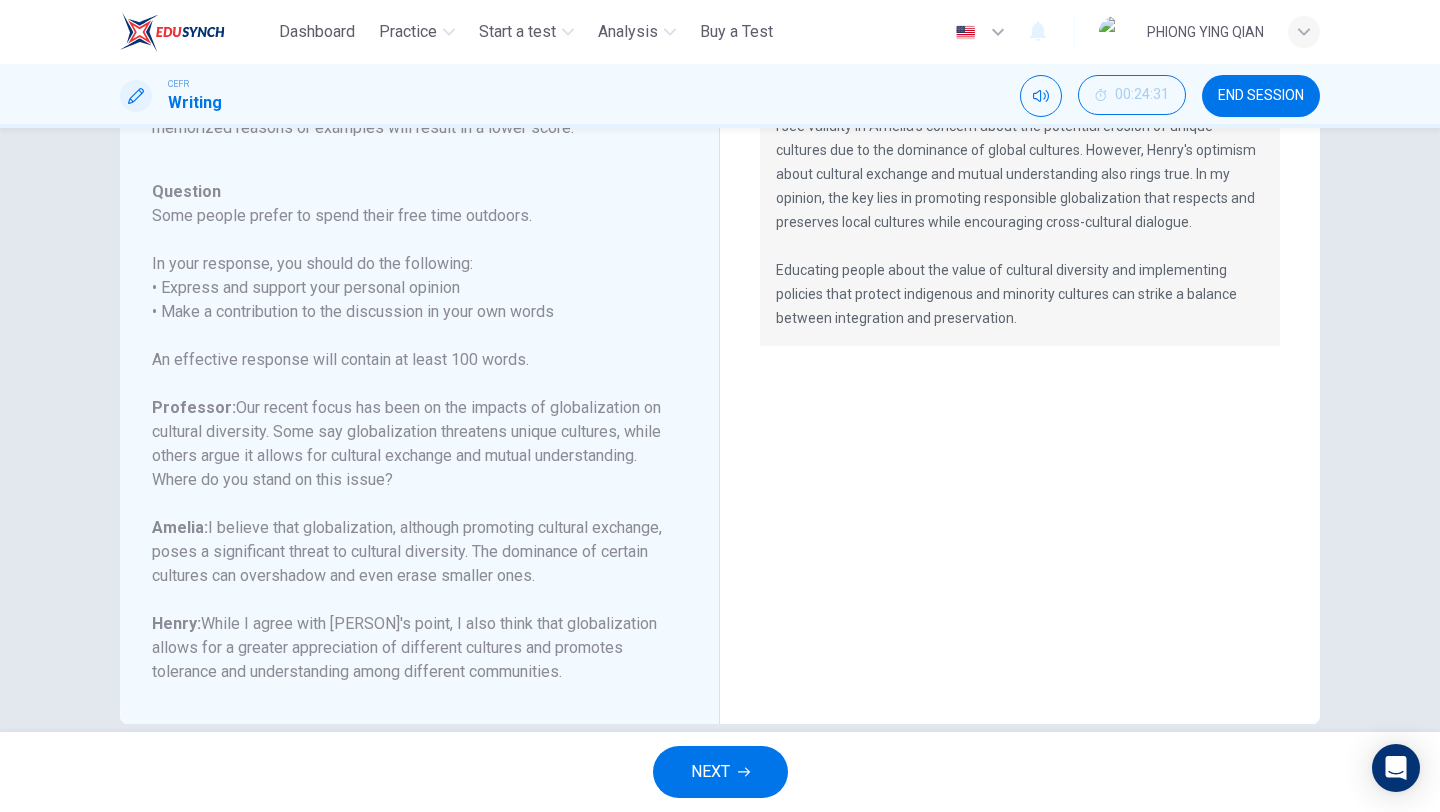 scroll, scrollTop: 257, scrollLeft: 0, axis: vertical 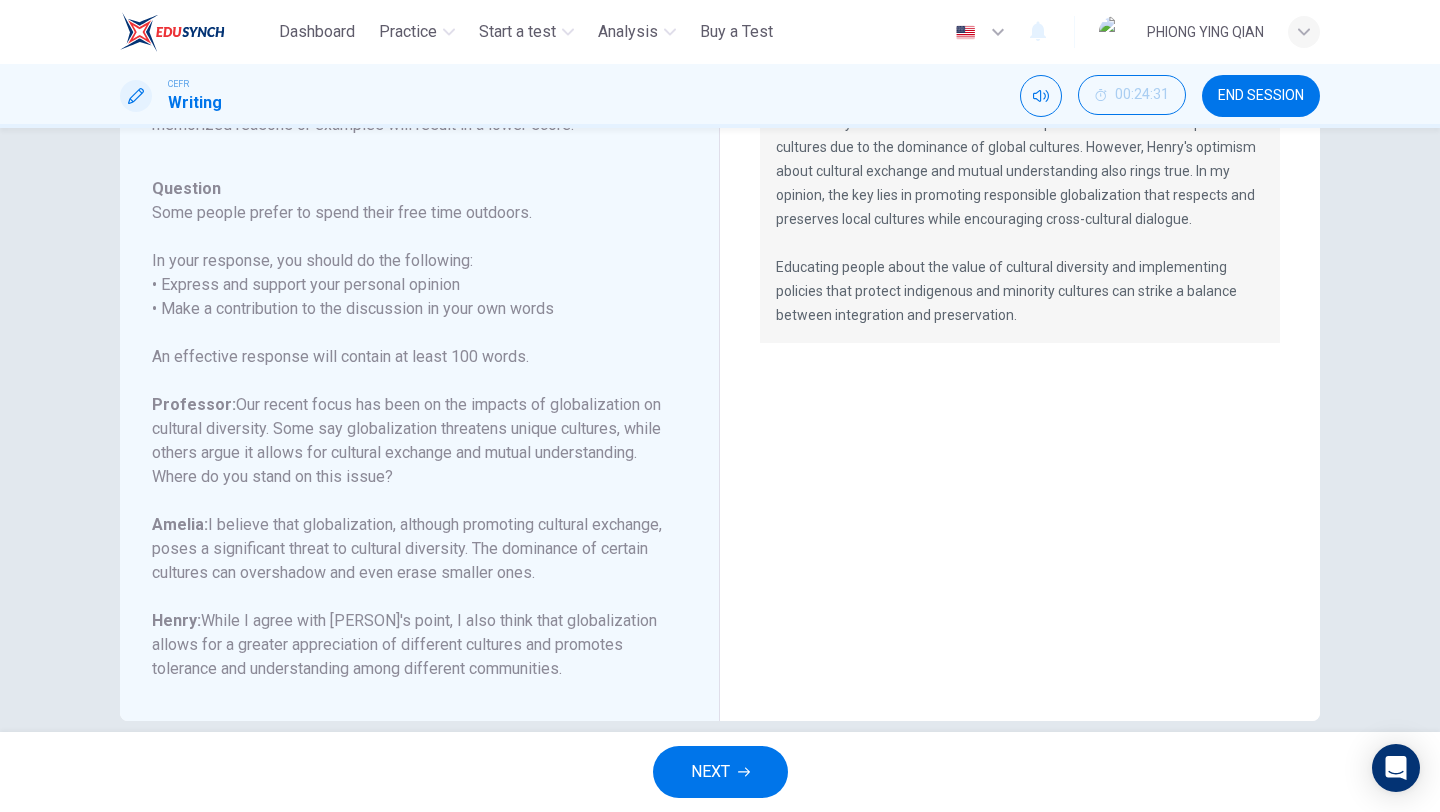 click on "END SESSION" at bounding box center [1261, 96] 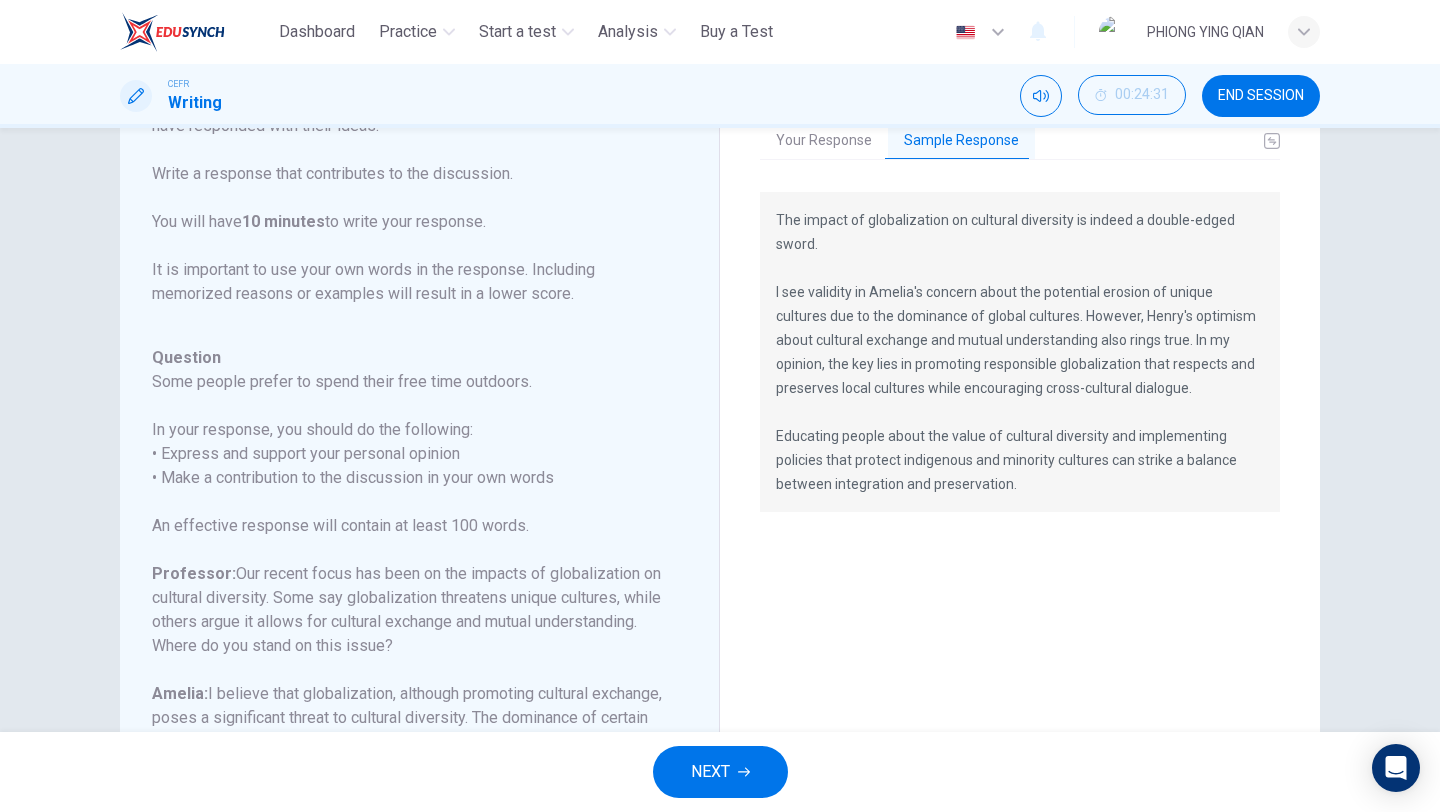 scroll, scrollTop: 0, scrollLeft: 0, axis: both 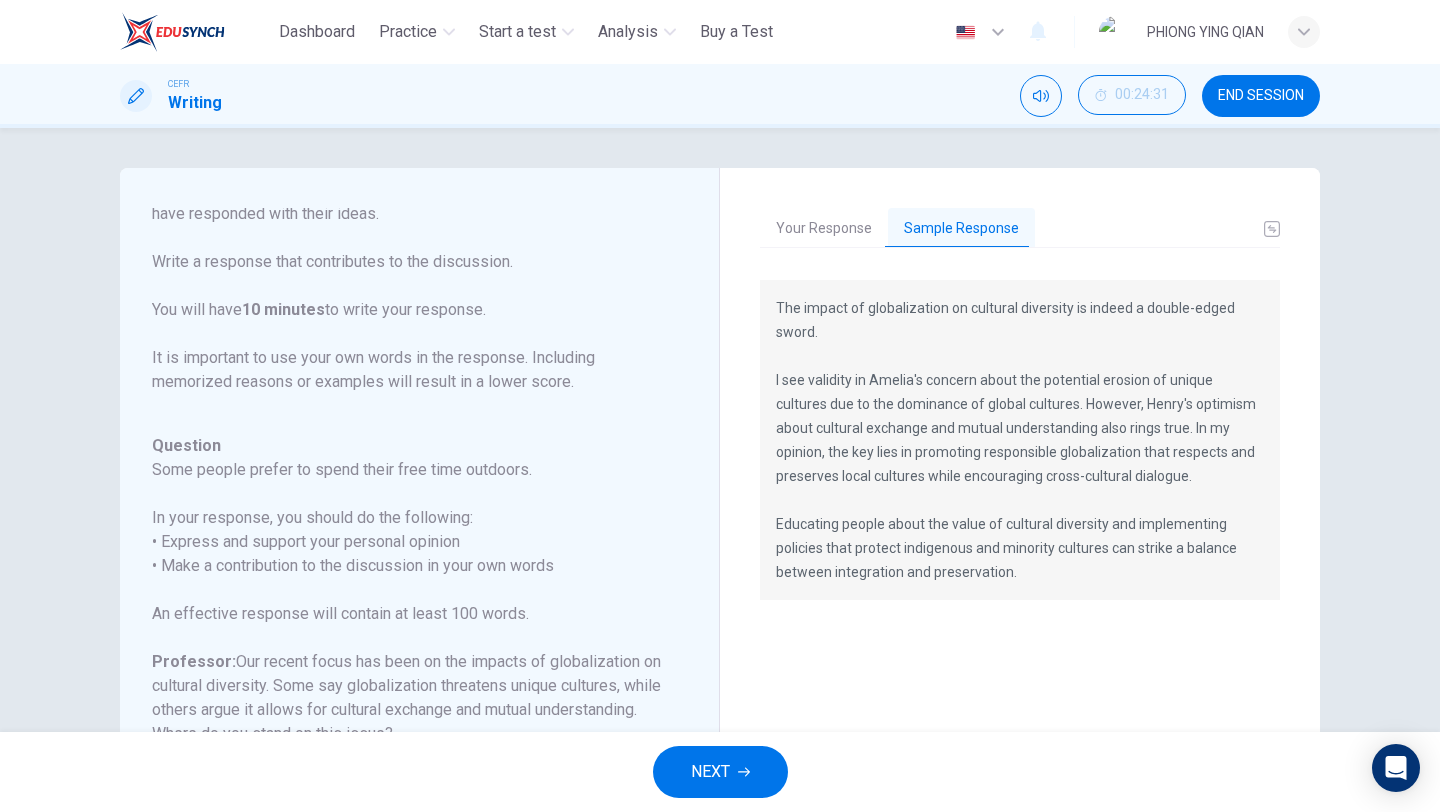 click on "Your Response" at bounding box center [824, 229] 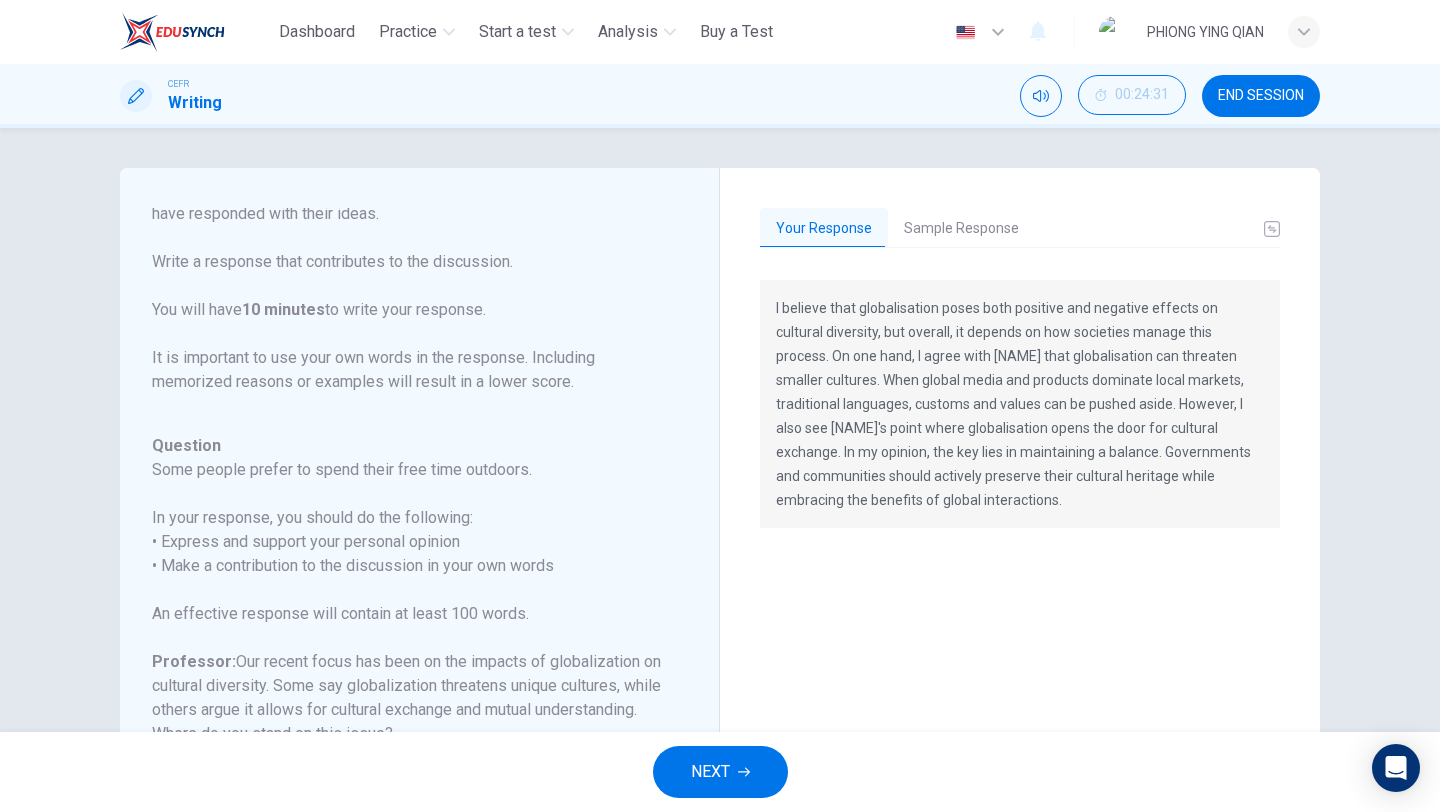 click on "END SESSION" at bounding box center [1261, 96] 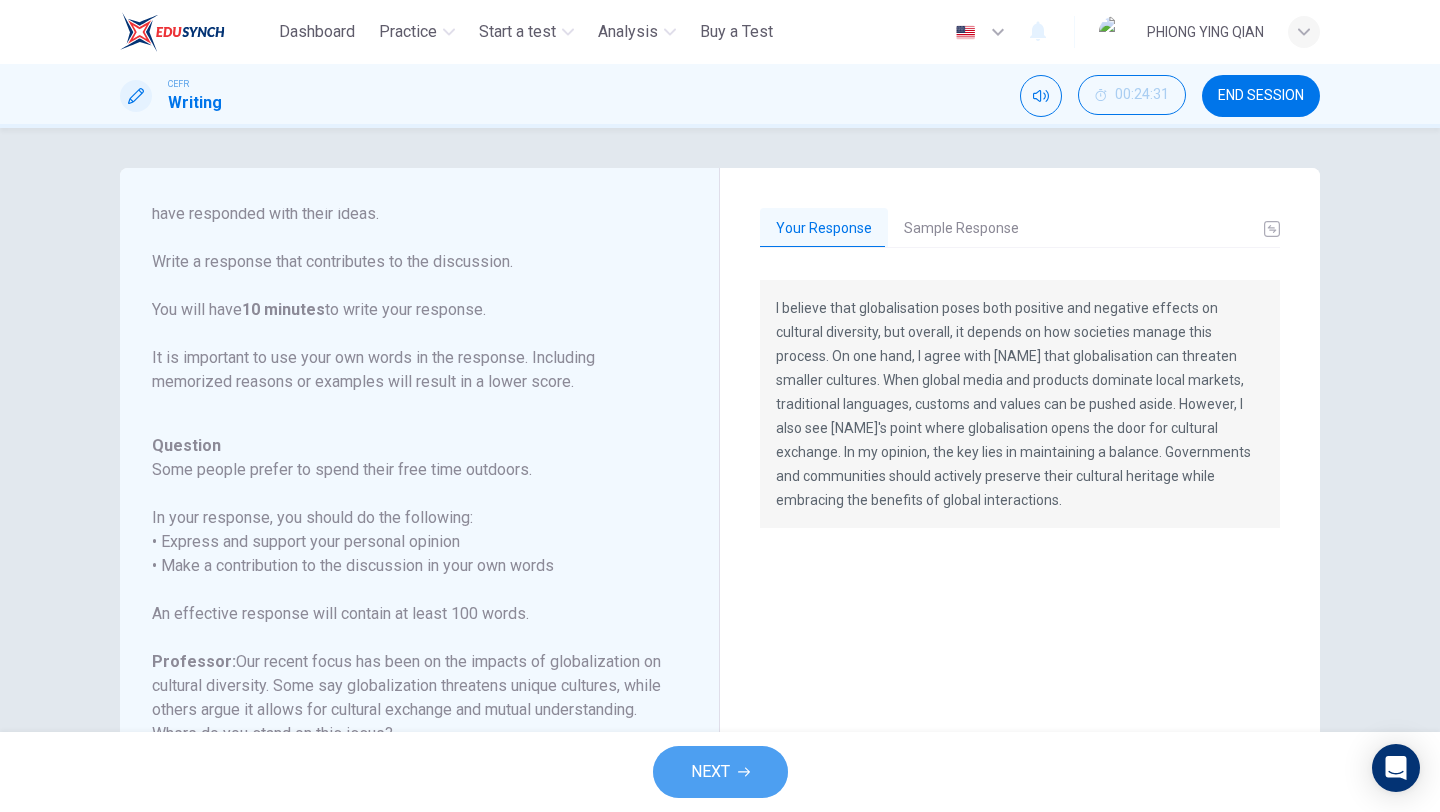 click on "NEXT" at bounding box center (720, 772) 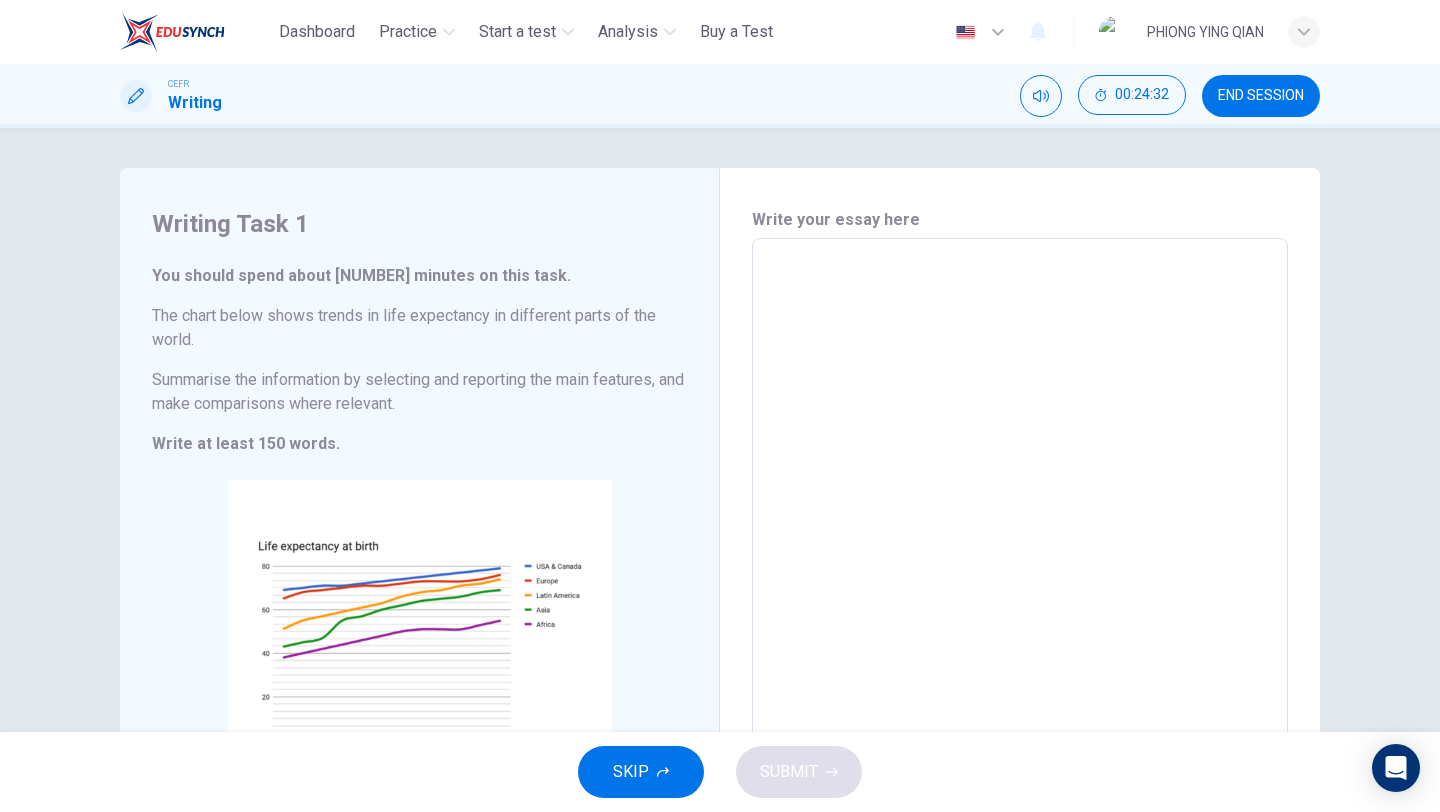 click on "END SESSION" at bounding box center (1261, 96) 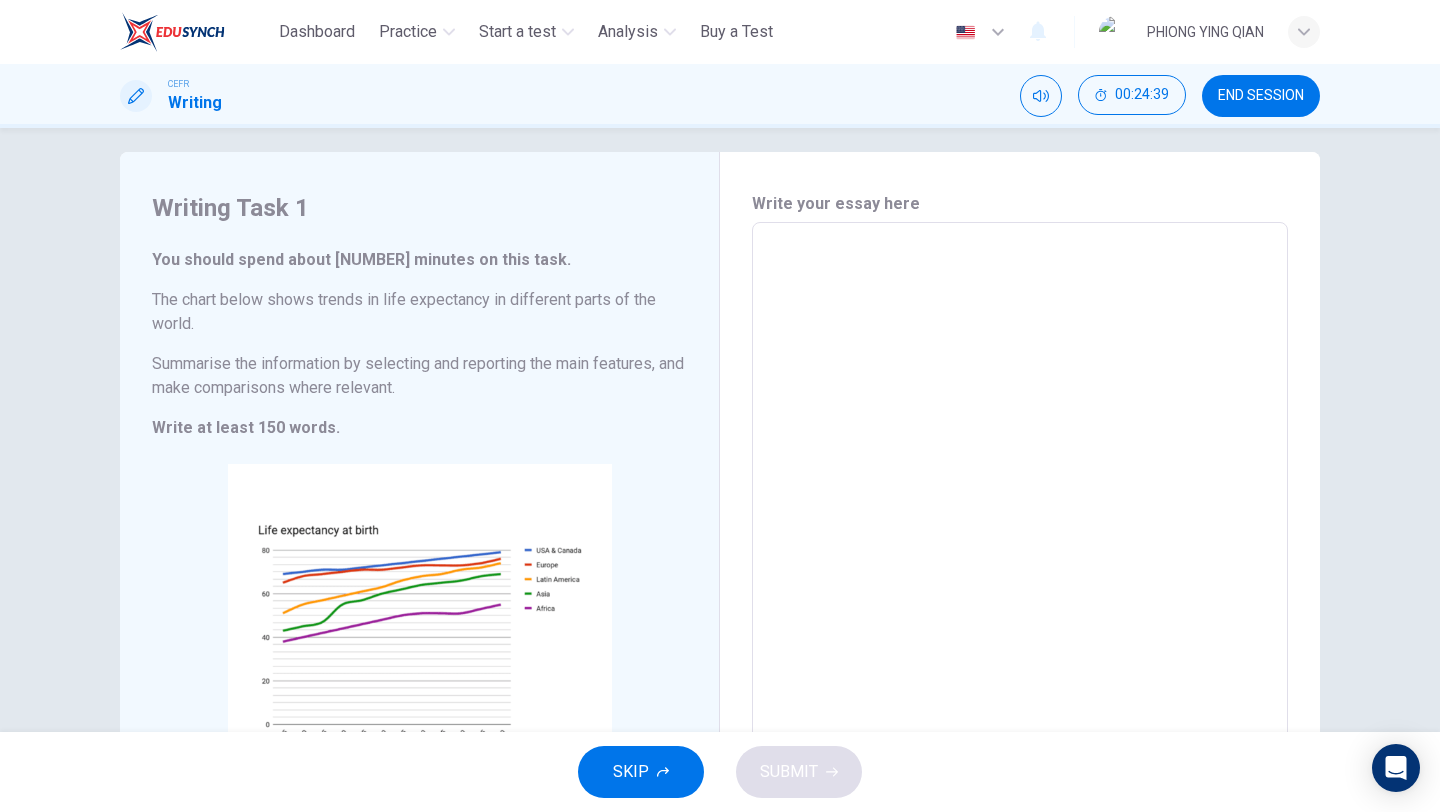 scroll, scrollTop: 0, scrollLeft: 0, axis: both 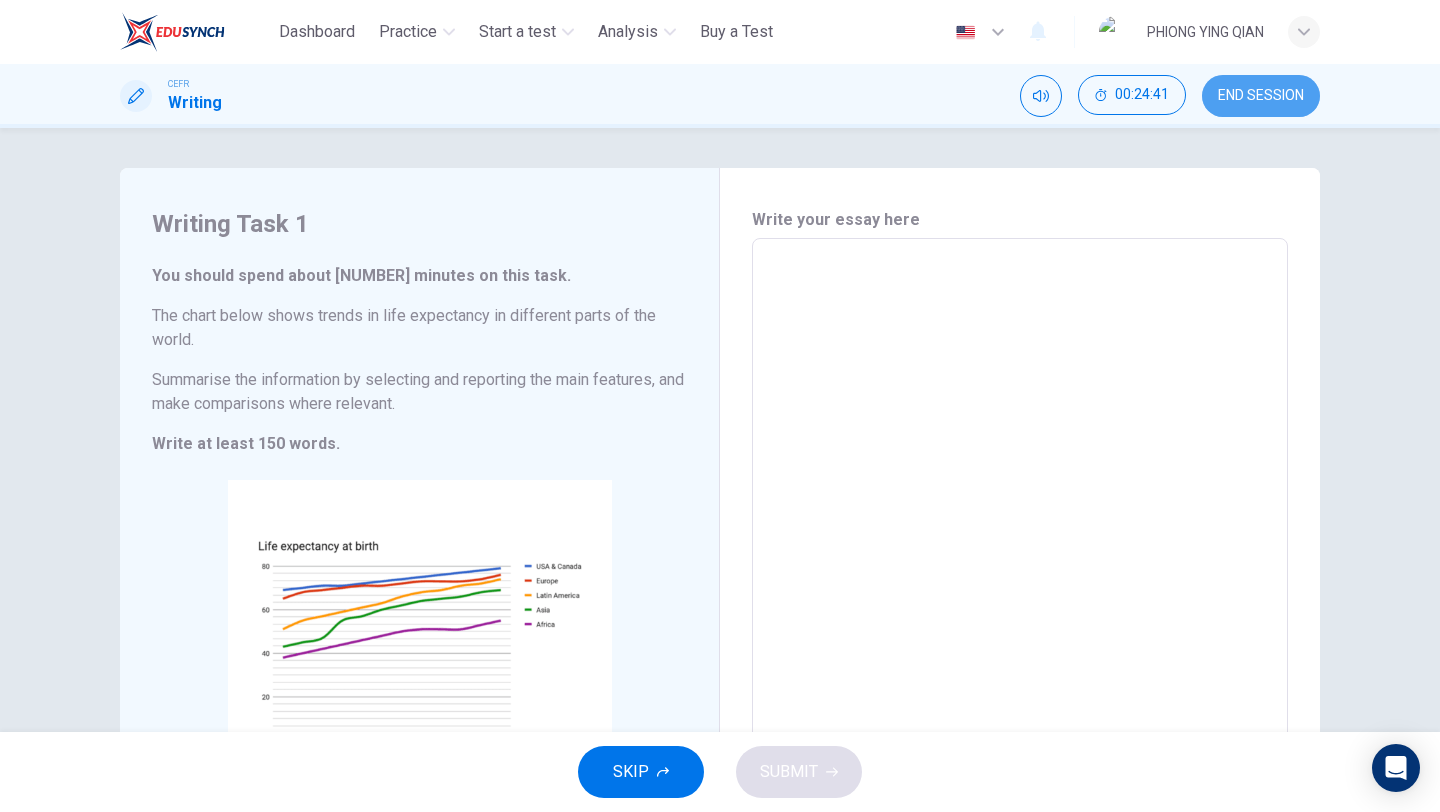 click on "END SESSION" at bounding box center (1261, 96) 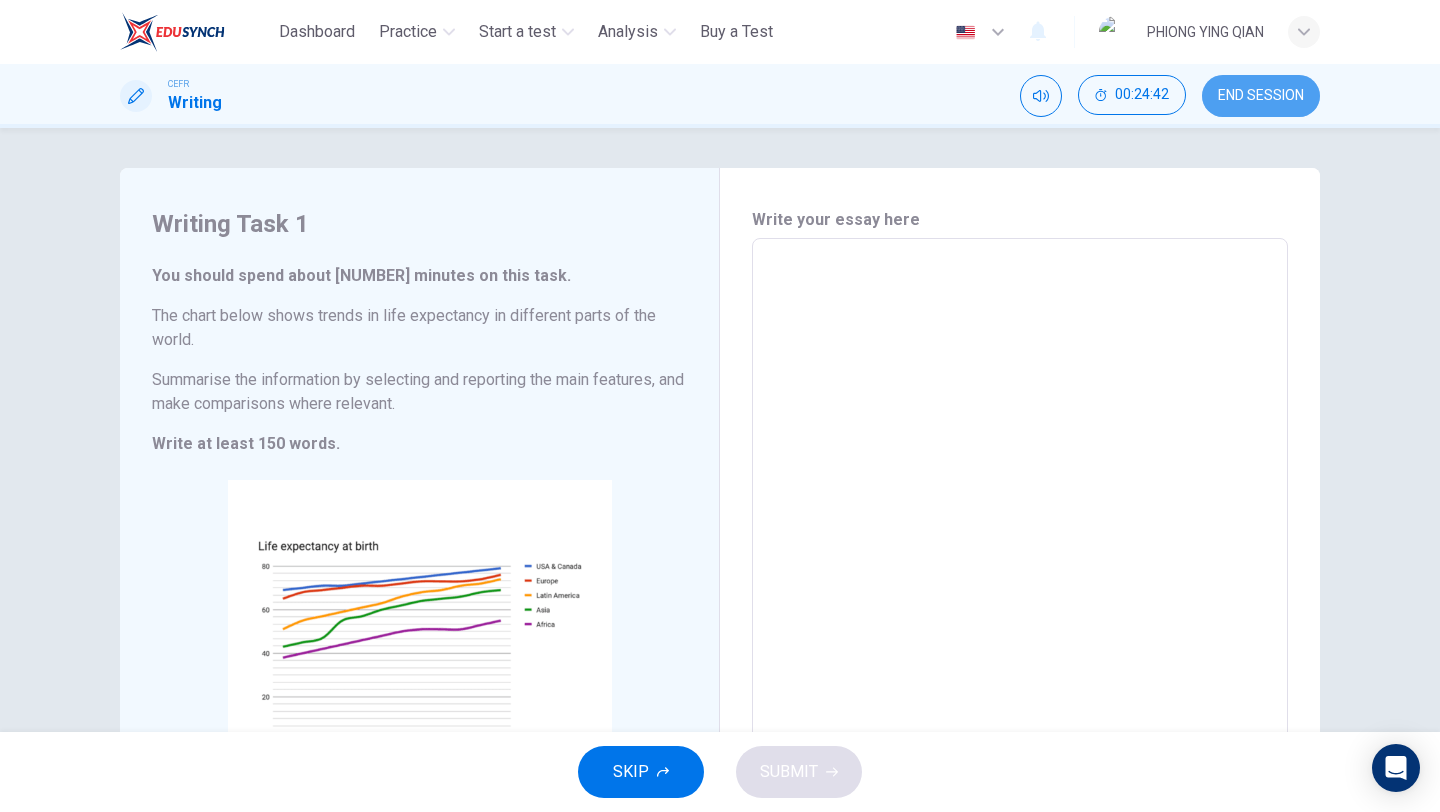 click on "END SESSION" at bounding box center (1261, 96) 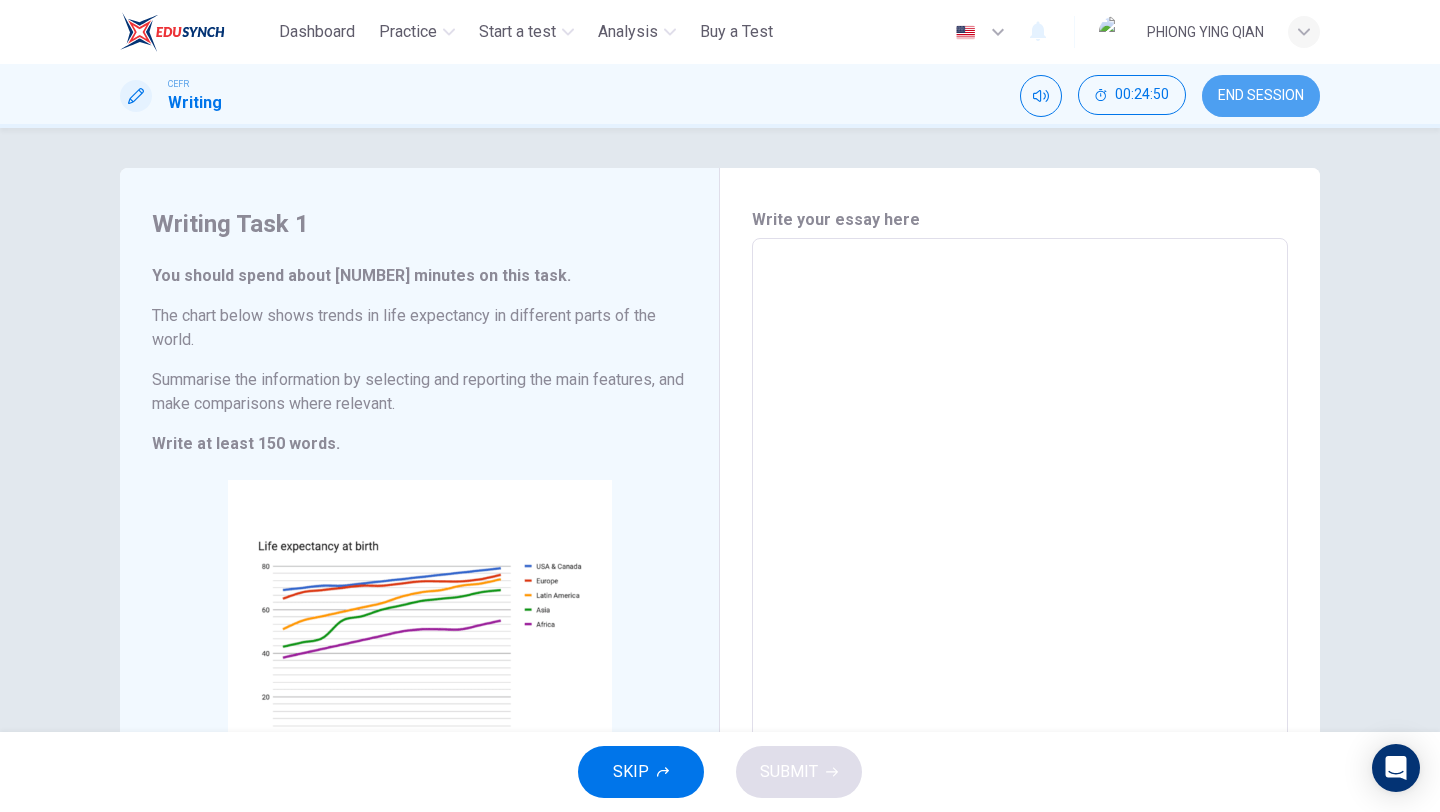 click on "END SESSION" at bounding box center (1261, 96) 